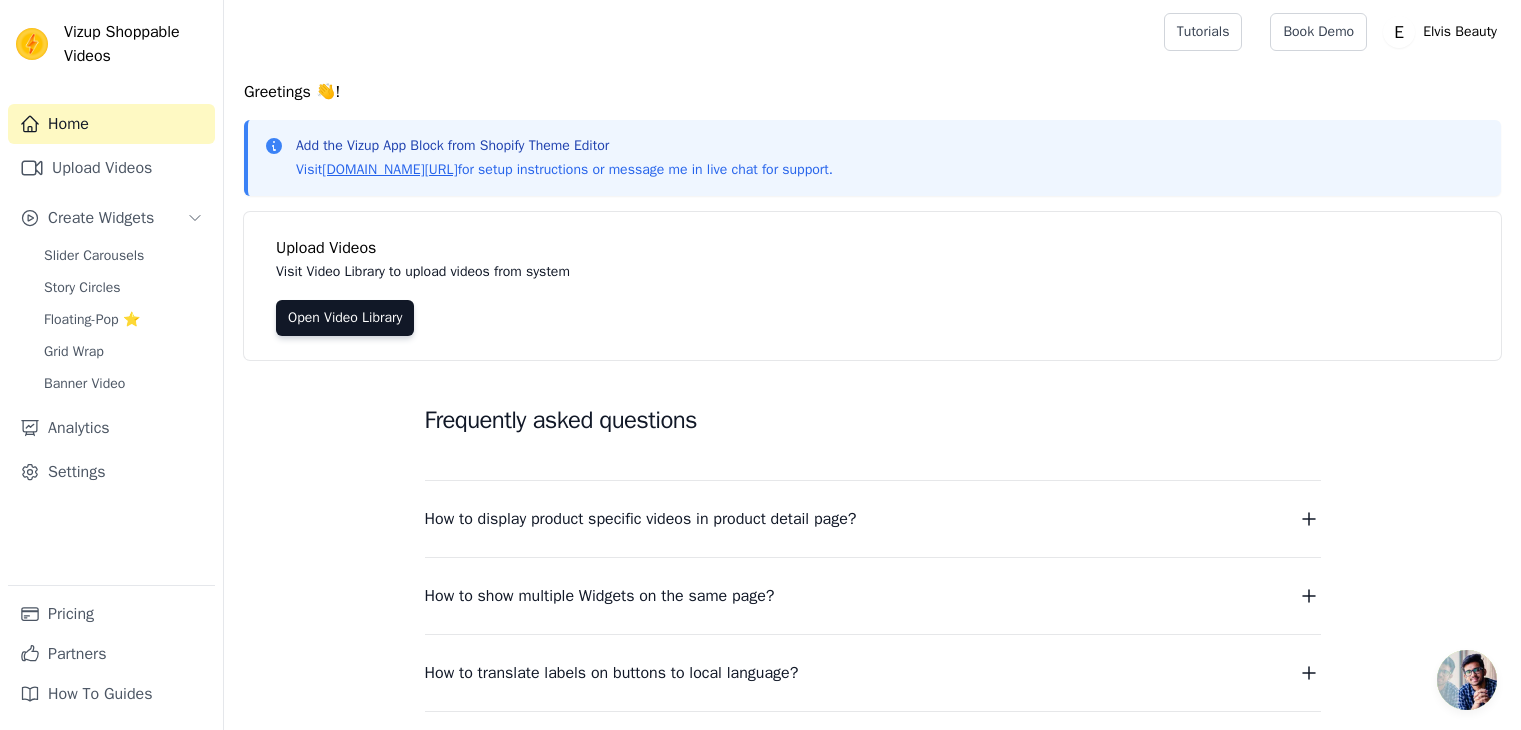 scroll, scrollTop: 0, scrollLeft: 0, axis: both 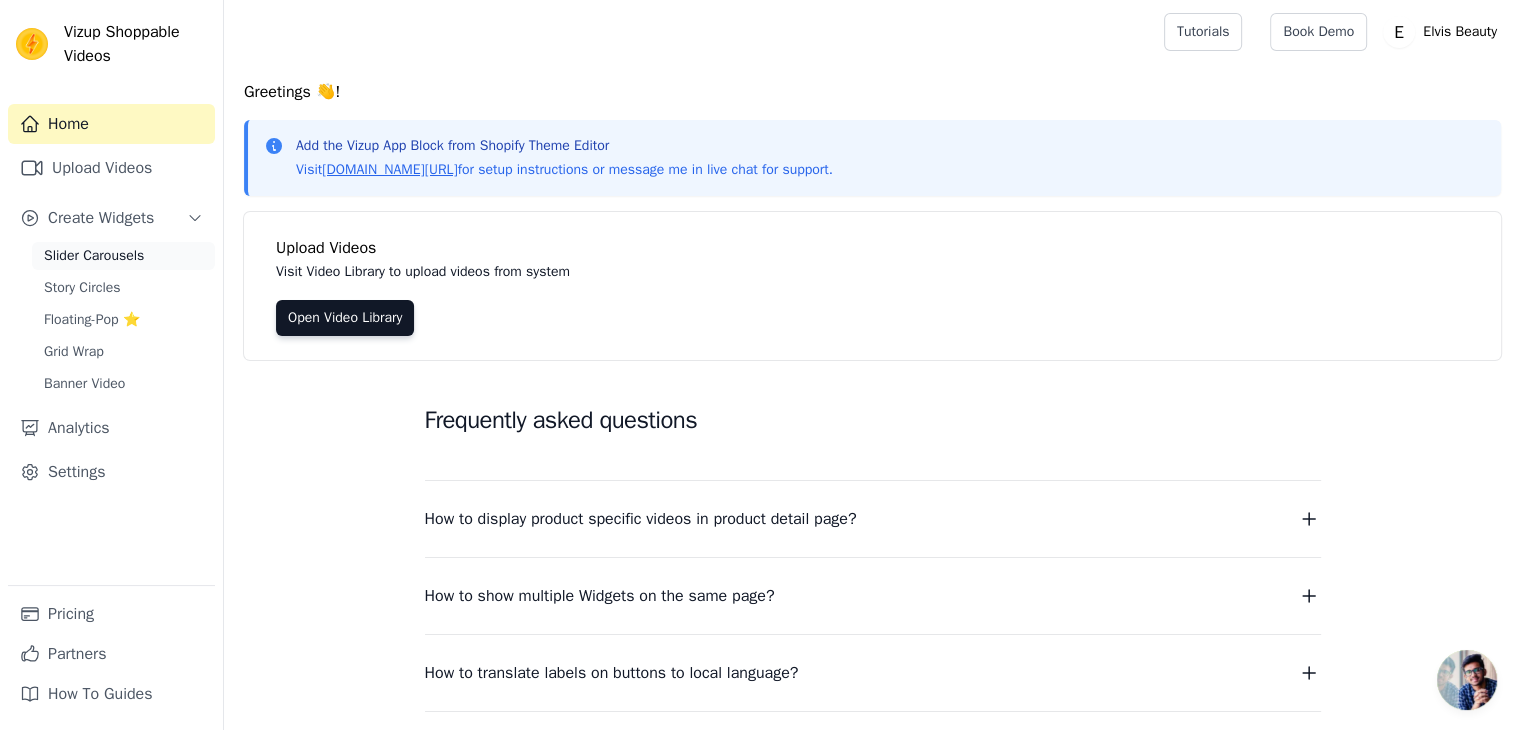 click on "Slider Carousels" at bounding box center (94, 256) 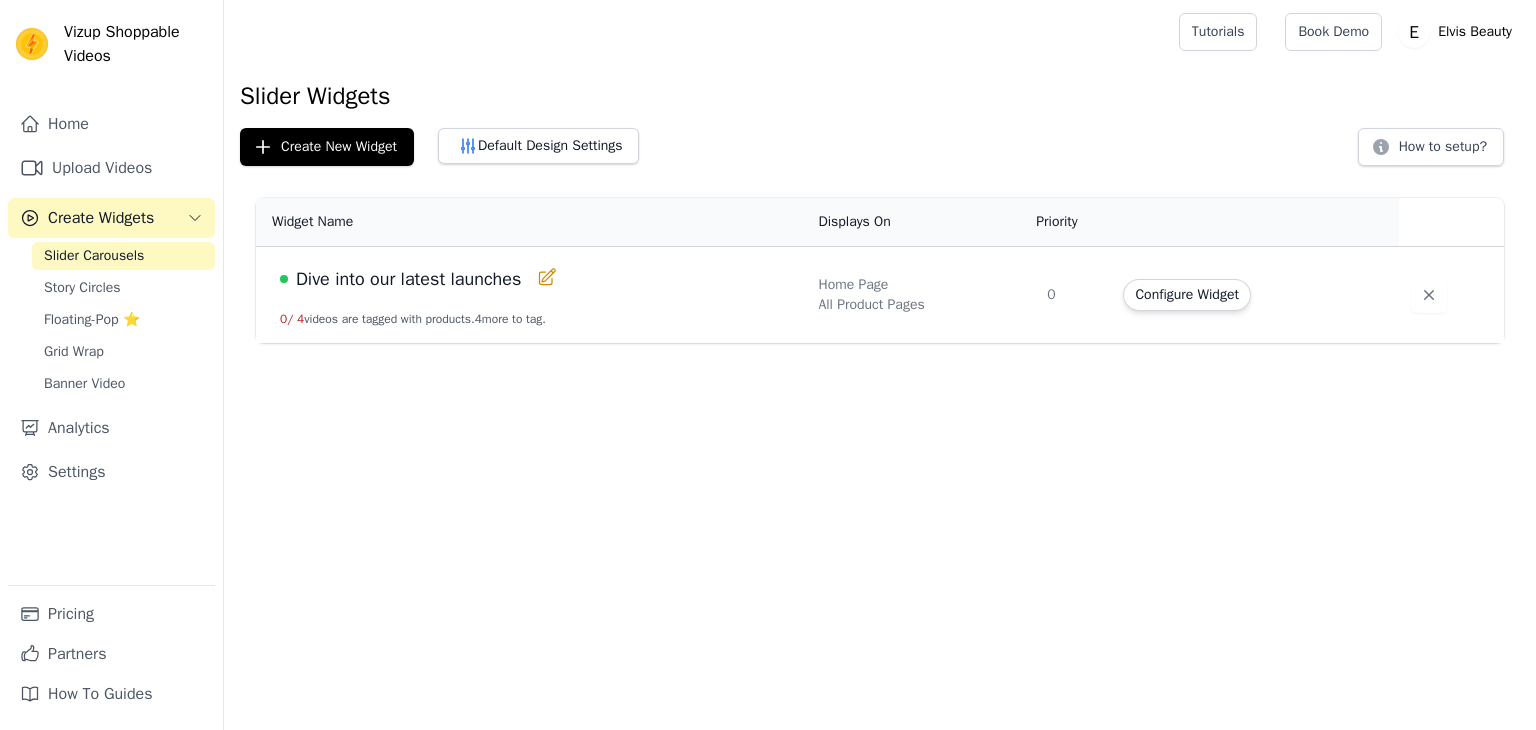scroll, scrollTop: 0, scrollLeft: 0, axis: both 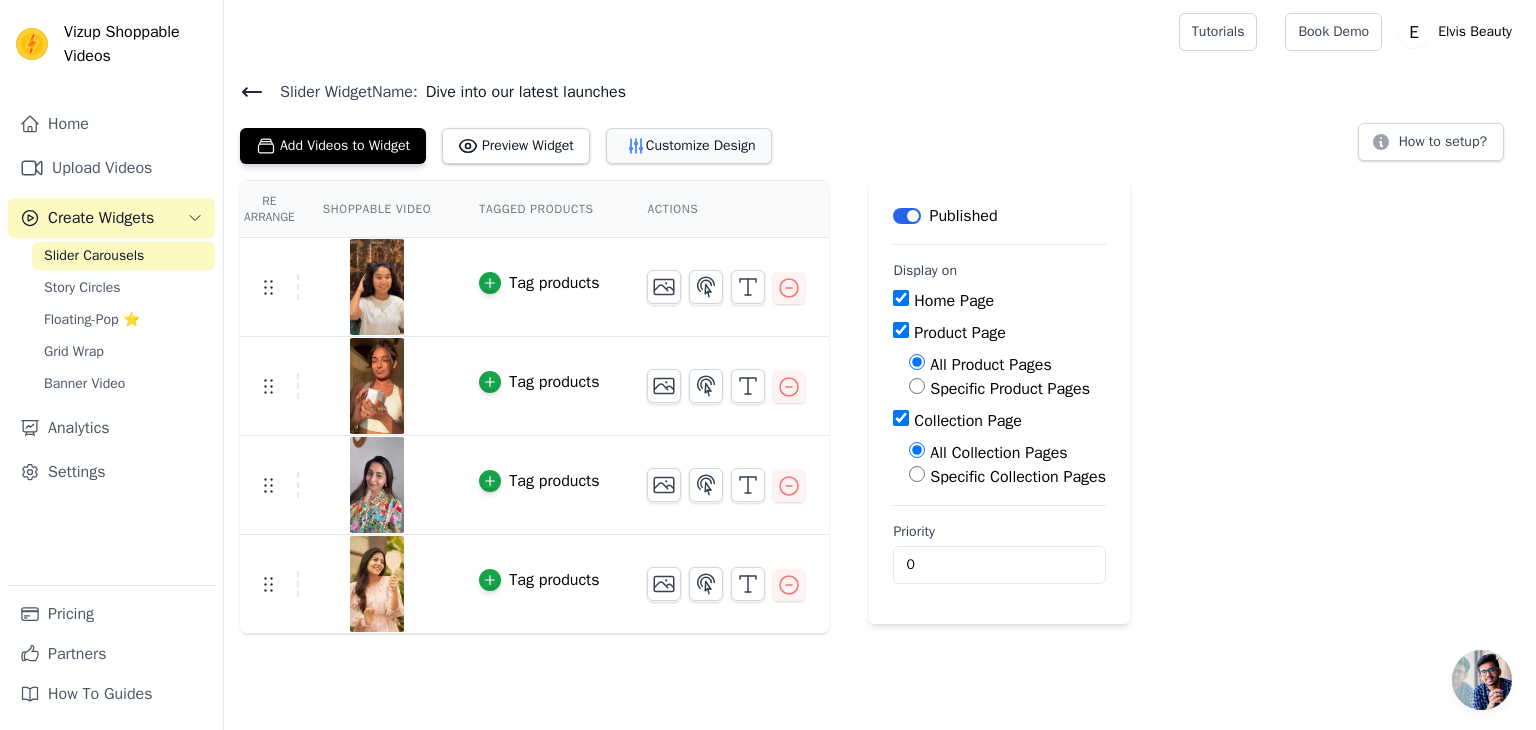 click on "Customize Design" at bounding box center (689, 146) 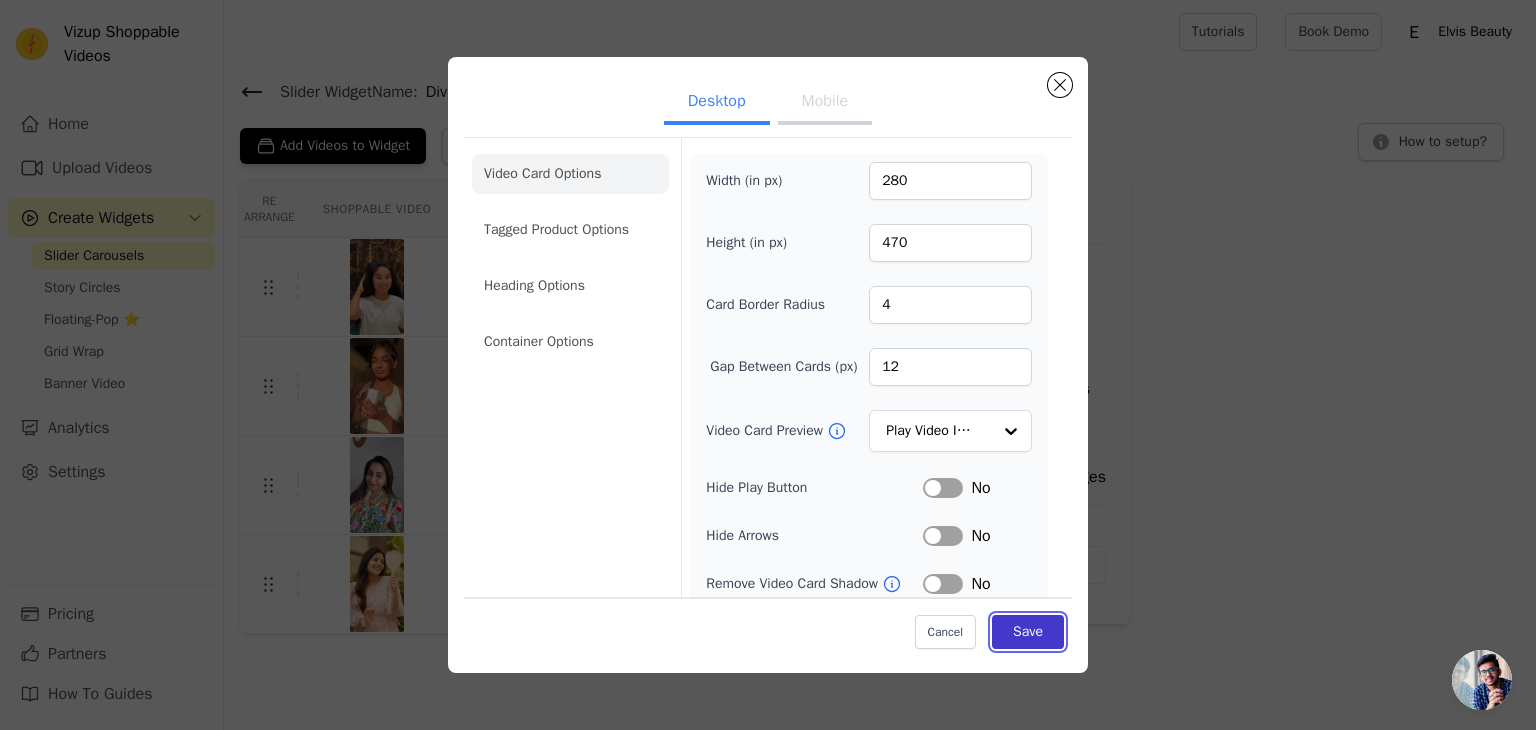 click on "Save" at bounding box center (1028, 632) 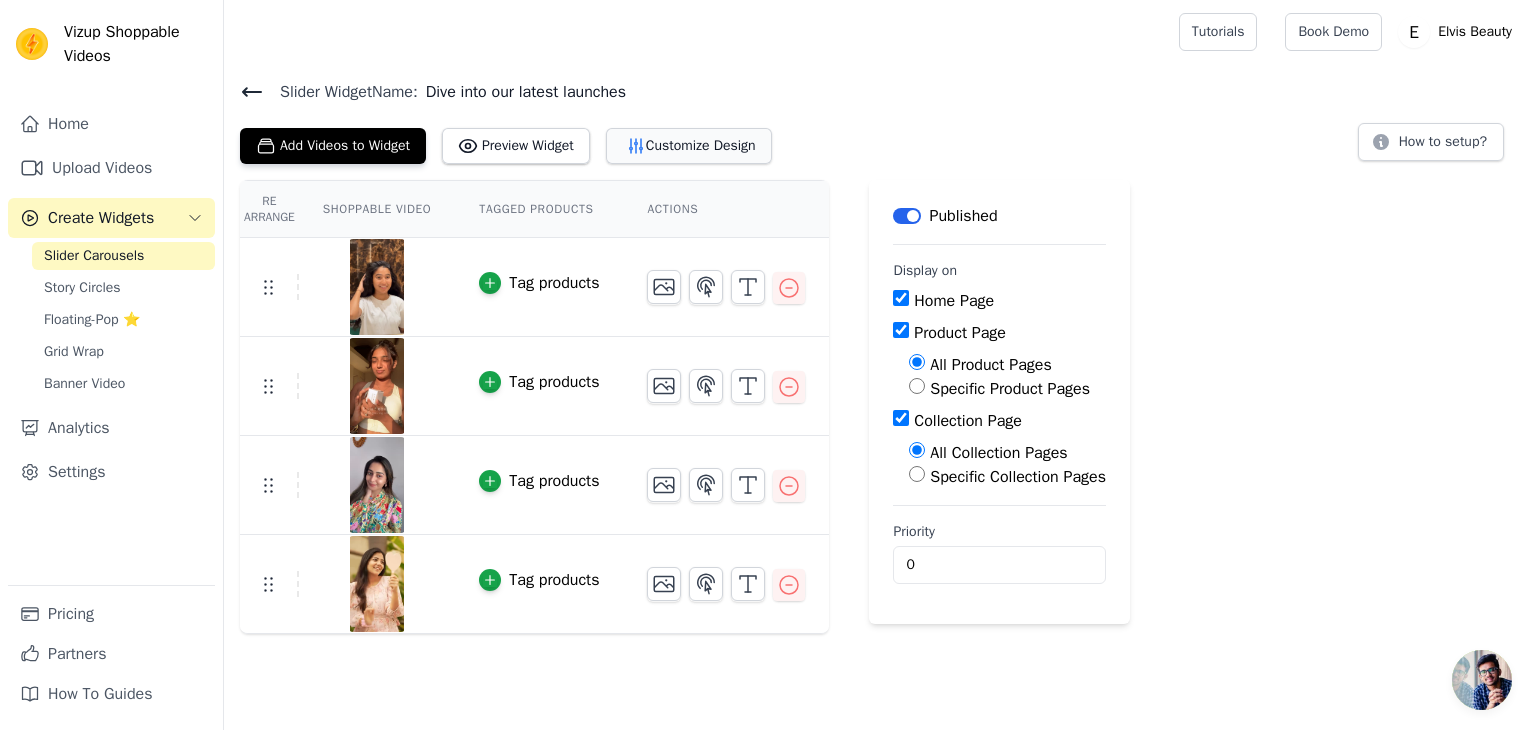 click on "Customize Design" at bounding box center (689, 146) 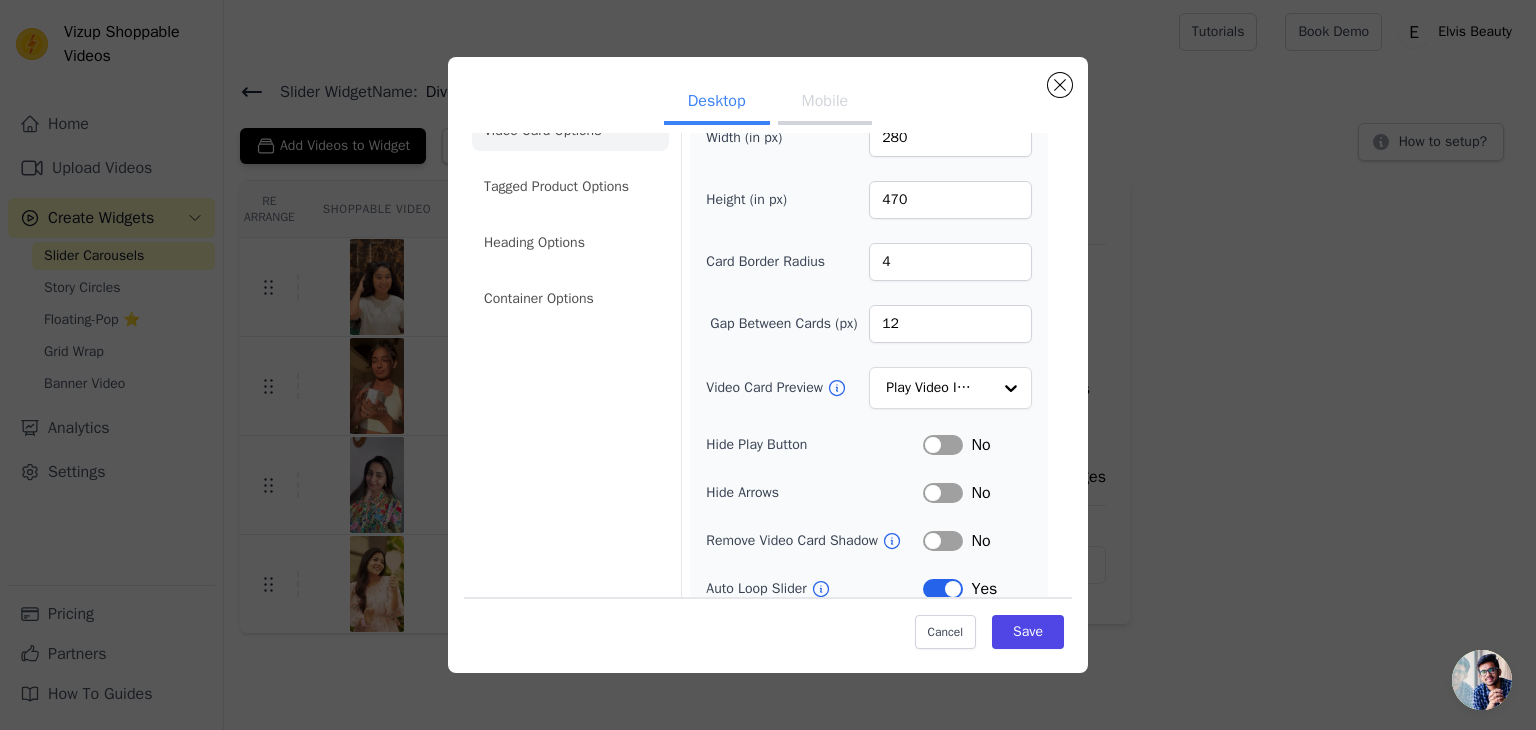 scroll, scrollTop: 0, scrollLeft: 0, axis: both 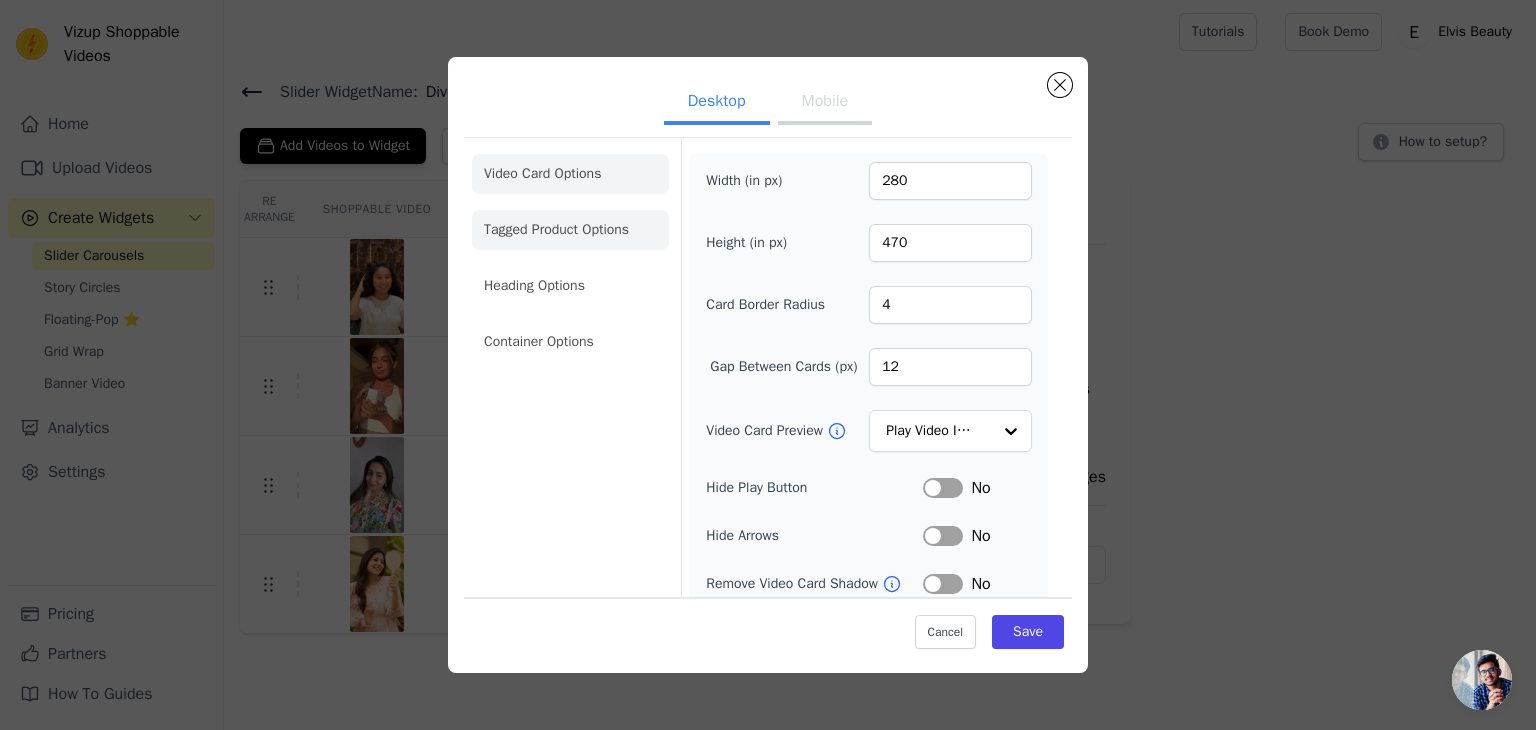 click on "Tagged Product Options" 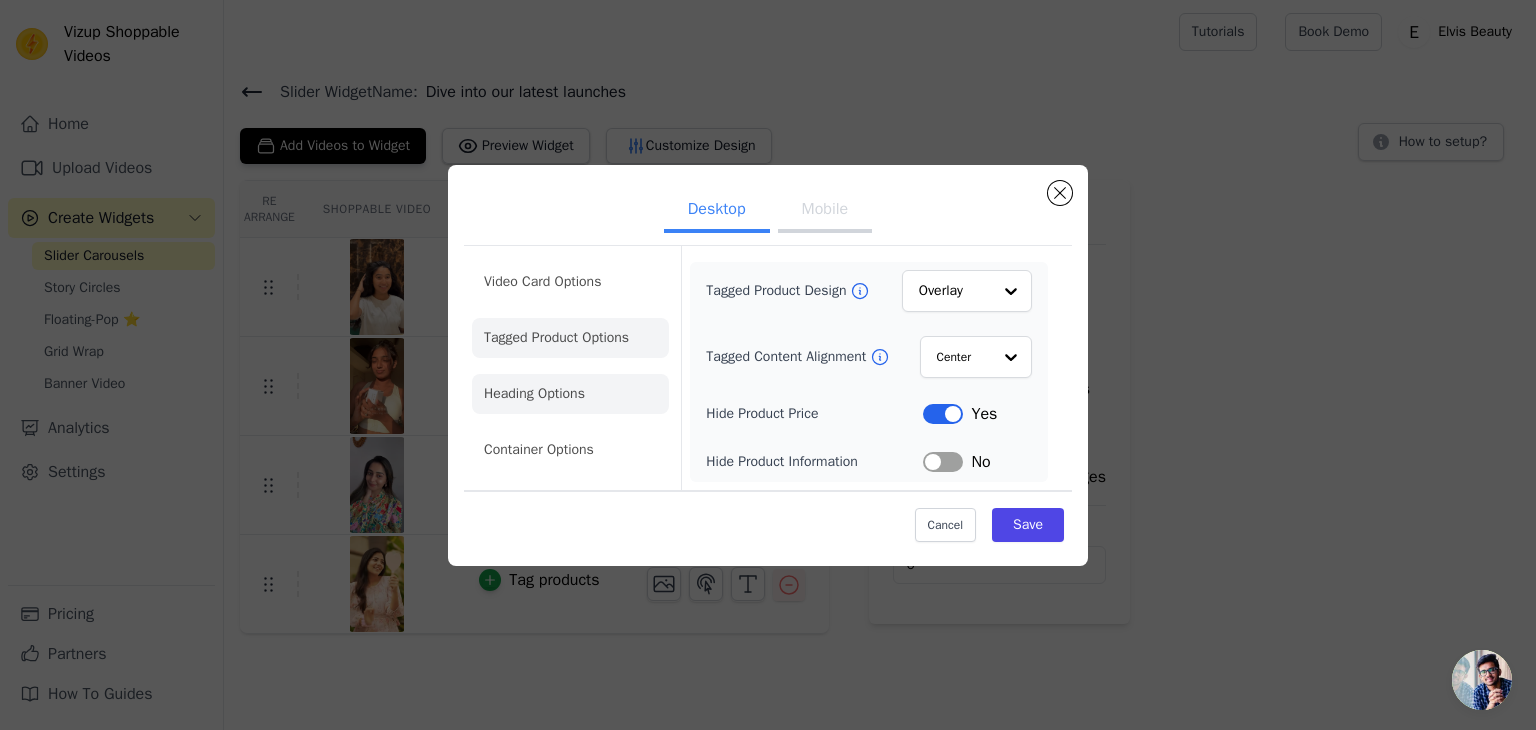 click on "Heading Options" 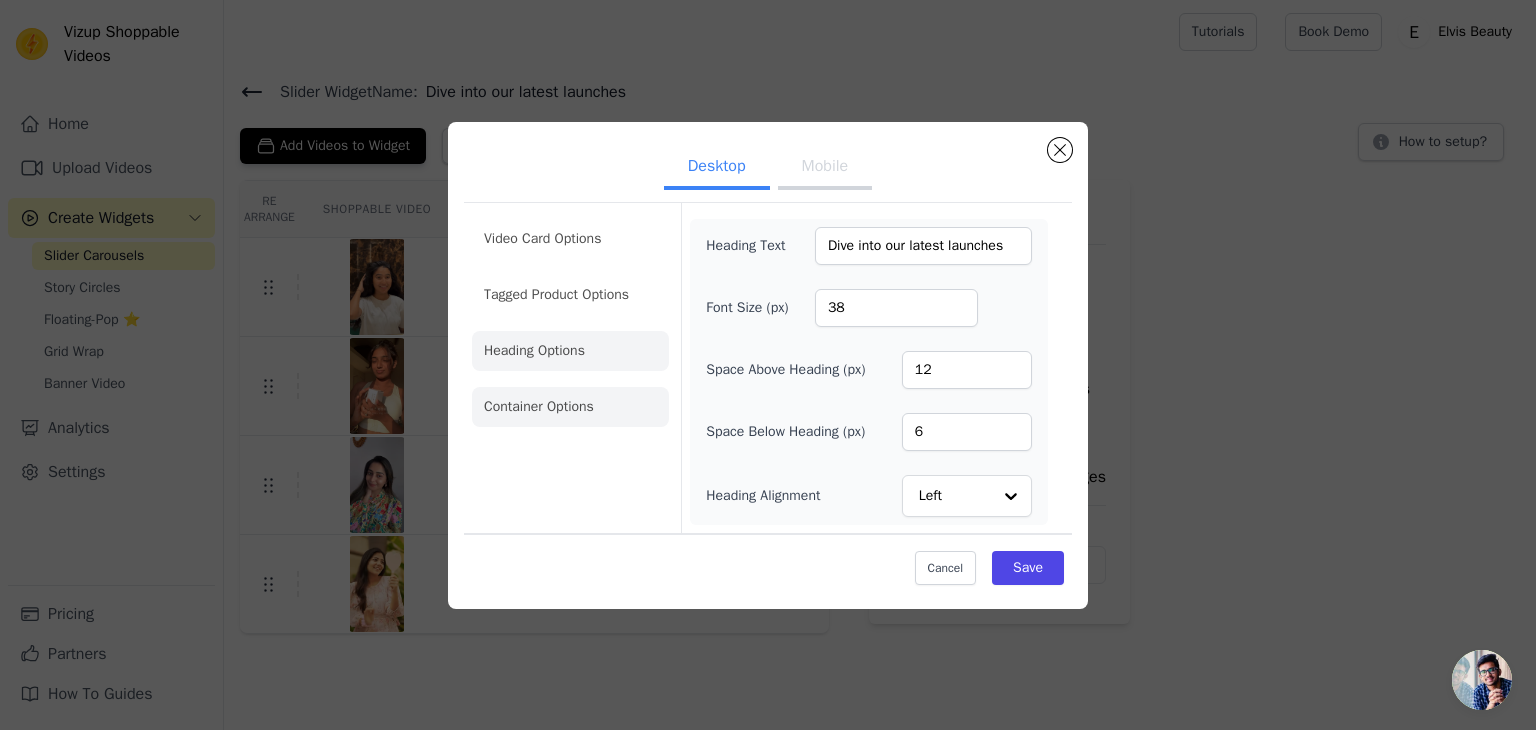click on "Container Options" 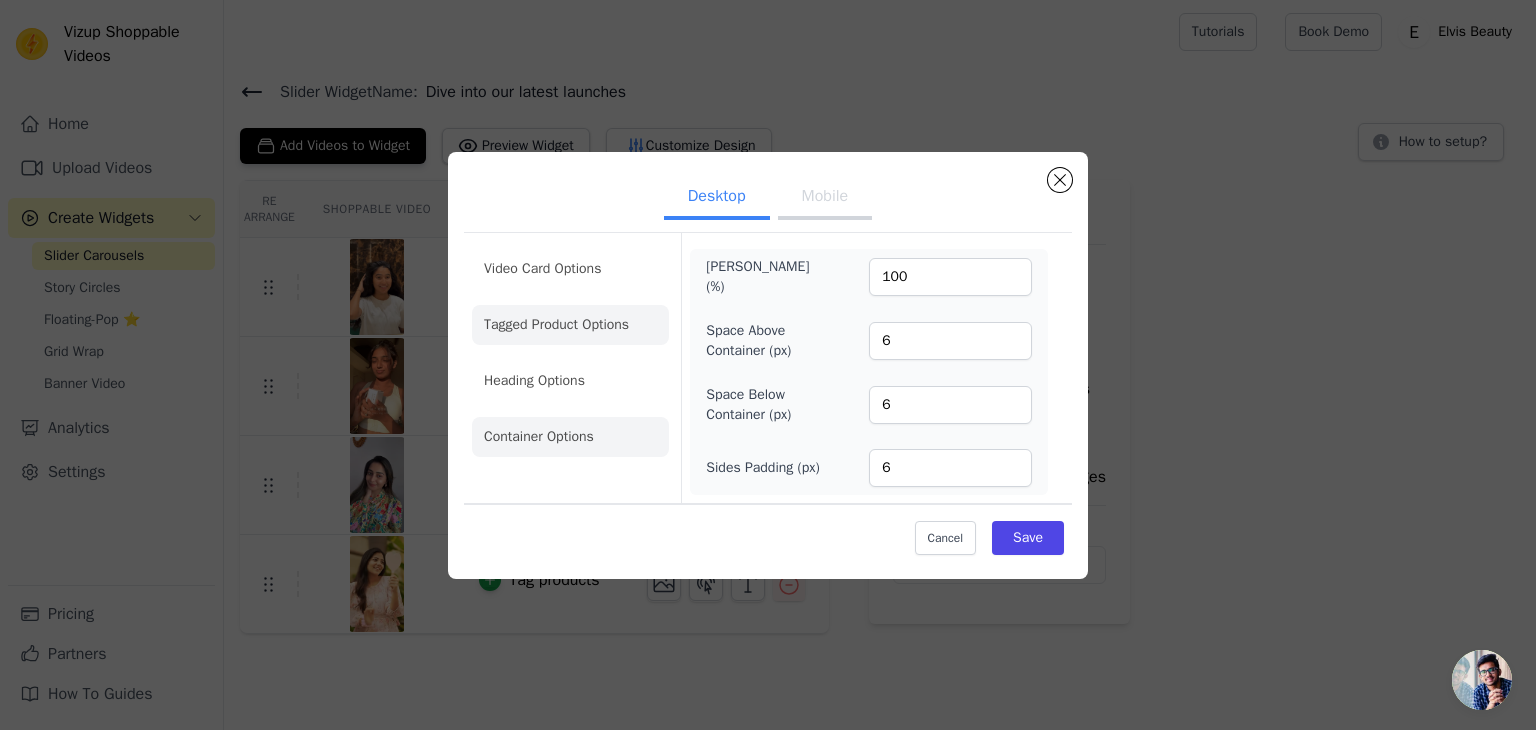 click on "Tagged Product Options" 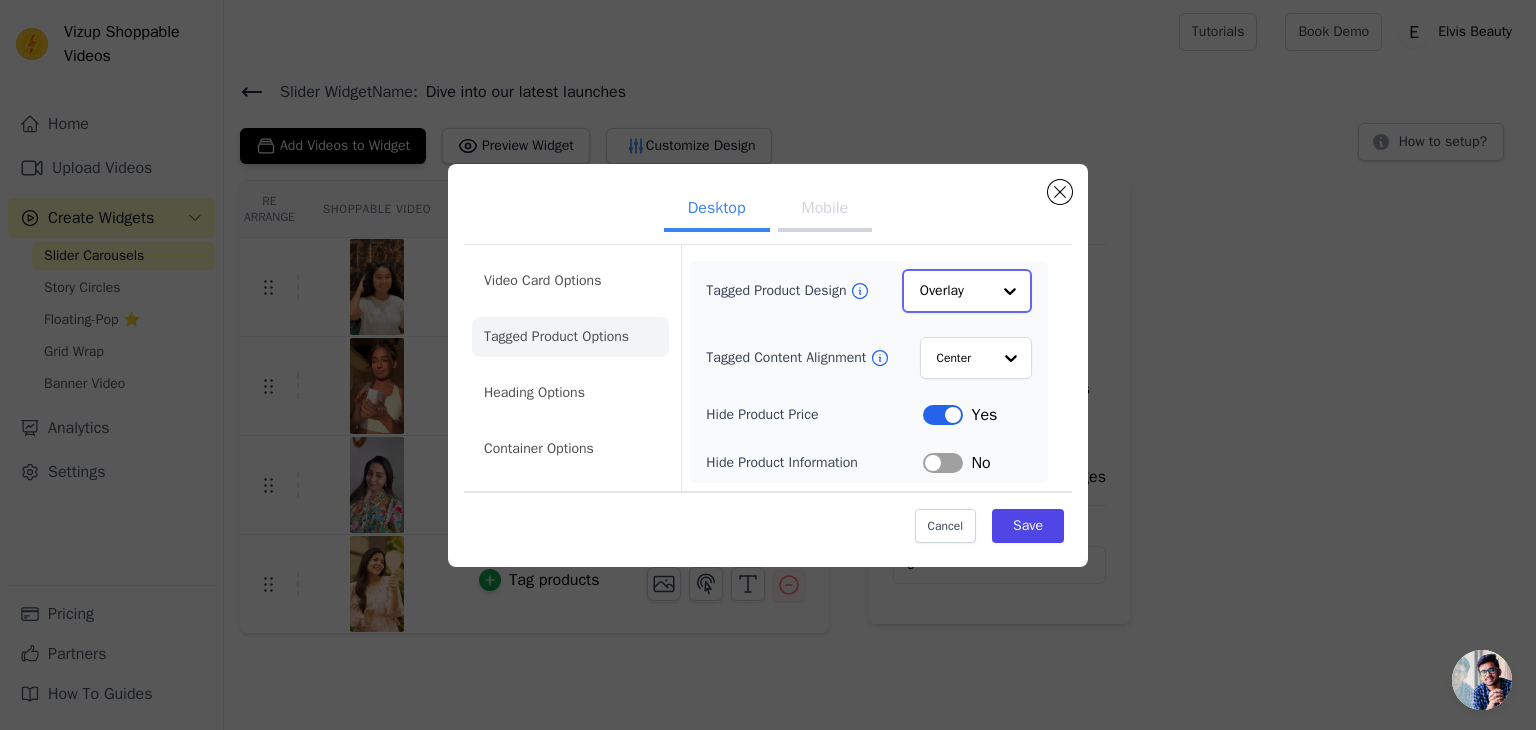 click on "Tagged Product Design" 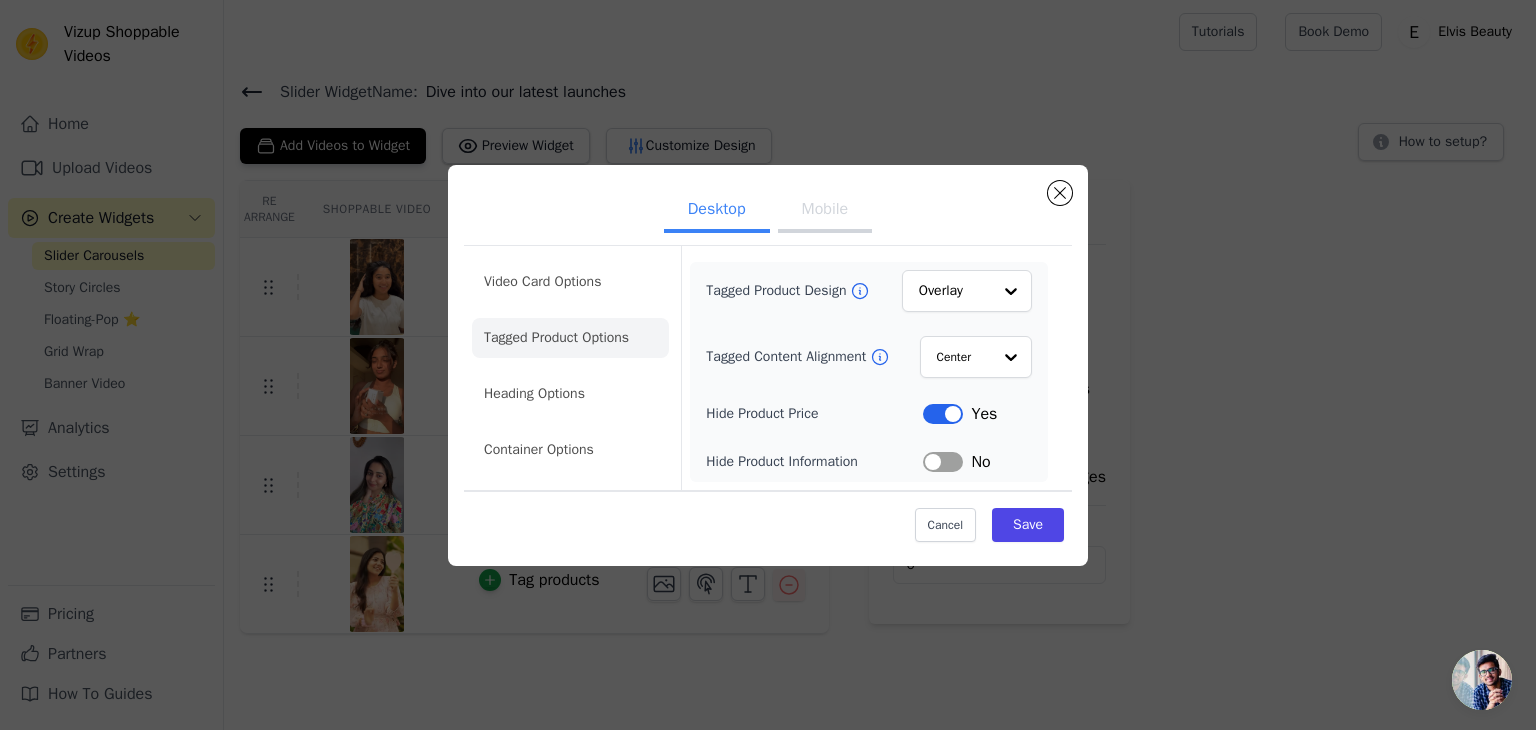 click on "Desktop Mobile" at bounding box center (768, 211) 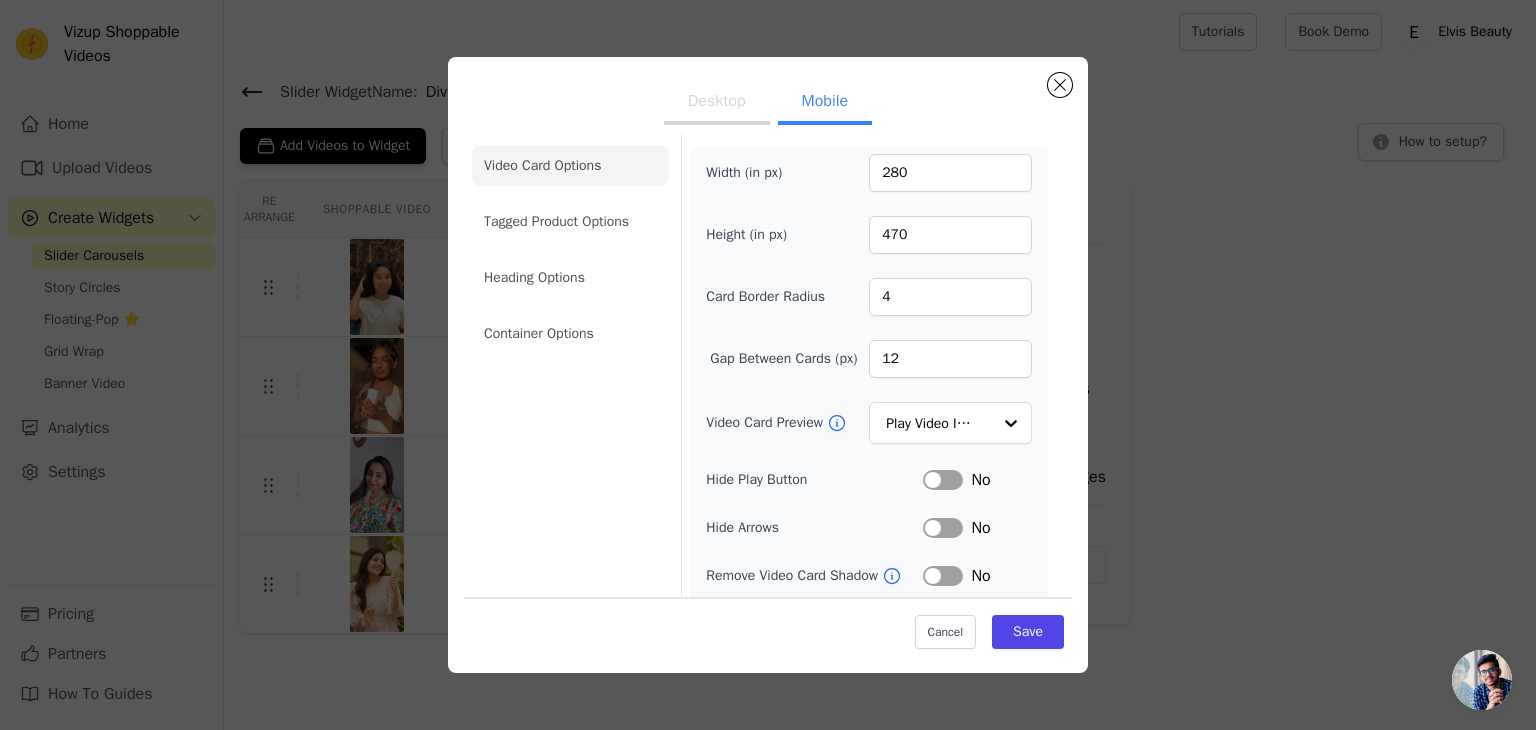 scroll, scrollTop: 9, scrollLeft: 0, axis: vertical 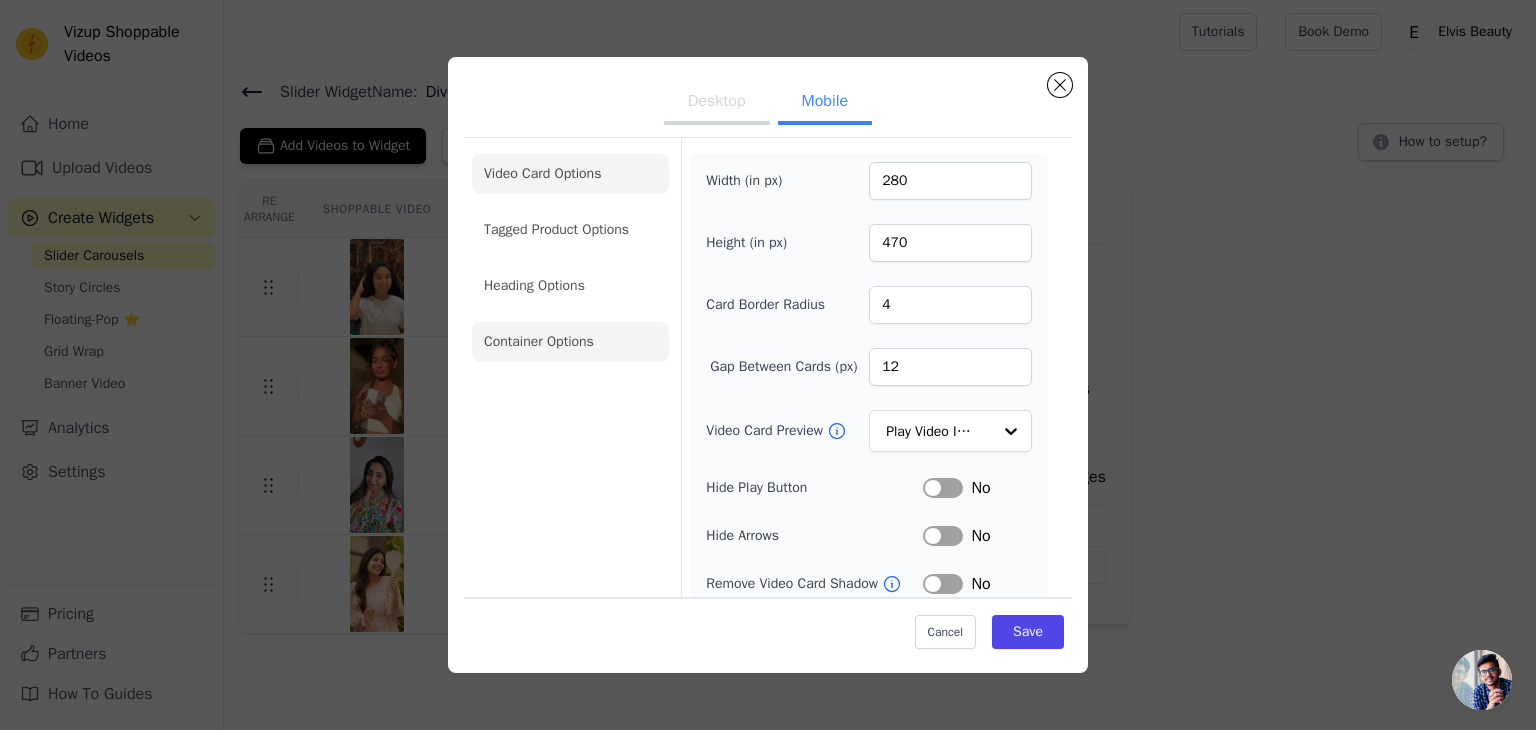click on "Container Options" 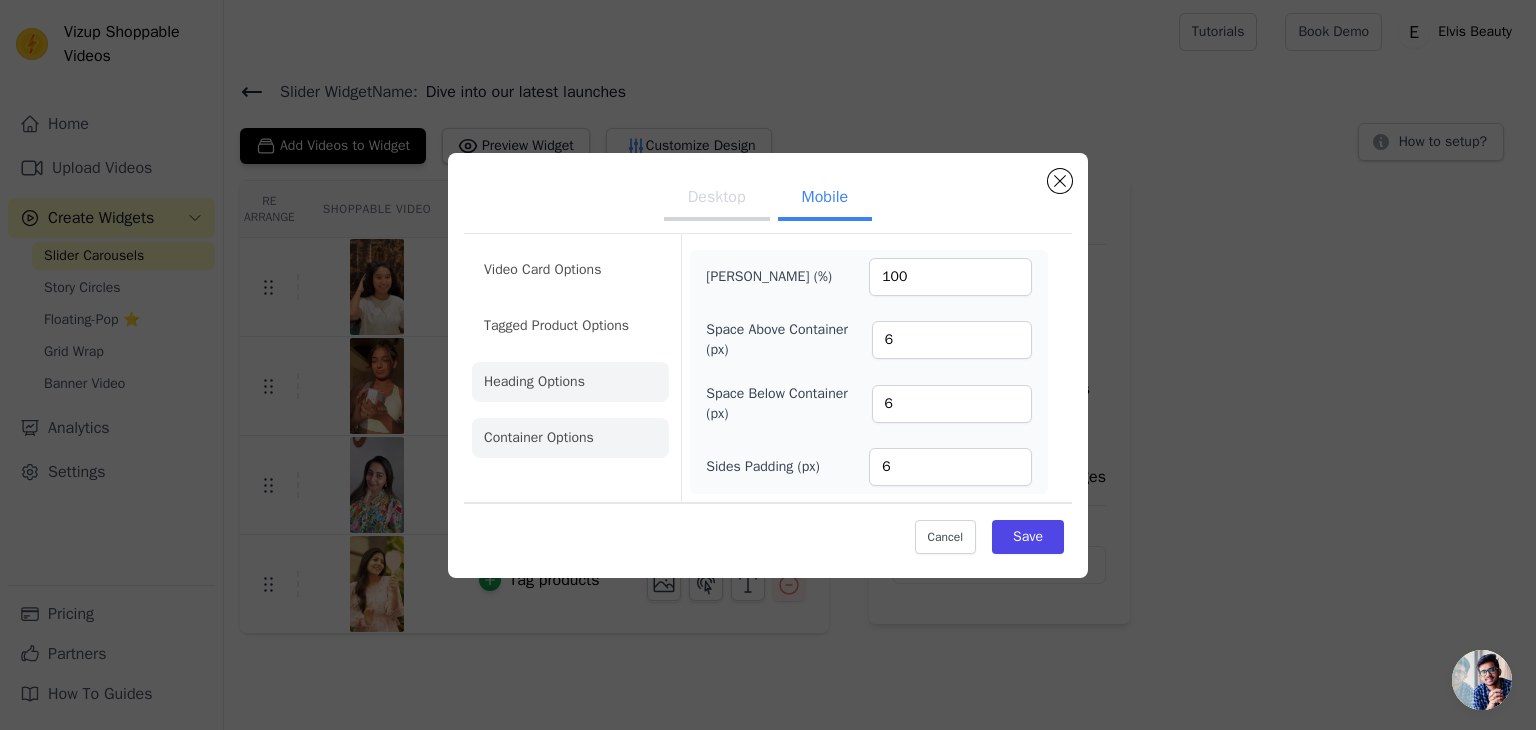 click on "Heading Options" 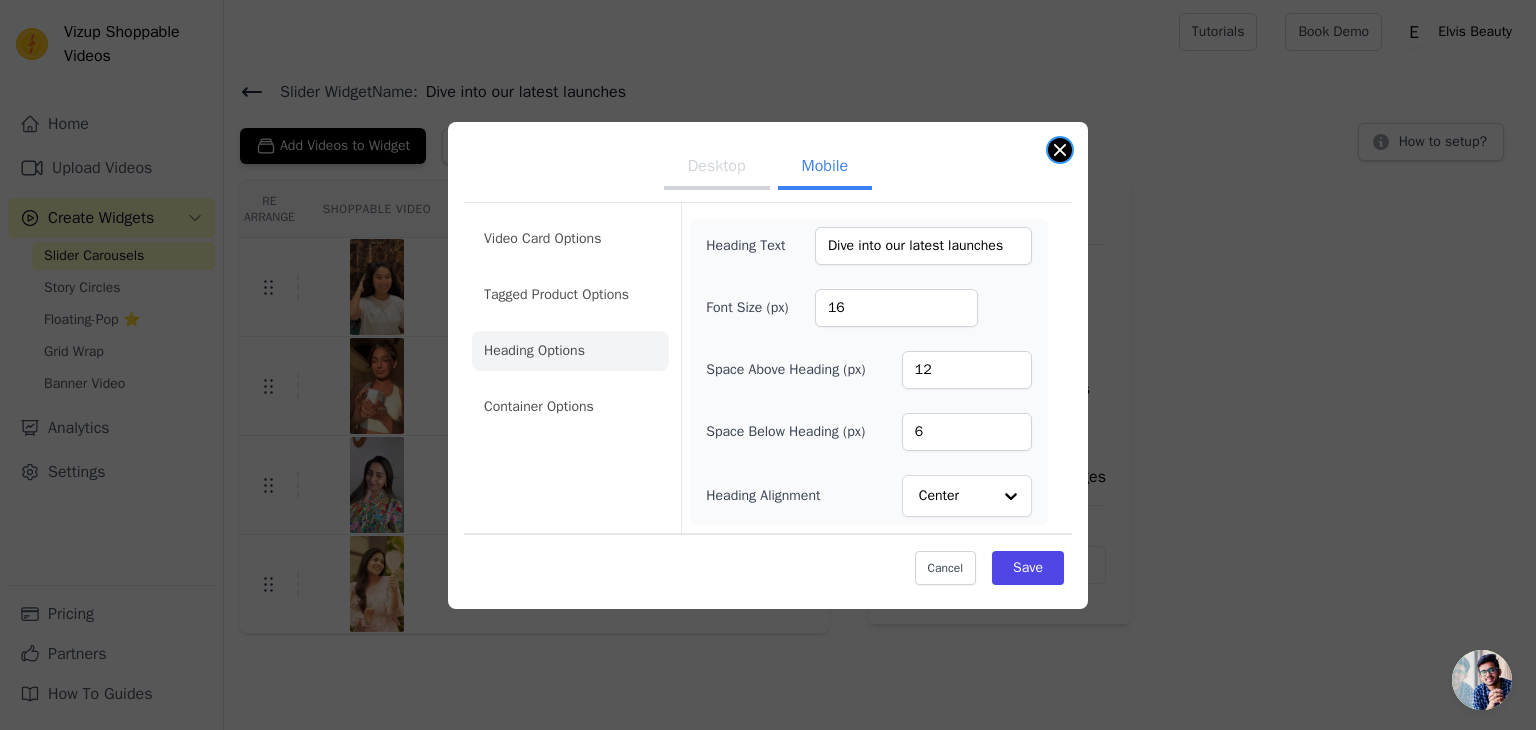 click at bounding box center [1060, 150] 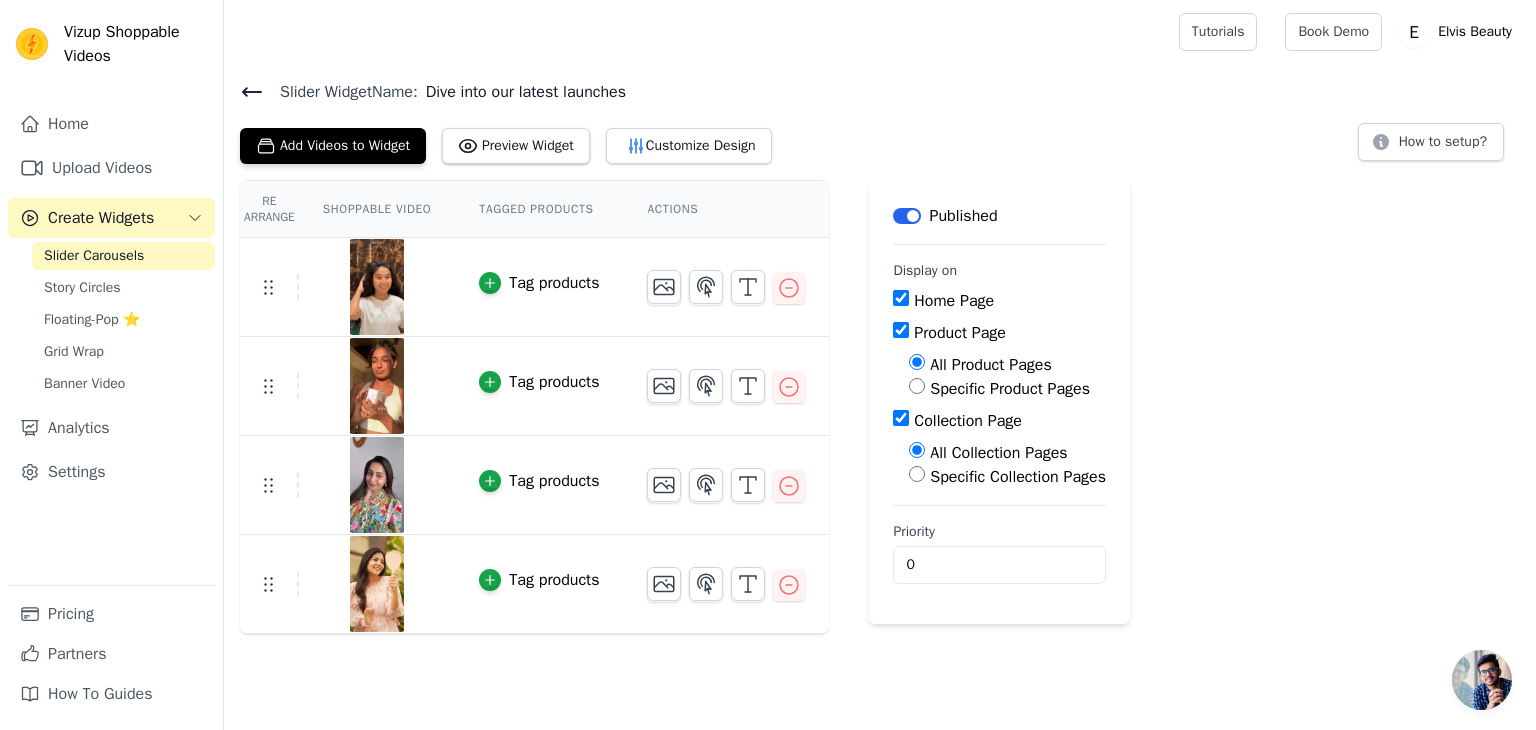 click at bounding box center (1482, 680) 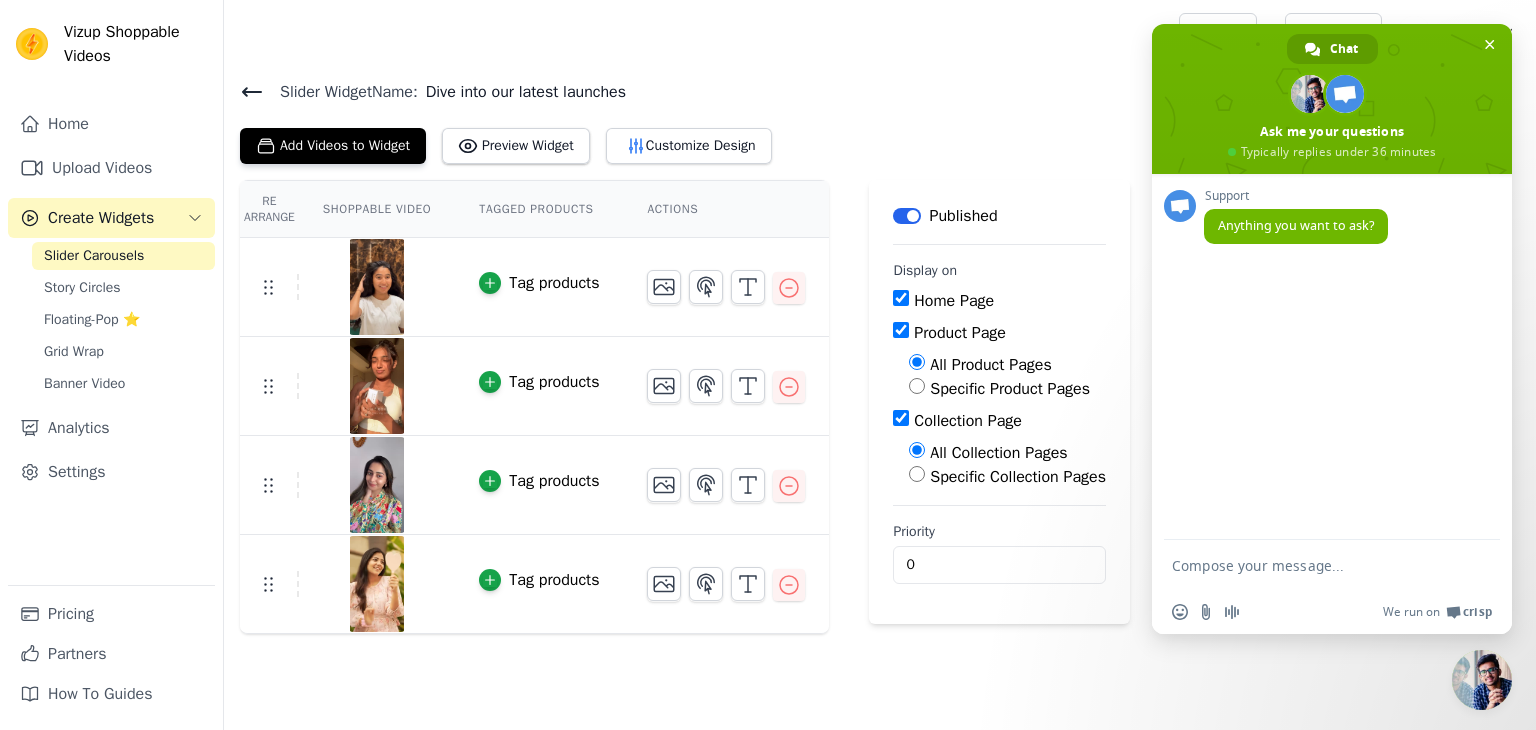 scroll, scrollTop: 0, scrollLeft: 0, axis: both 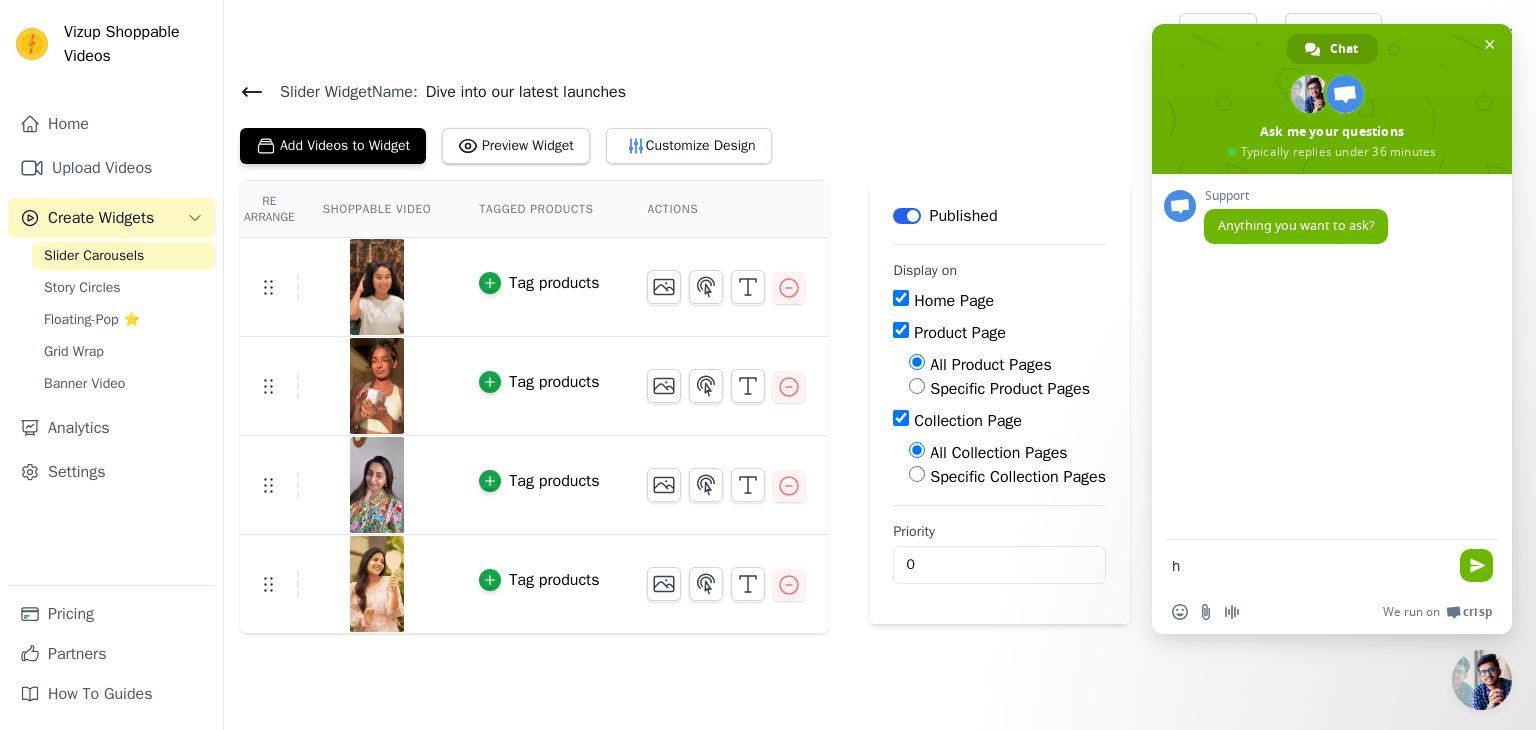 type on "hi" 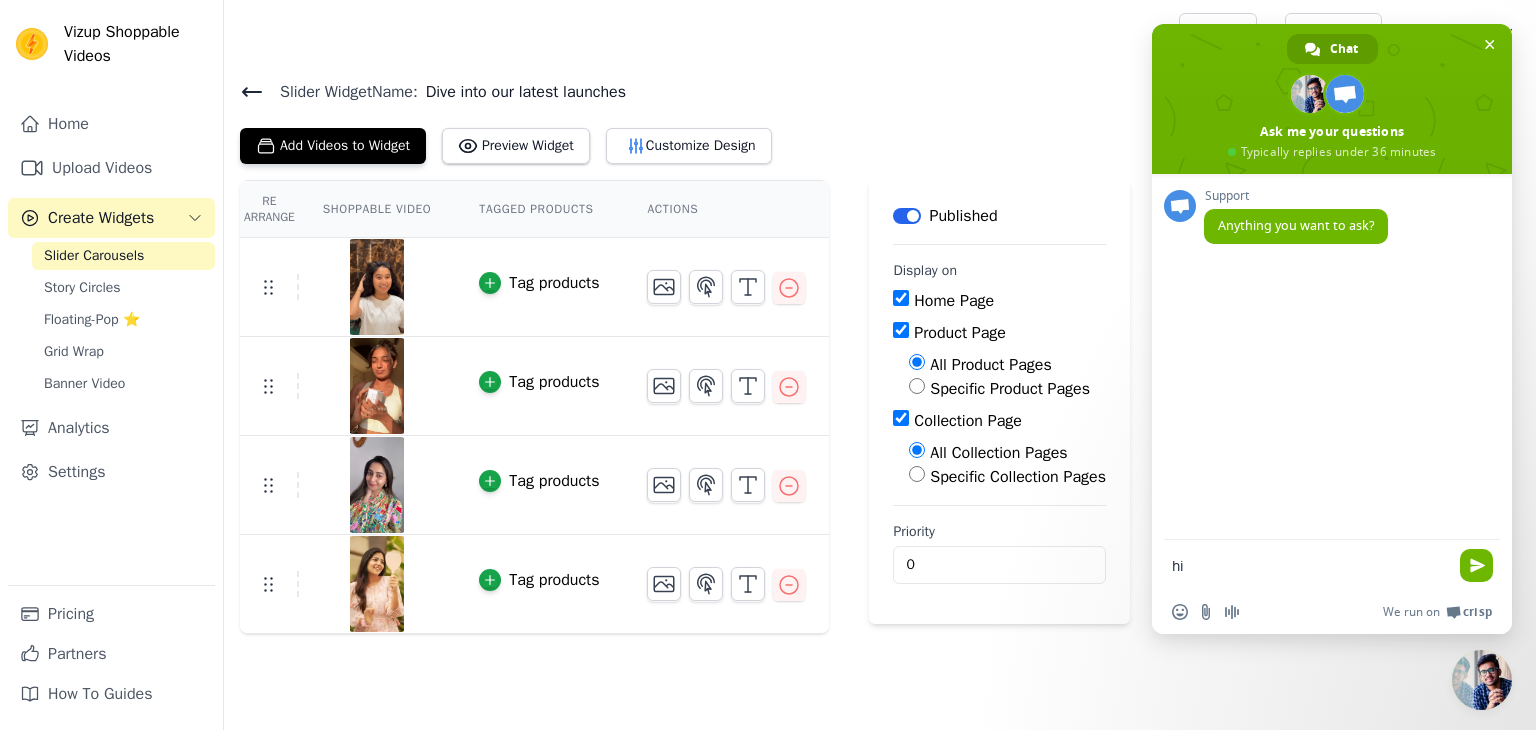 type 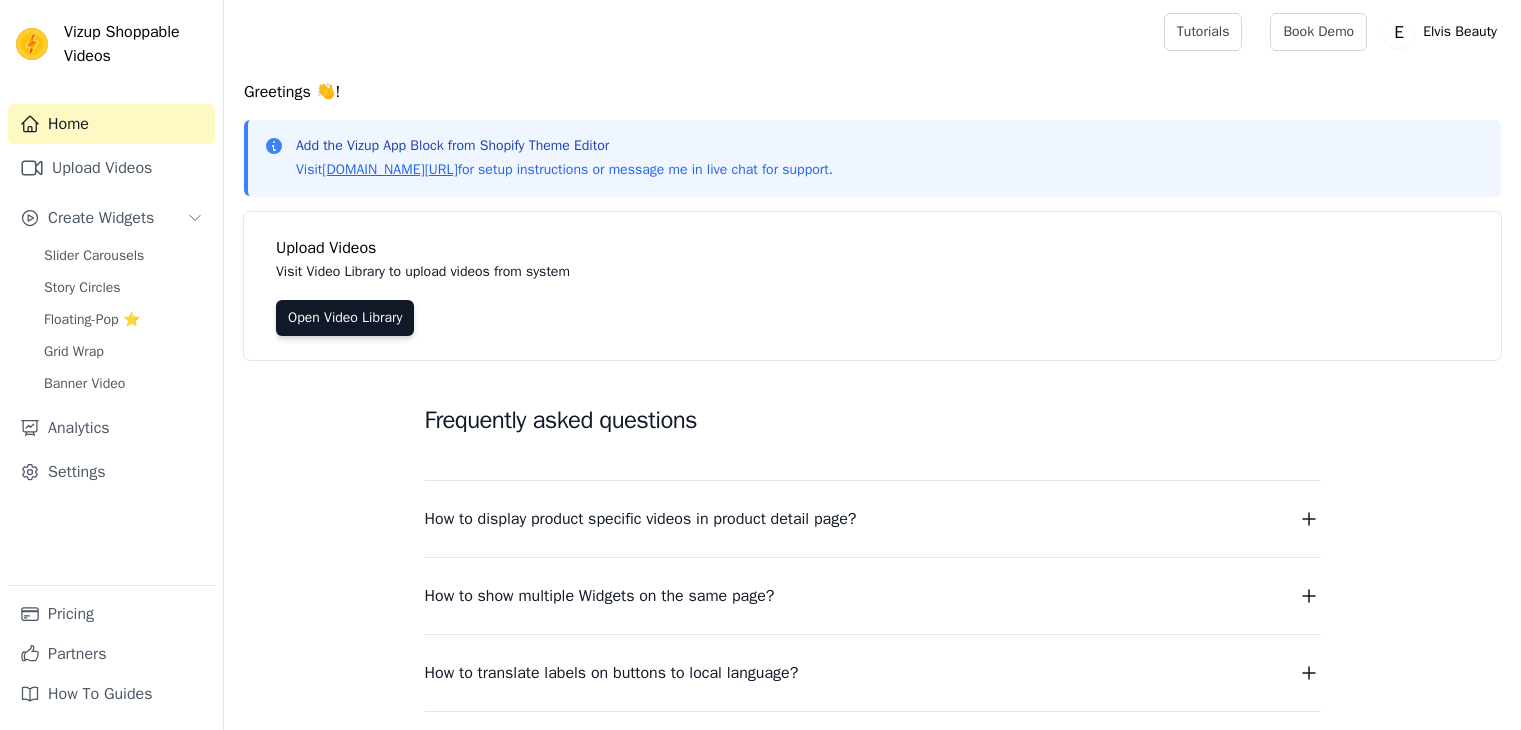 scroll, scrollTop: 0, scrollLeft: 0, axis: both 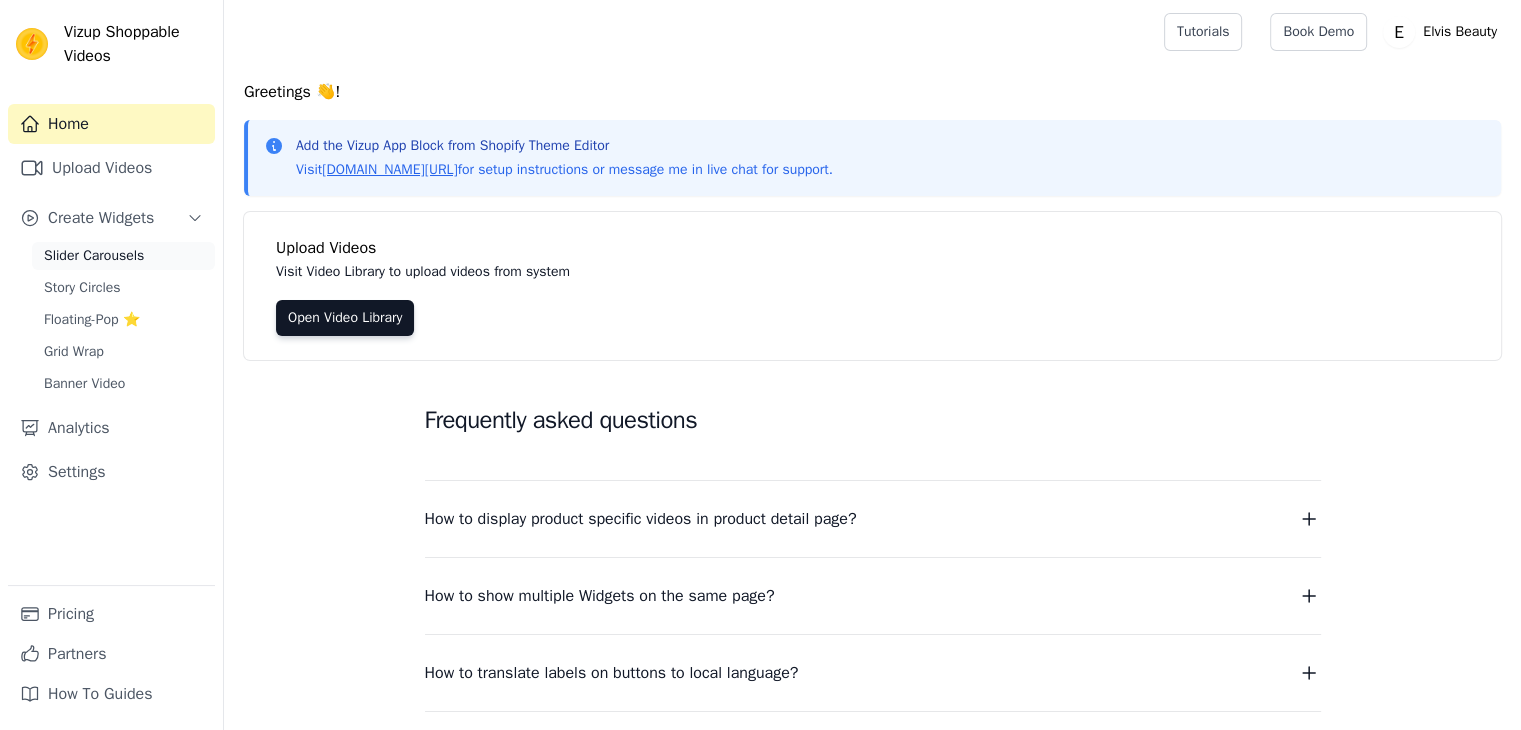 click on "Slider Carousels" at bounding box center (94, 256) 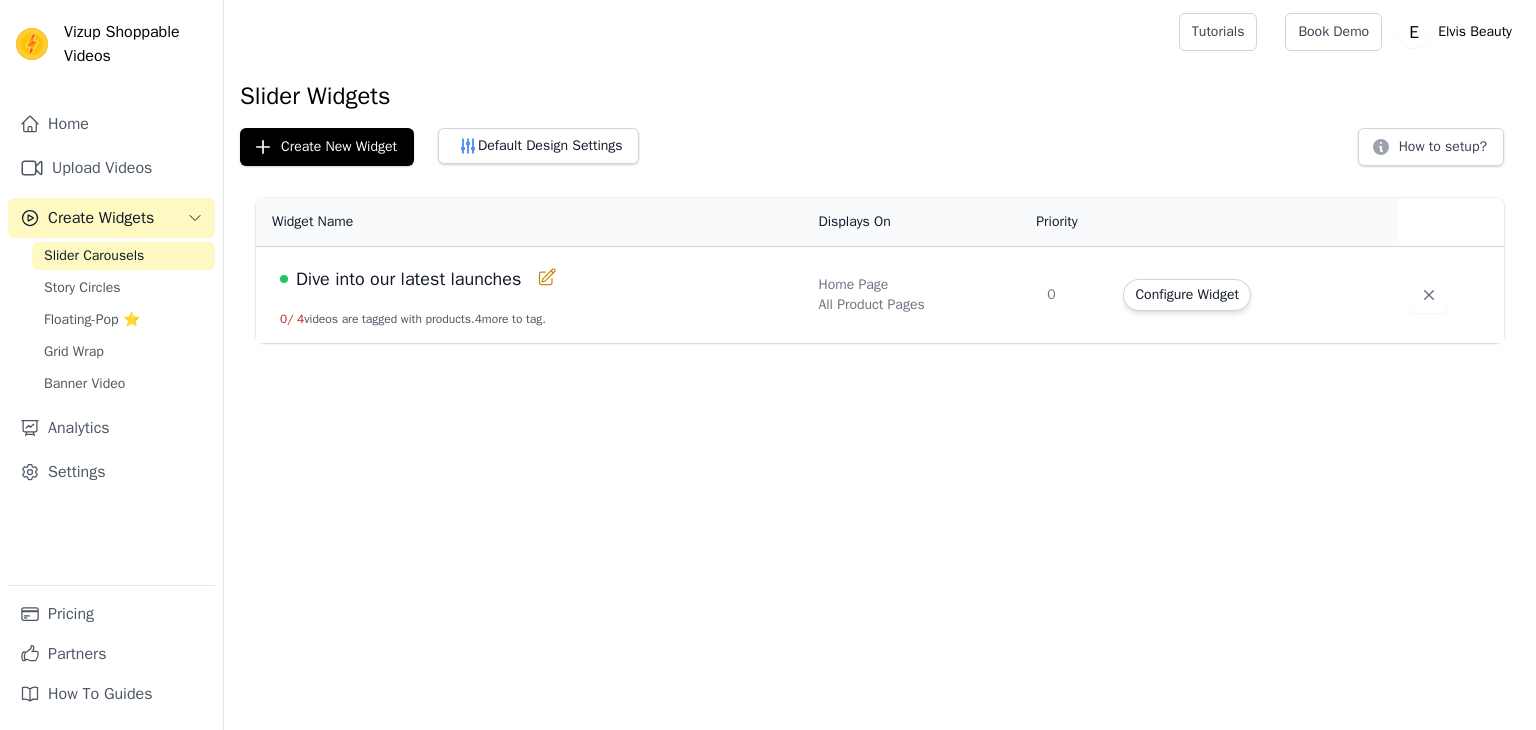 scroll, scrollTop: 0, scrollLeft: 0, axis: both 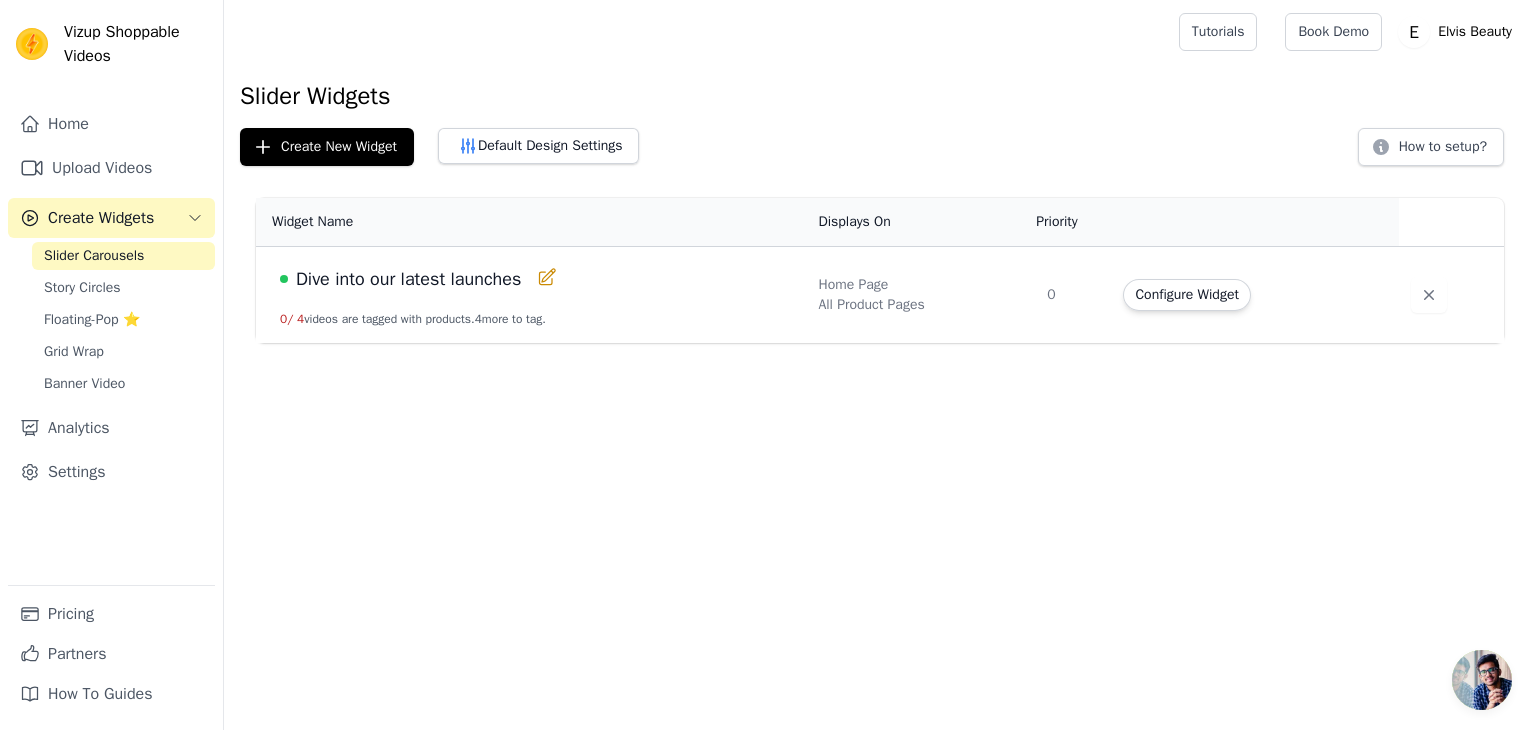 click on "Dive into our latest launches" at bounding box center (408, 279) 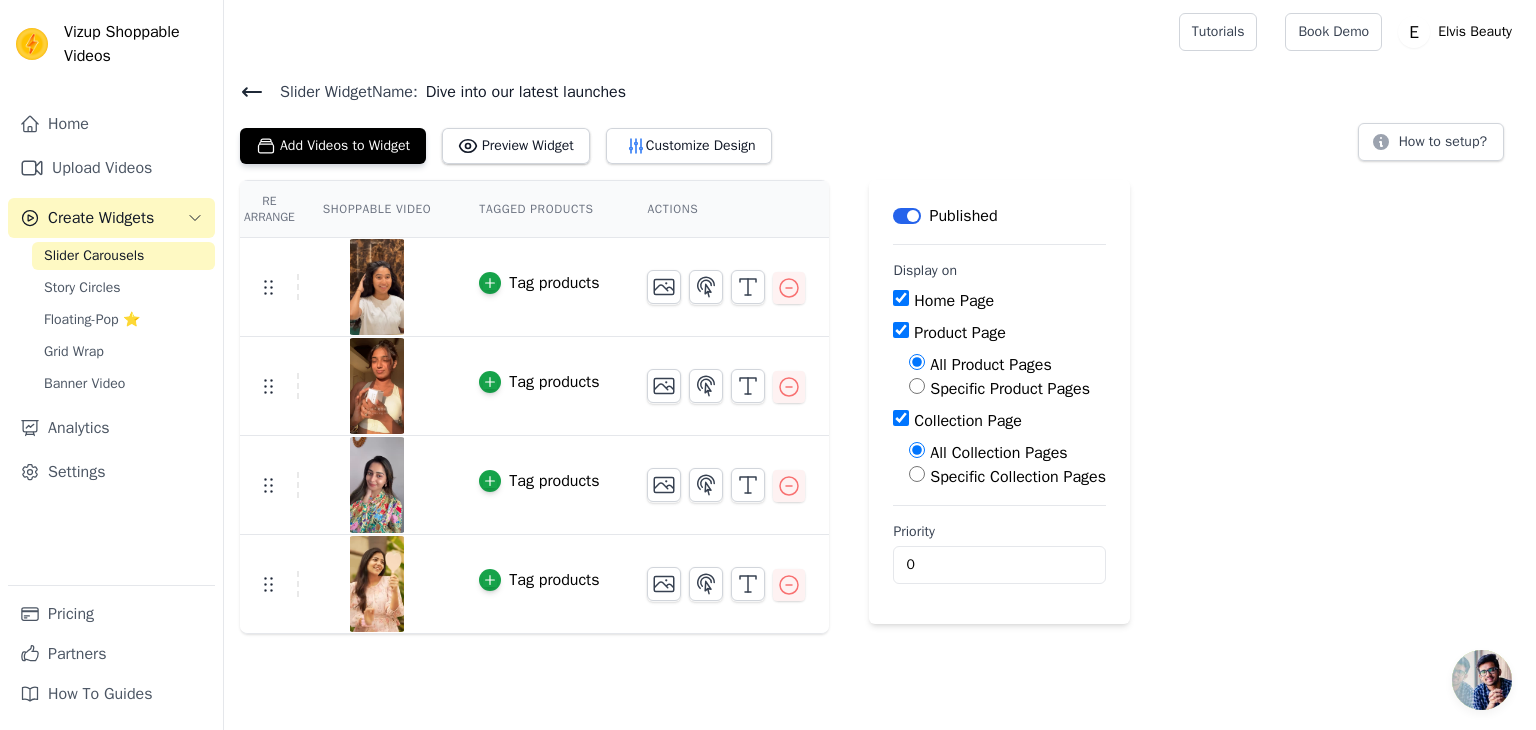 click on "Slider Widget  Name:" at bounding box center (341, 92) 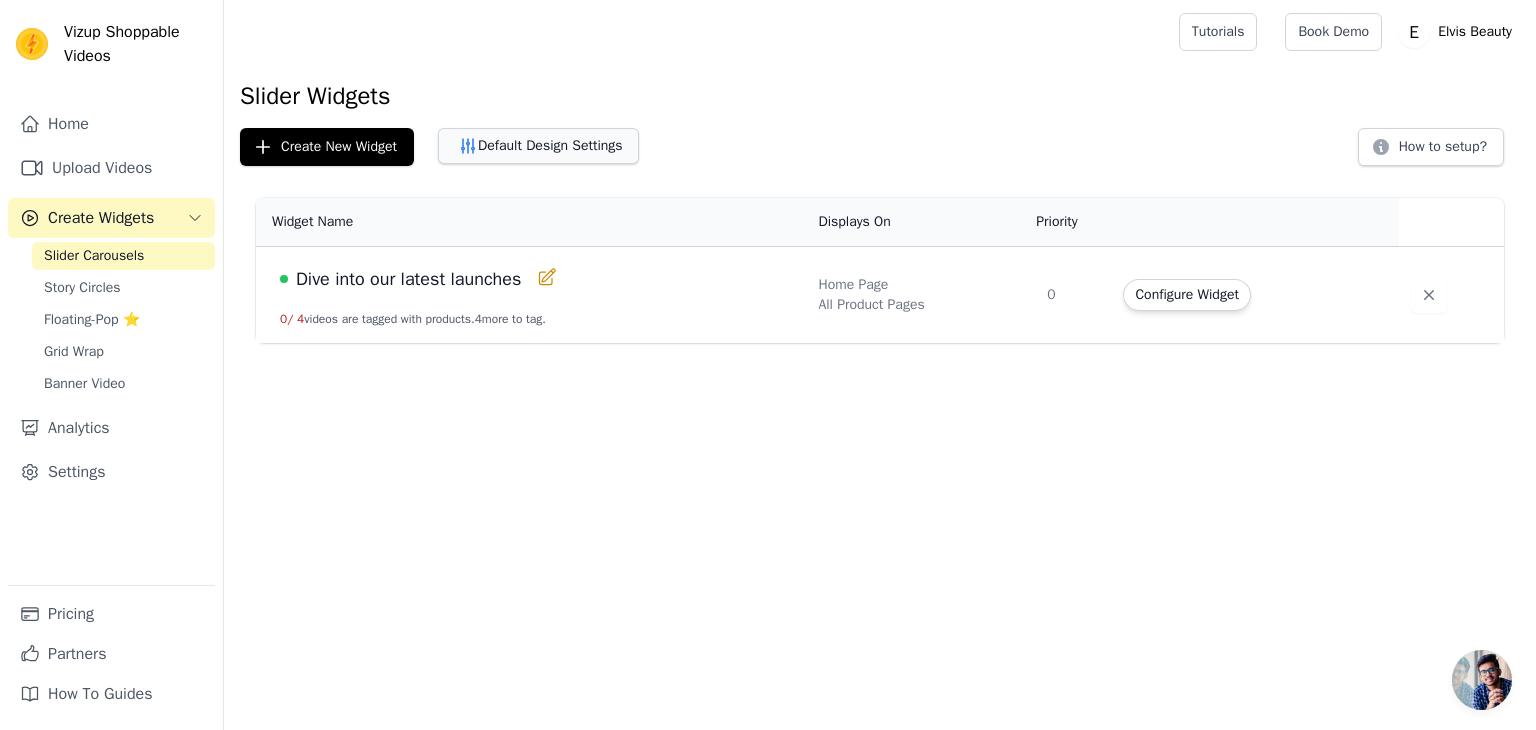 click on "Default Design Settings" at bounding box center (538, 146) 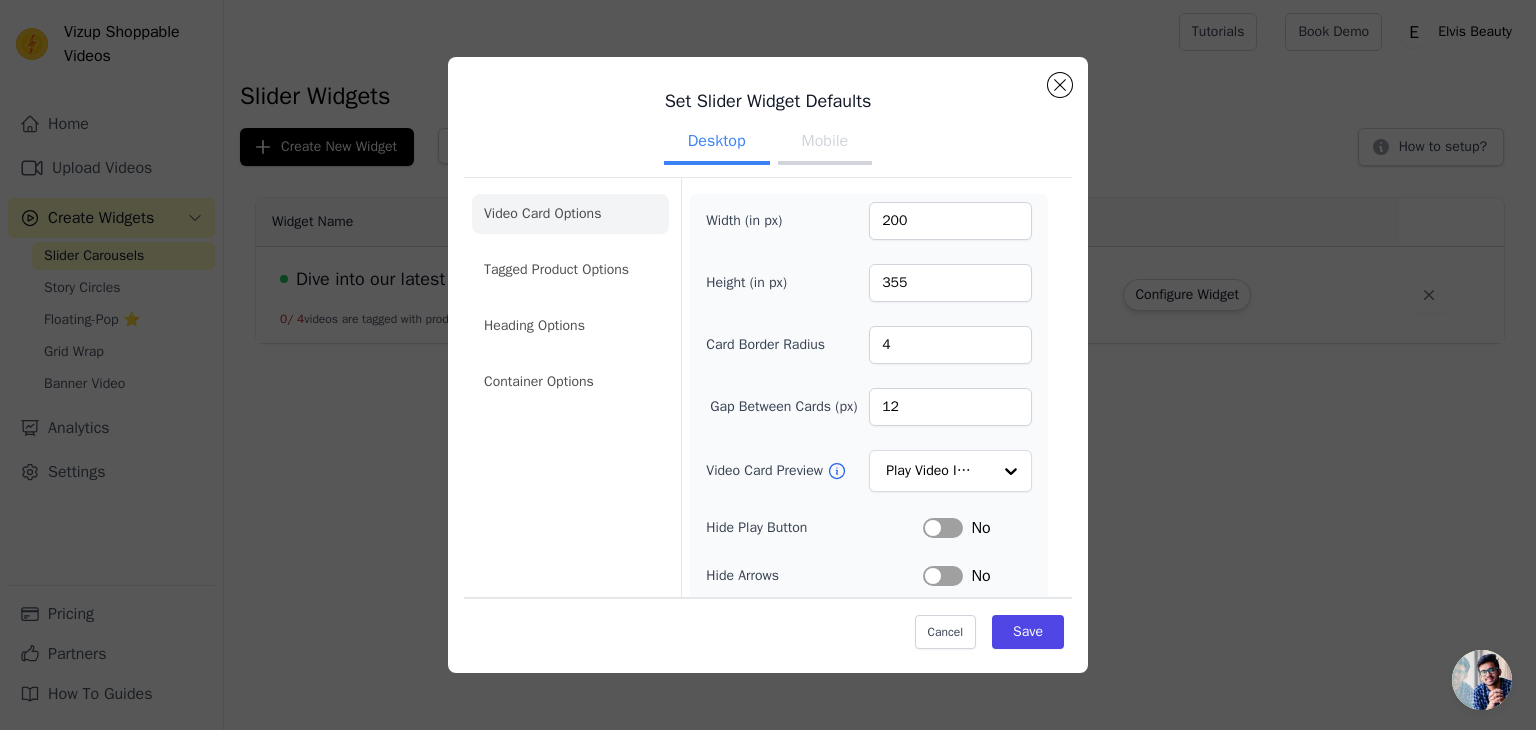 click on "Set Slider Widget Defaults   Desktop Mobile   Video Card Options Tagged Product Options Heading Options Container Options   Width (in px)   200   Height (in px)   355   Card Border Radius   4   Gap Between Cards (px)   12   Video Card Preview           Play Video In Loop               Hide Play Button   Label     No   Hide Arrows   Label     No   Remove Video Card Shadow     Label     No   Auto Loop Slider     Label     No   Shopping Icon on Video Cards   Label     No   Add to Cart on Video Cards     Label     No   Cancel     Save" at bounding box center [768, 365] 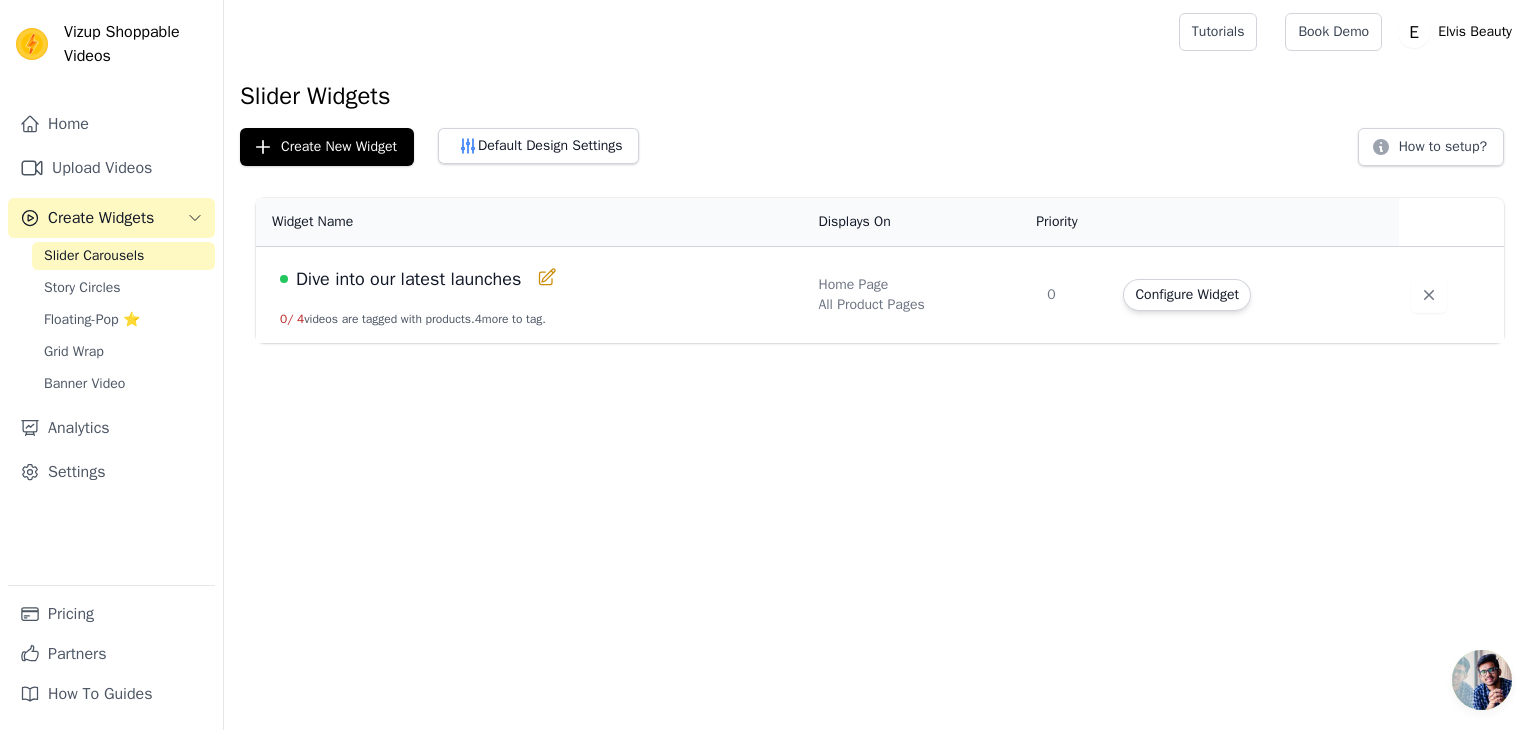 click on "Dive into our latest launches" at bounding box center (408, 279) 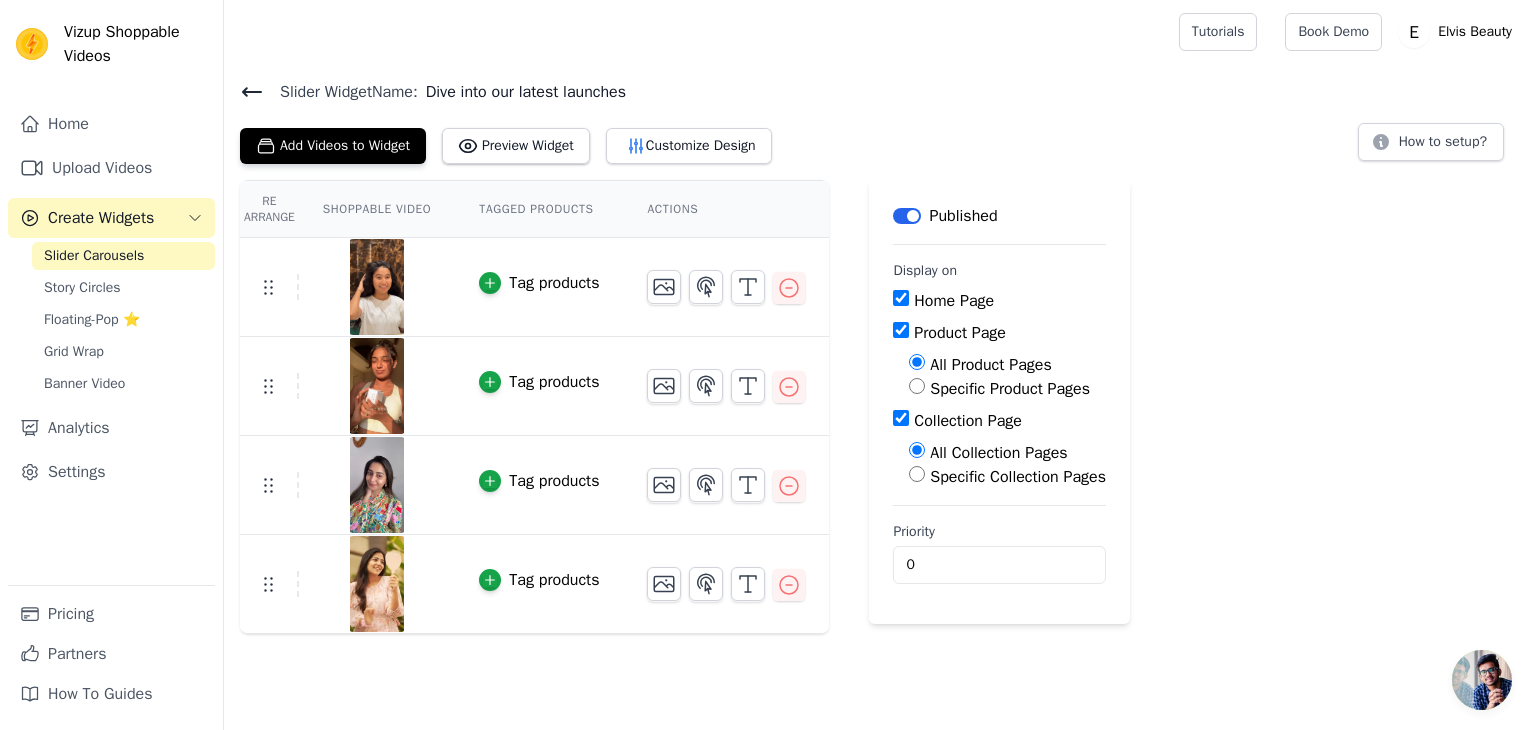 click 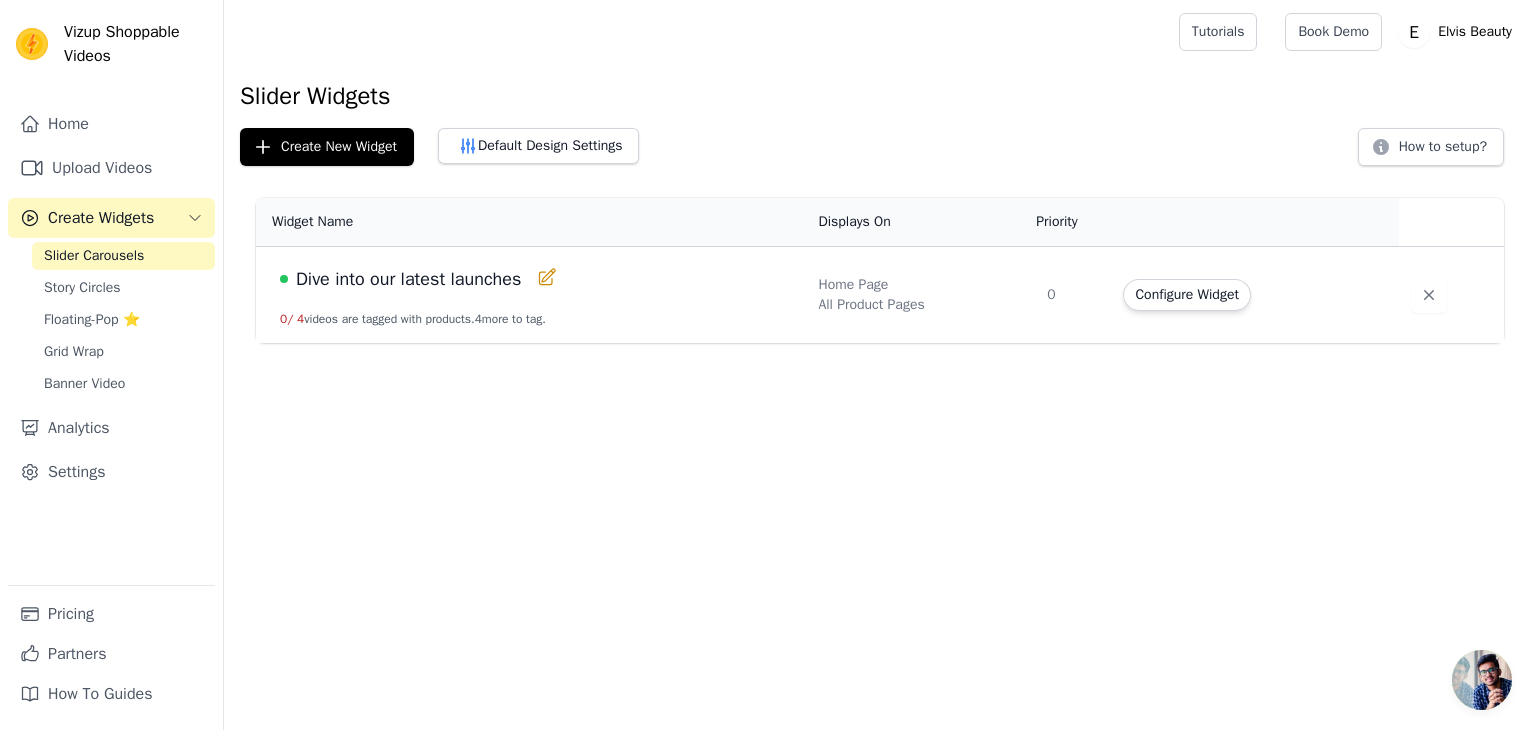 drag, startPoint x: 566, startPoint y: 252, endPoint x: 553, endPoint y: 279, distance: 29.966648 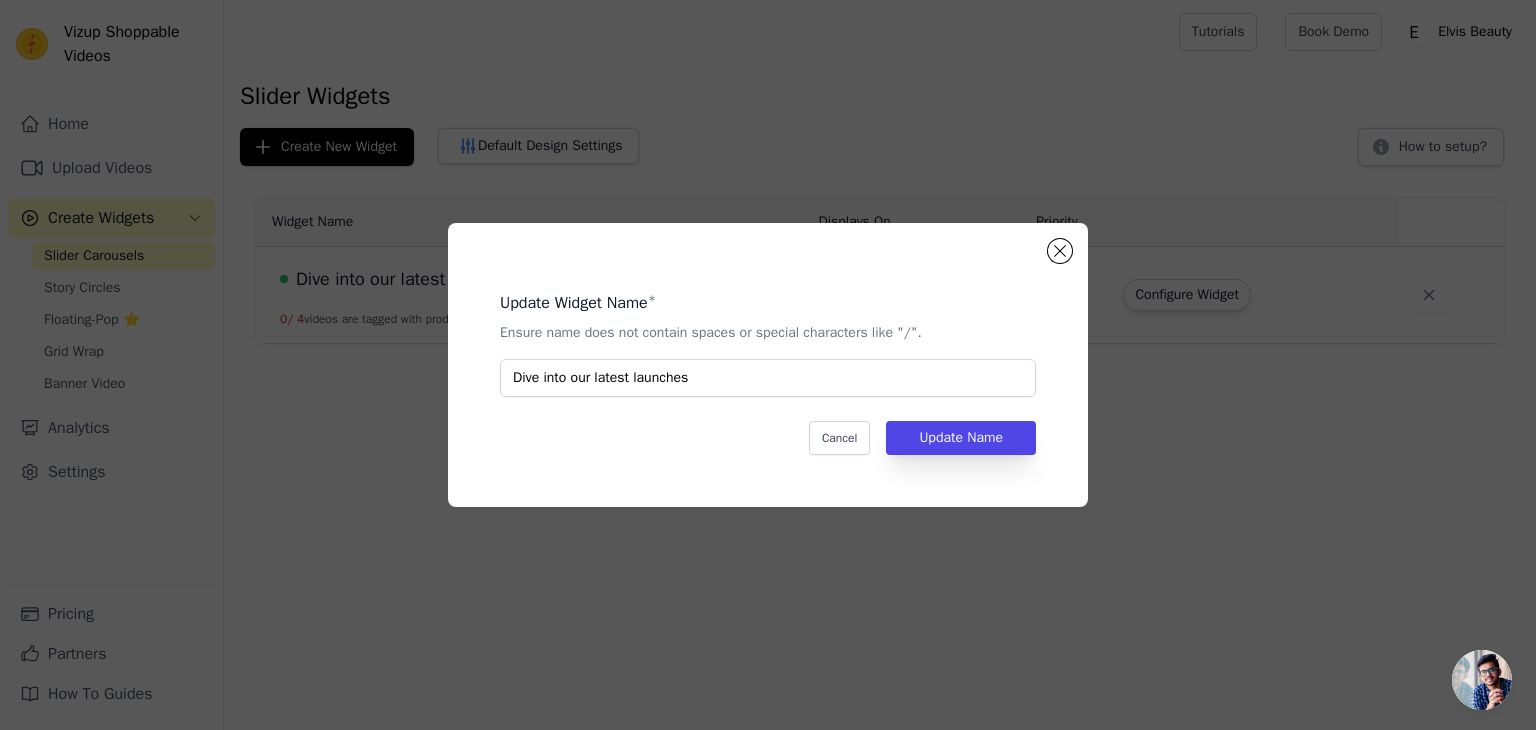 click on "Update Widget Name   *   Ensure name does not contain spaces or special characters like "/".   Dive into our latest launches   Cancel   Update Name" at bounding box center (768, 365) 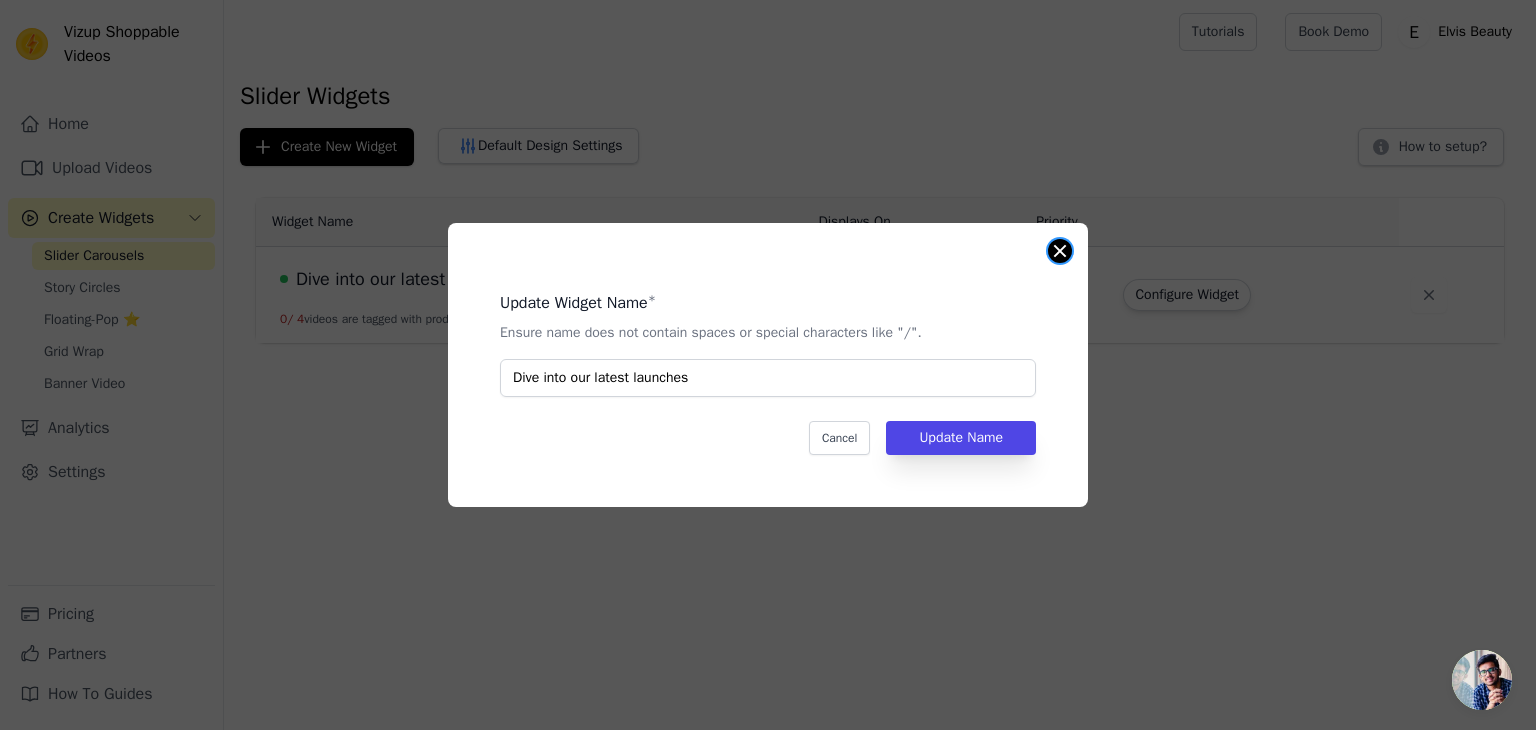 click at bounding box center (1060, 251) 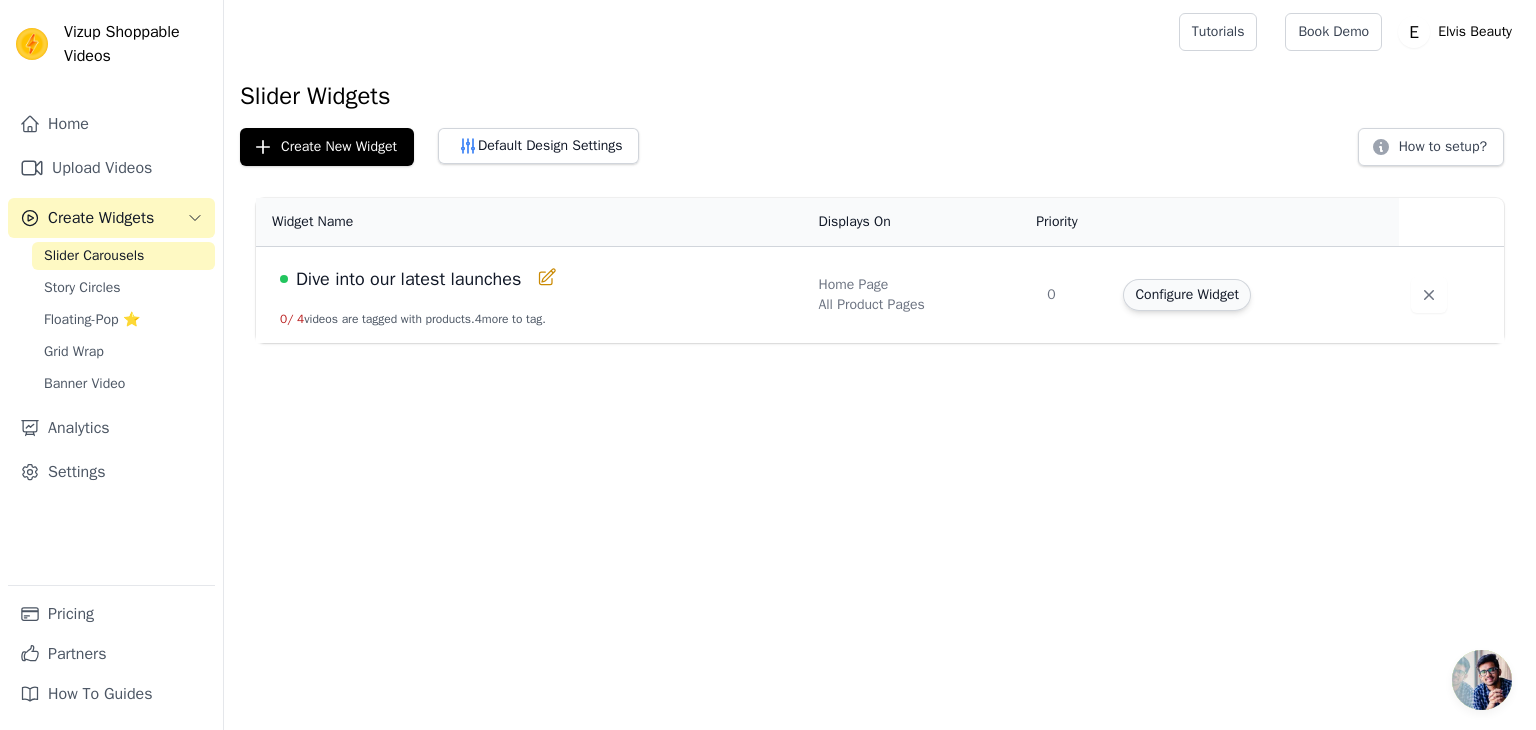 click on "Configure Widget" at bounding box center [1186, 295] 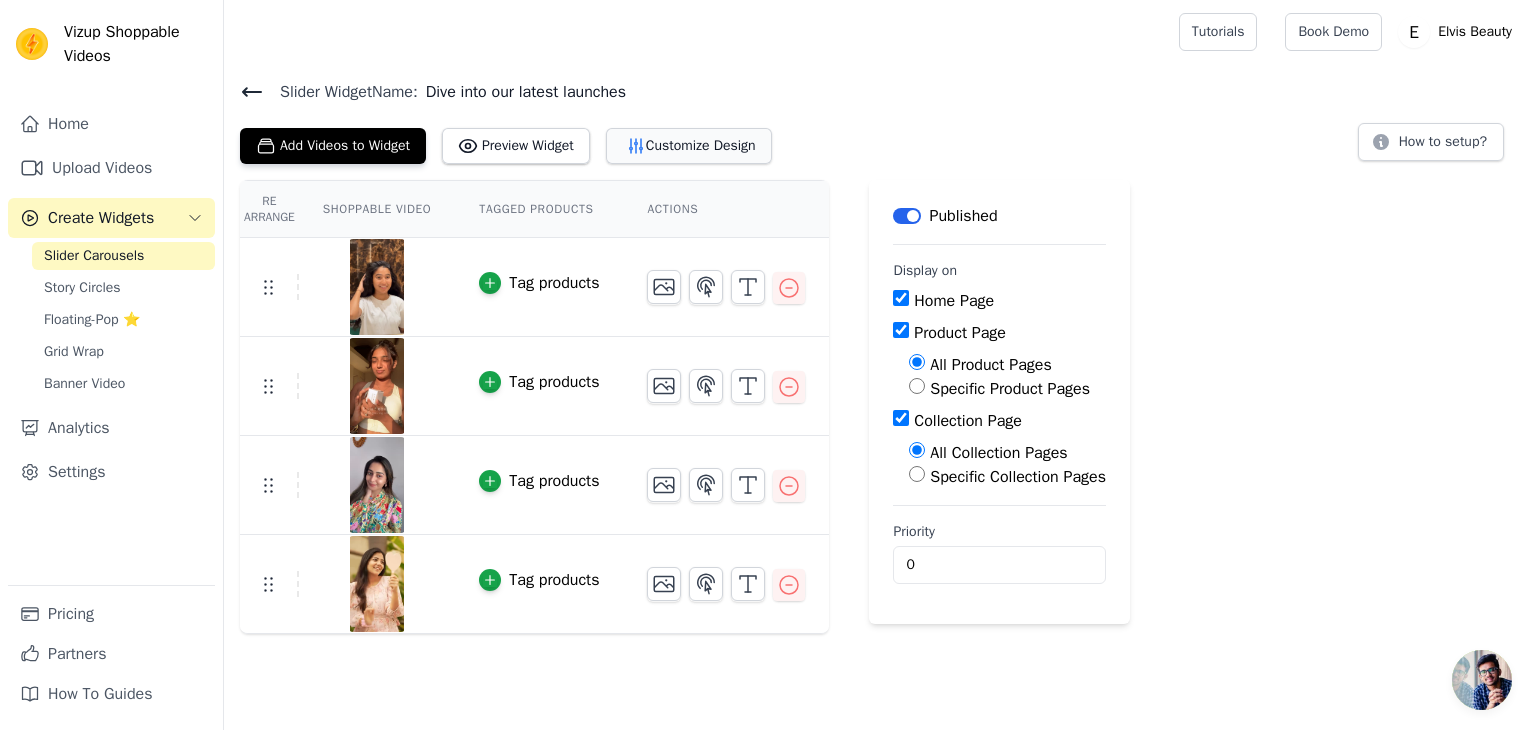 click on "Customize Design" at bounding box center [689, 146] 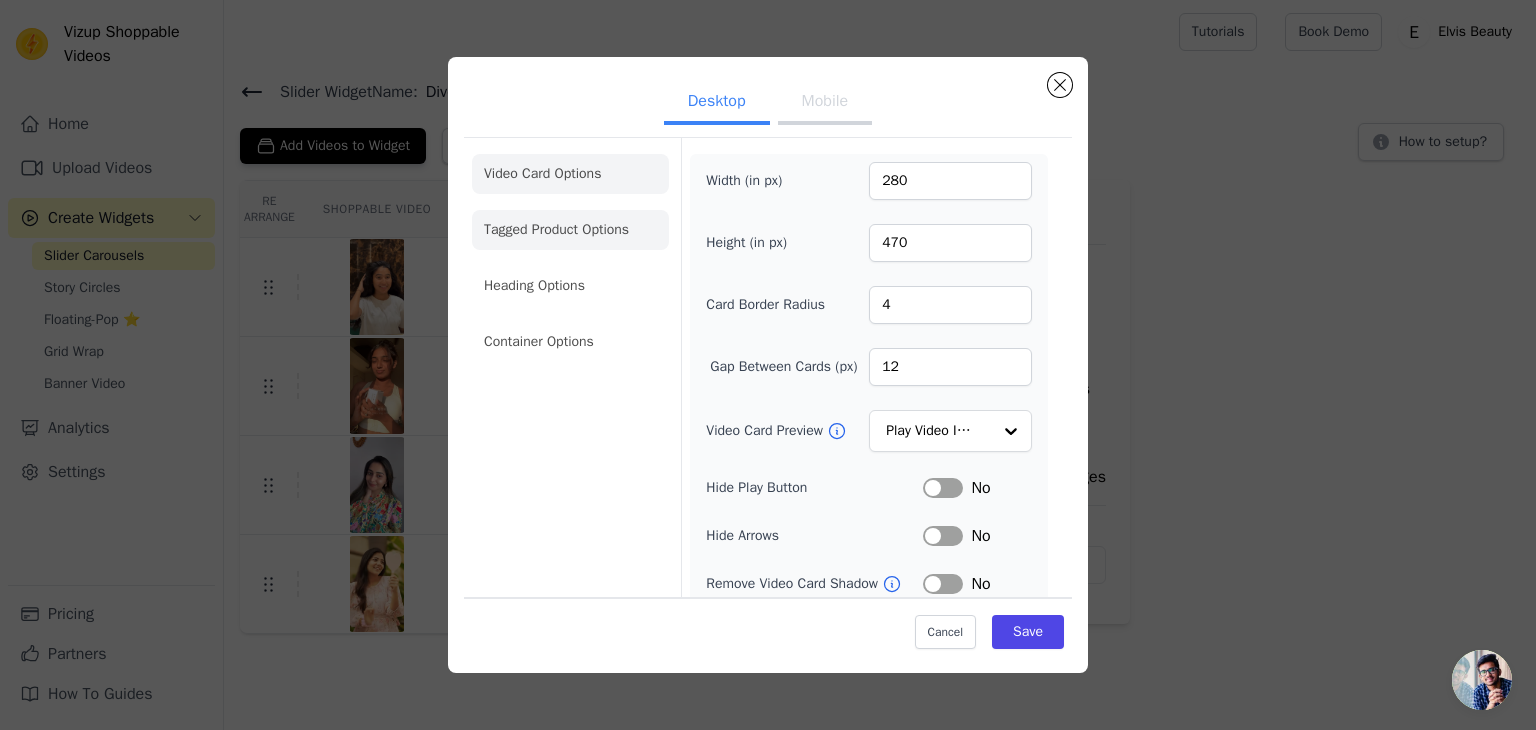 click on "Tagged Product Options" 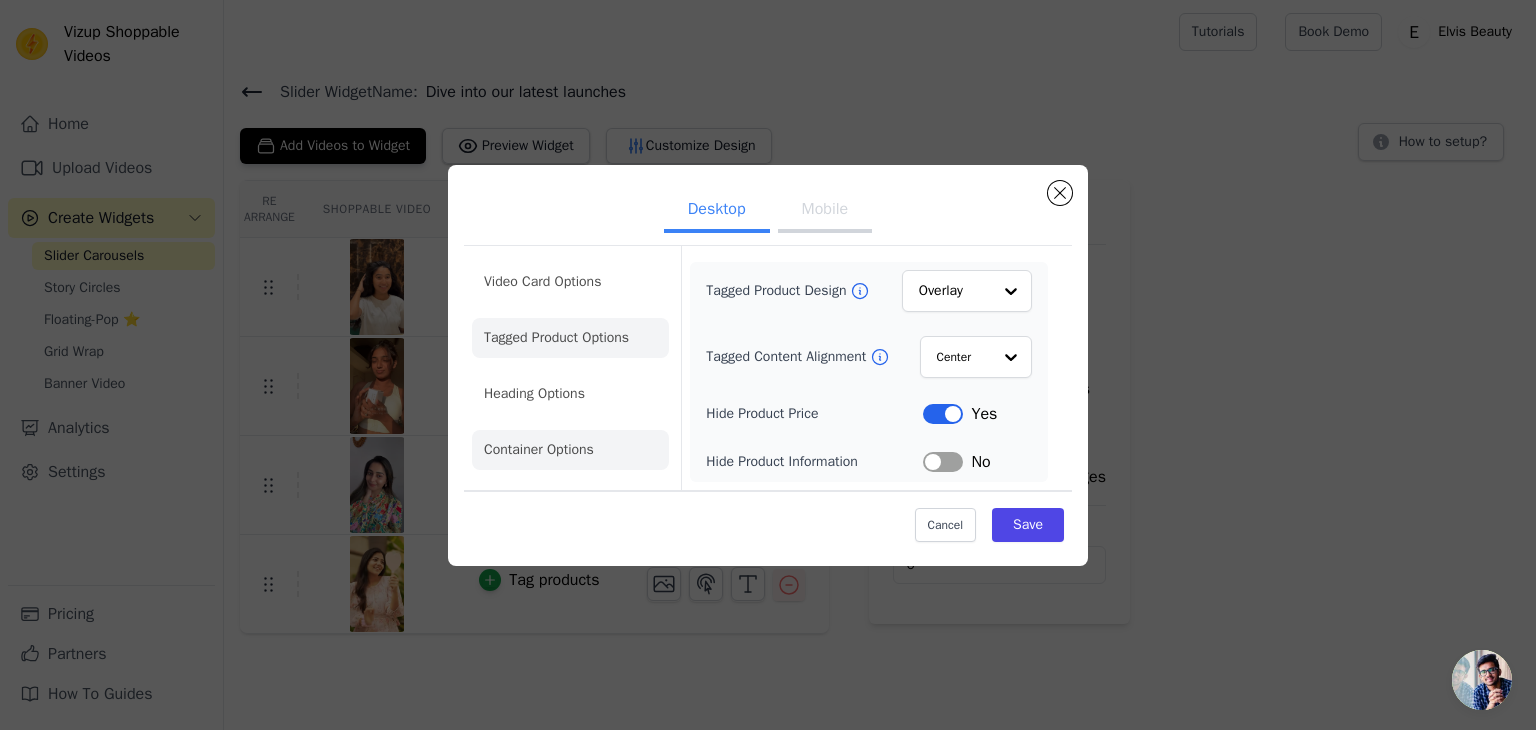 click on "Container Options" 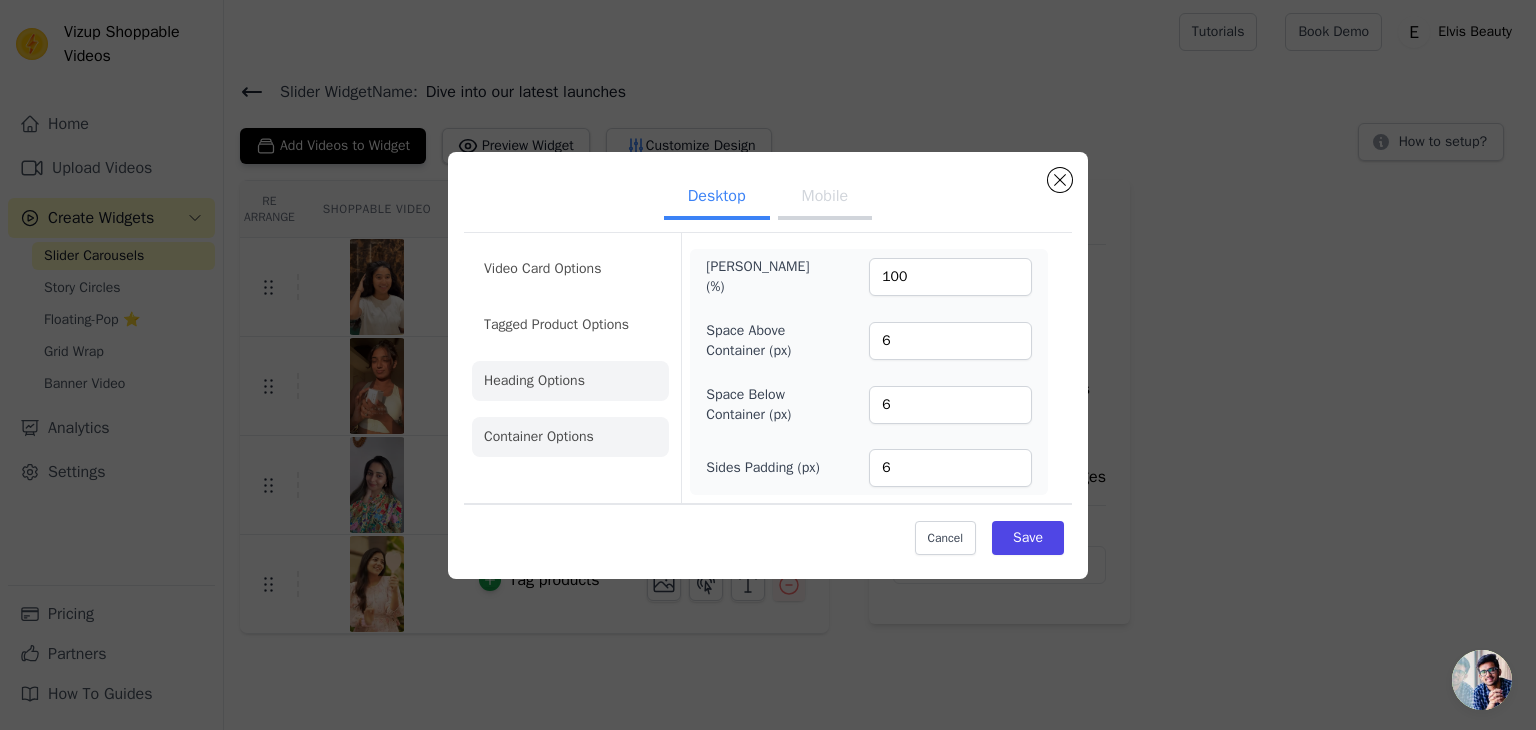 click on "Heading Options" 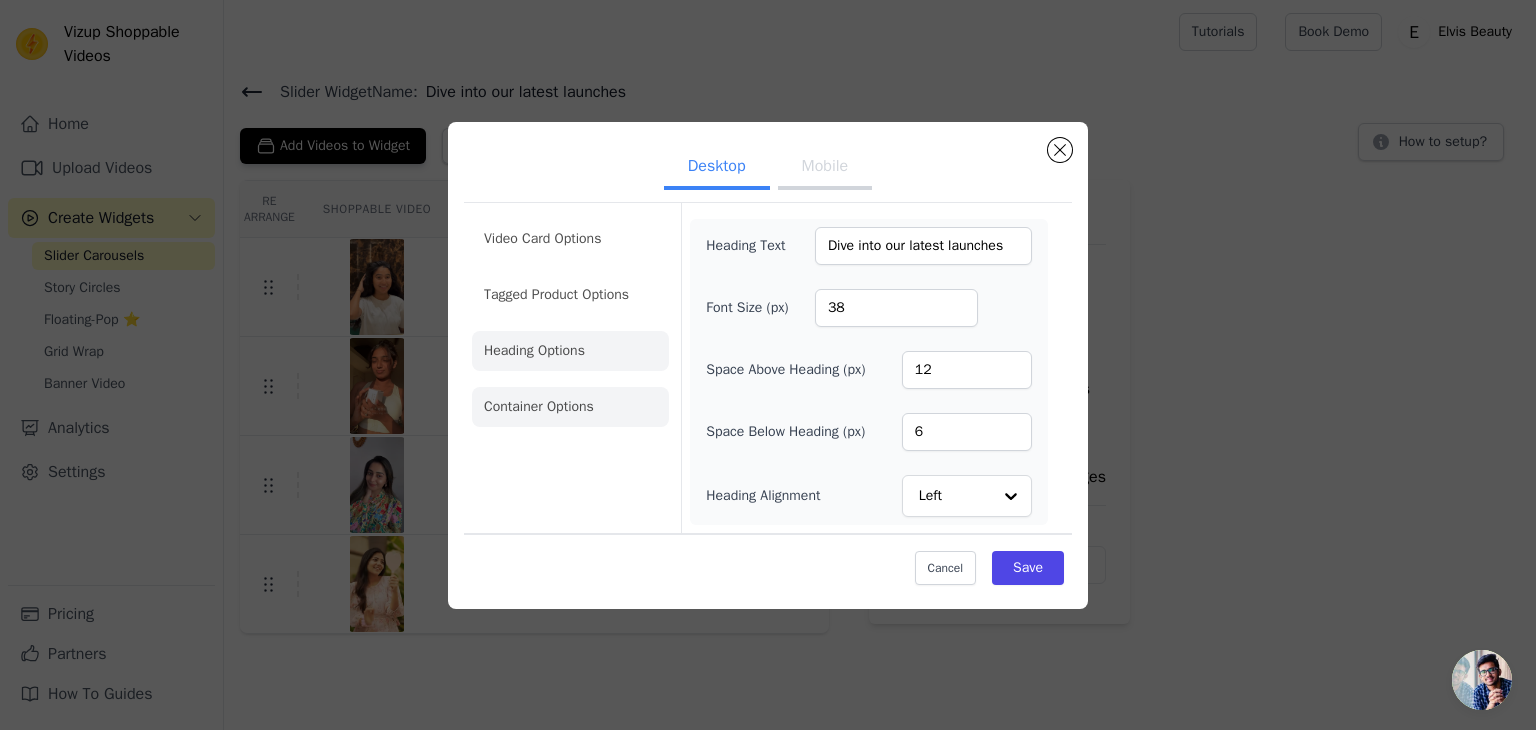 click on "Container Options" 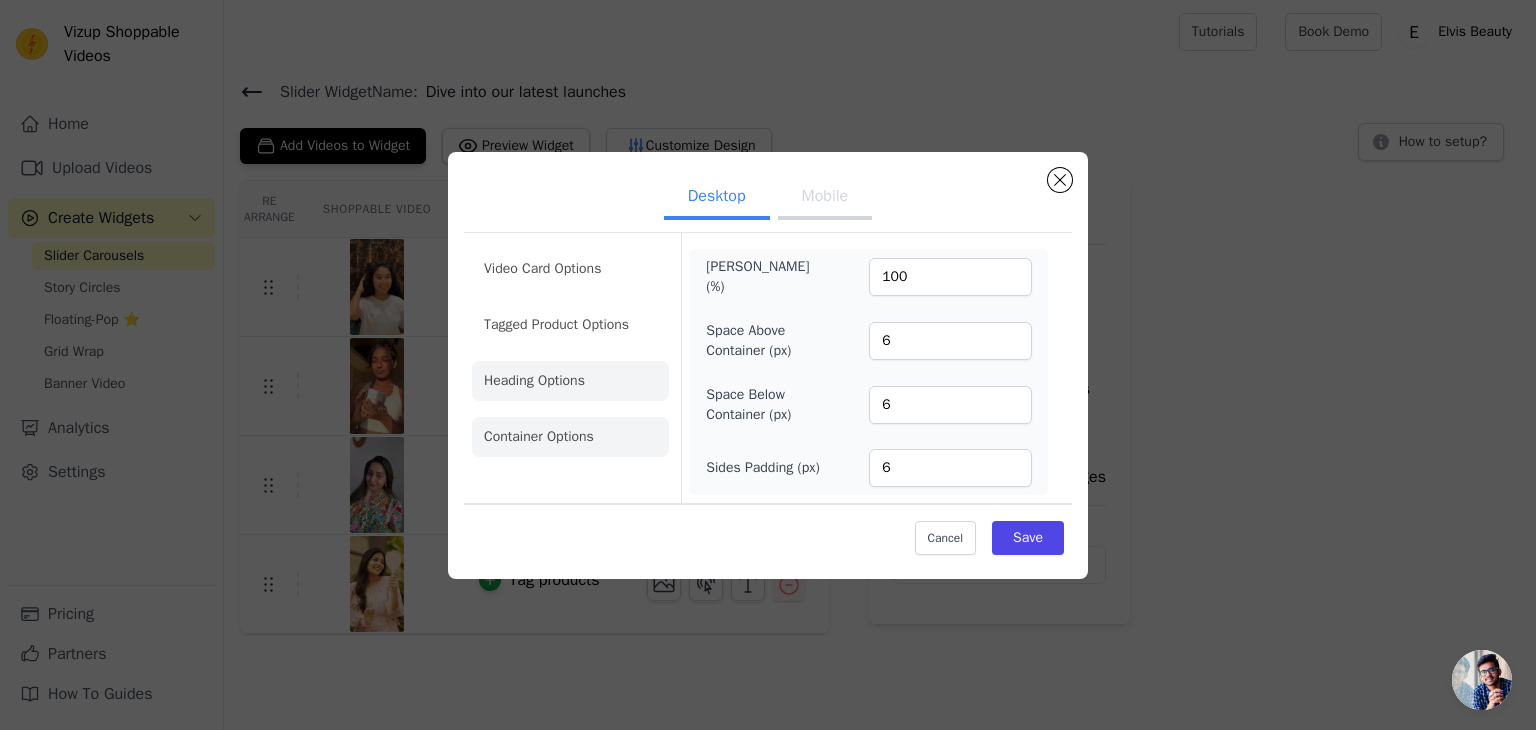 click on "Heading Options" 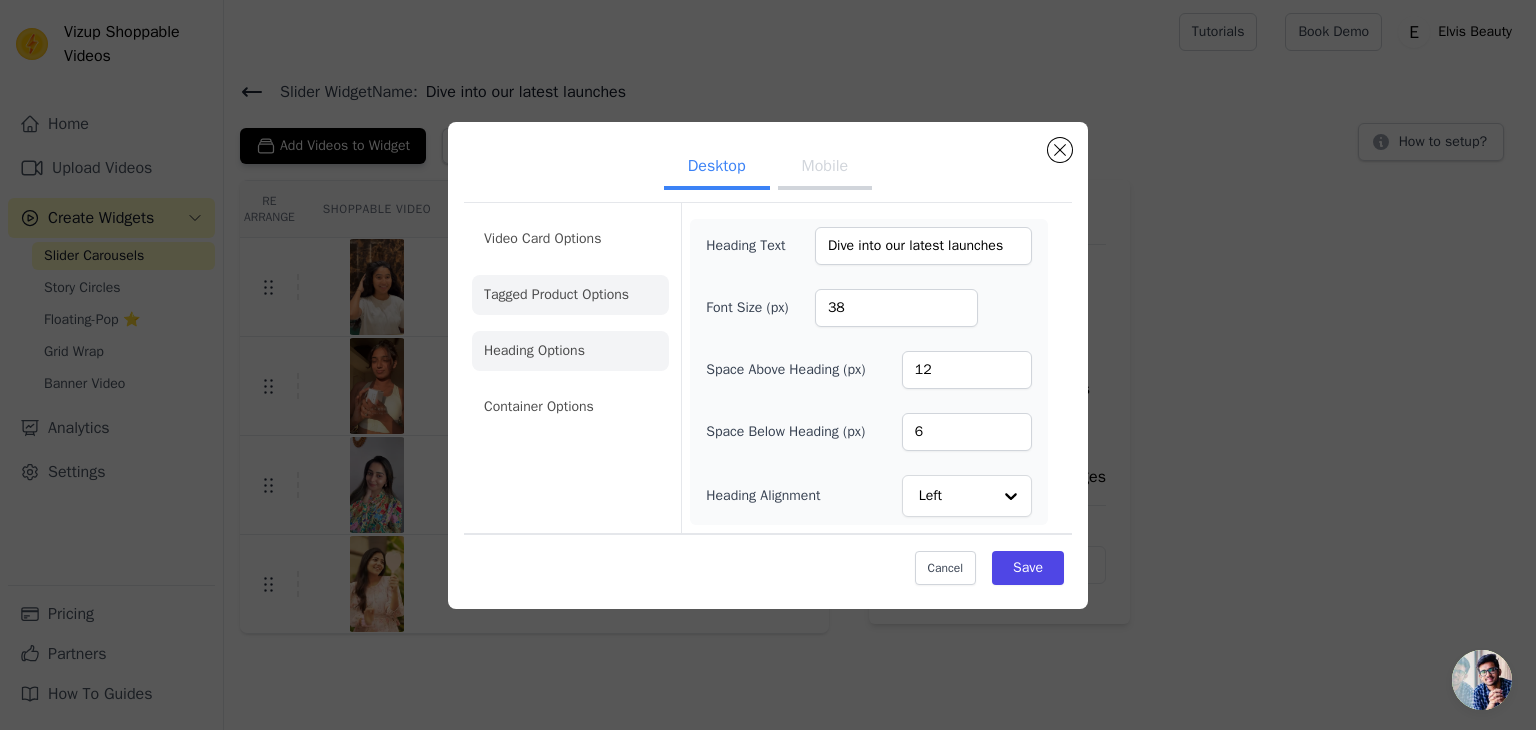 click on "Tagged Product Options" 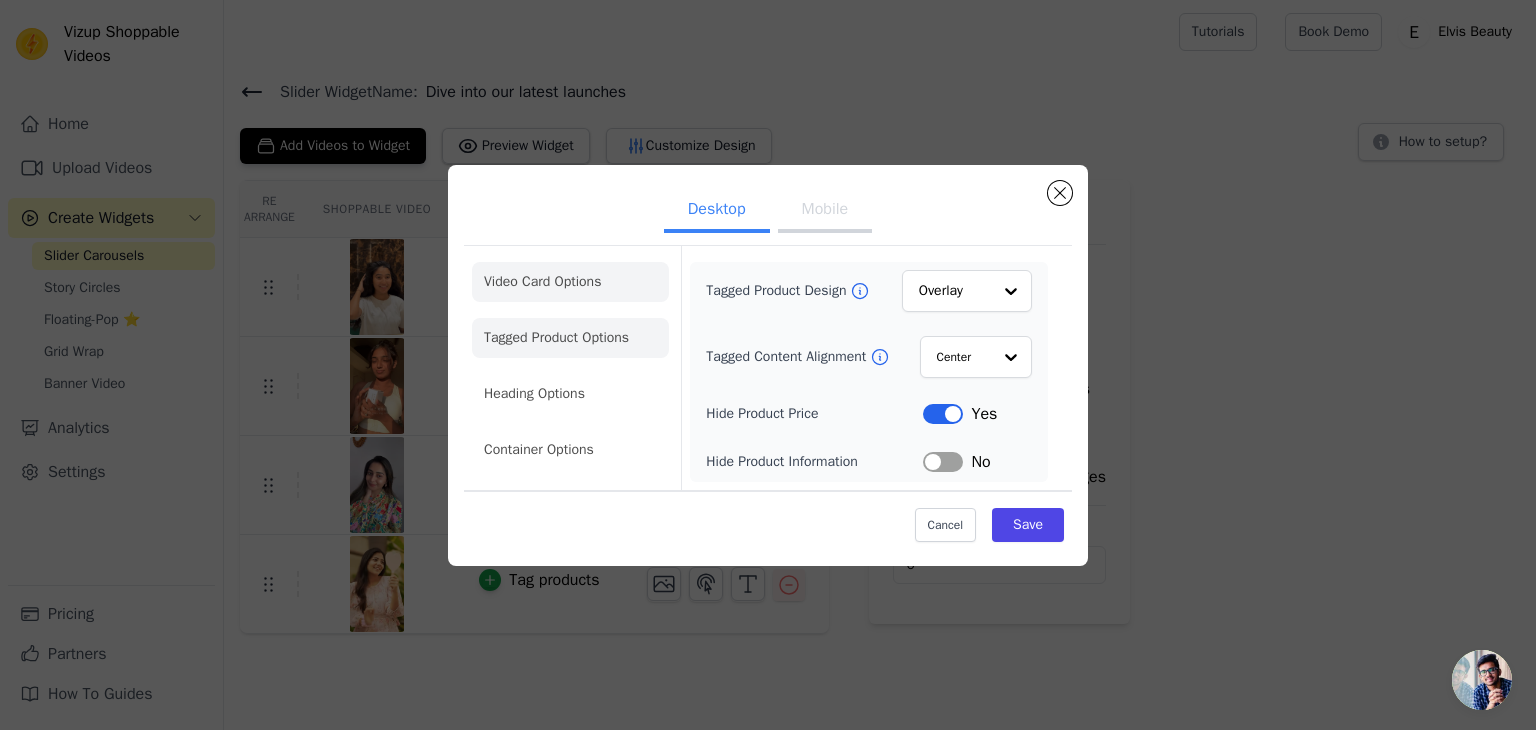 click on "Video Card Options" 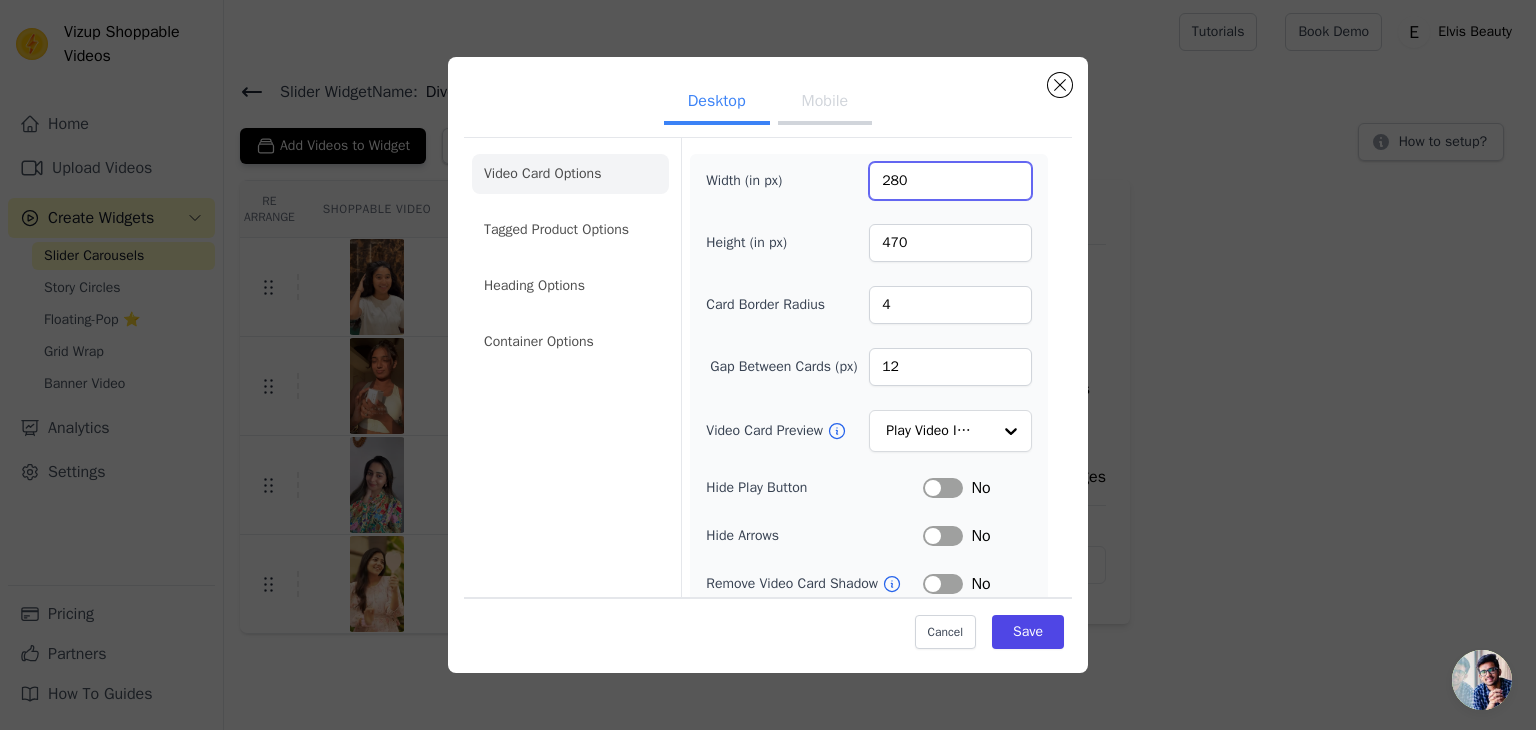 click on "280" at bounding box center (950, 181) 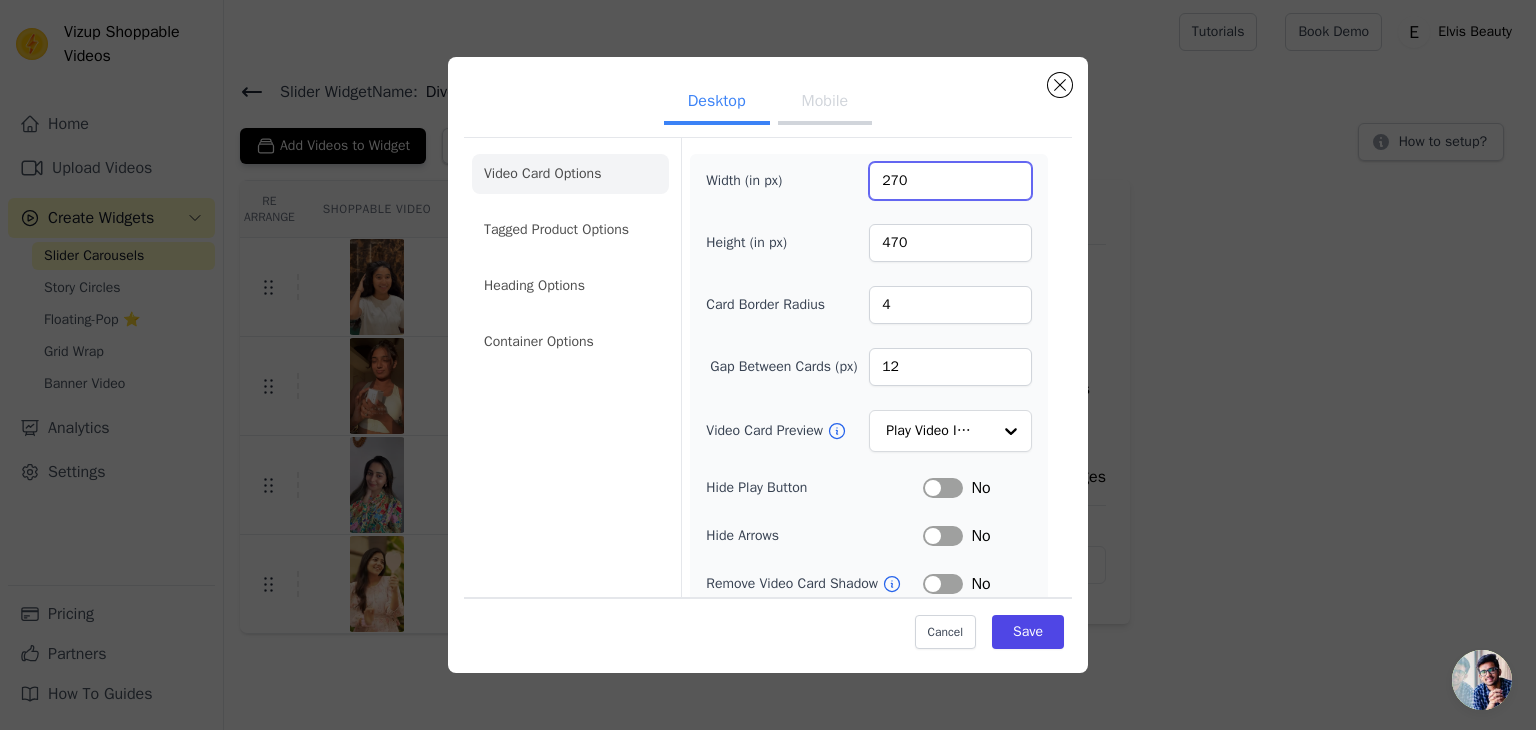 click on "270" at bounding box center [950, 181] 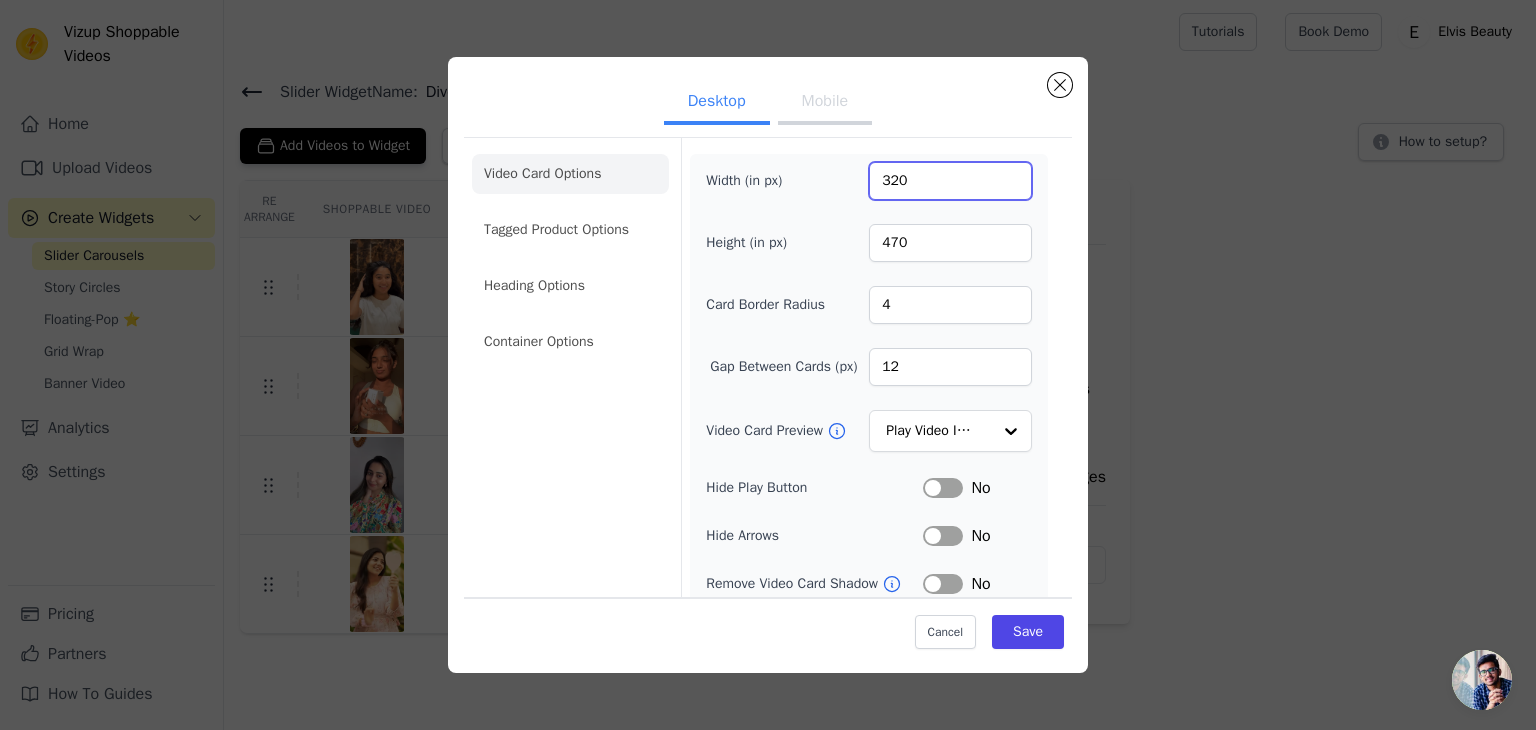 type on "320" 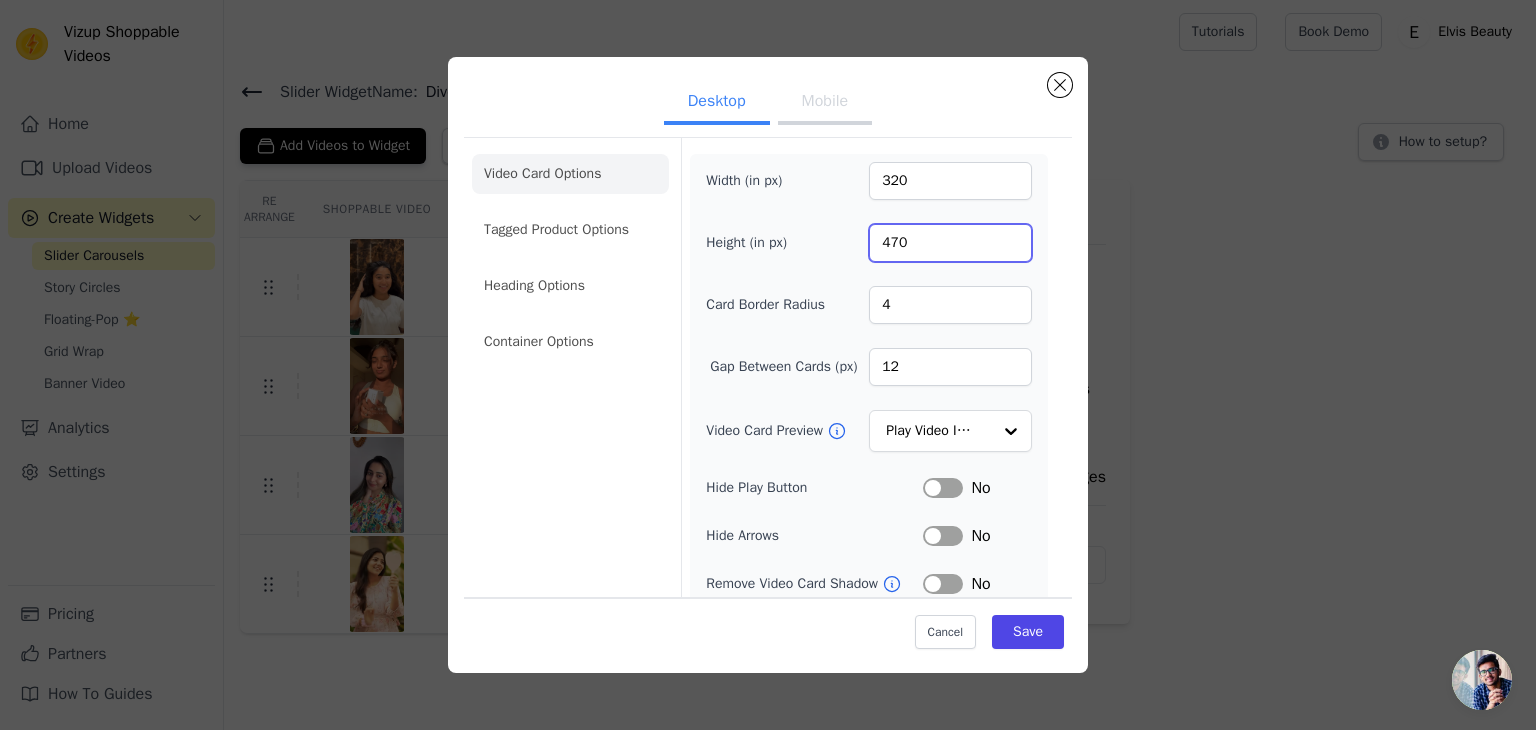click on "470" at bounding box center (950, 243) 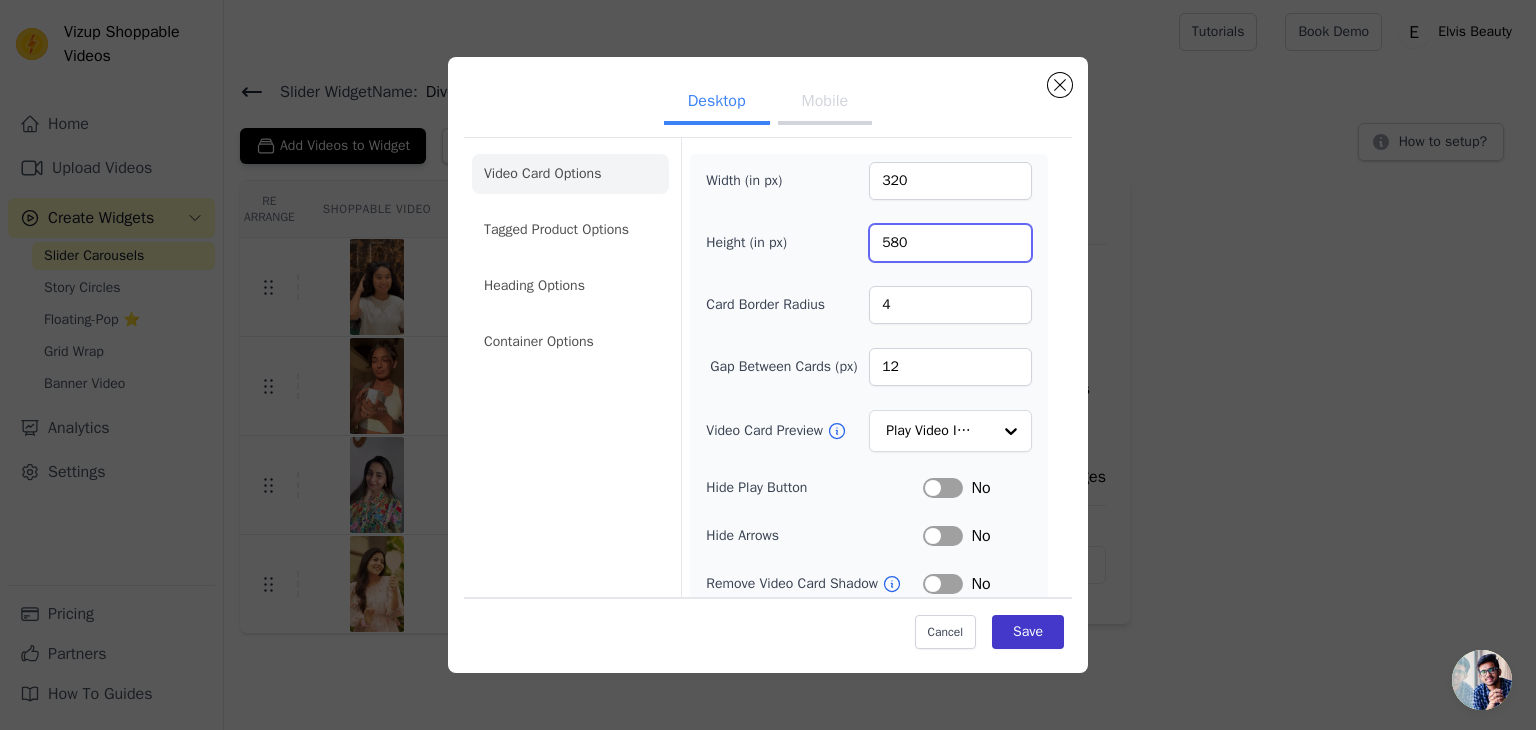 type on "580" 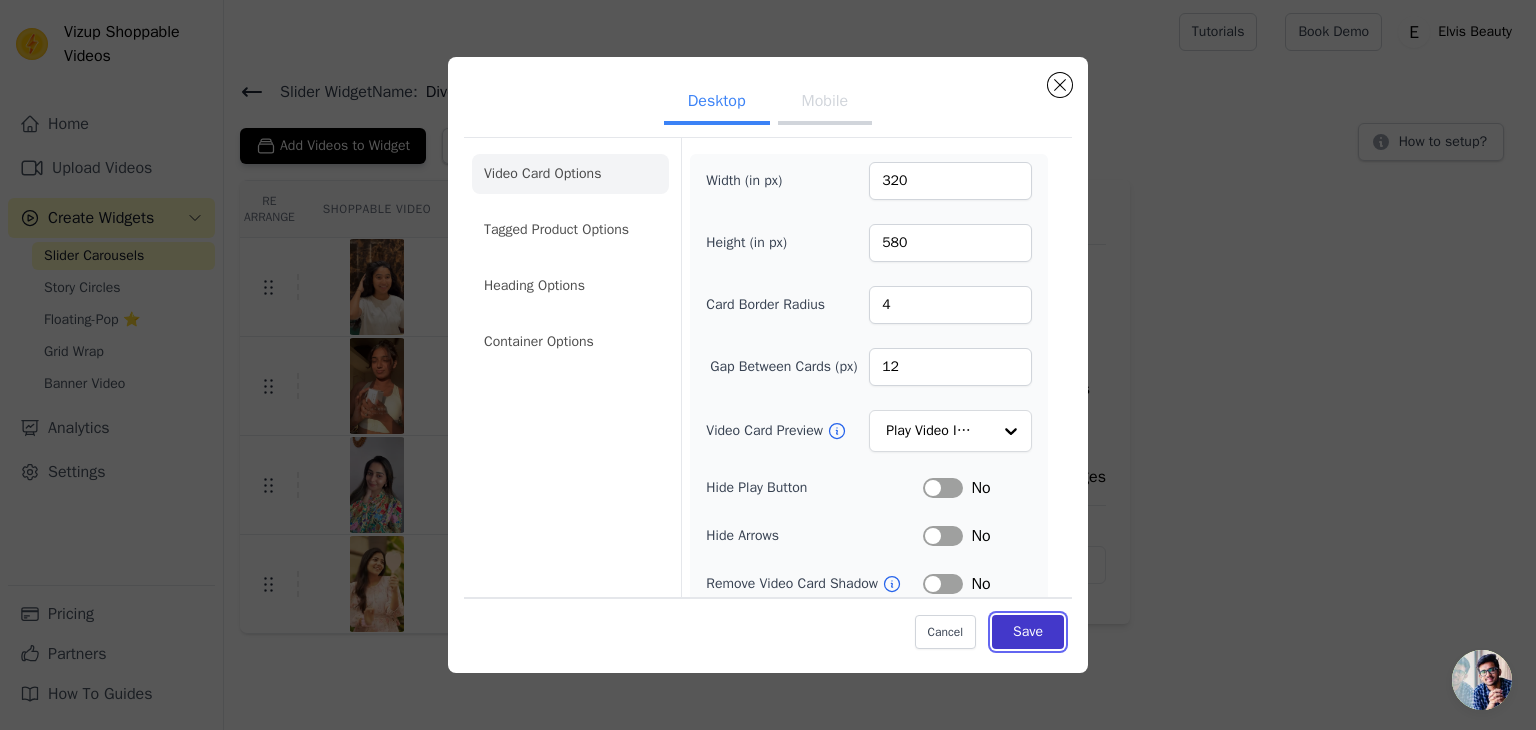 click on "Save" at bounding box center (1028, 632) 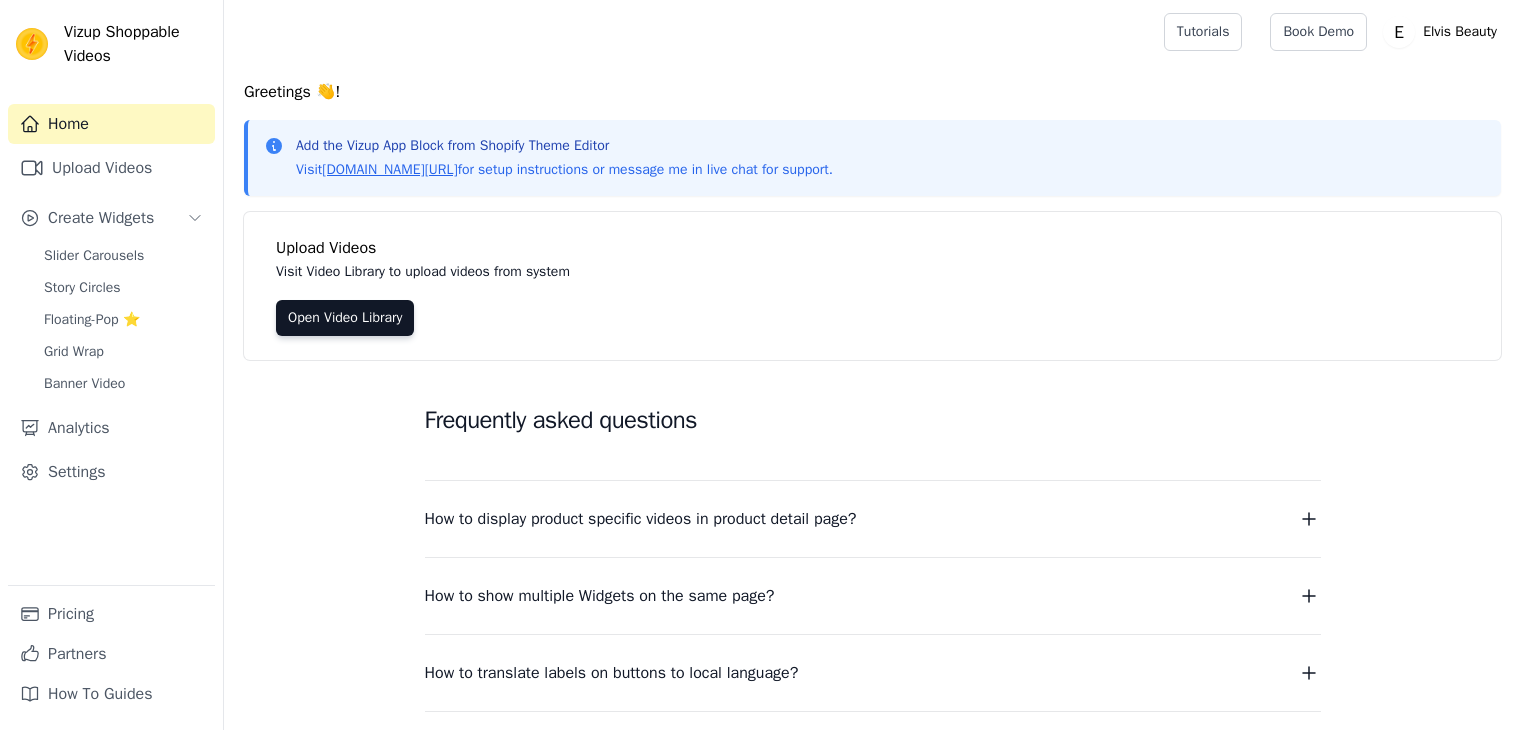 scroll, scrollTop: 0, scrollLeft: 0, axis: both 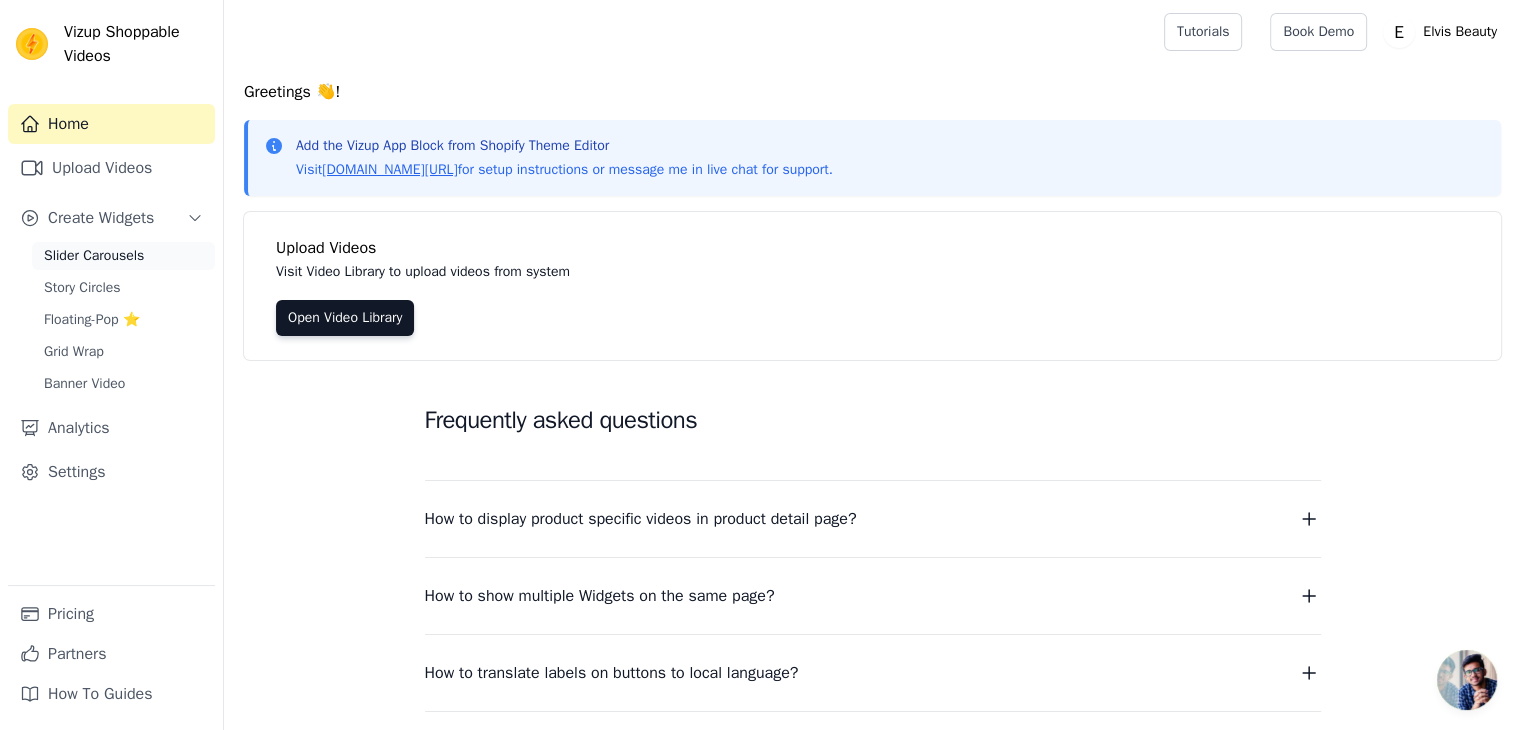click on "Slider Carousels" 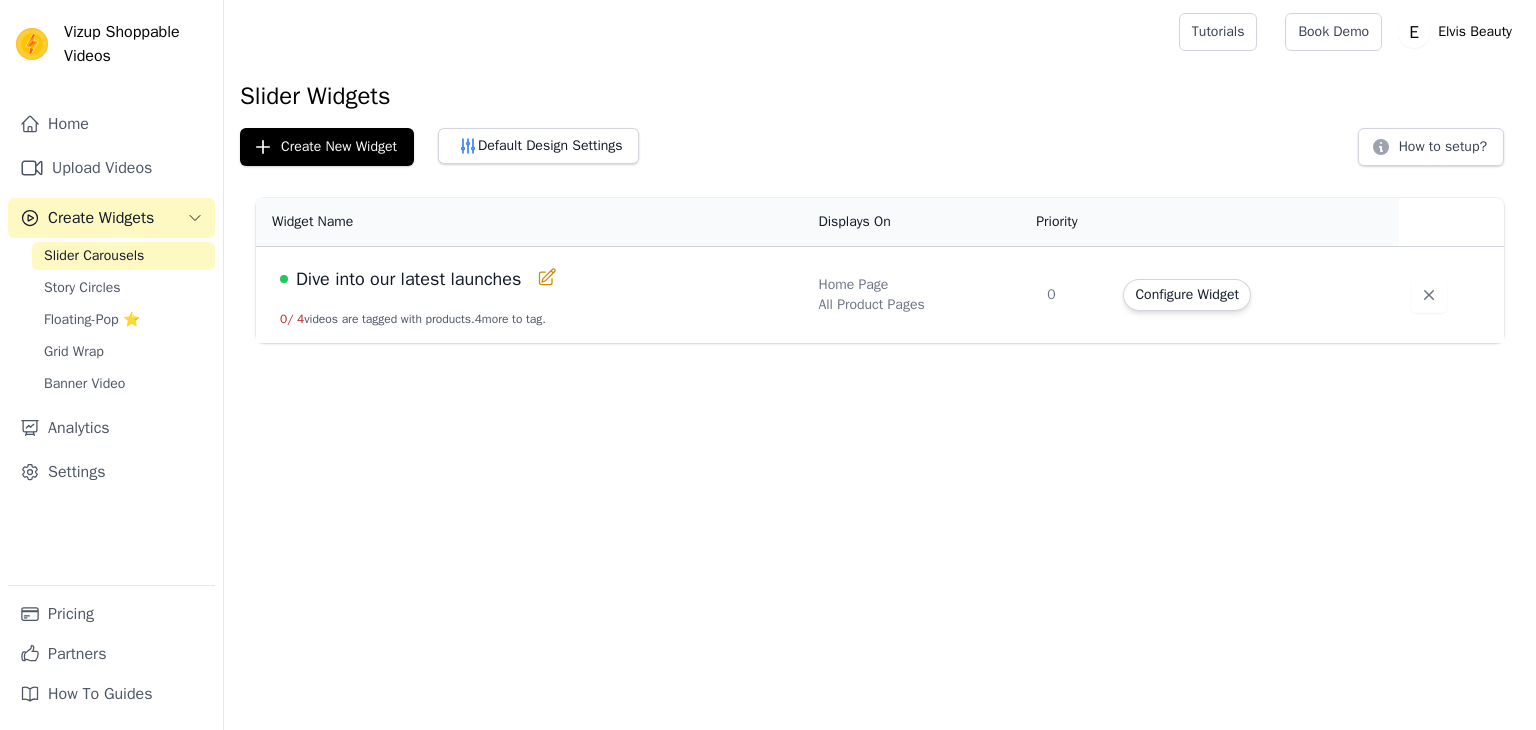 scroll, scrollTop: 0, scrollLeft: 0, axis: both 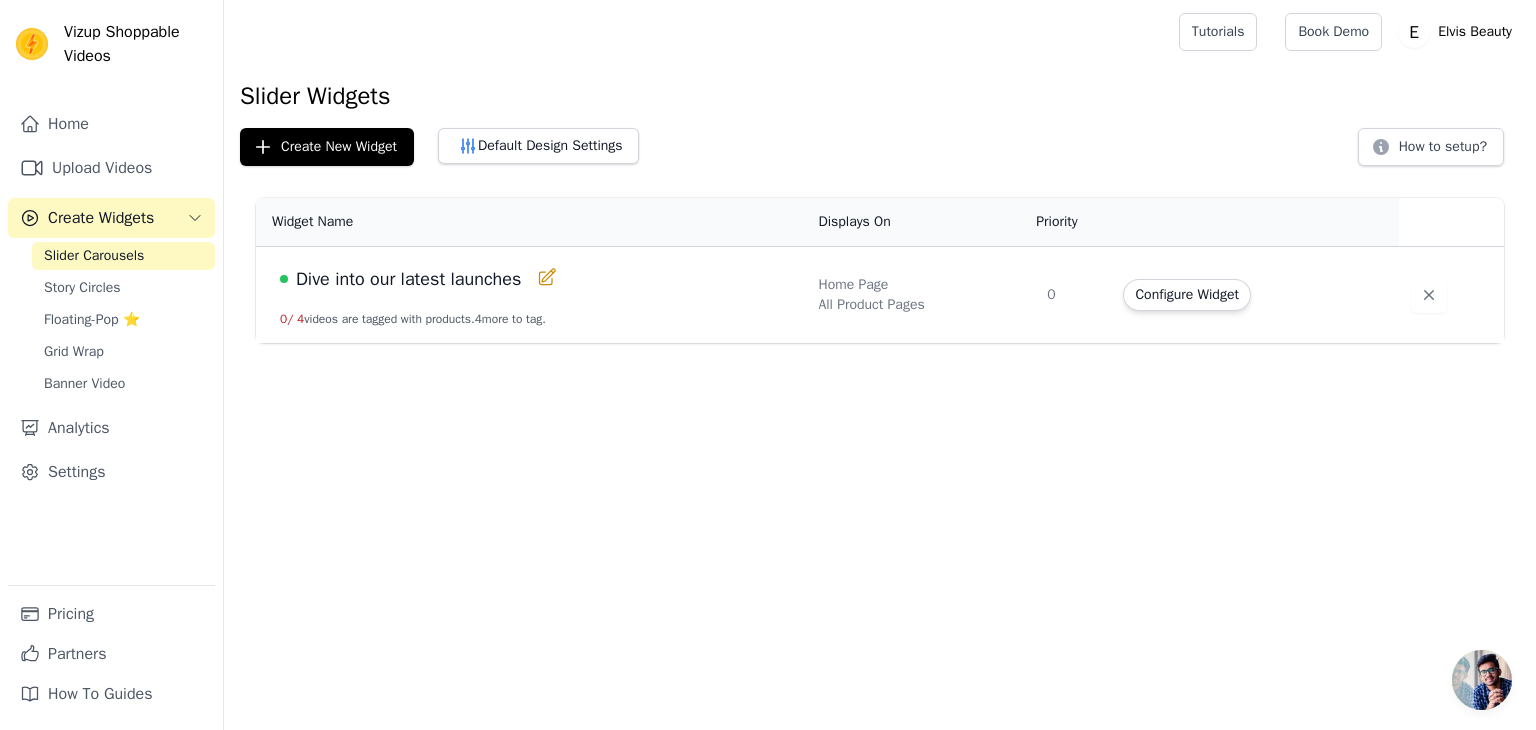 click on "Dive into our latest launches" at bounding box center [408, 279] 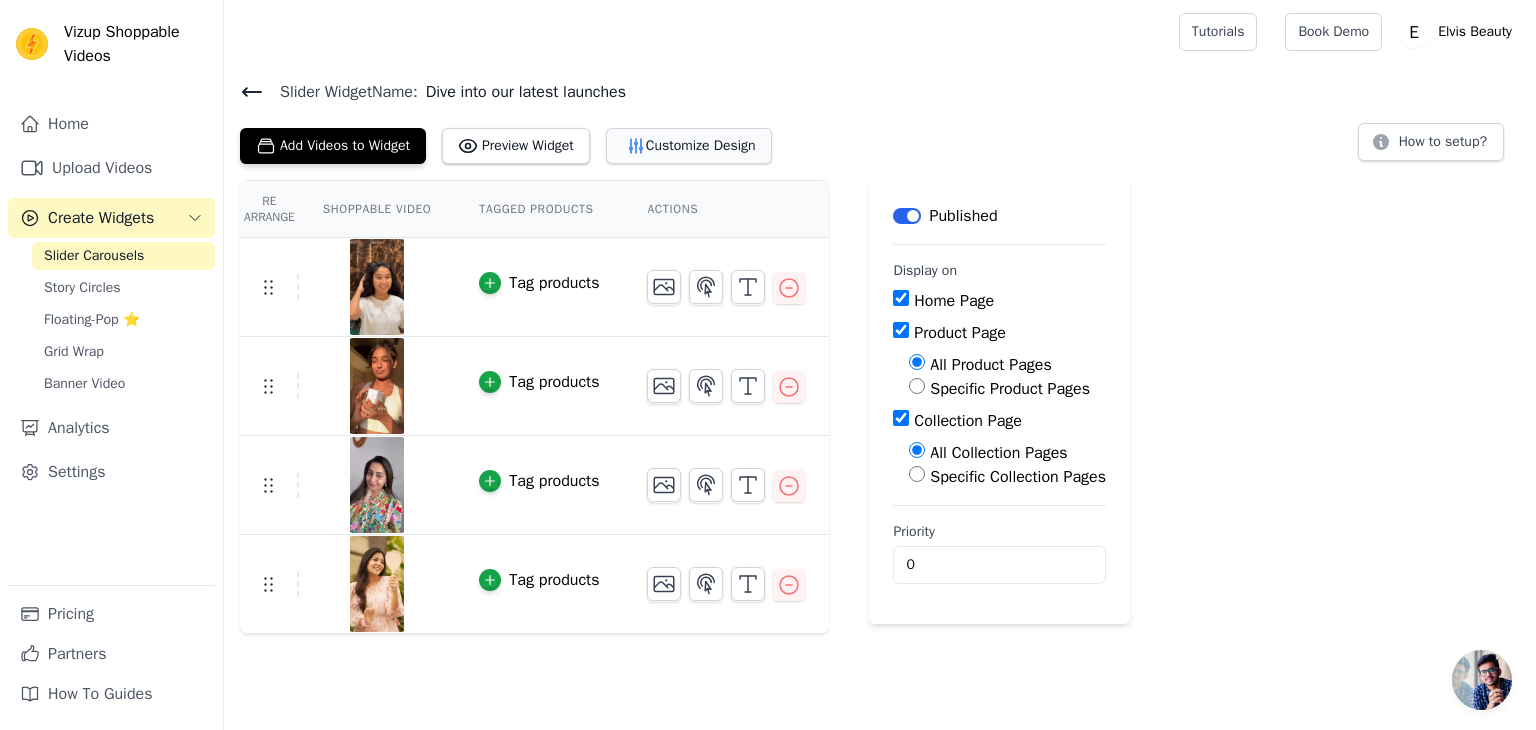 click on "Customize Design" at bounding box center (689, 146) 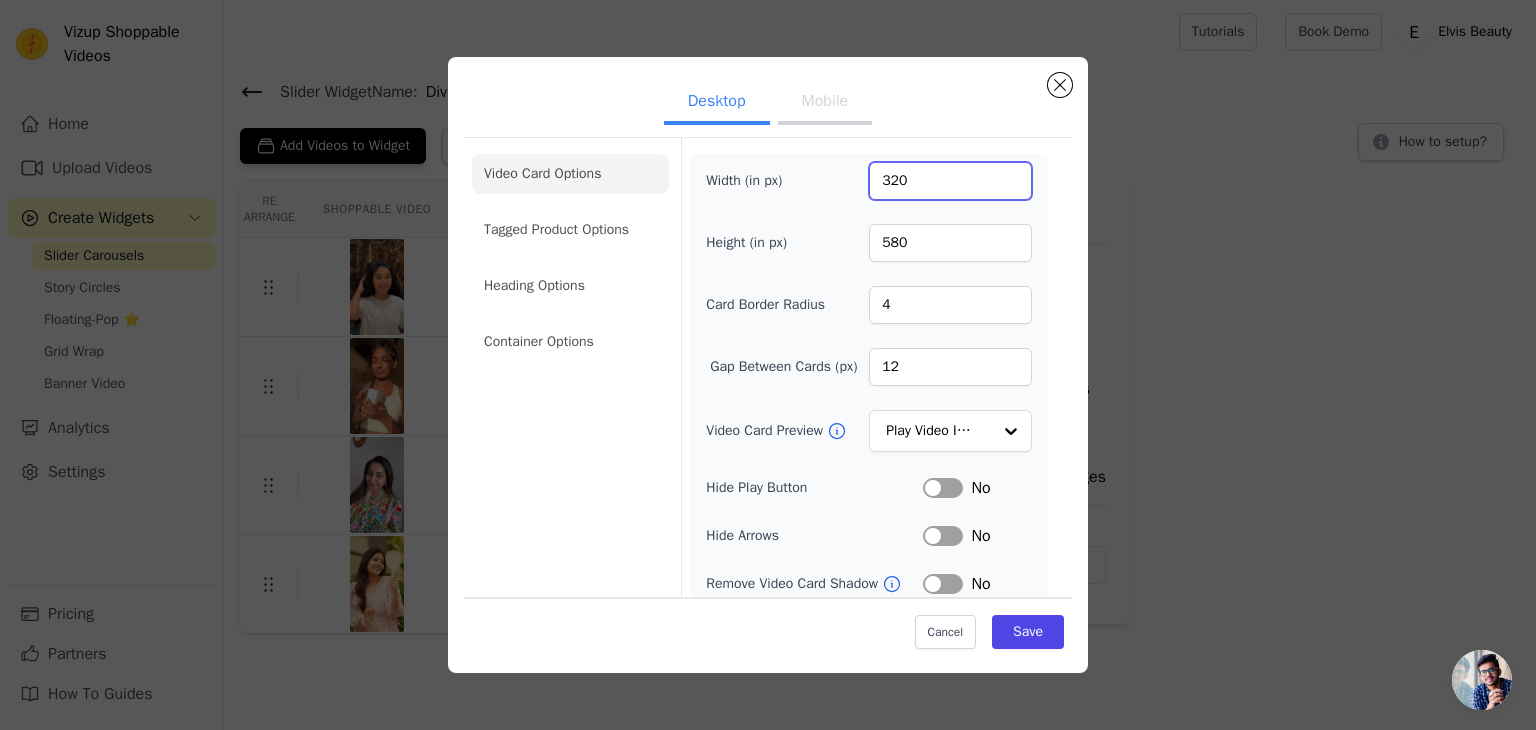 click on "320" at bounding box center (950, 181) 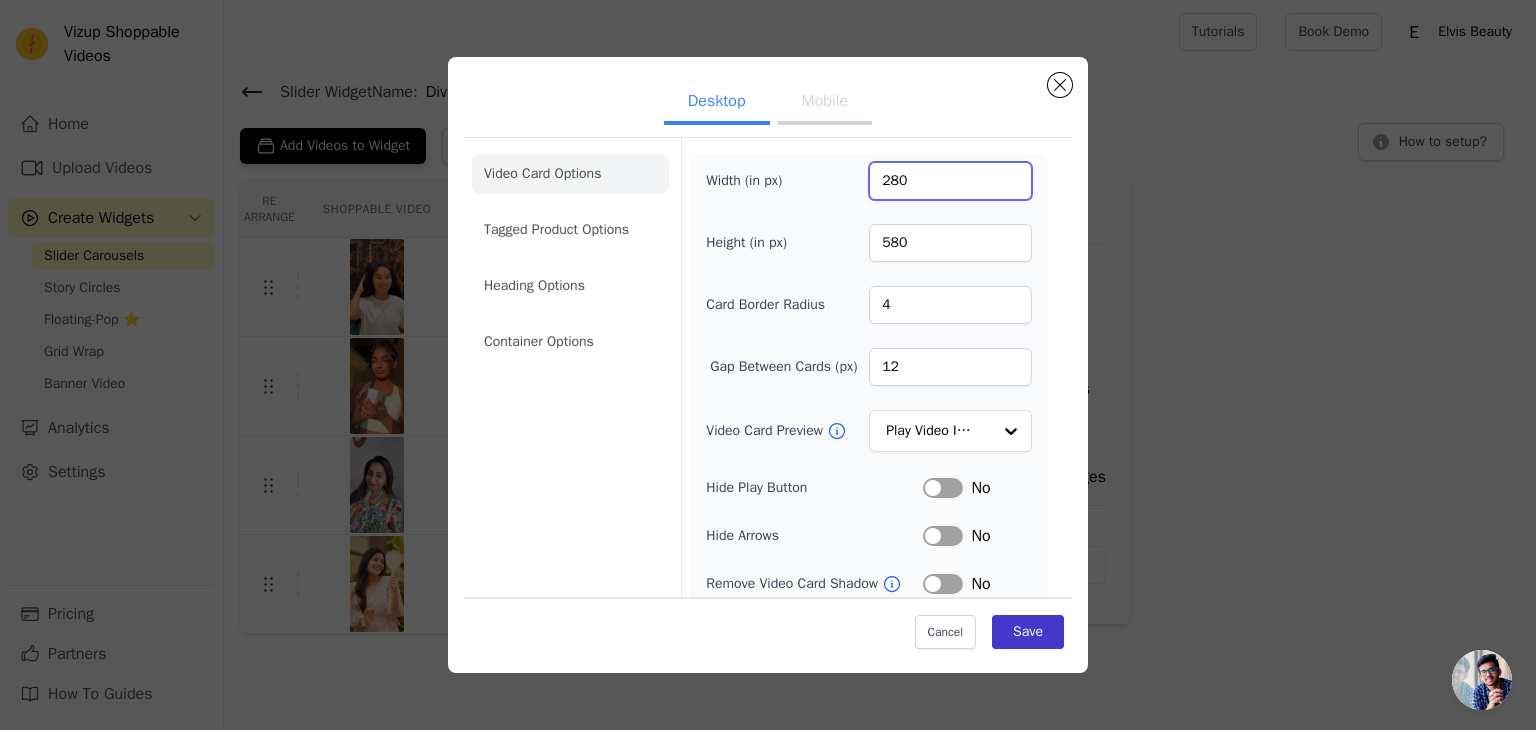type on "280" 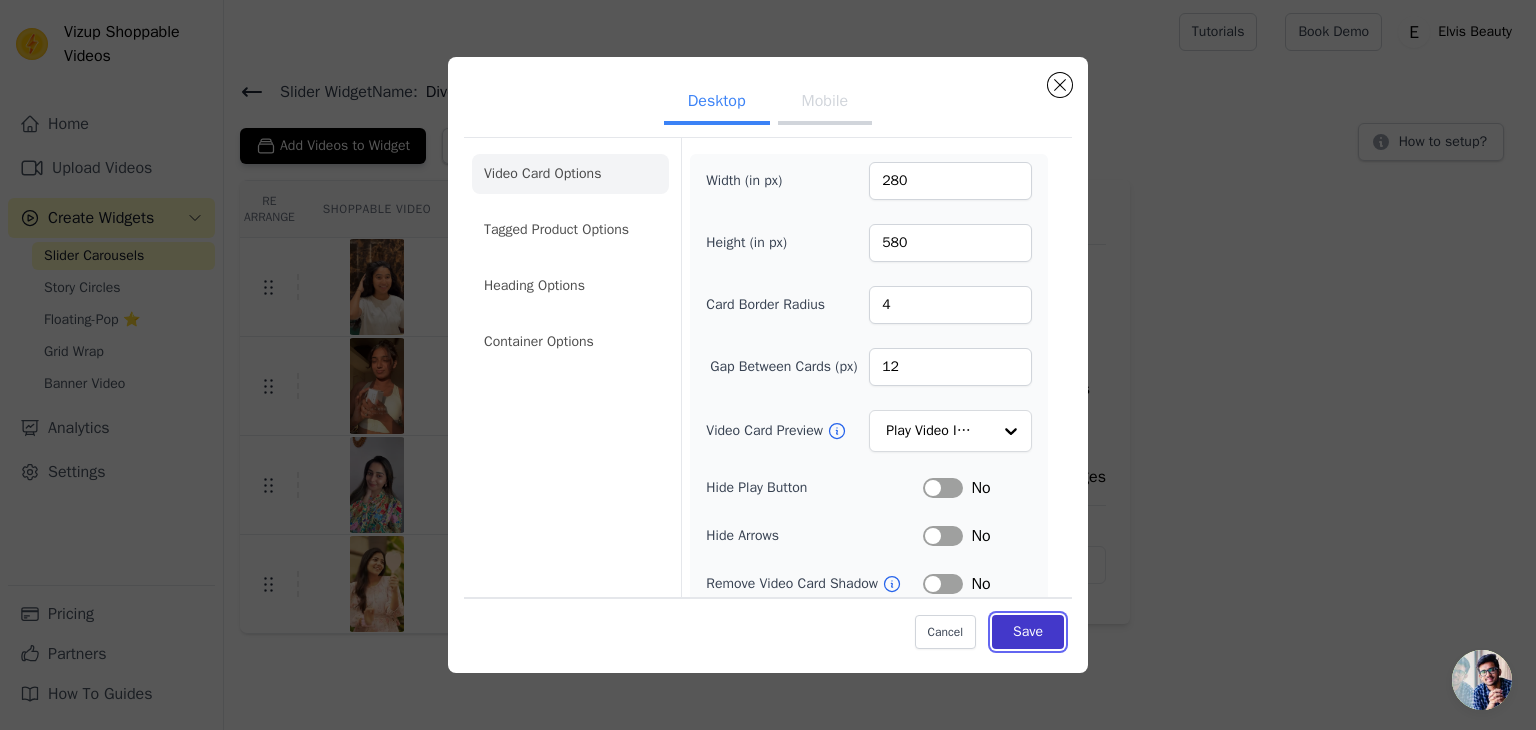 click on "Save" at bounding box center (1028, 632) 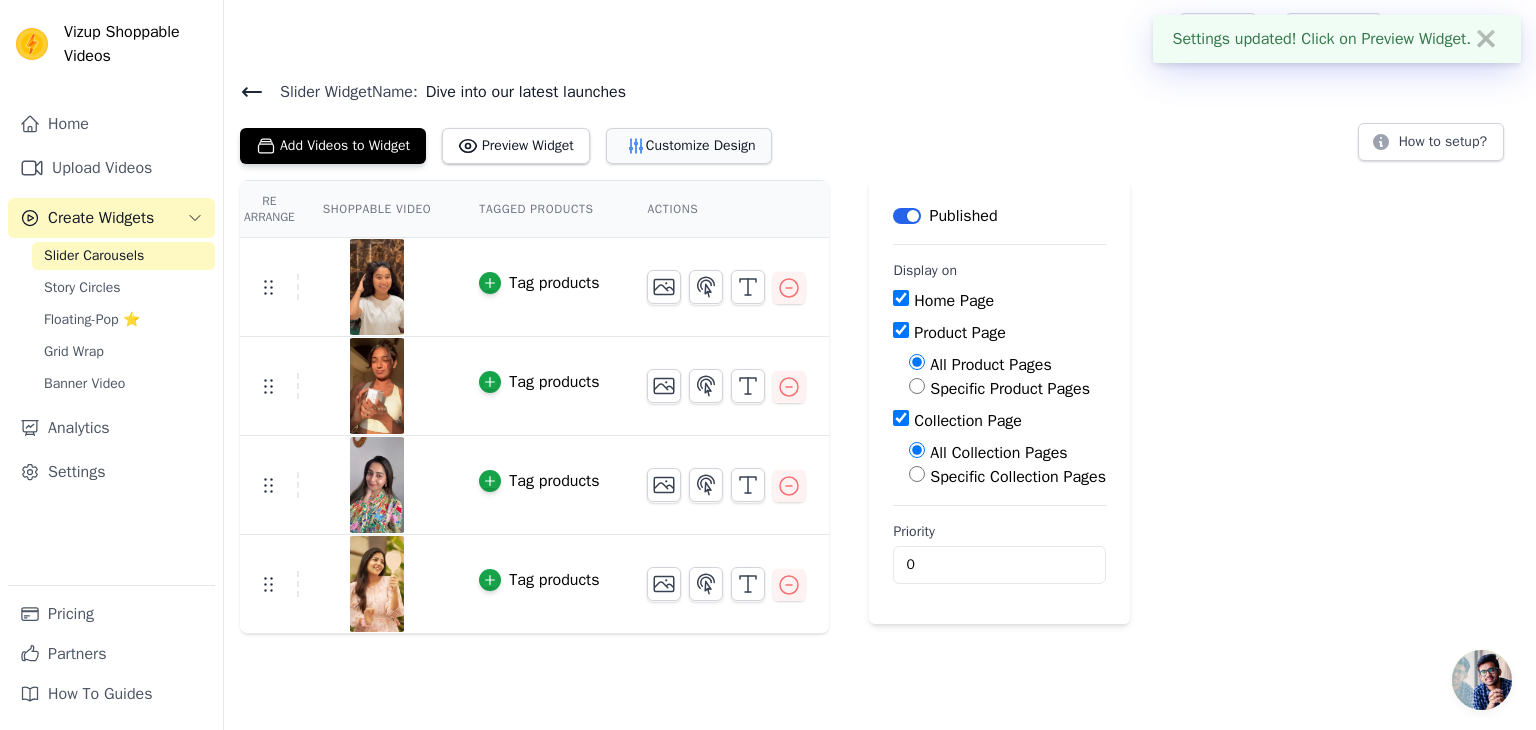 click on "Customize Design" at bounding box center (689, 146) 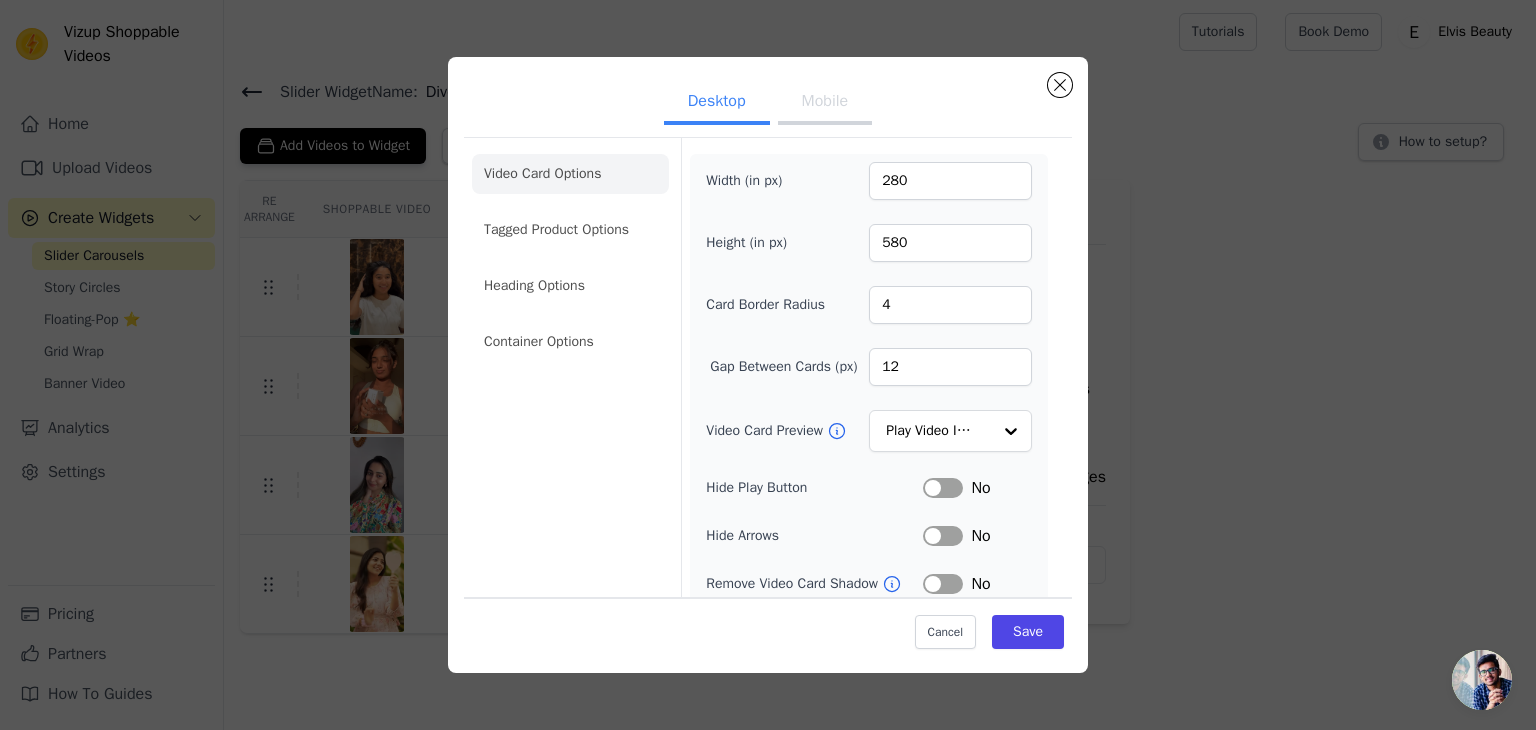 click on "Mobile" at bounding box center (825, 103) 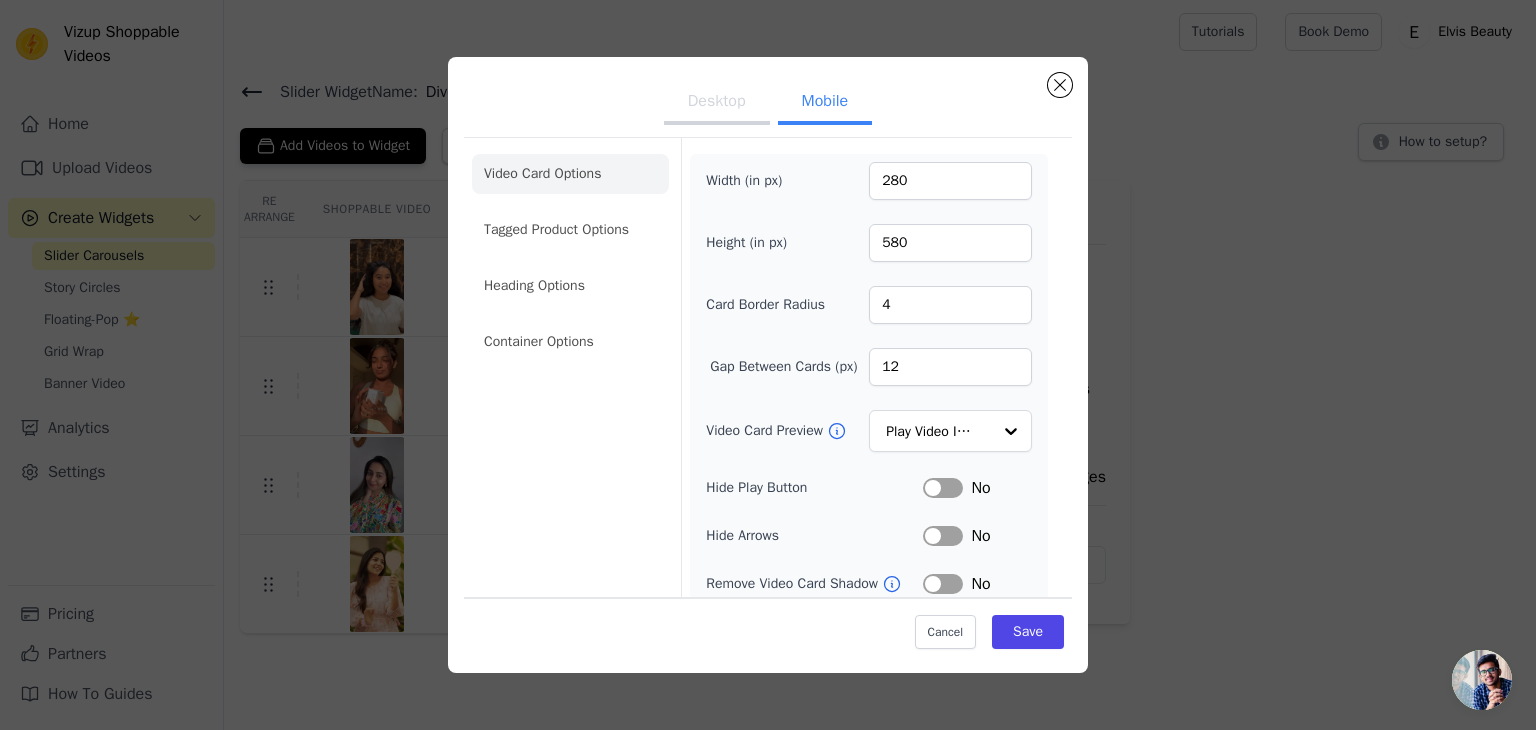 click on "Desktop" at bounding box center (717, 103) 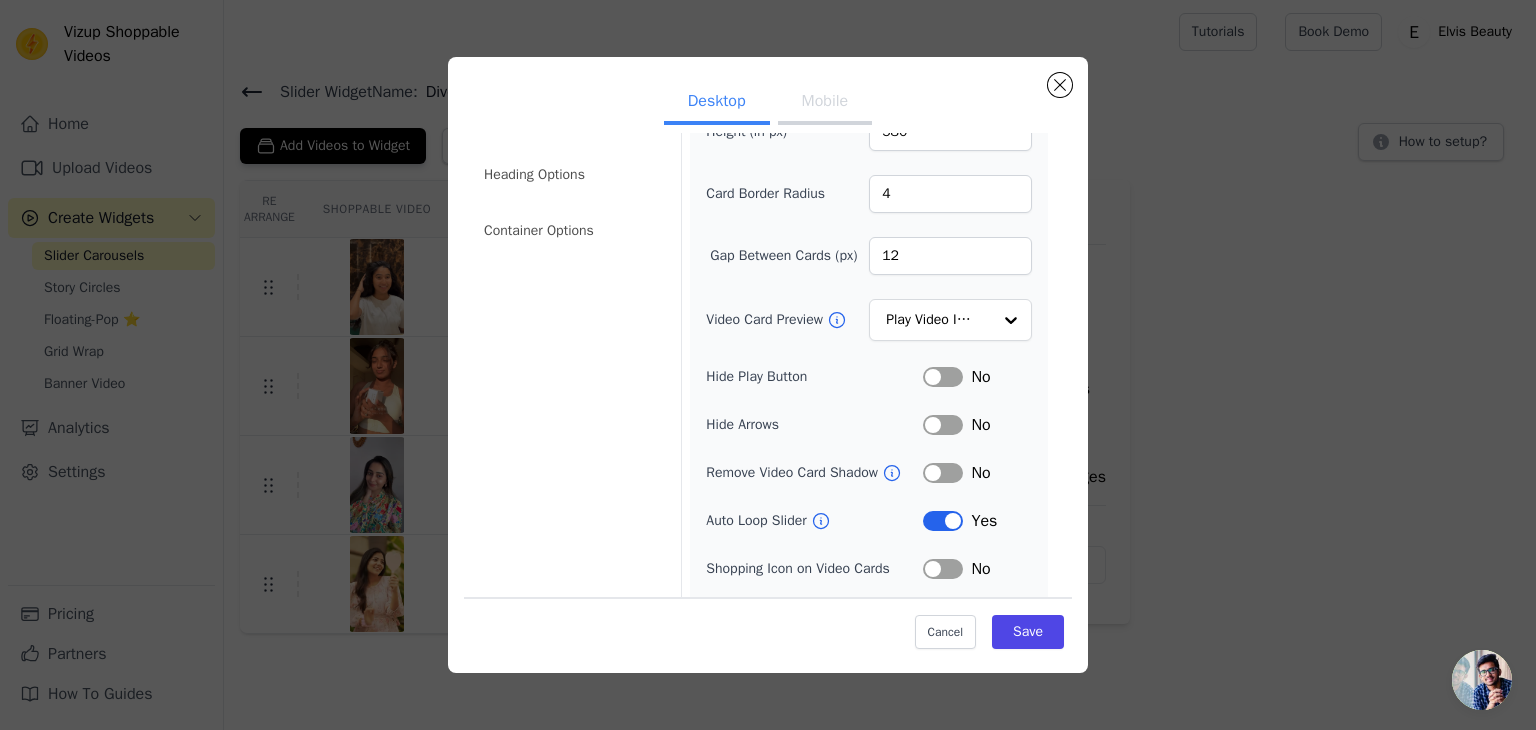scroll, scrollTop: 0, scrollLeft: 0, axis: both 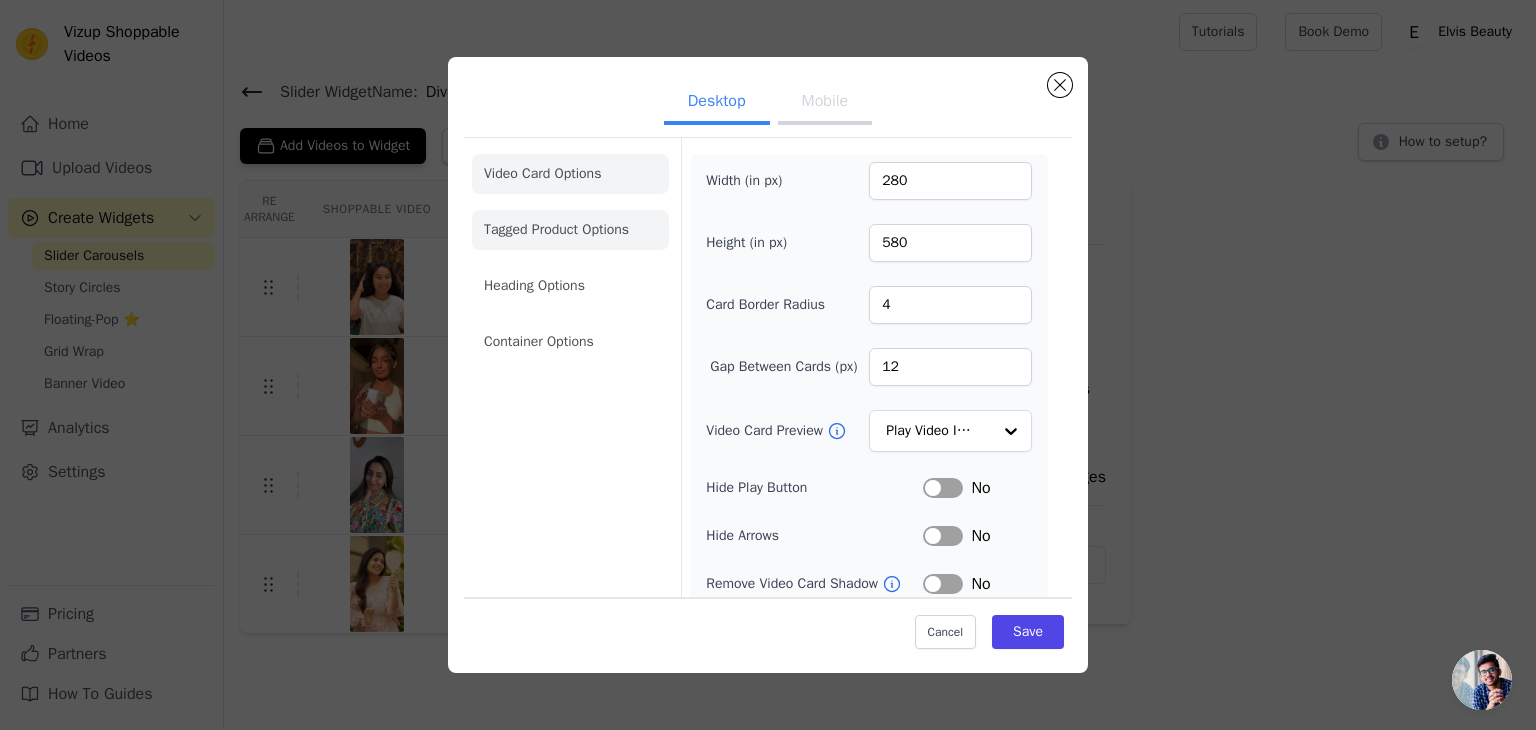 click on "Tagged Product Options" 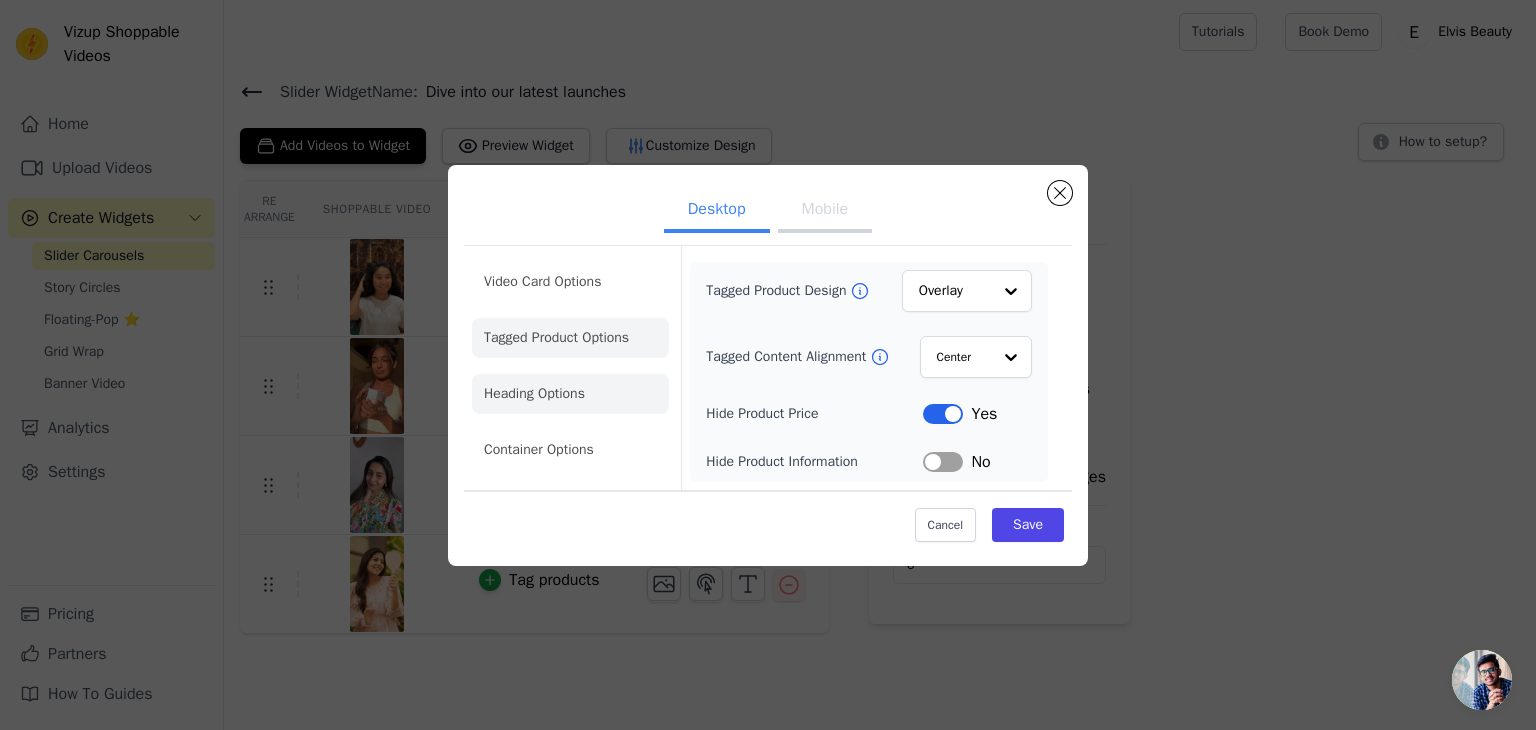 click on "Heading Options" 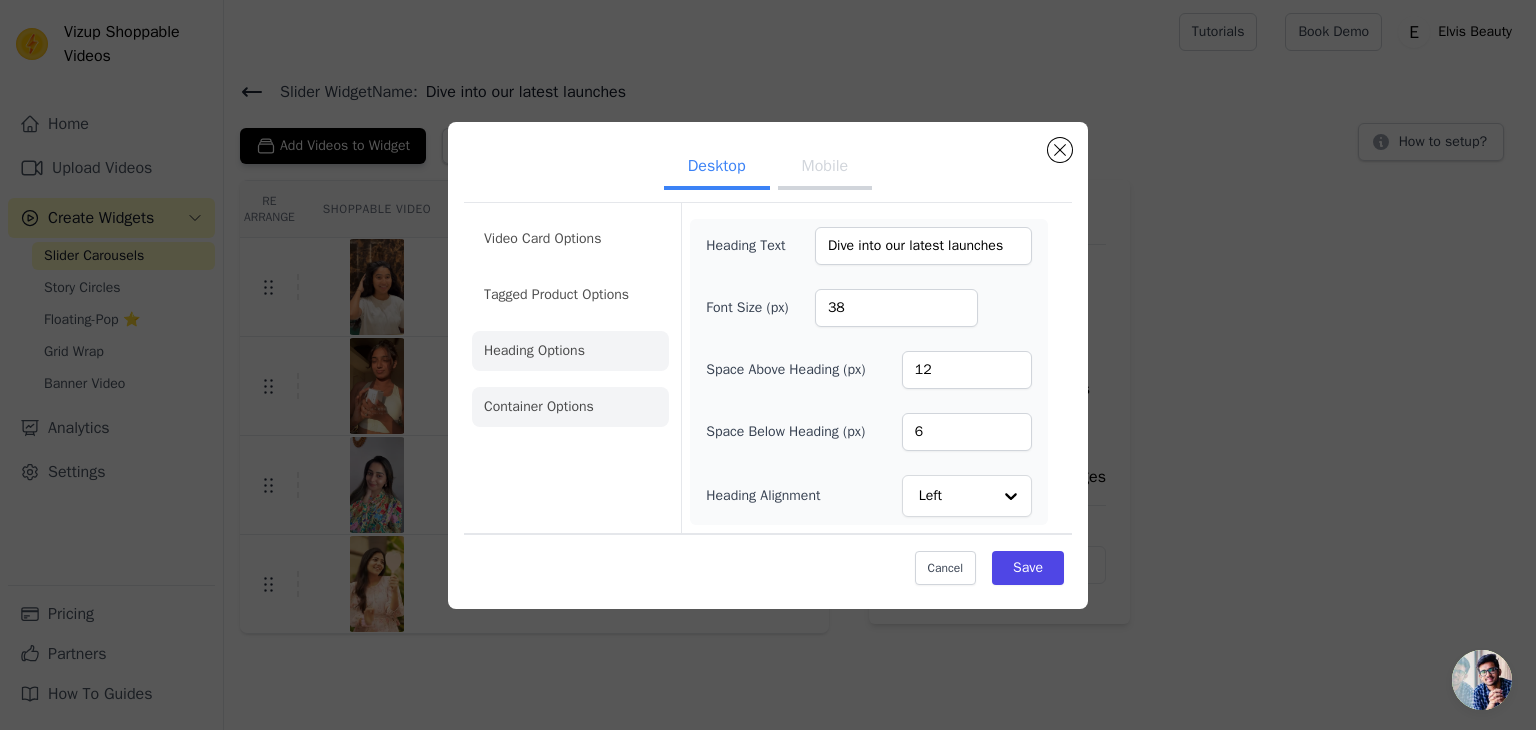 click on "Container Options" 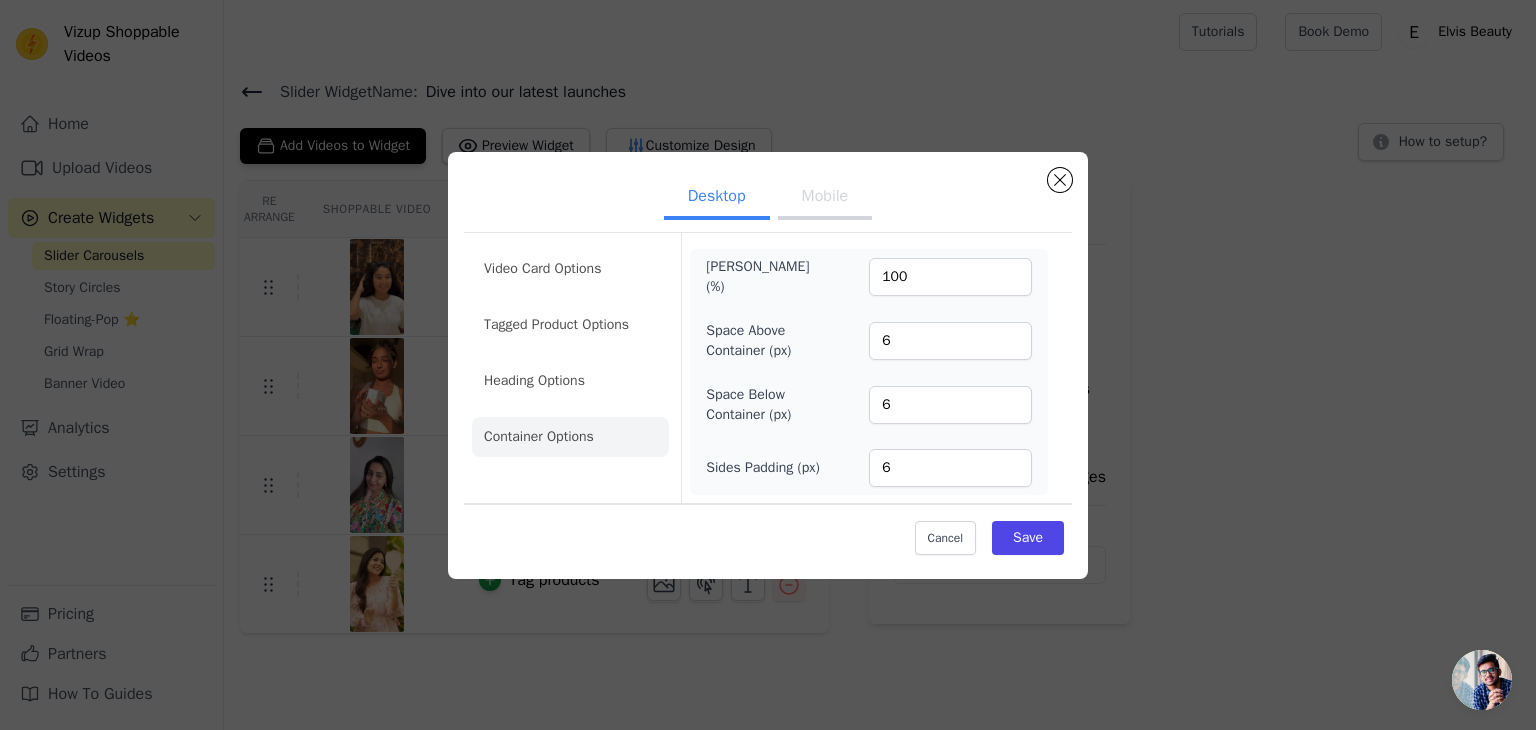 click on "Mobile" at bounding box center [825, 198] 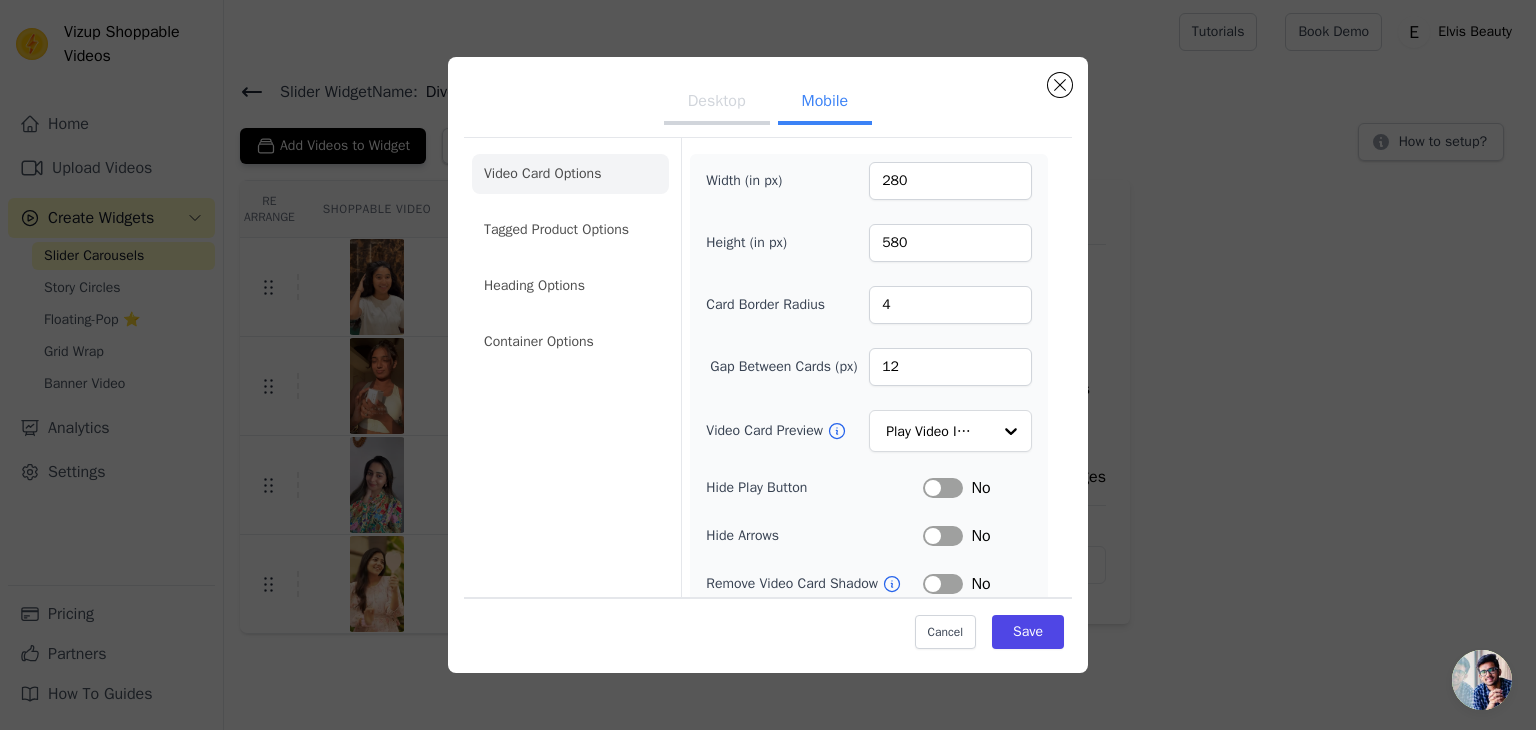 click on "Desktop" at bounding box center (717, 103) 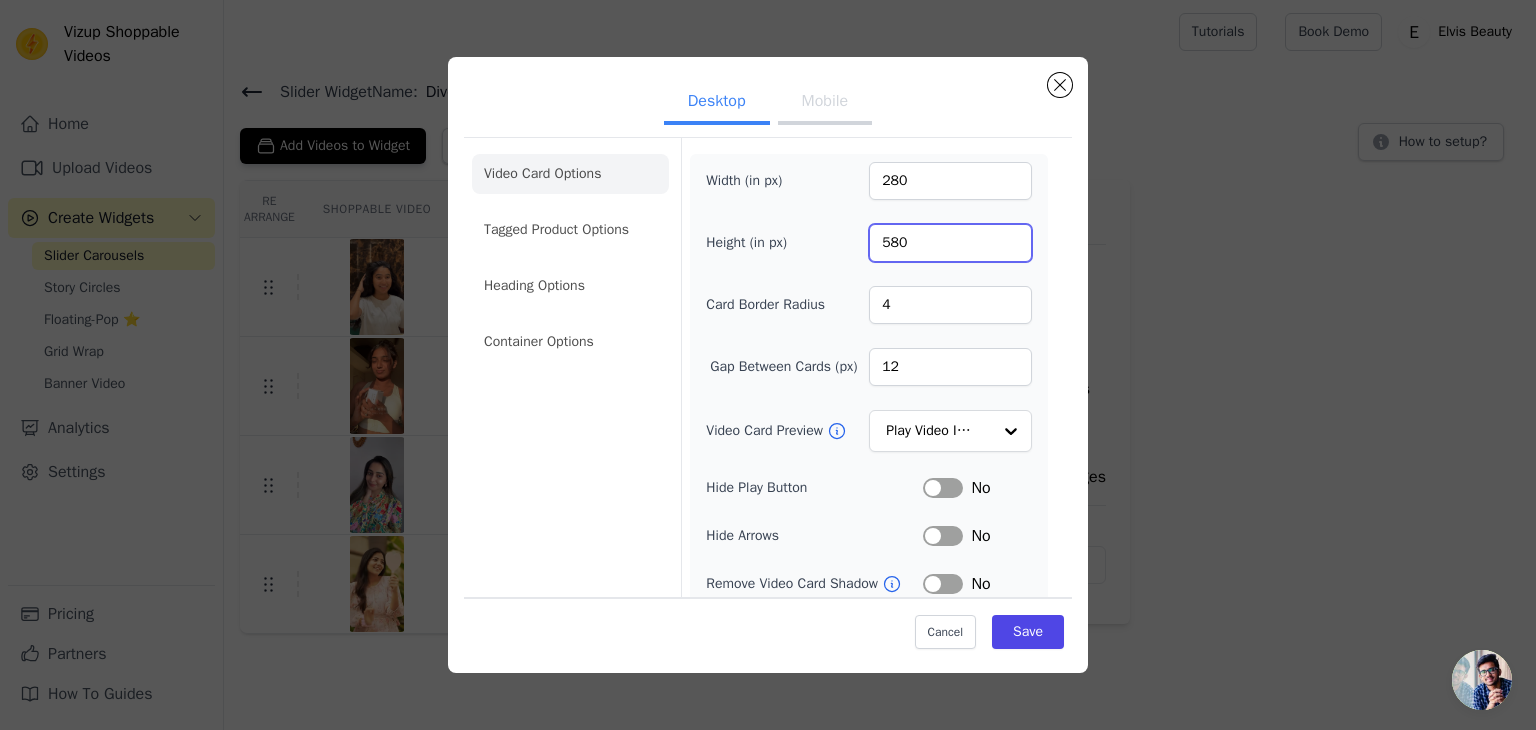 click on "580" at bounding box center [950, 243] 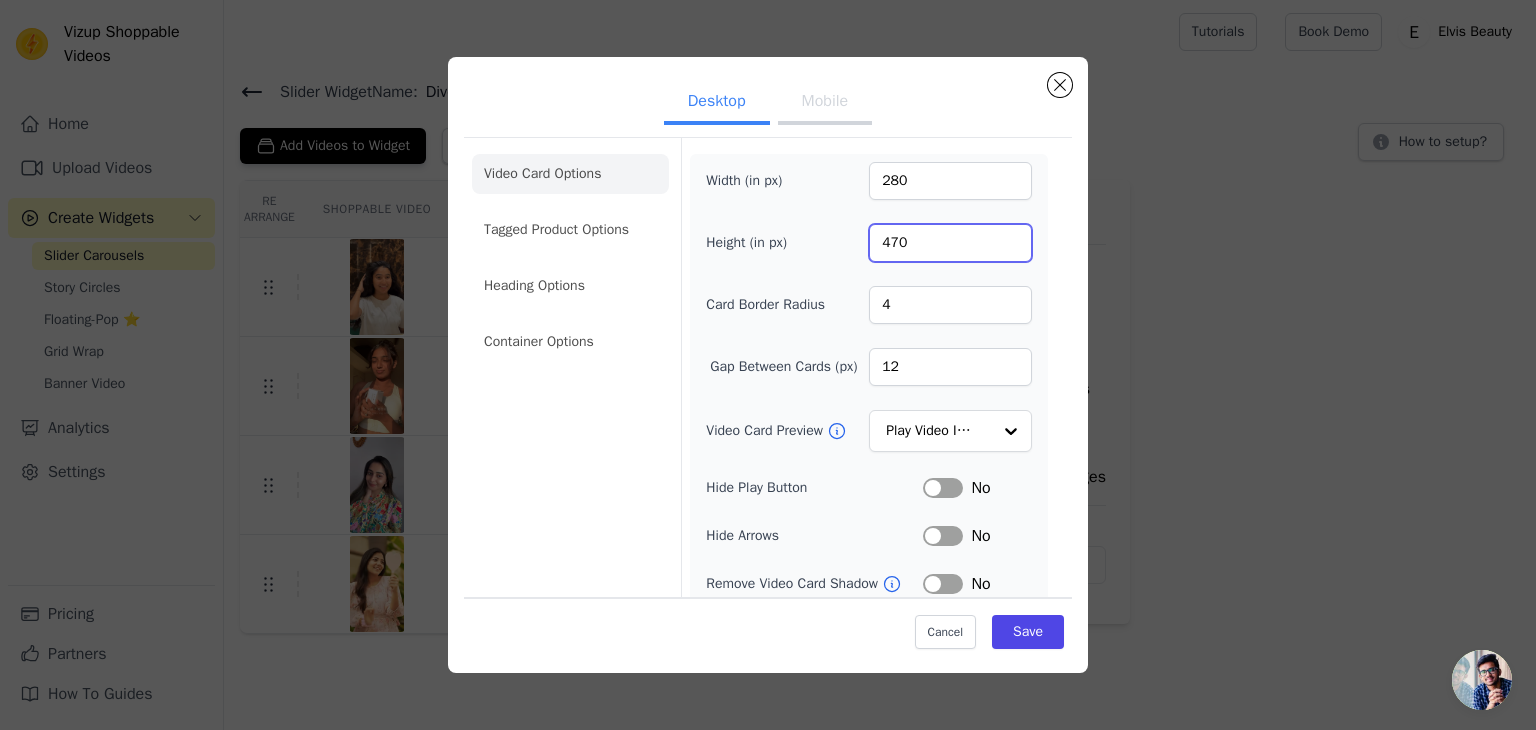 scroll, scrollTop: 156, scrollLeft: 0, axis: vertical 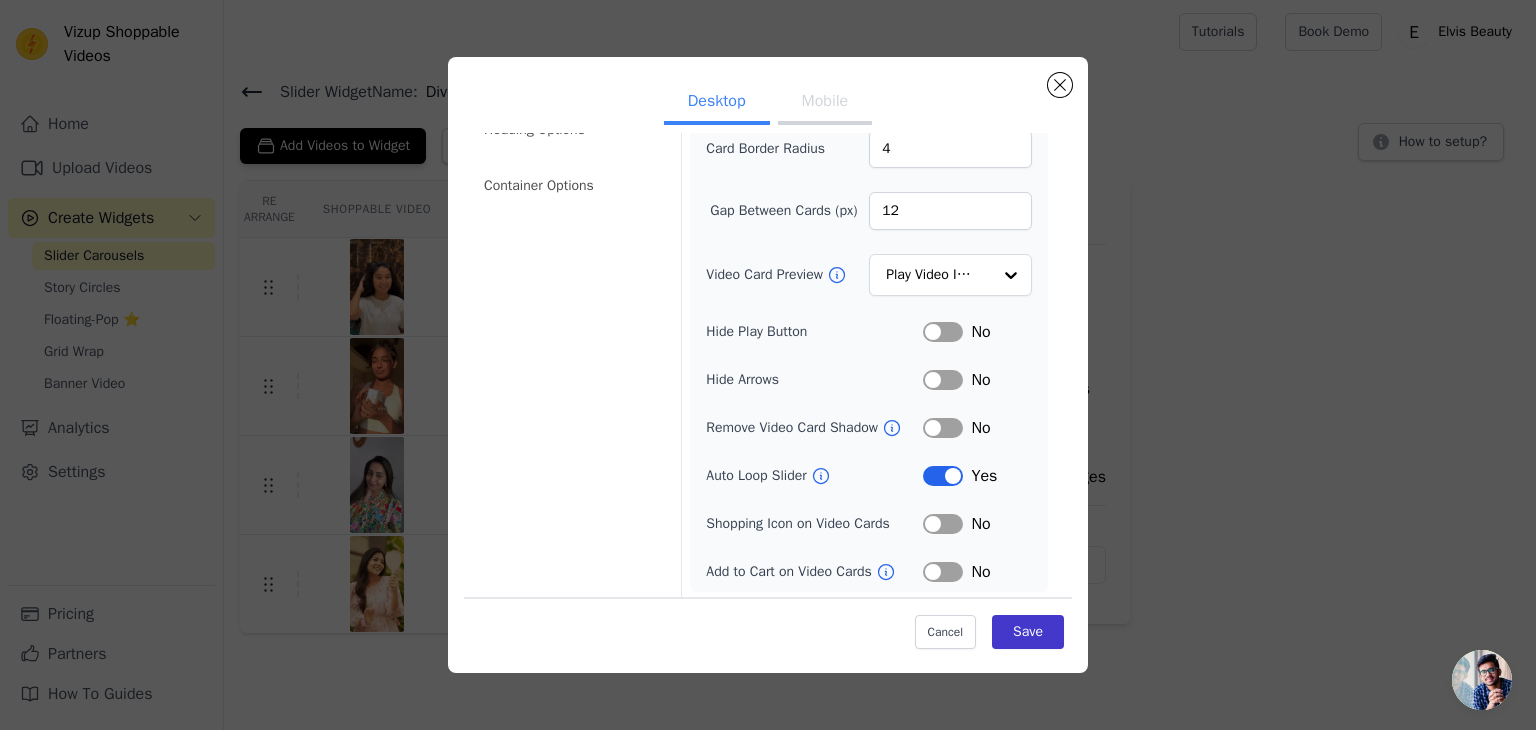 type on "470" 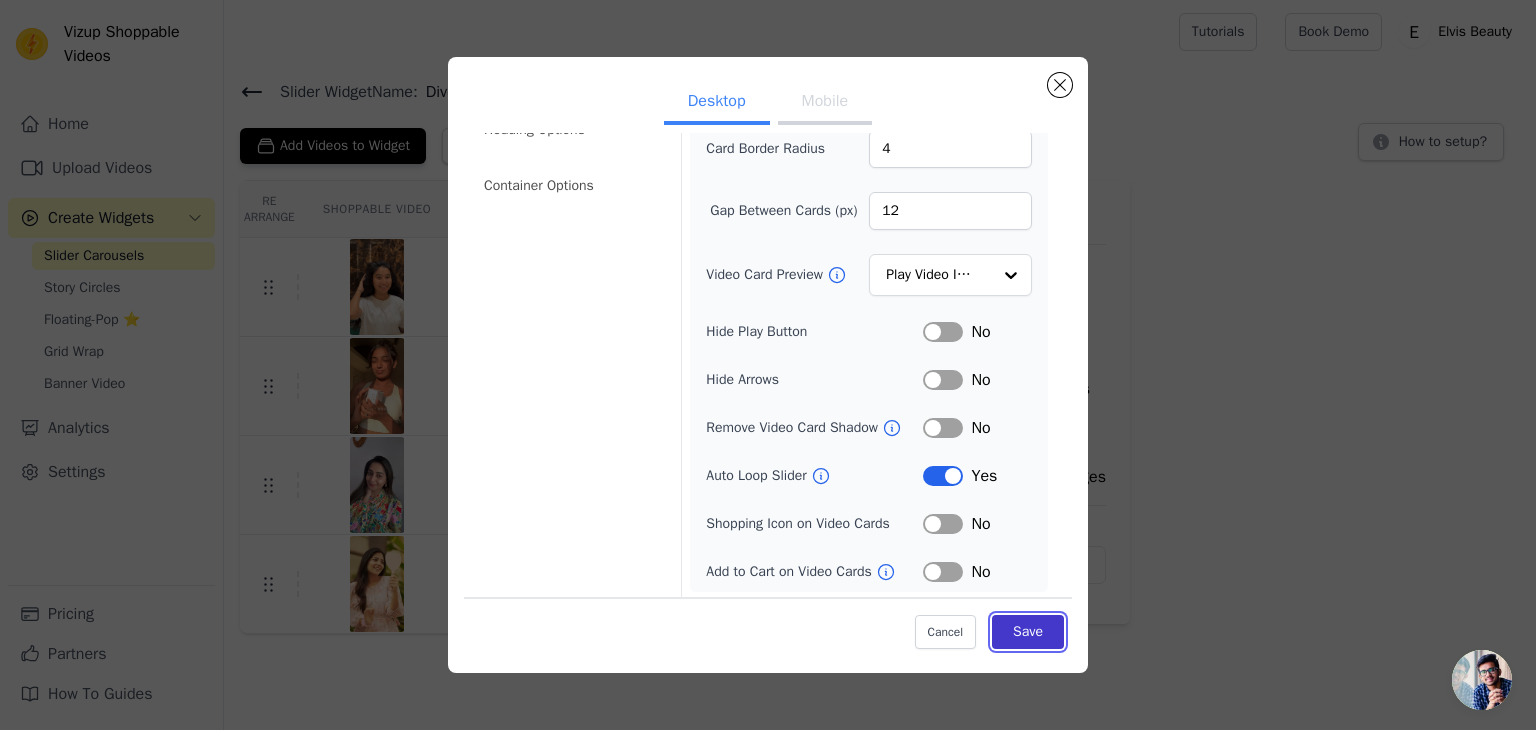 click on "Save" at bounding box center (1028, 632) 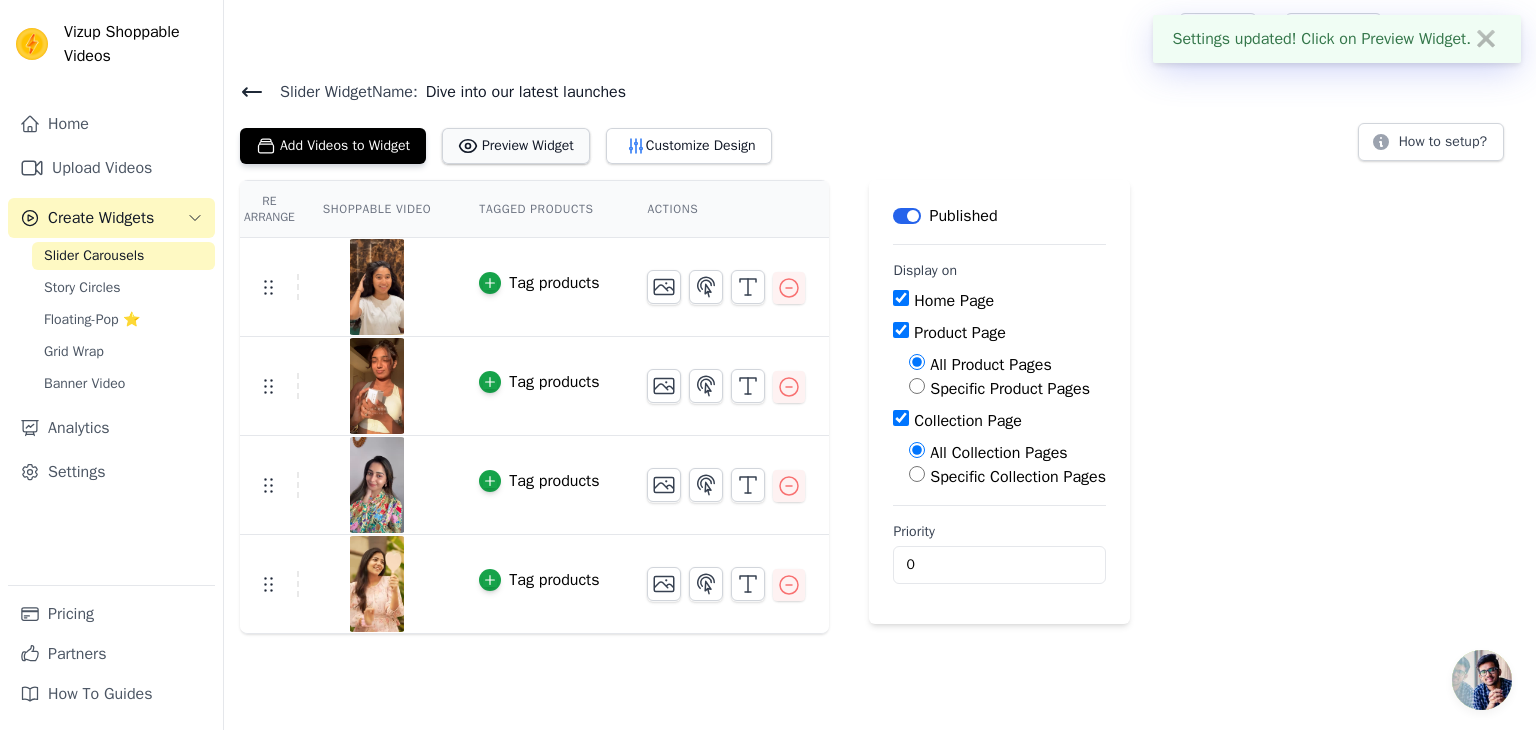 click on "Preview Widget" at bounding box center [516, 146] 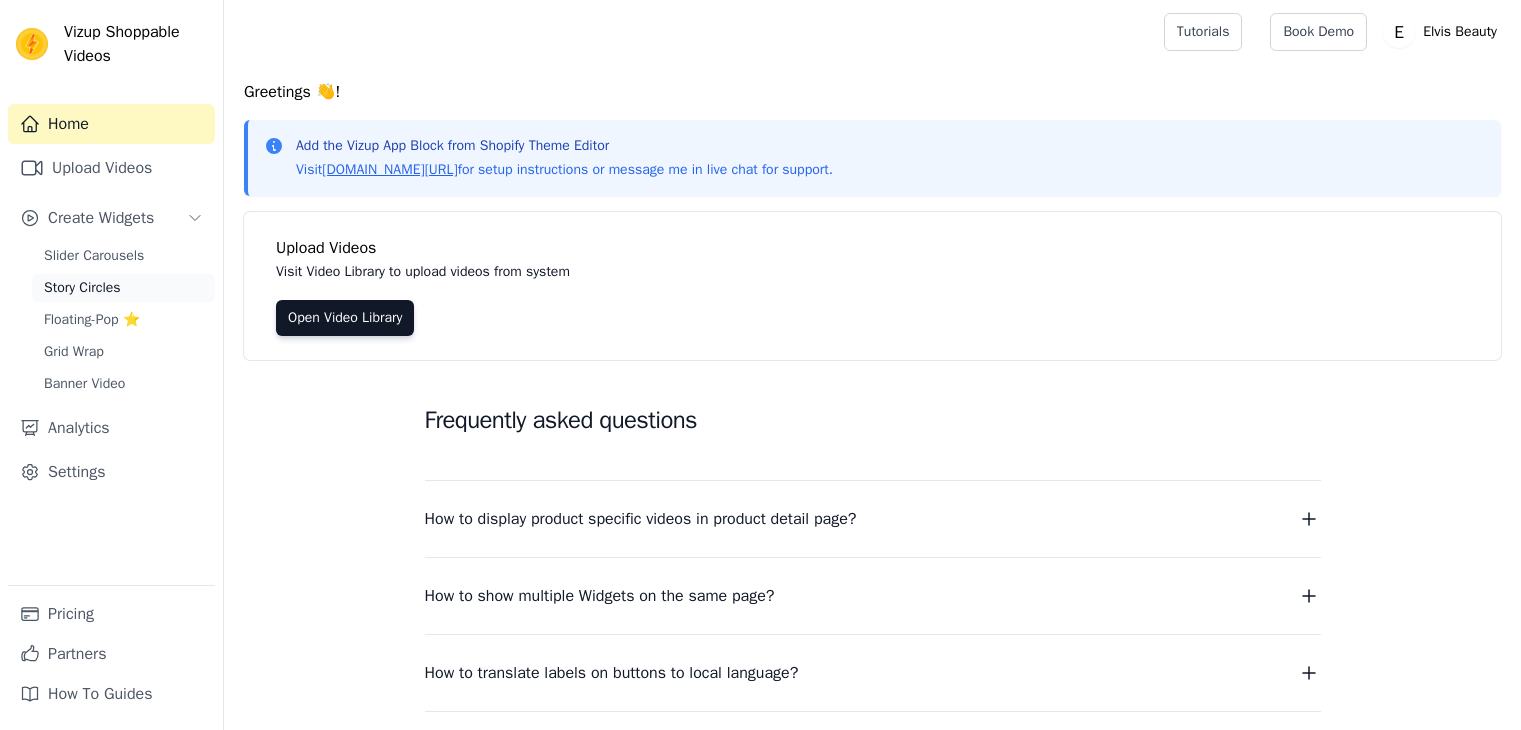 scroll, scrollTop: 0, scrollLeft: 0, axis: both 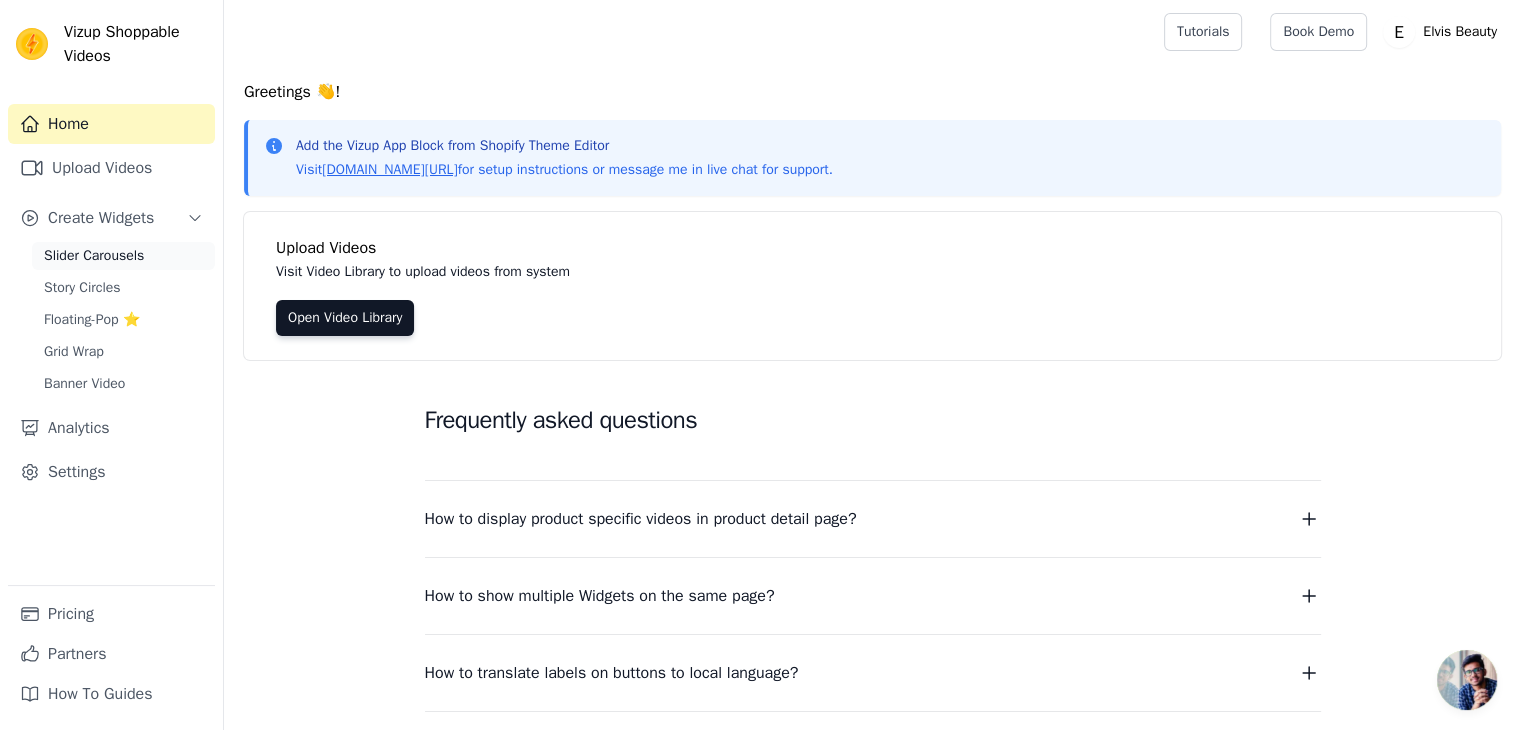 click on "Slider Carousels" at bounding box center (94, 256) 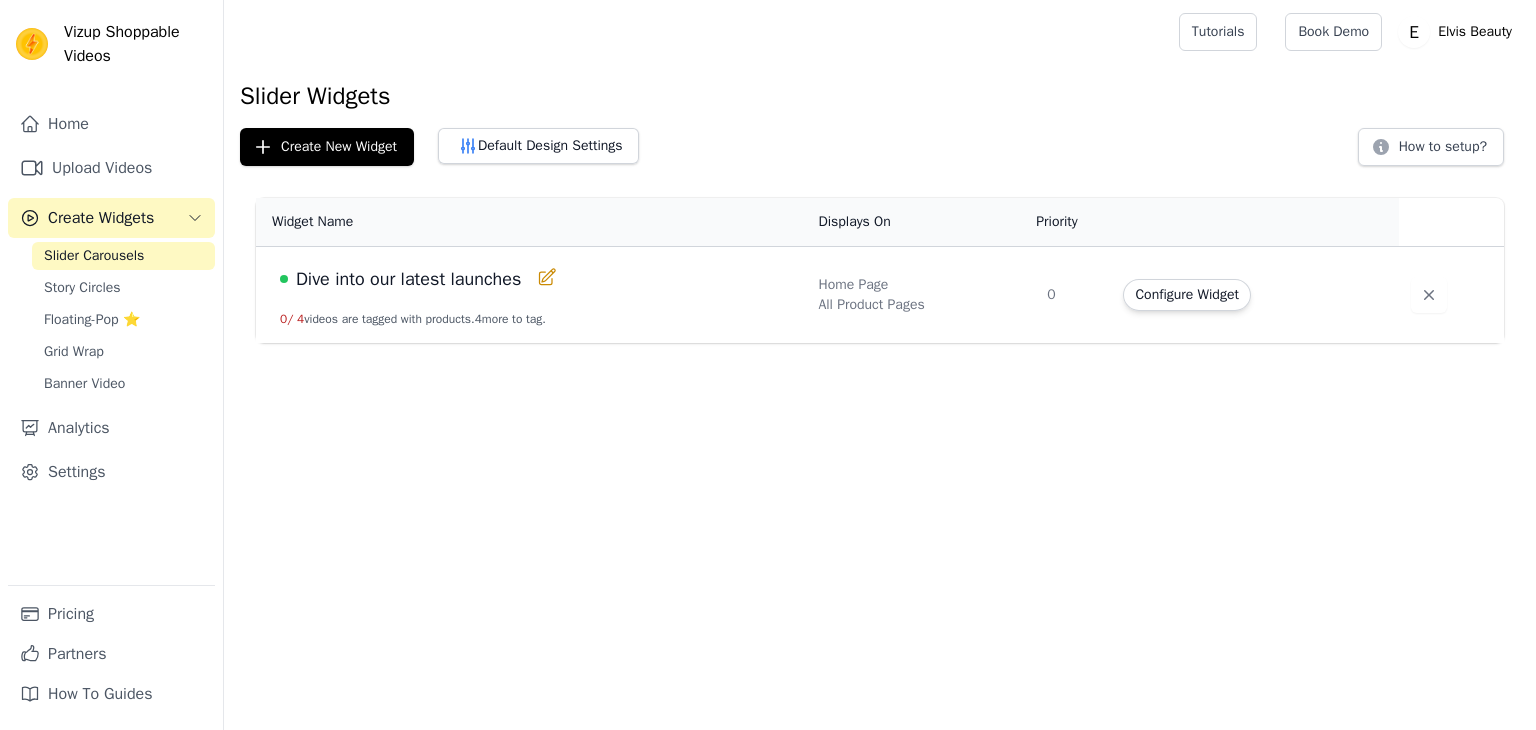 scroll, scrollTop: 0, scrollLeft: 0, axis: both 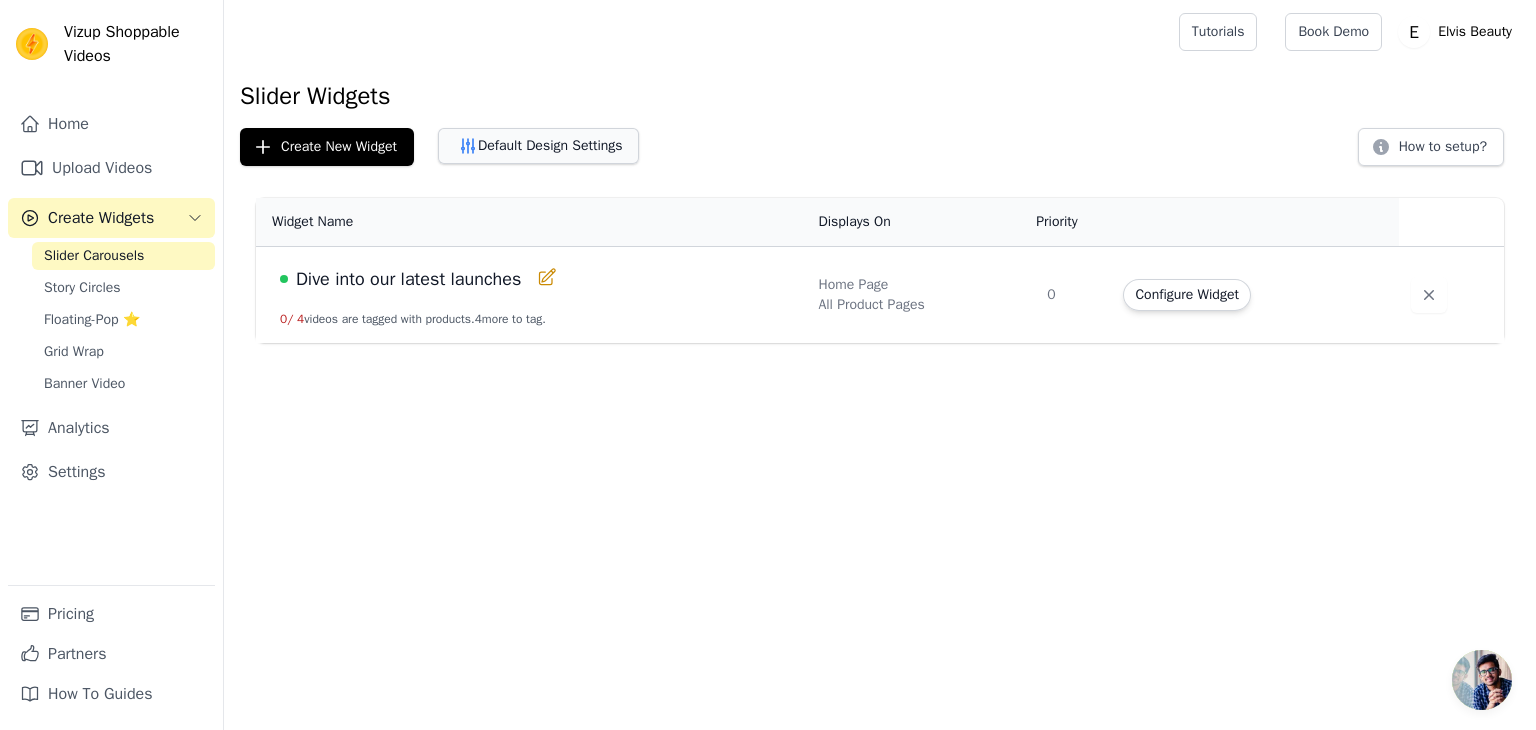 click on "Default Design Settings" at bounding box center [538, 146] 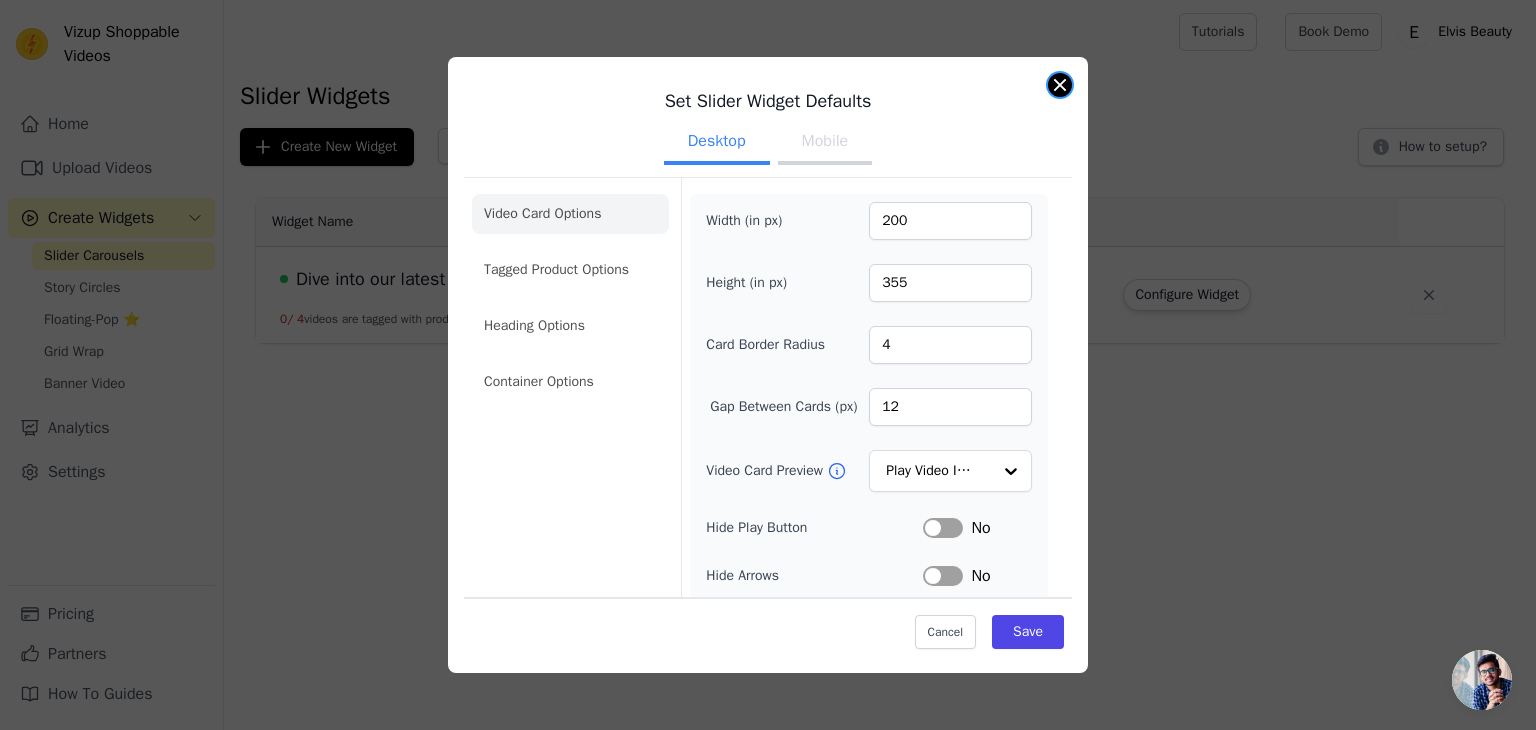 click at bounding box center [1060, 85] 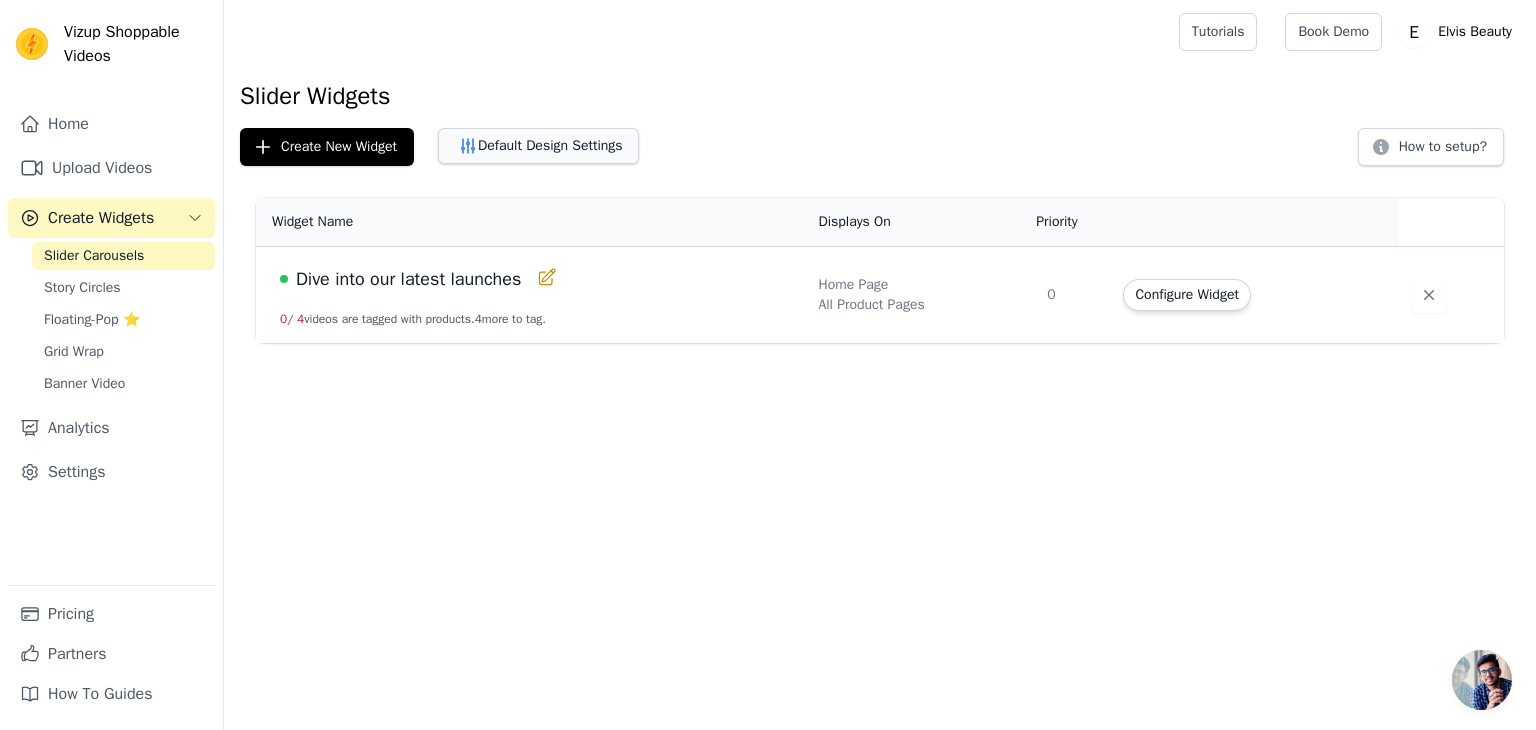 click on "Default Design Settings" at bounding box center [538, 146] 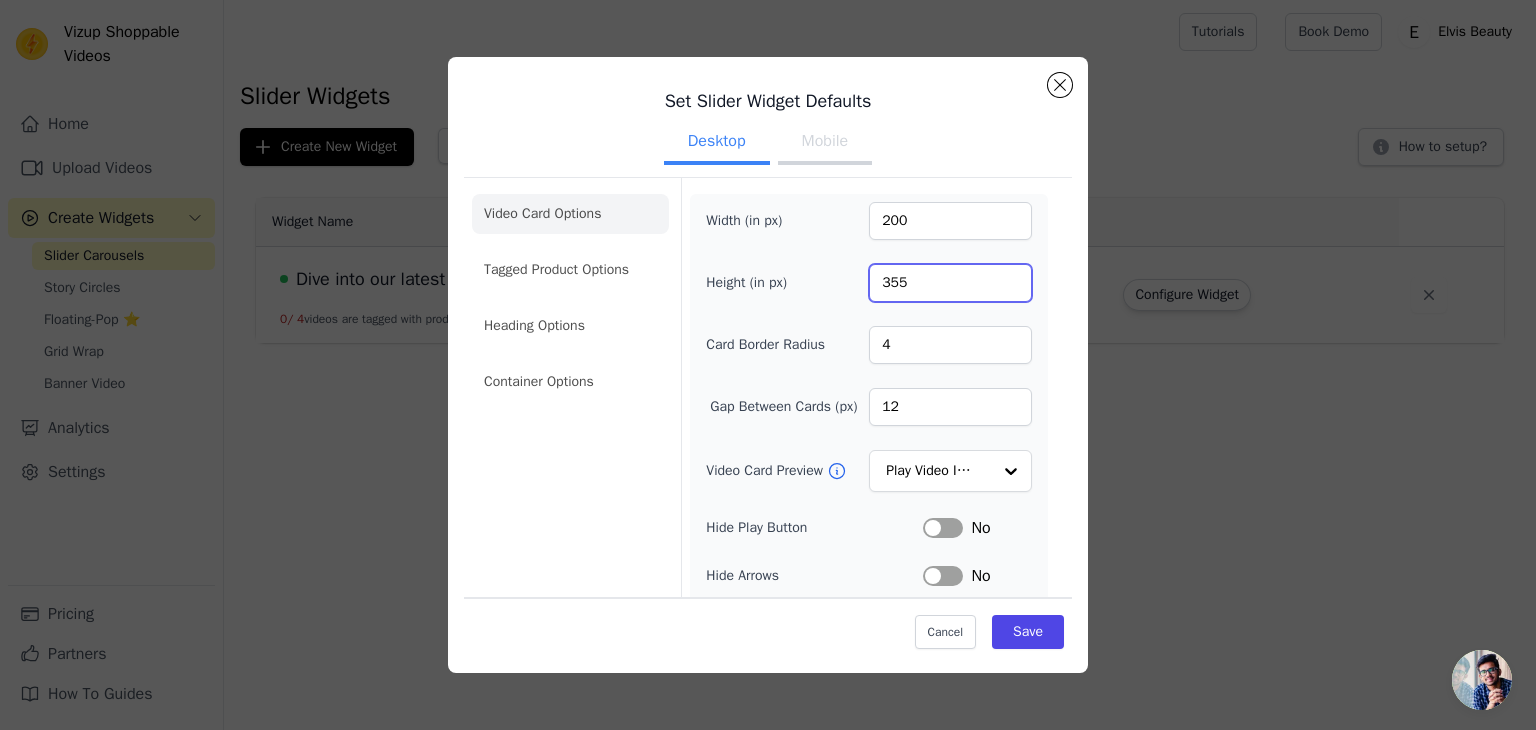 click on "355" at bounding box center [950, 283] 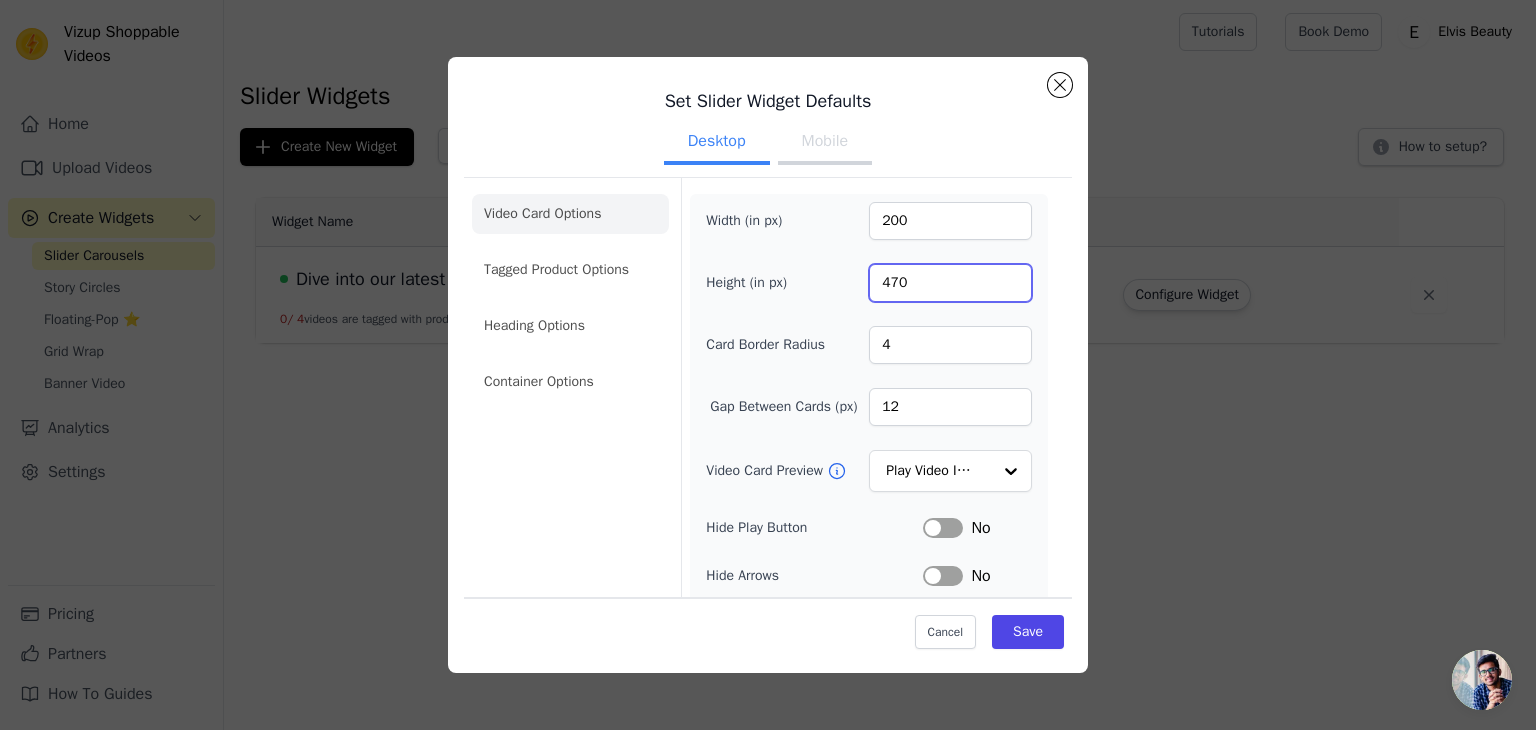 type on "470" 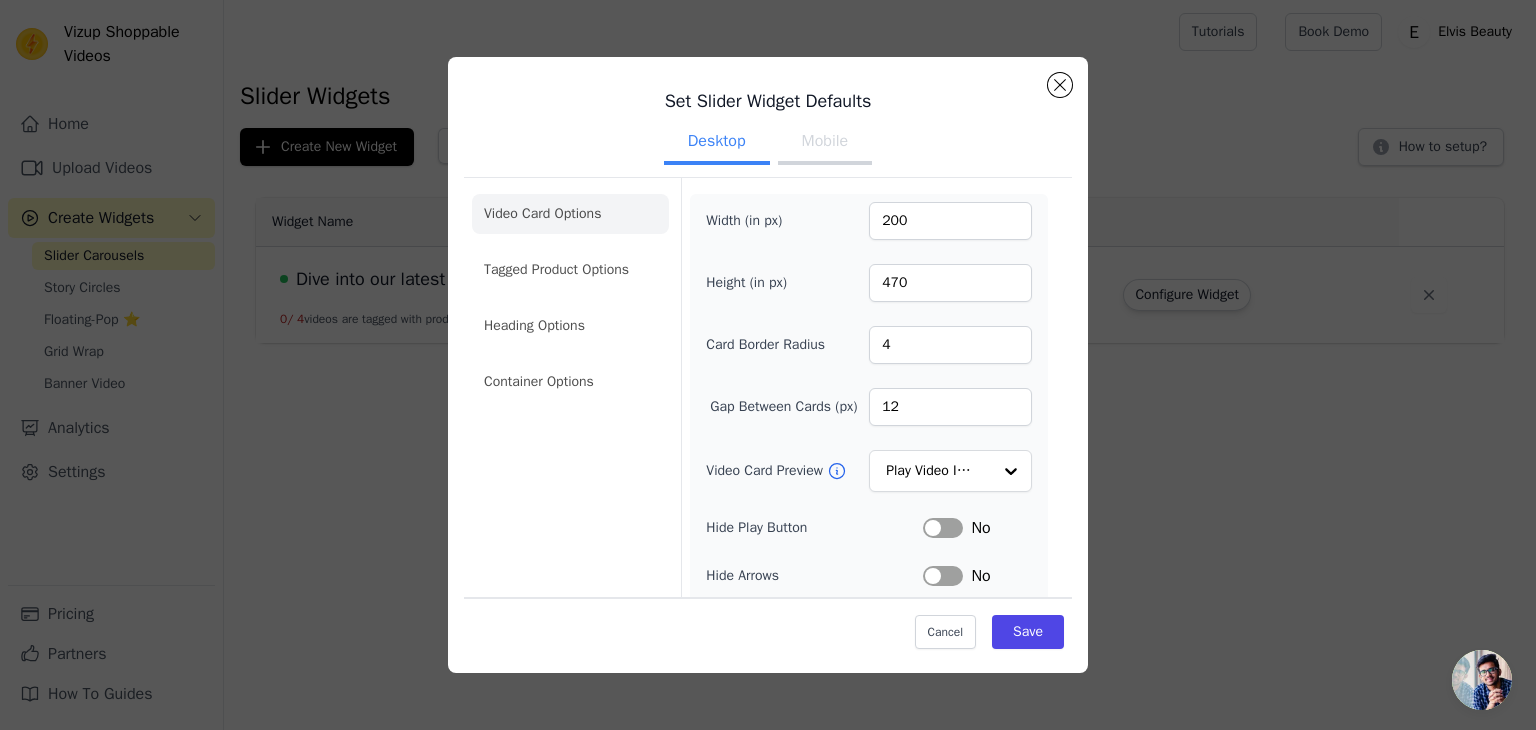click on "Width (in px)   200   Height (in px)   470   Card Border Radius   4   Gap Between Cards (px)   12   Video Card Preview           Play Video In Loop               Hide Play Button   Label     No   Hide Arrows   Label     No   Remove Video Card Shadow     Label     No   Auto Loop Slider     Label     No   Shopping Icon on Video Cards   Label     No   Add to Cart on Video Cards     Label     No" at bounding box center [868, 487] 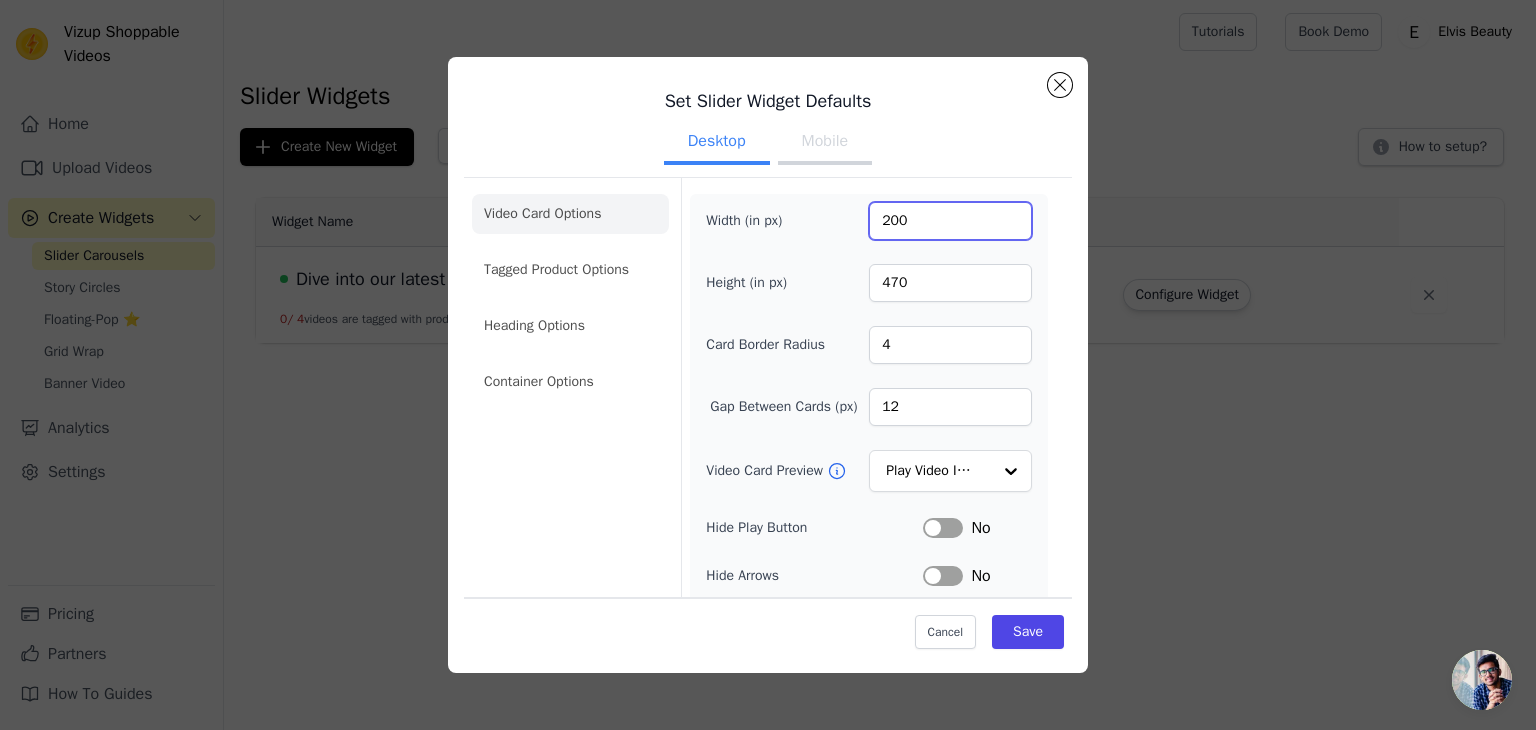 click on "200" at bounding box center (950, 221) 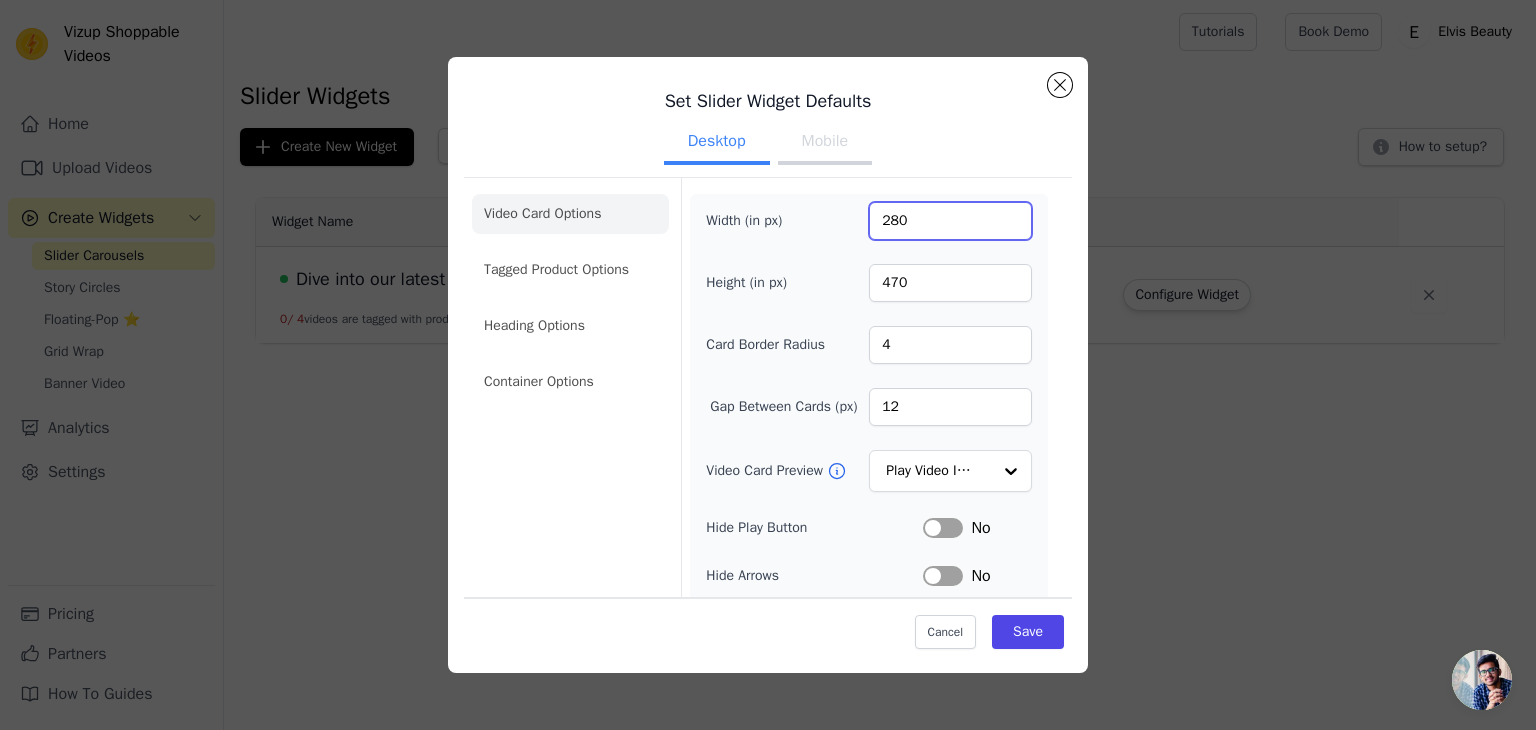 type on "280" 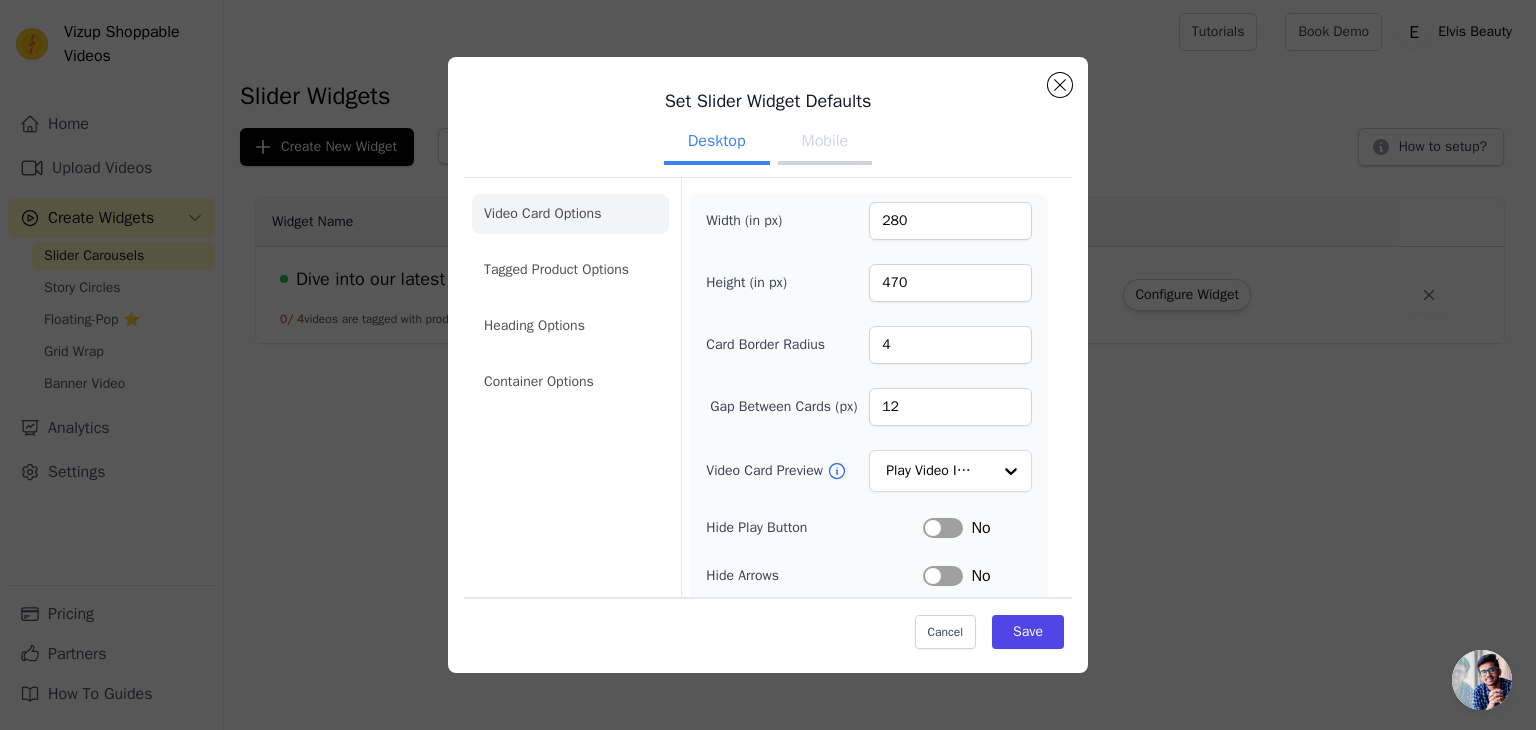 click on "Video Card Options Tagged Product Options Heading Options Container Options   Width (in px)   280   Height (in px)   470   Card Border Radius   4   Gap Between Cards (px)   12   Video Card Preview           Play Video In Loop               Hide Play Button   Label     No   Hide Arrows   Label     No   Remove Video Card Shadow     Label     No   Auto Loop Slider     Label     No   Shopping Icon on Video Cards   Label     No   Add to Cart on Video Cards     Label     No" at bounding box center [768, 486] 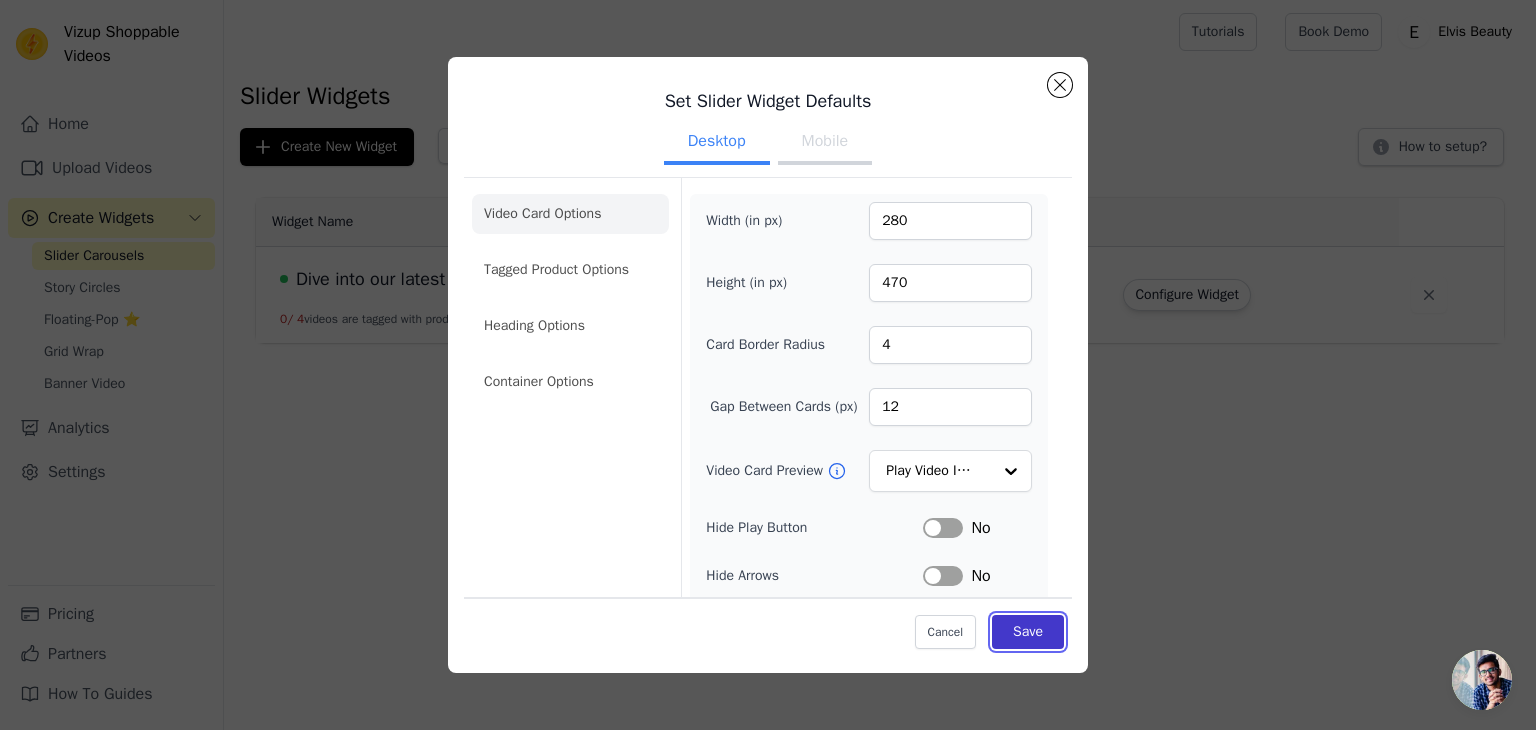 click on "Save" at bounding box center [1028, 632] 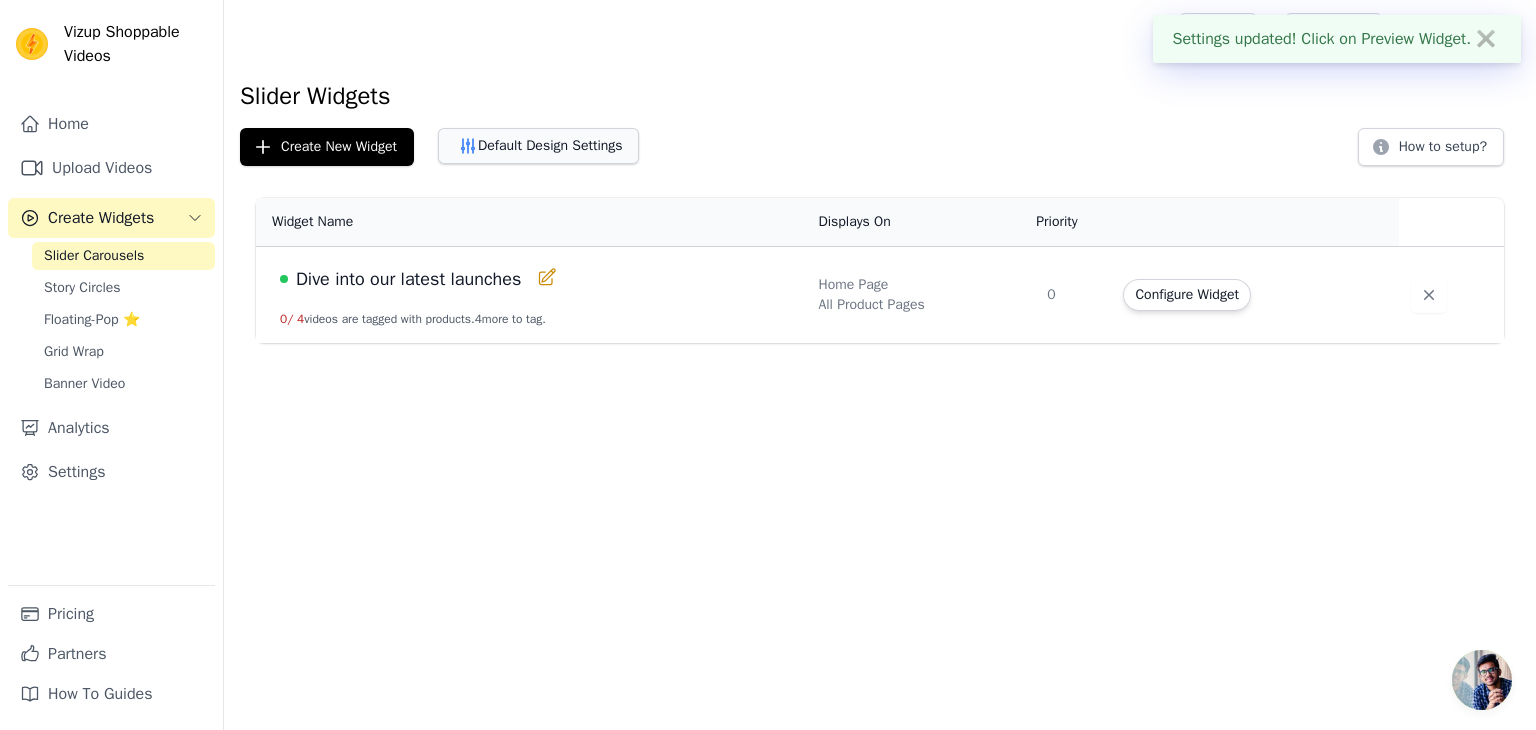 click on "Default Design Settings" at bounding box center [538, 146] 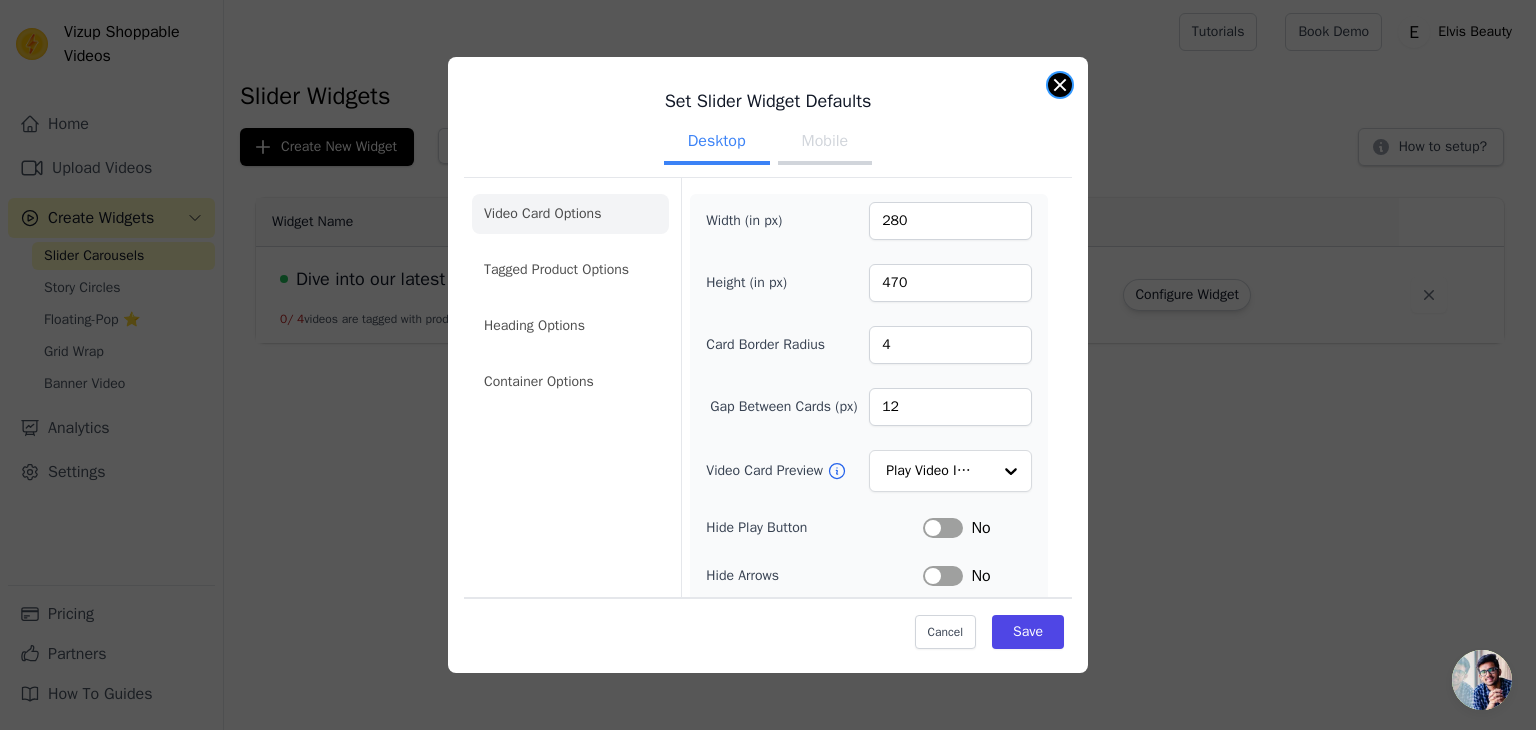 click at bounding box center [1060, 85] 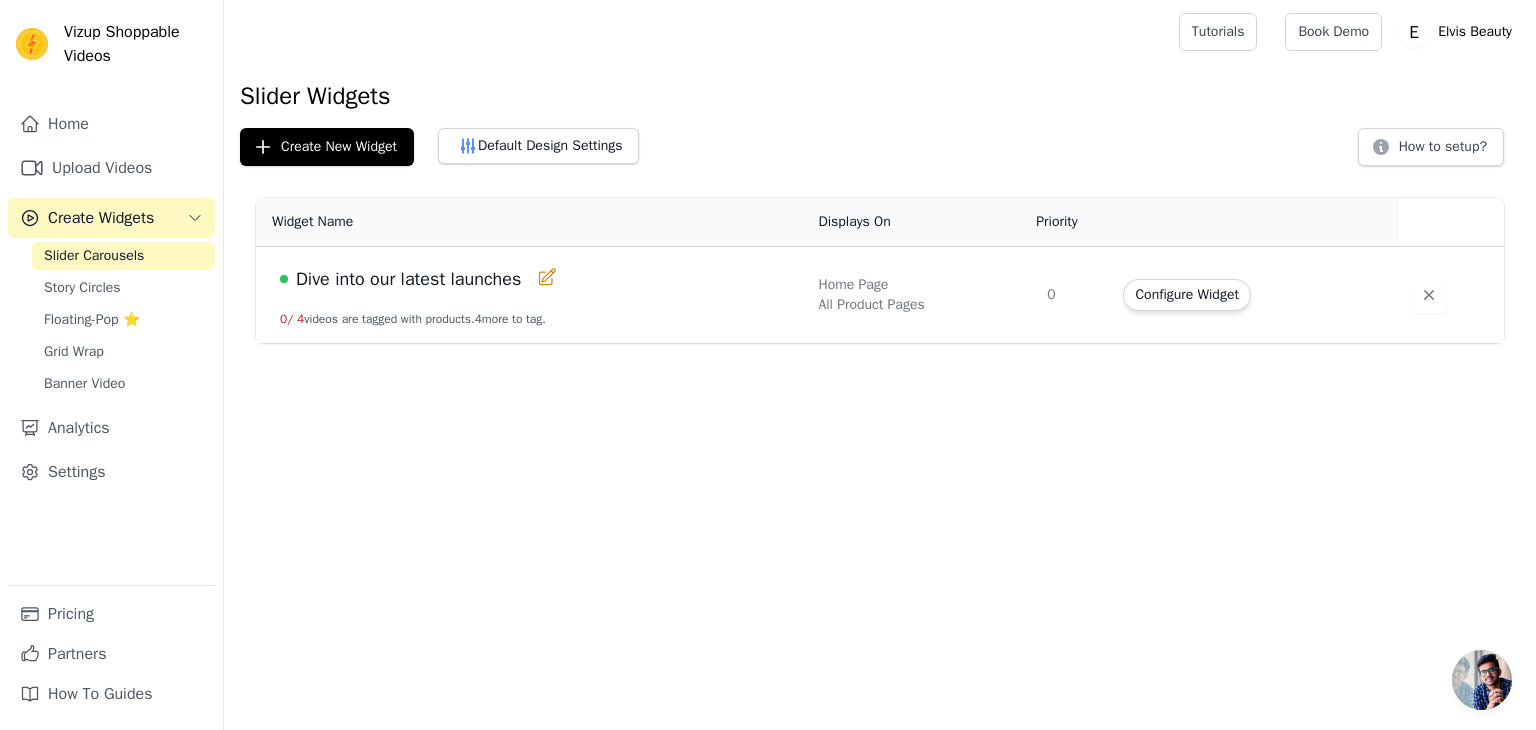 click on "Dive into our latest launches" at bounding box center [537, 279] 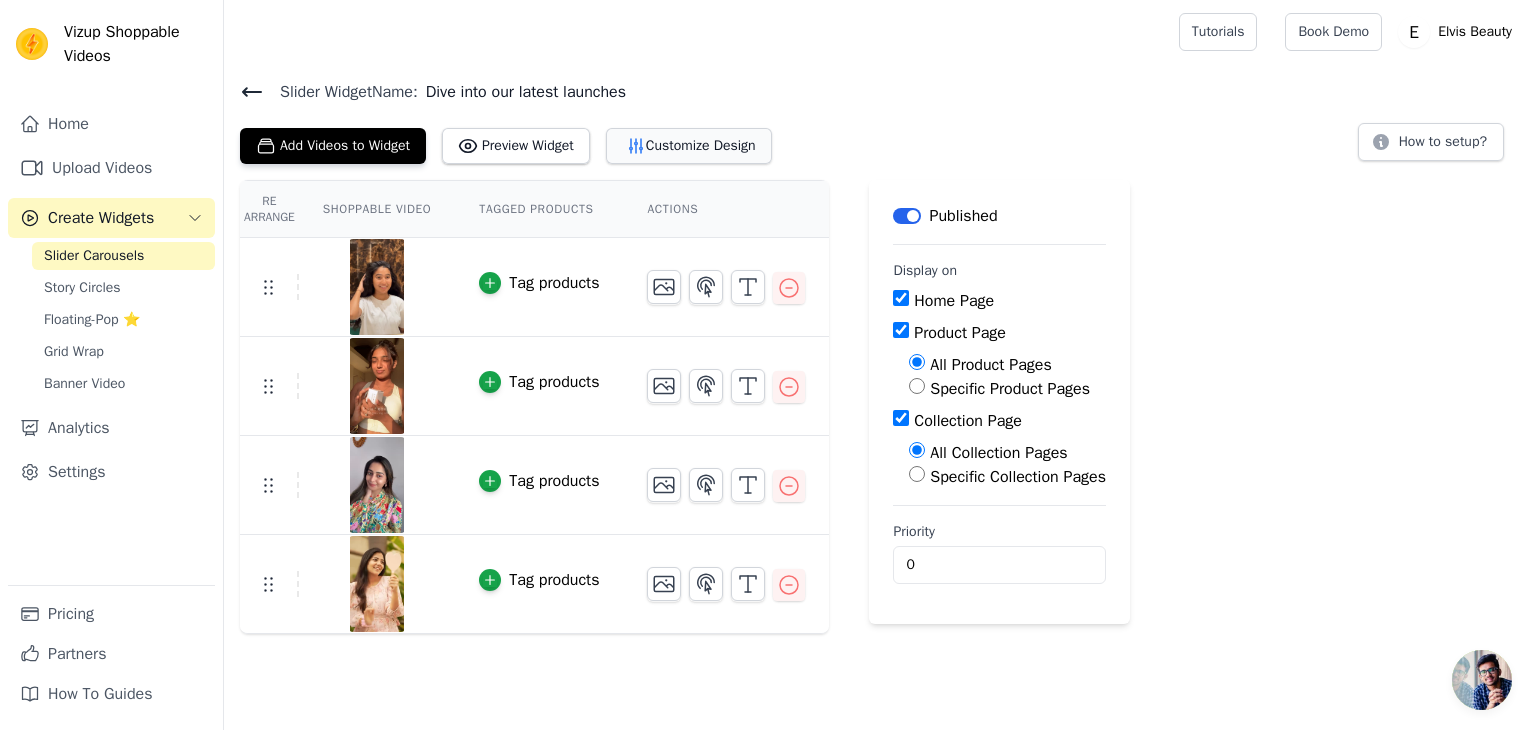 click on "Customize Design" at bounding box center (689, 146) 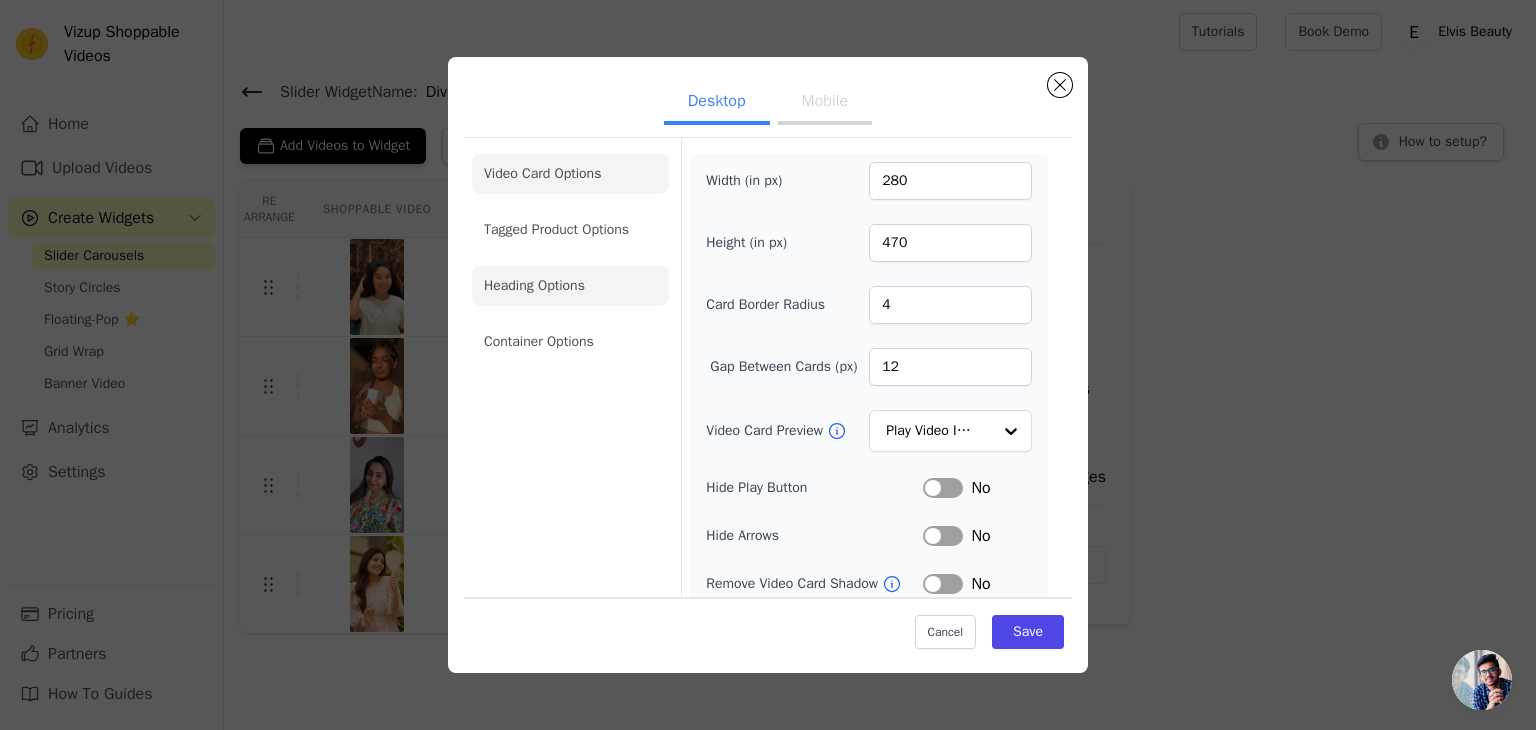 click on "Heading Options" 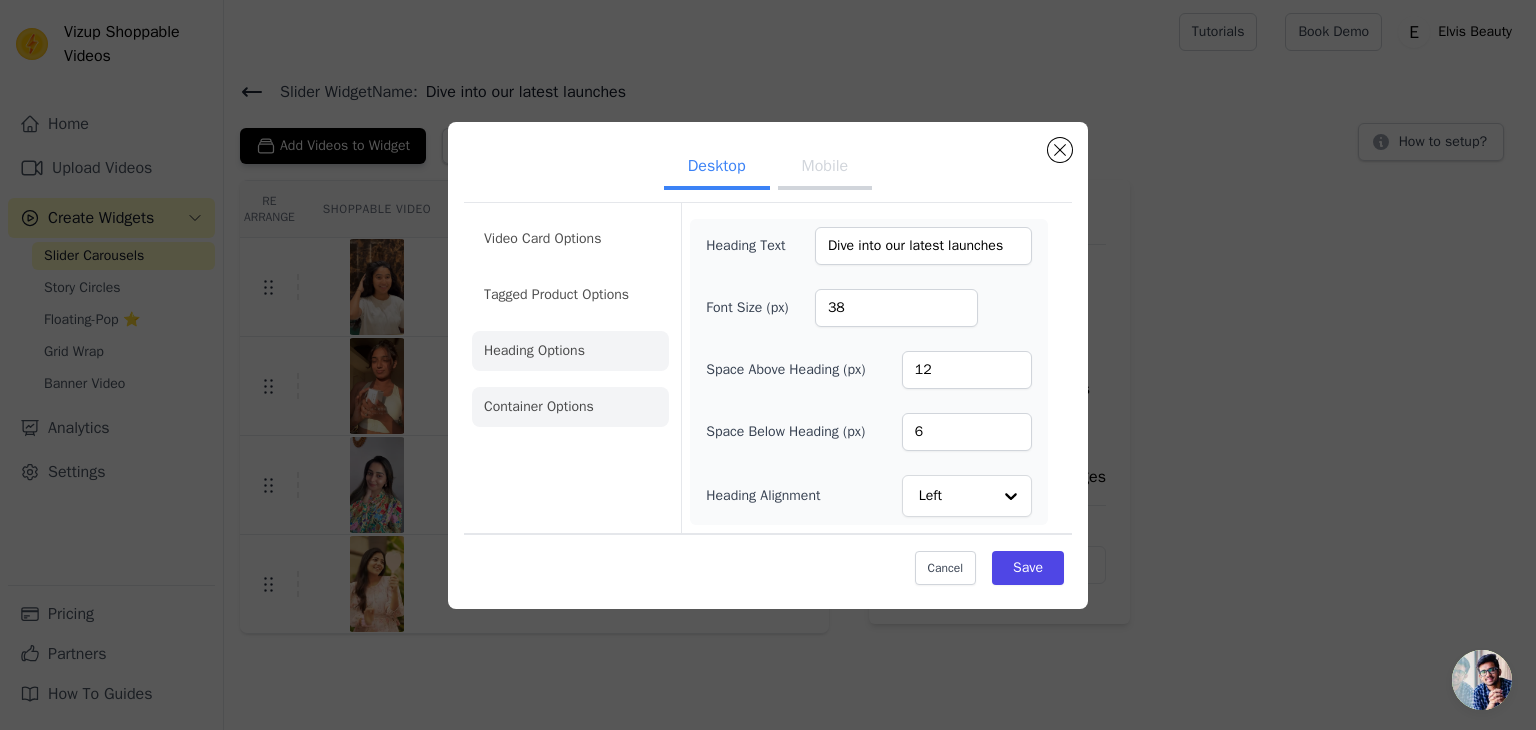 click on "Container Options" 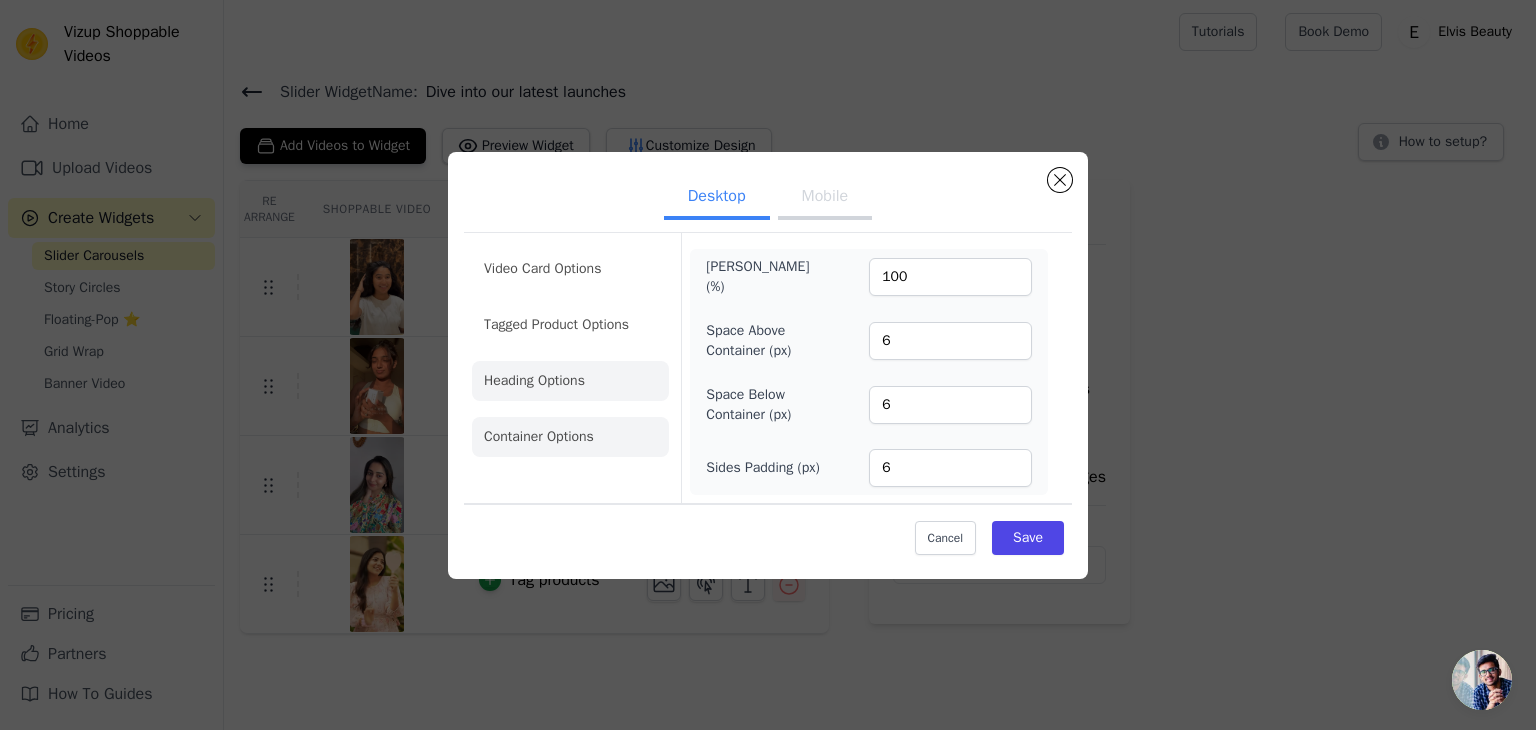 click on "Heading Options" 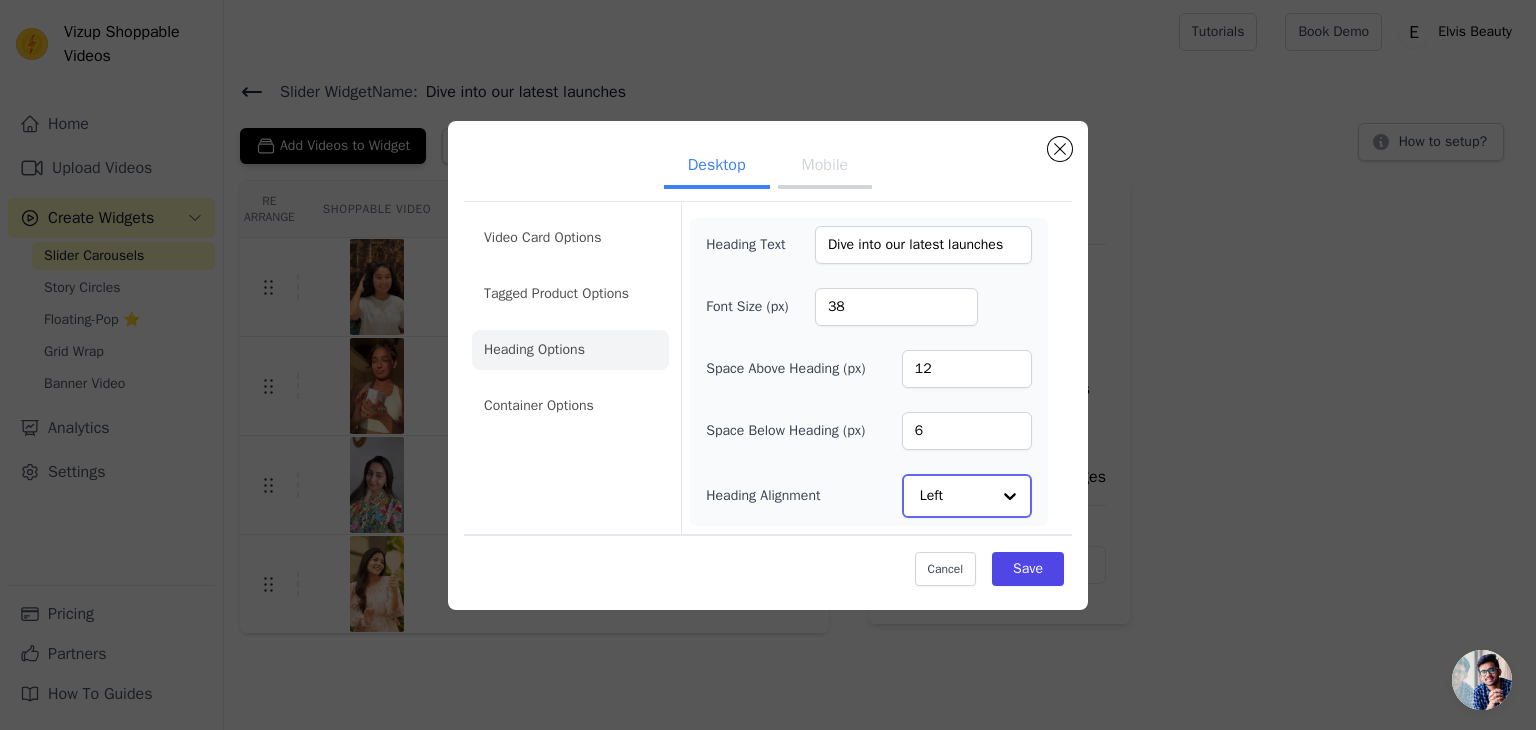 click on "Heading Alignment" 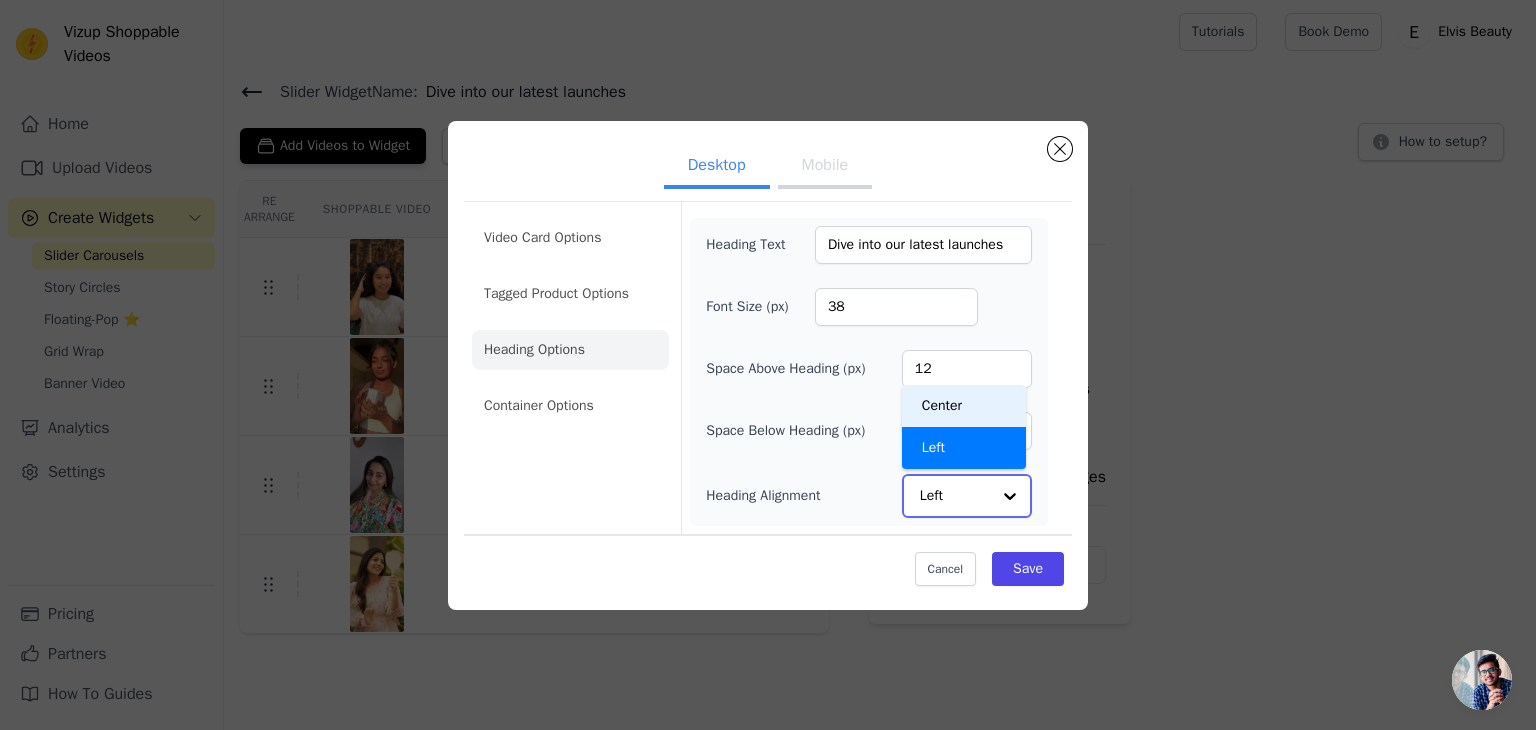 click on "Center" at bounding box center [964, 406] 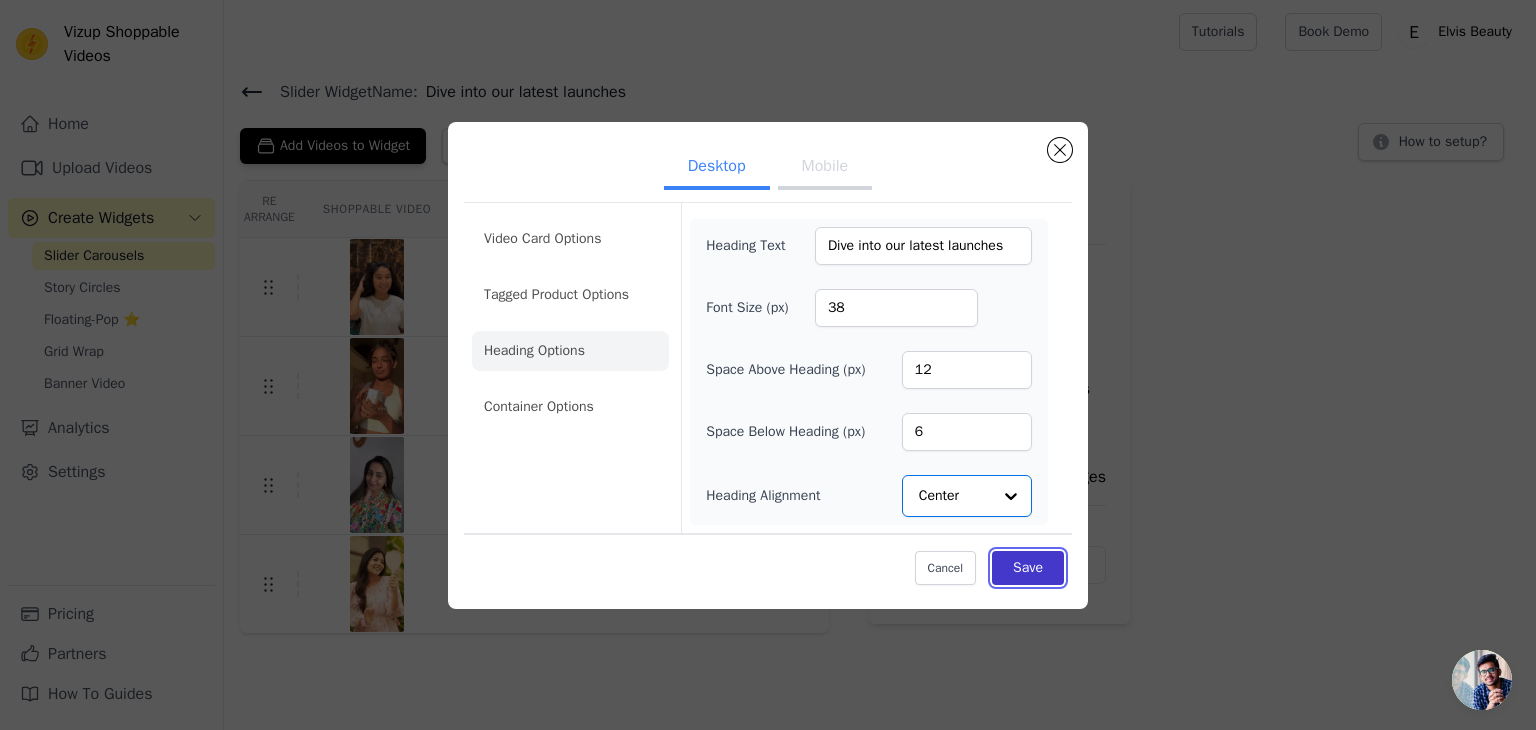 click on "Save" at bounding box center (1028, 568) 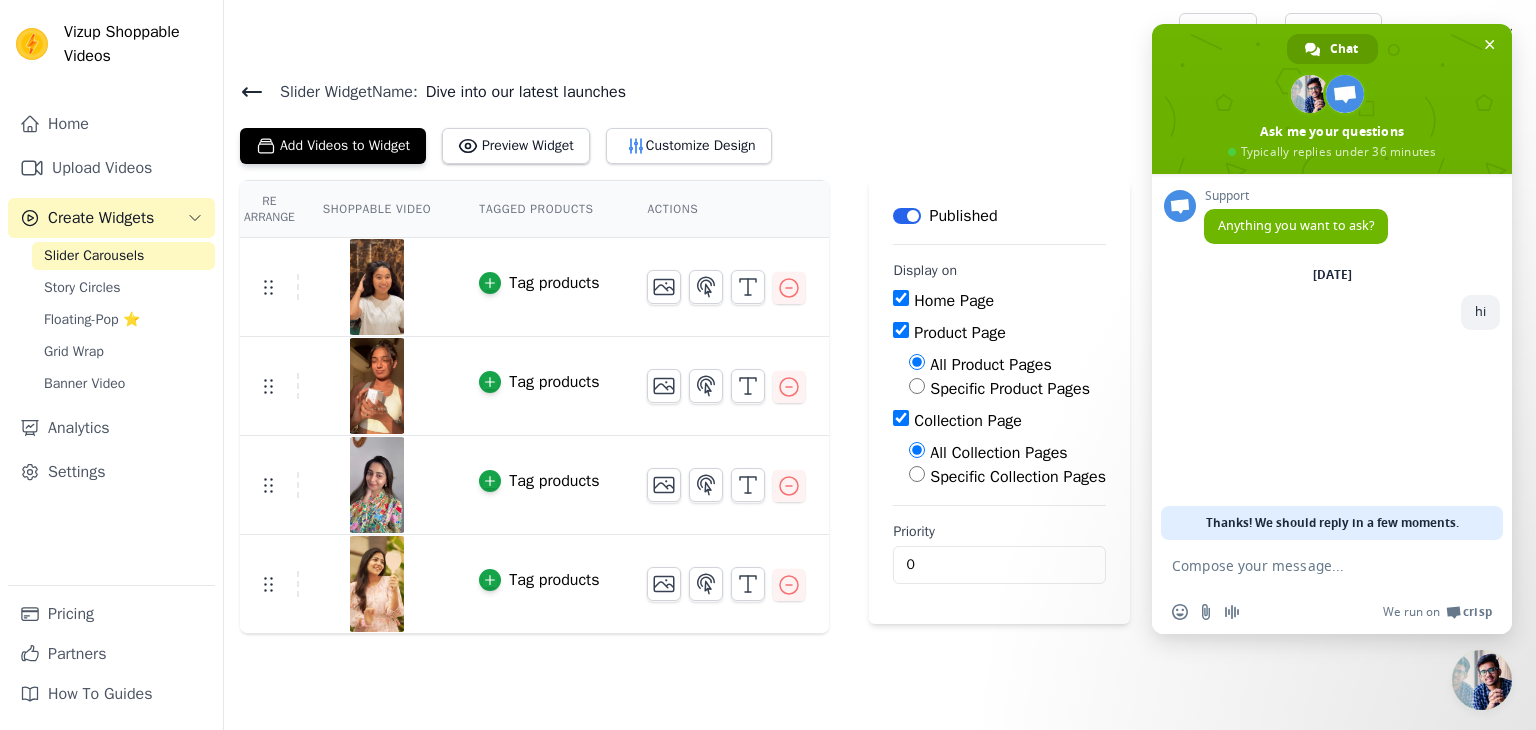 scroll, scrollTop: 0, scrollLeft: 0, axis: both 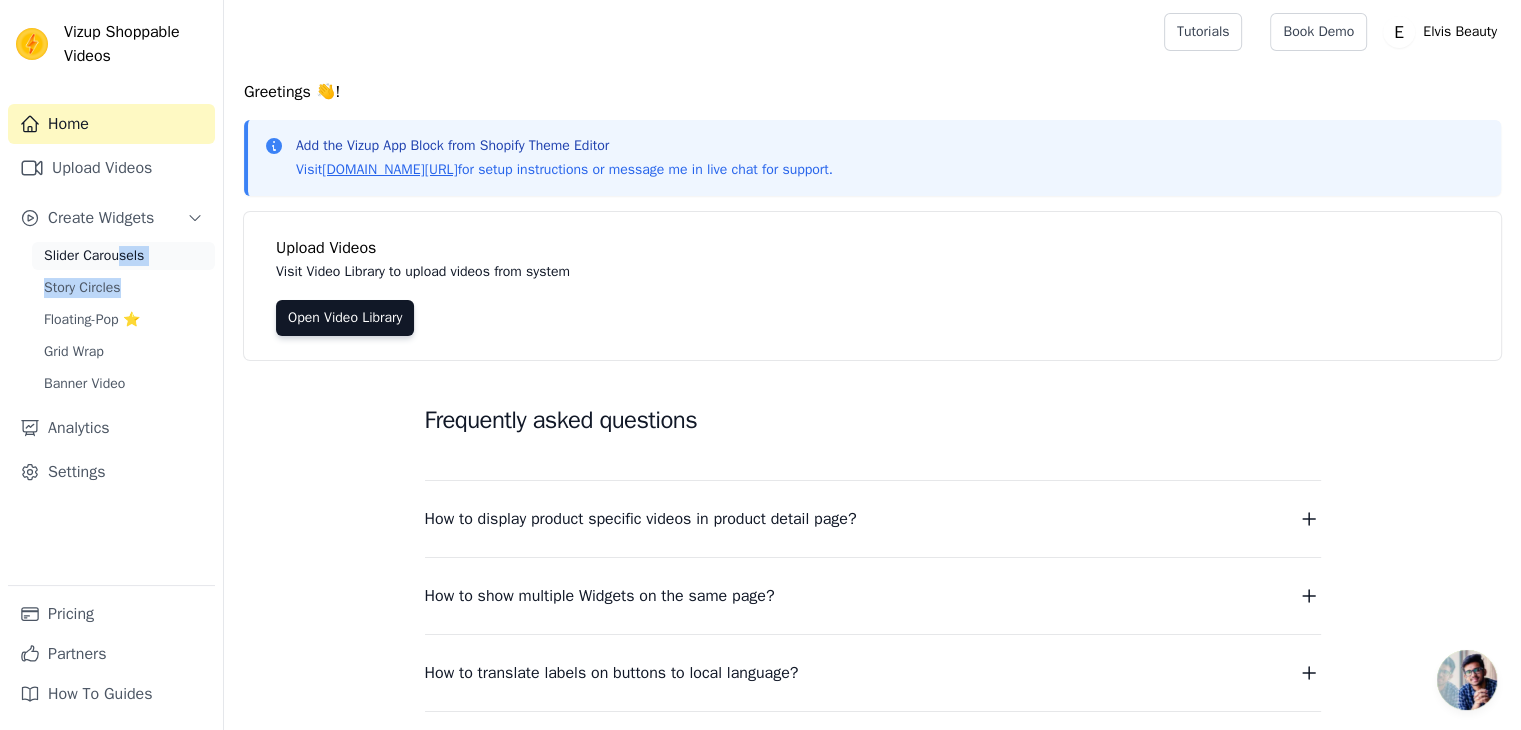 click on "Slider Carousels   Story Circles   Floating-Pop ⭐   Grid Wrap   Banner Video" at bounding box center (123, 320) 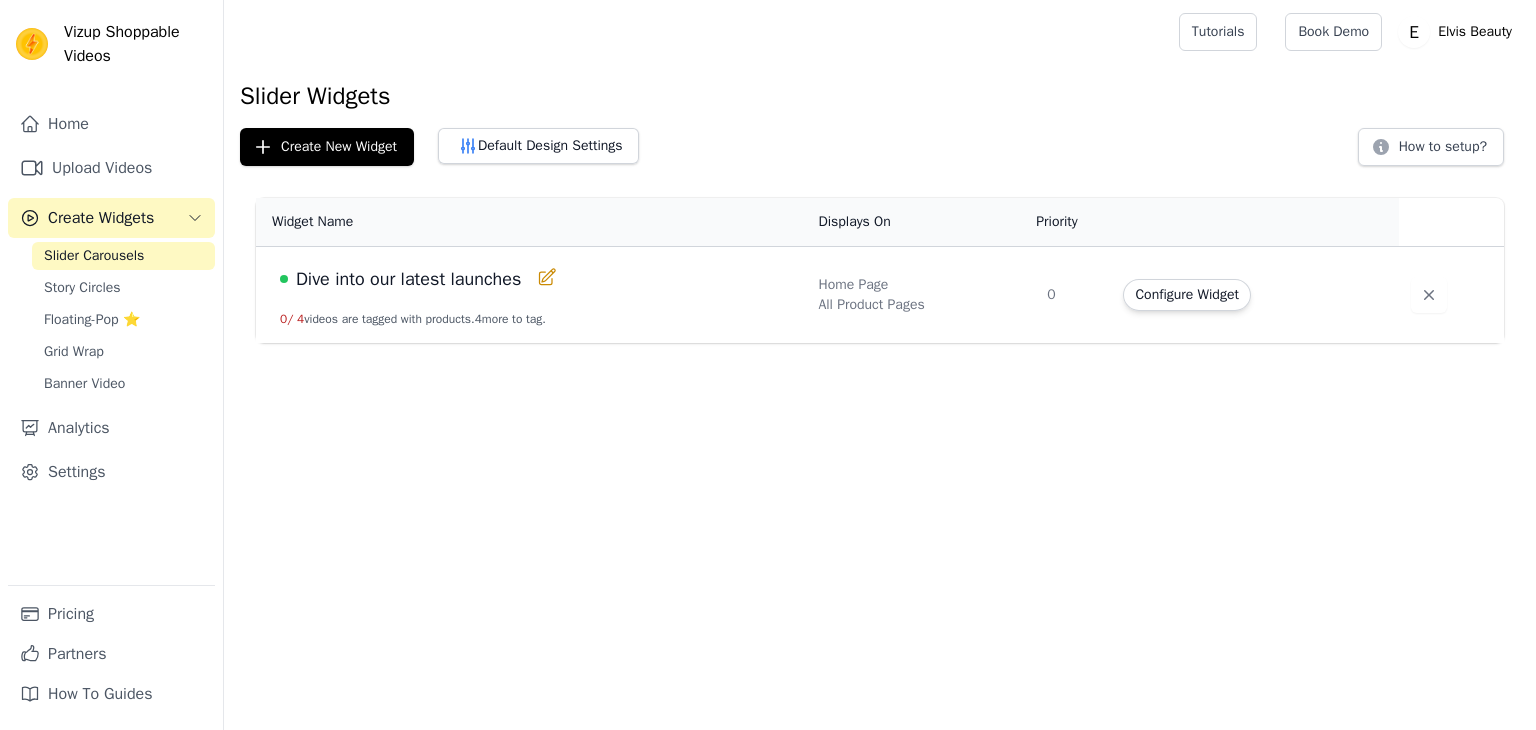 scroll, scrollTop: 0, scrollLeft: 0, axis: both 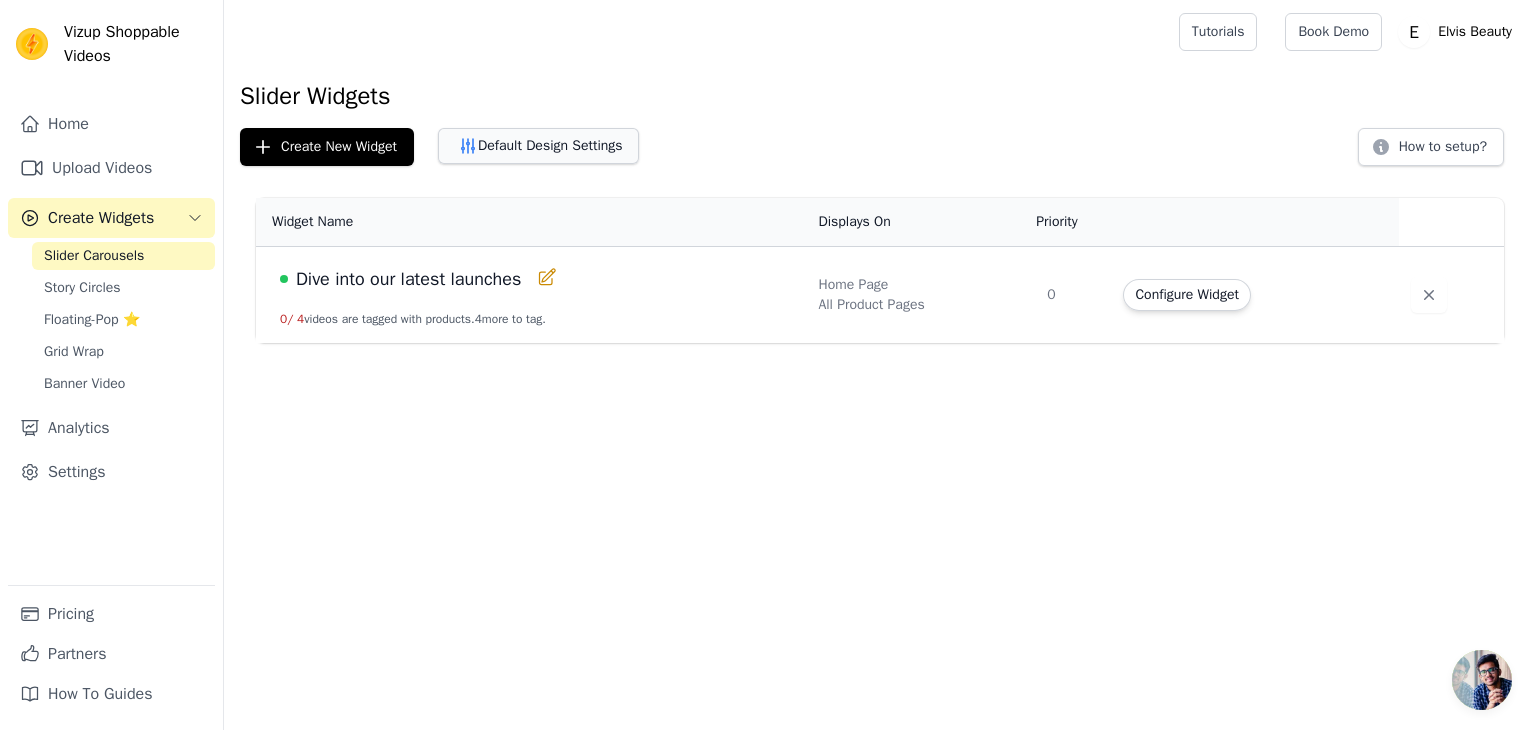 click on "Default Design Settings" at bounding box center (538, 146) 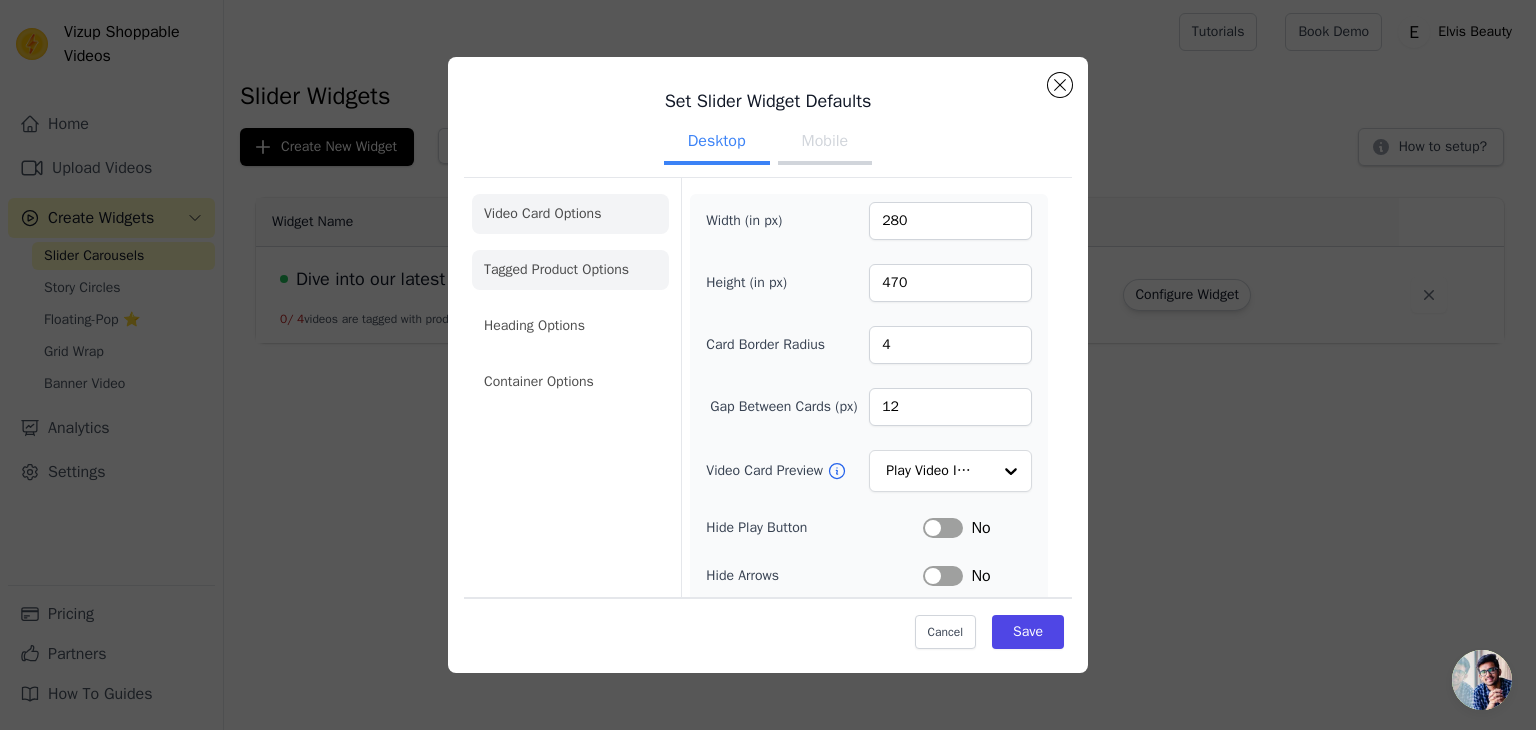 click on "Tagged Product Options" 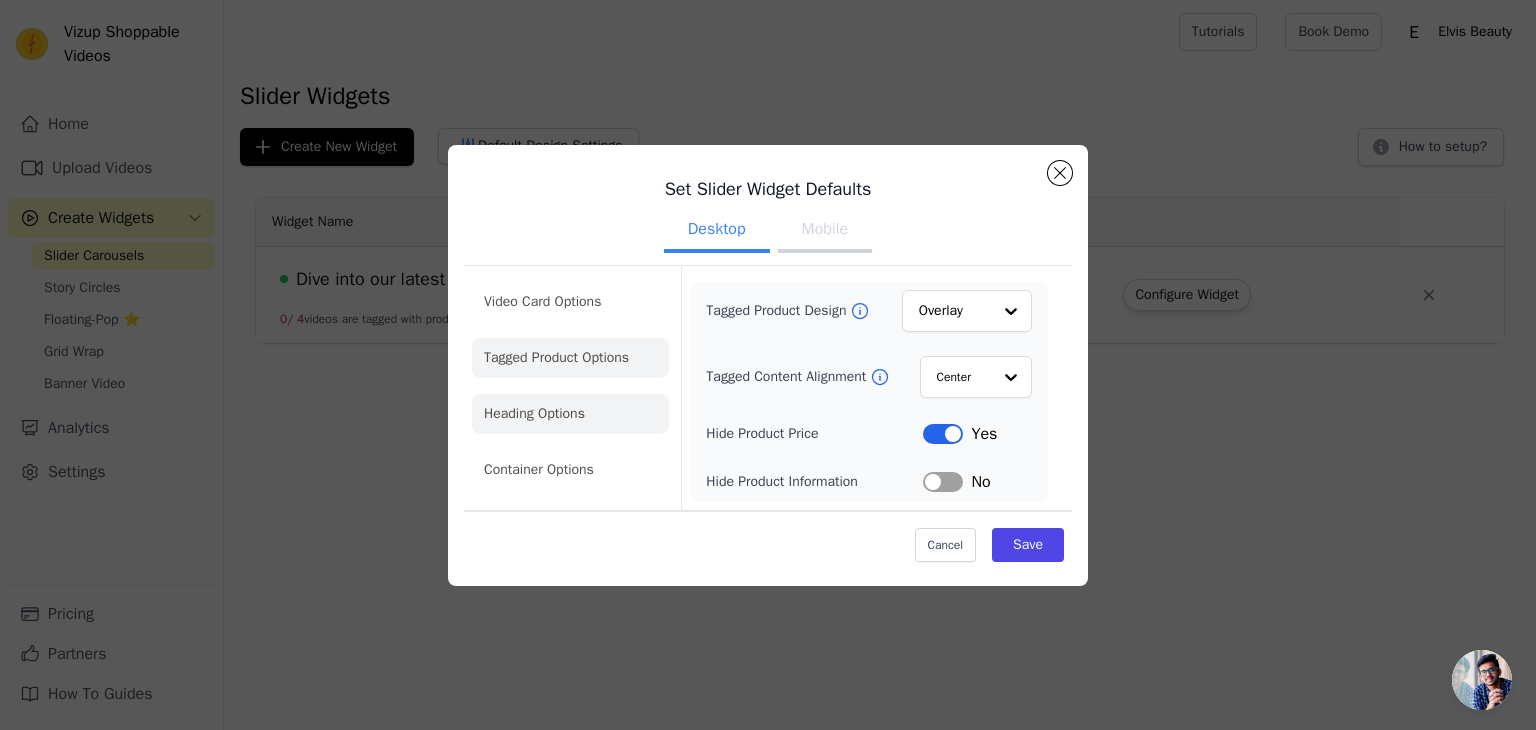 click on "Heading Options" 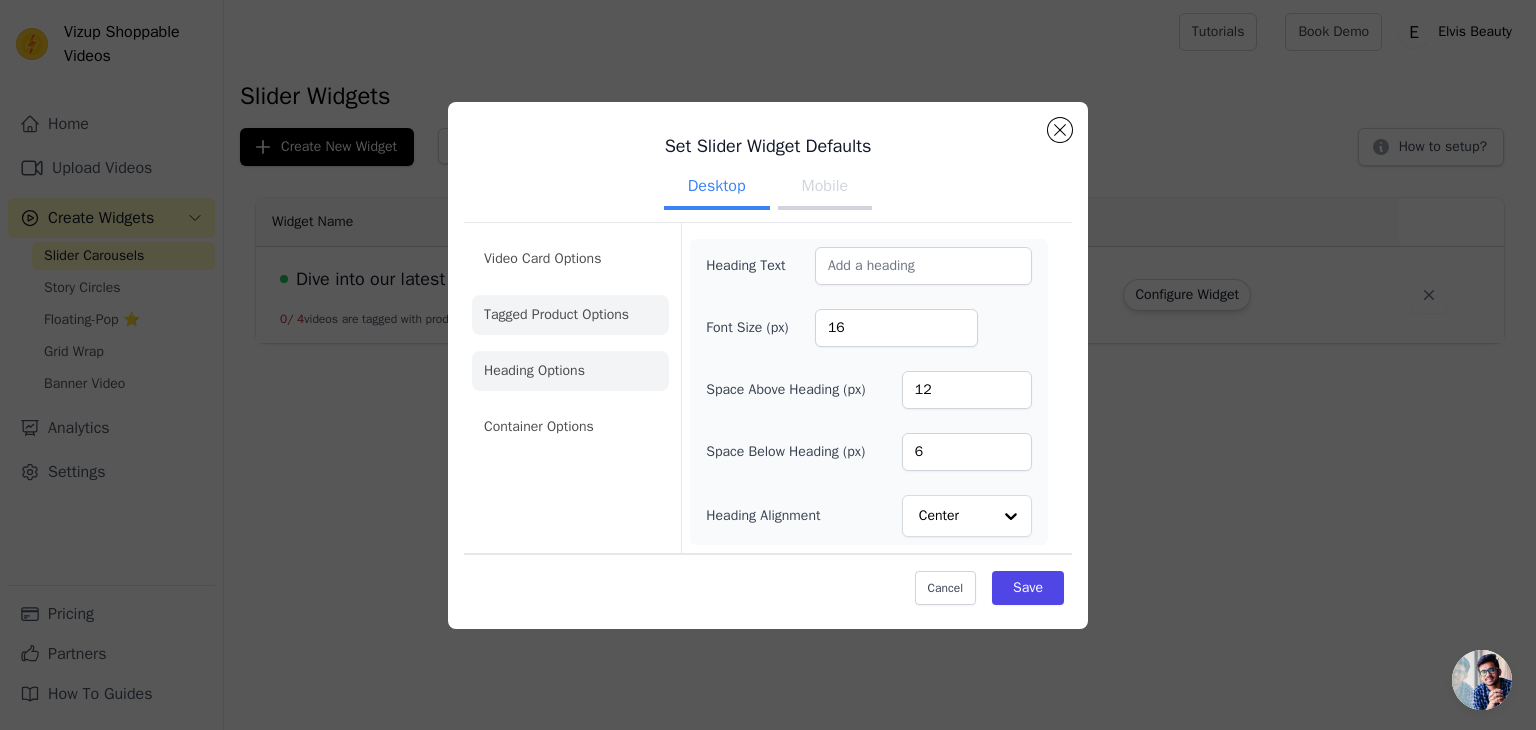 click on "Tagged Product Options" 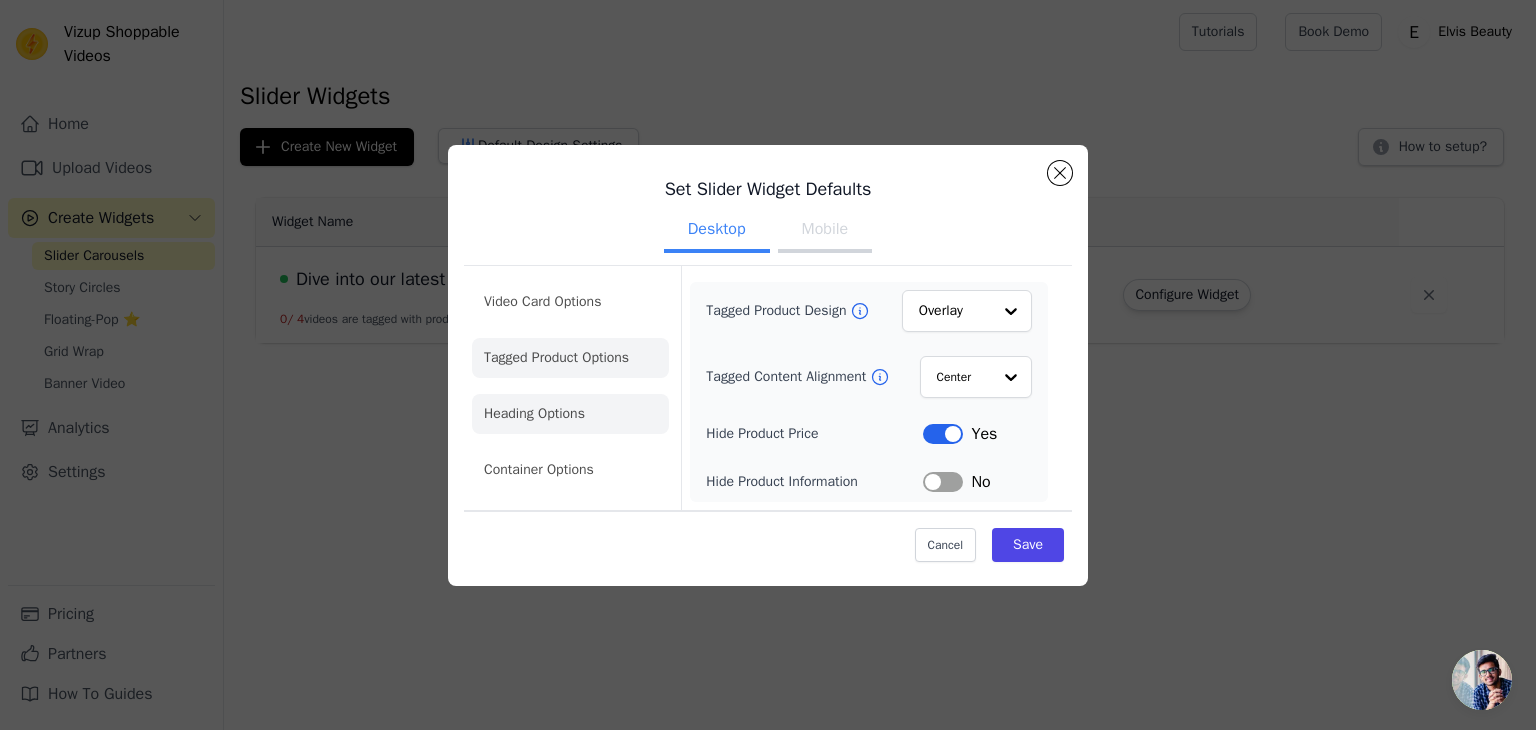 click on "Heading Options" 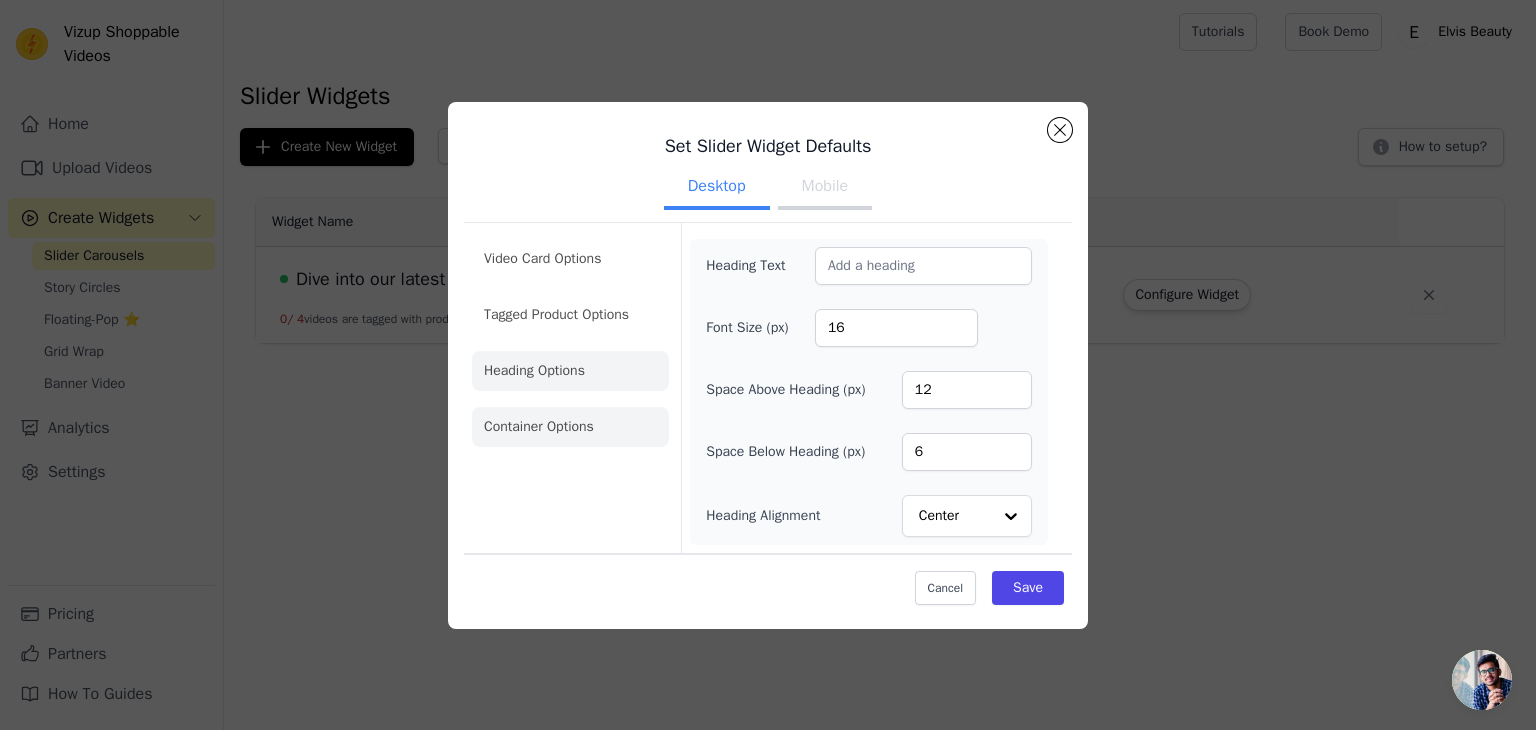 click on "Container Options" 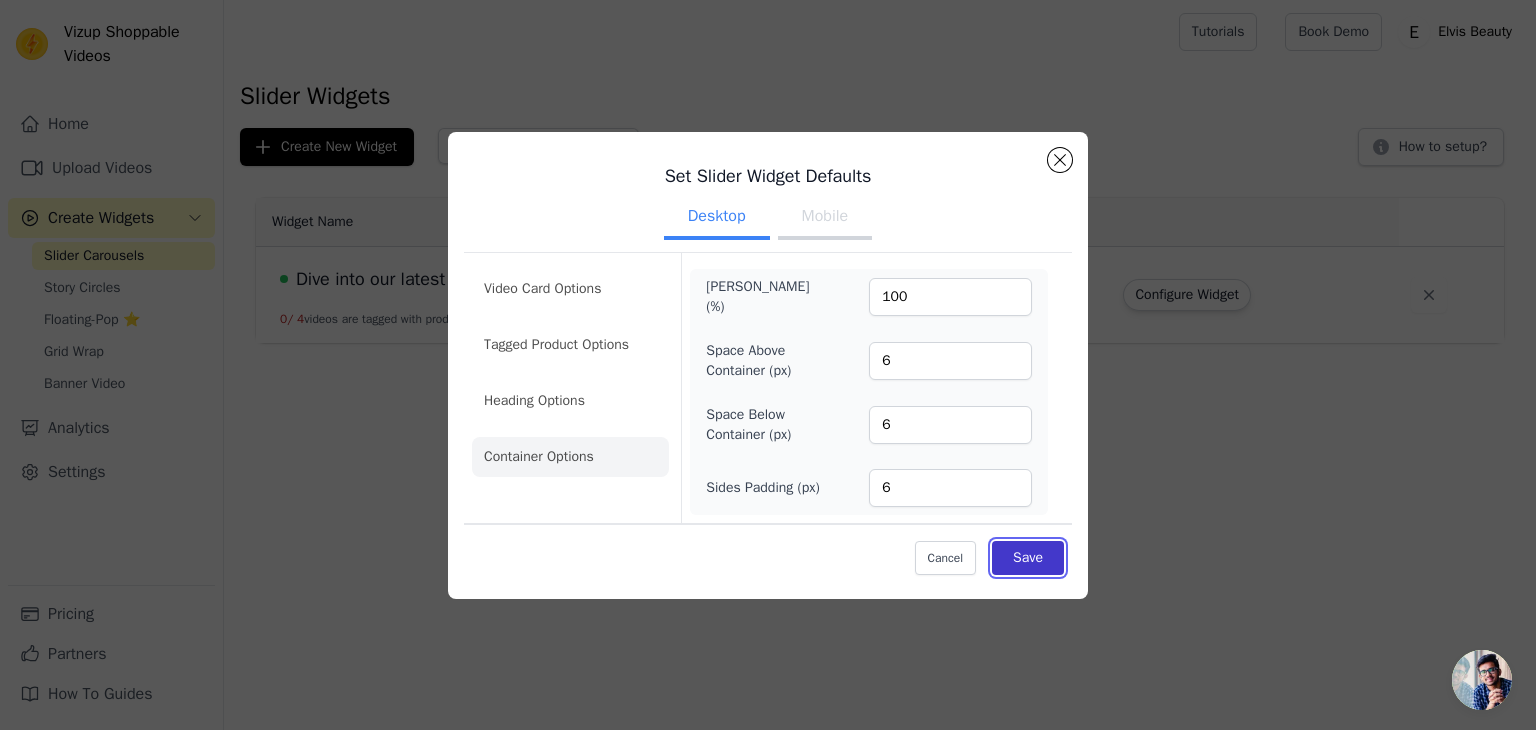click on "Save" at bounding box center (1028, 558) 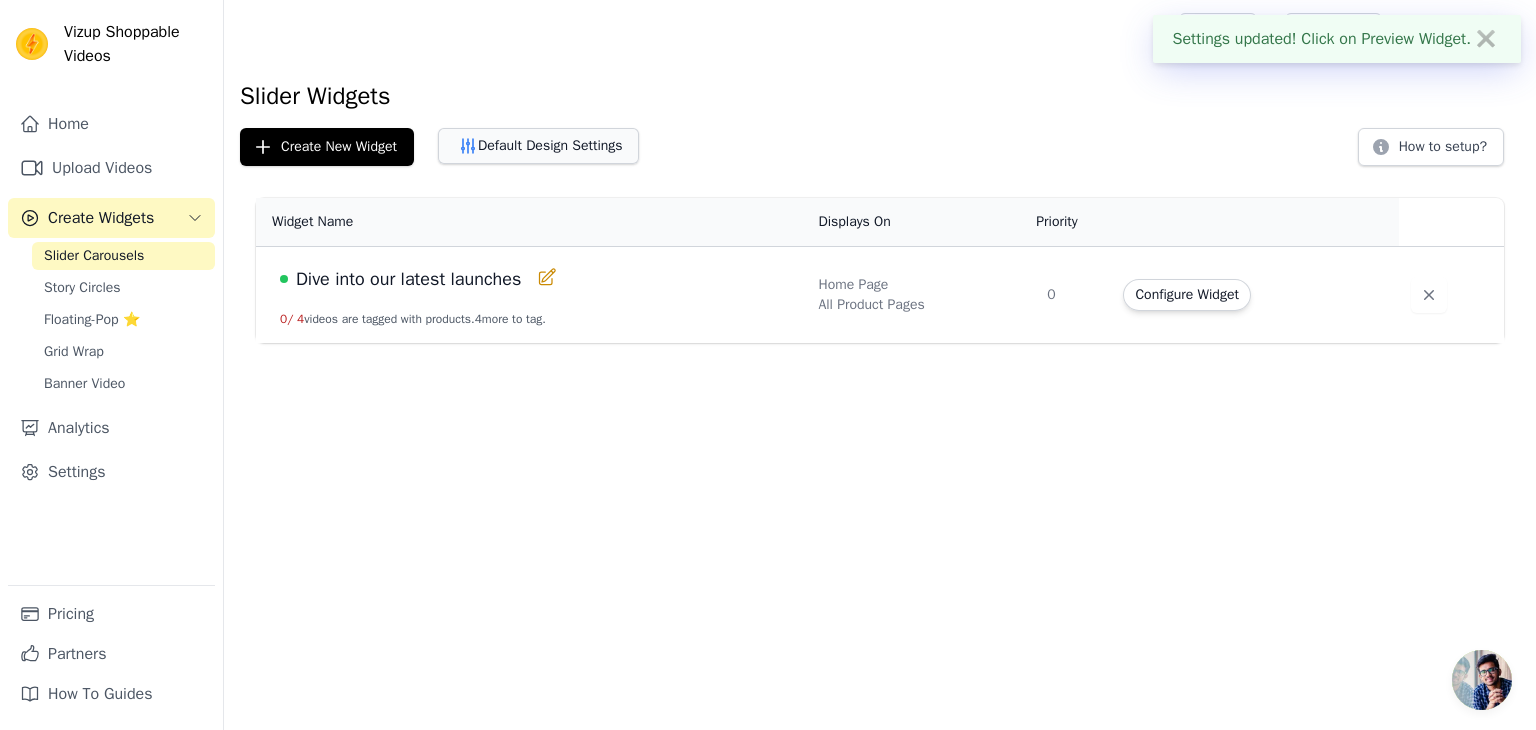 click on "Default Design Settings" at bounding box center (538, 146) 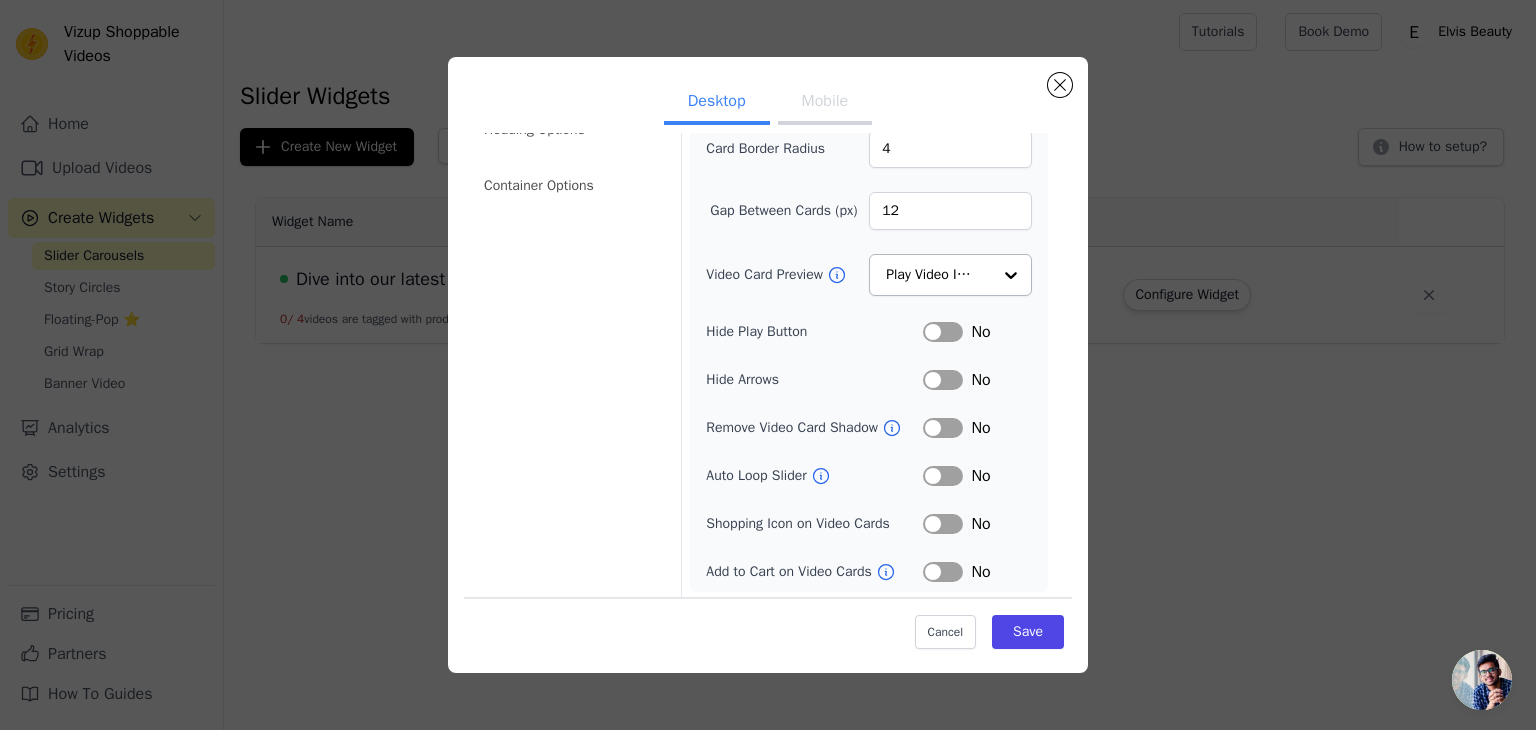 scroll, scrollTop: 0, scrollLeft: 0, axis: both 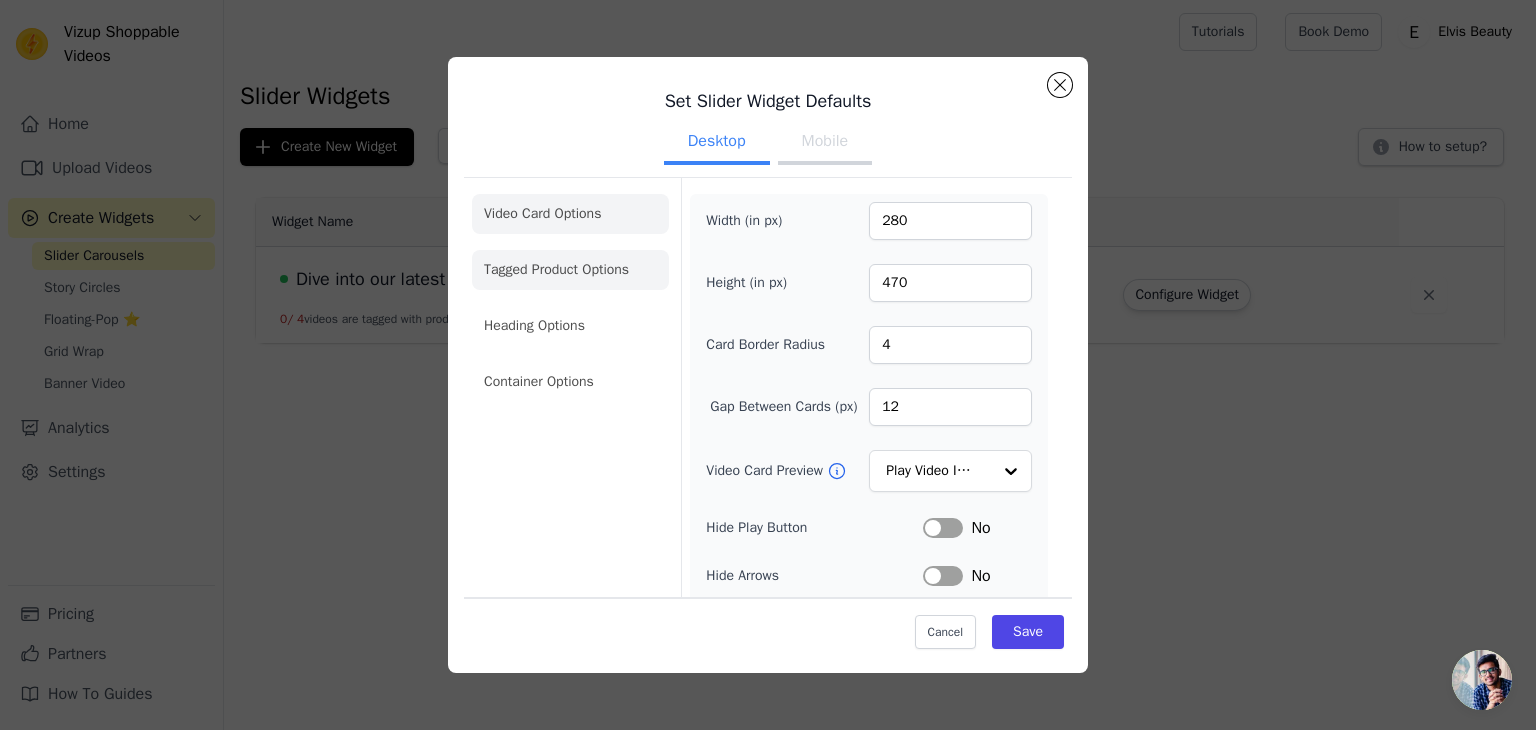 click on "Tagged Product Options" 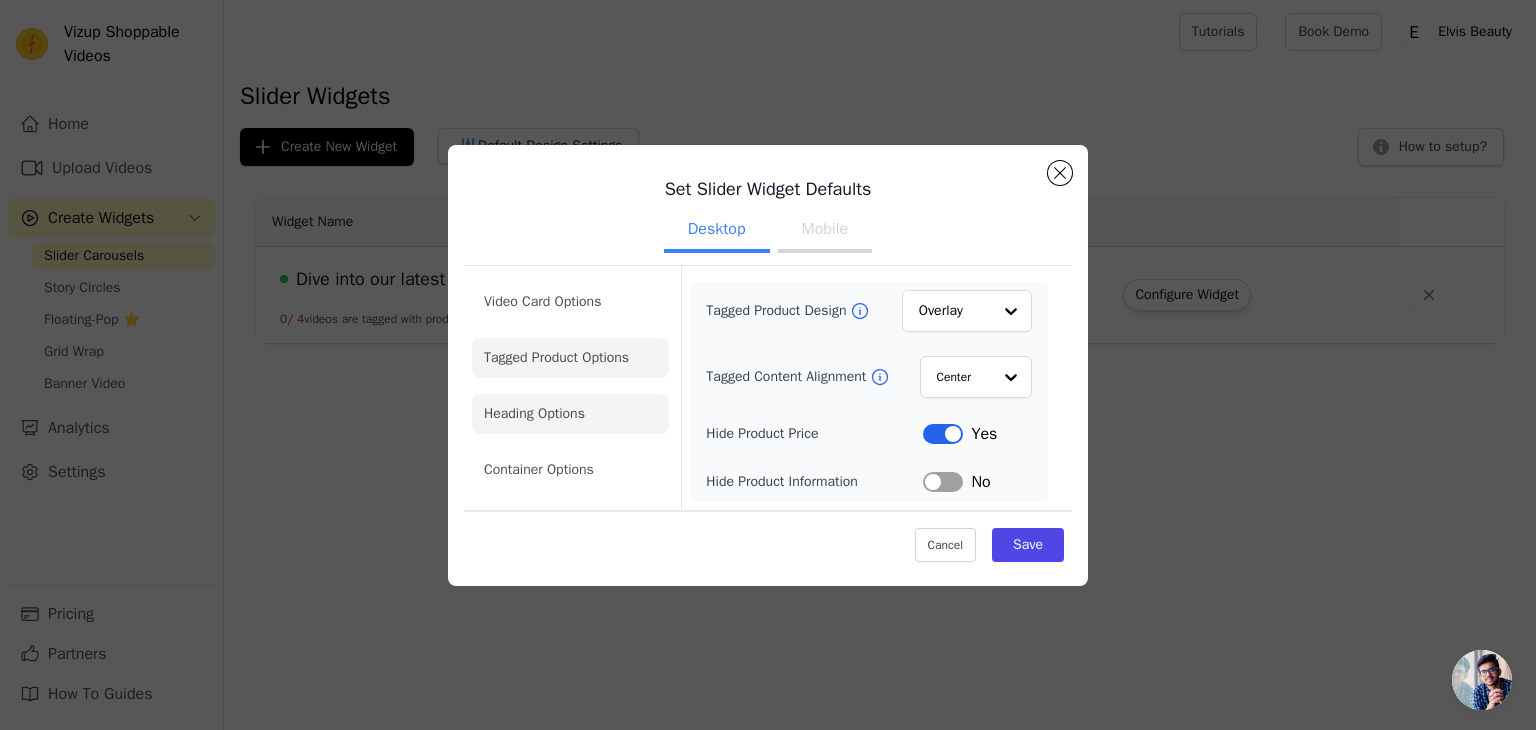 click on "Heading Options" 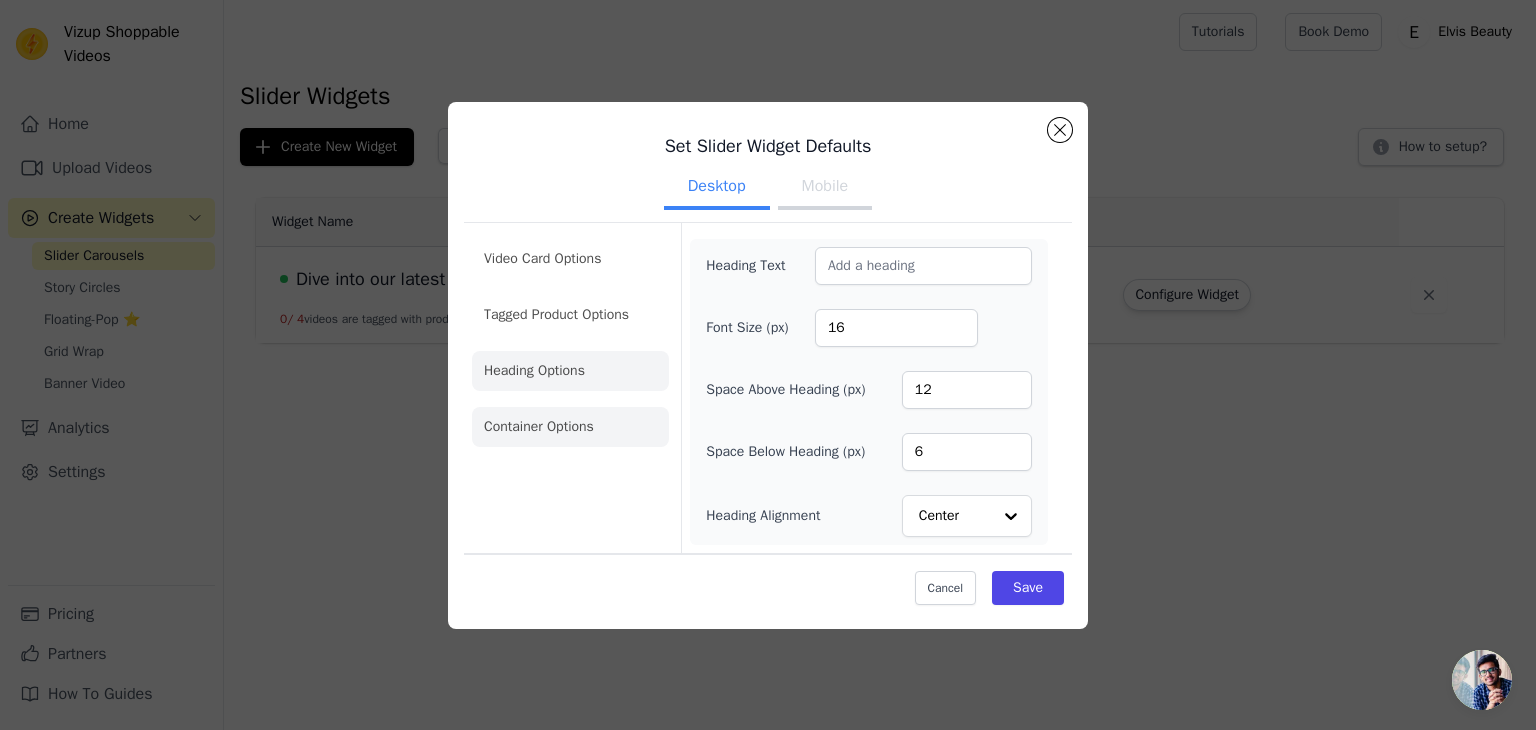 click on "Container Options" 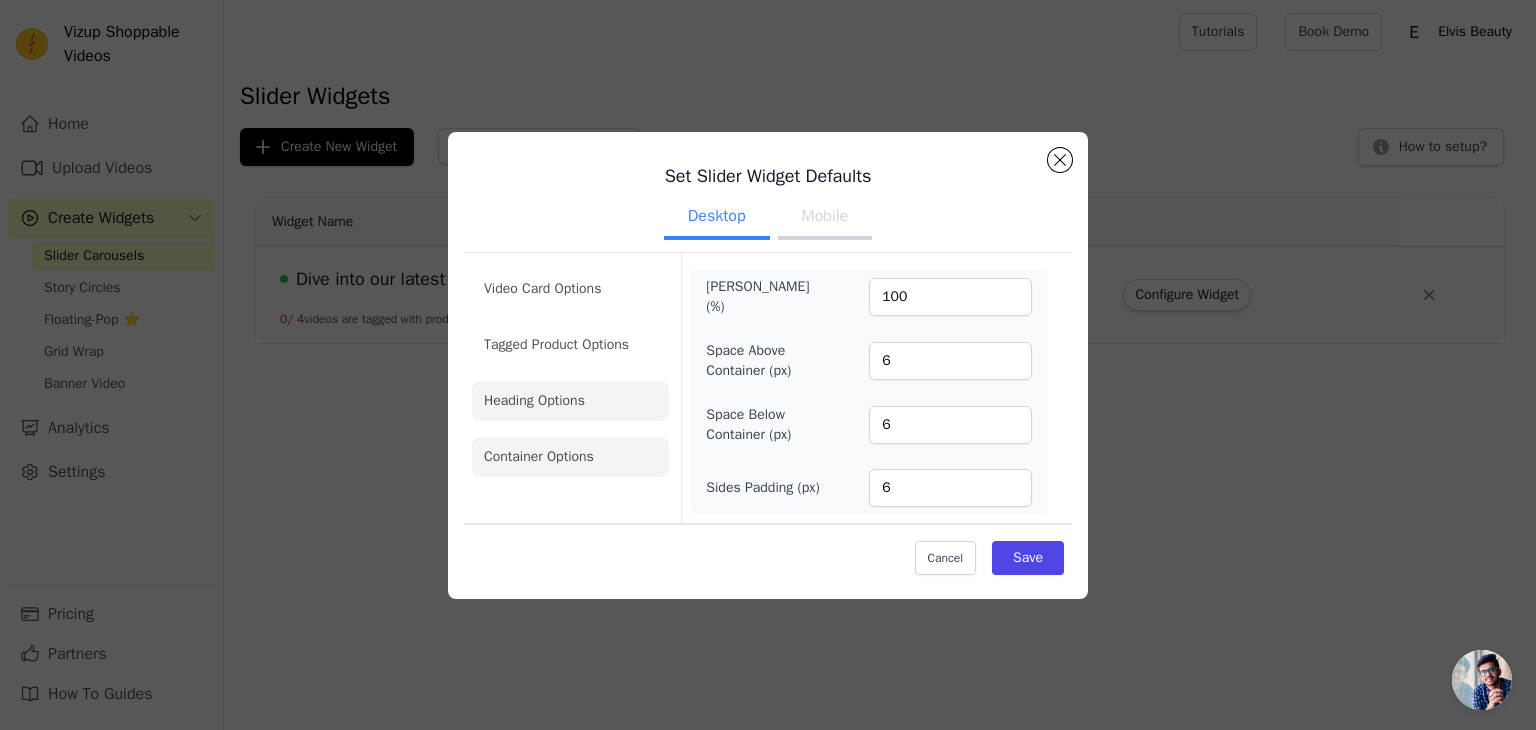 click on "Heading Options" 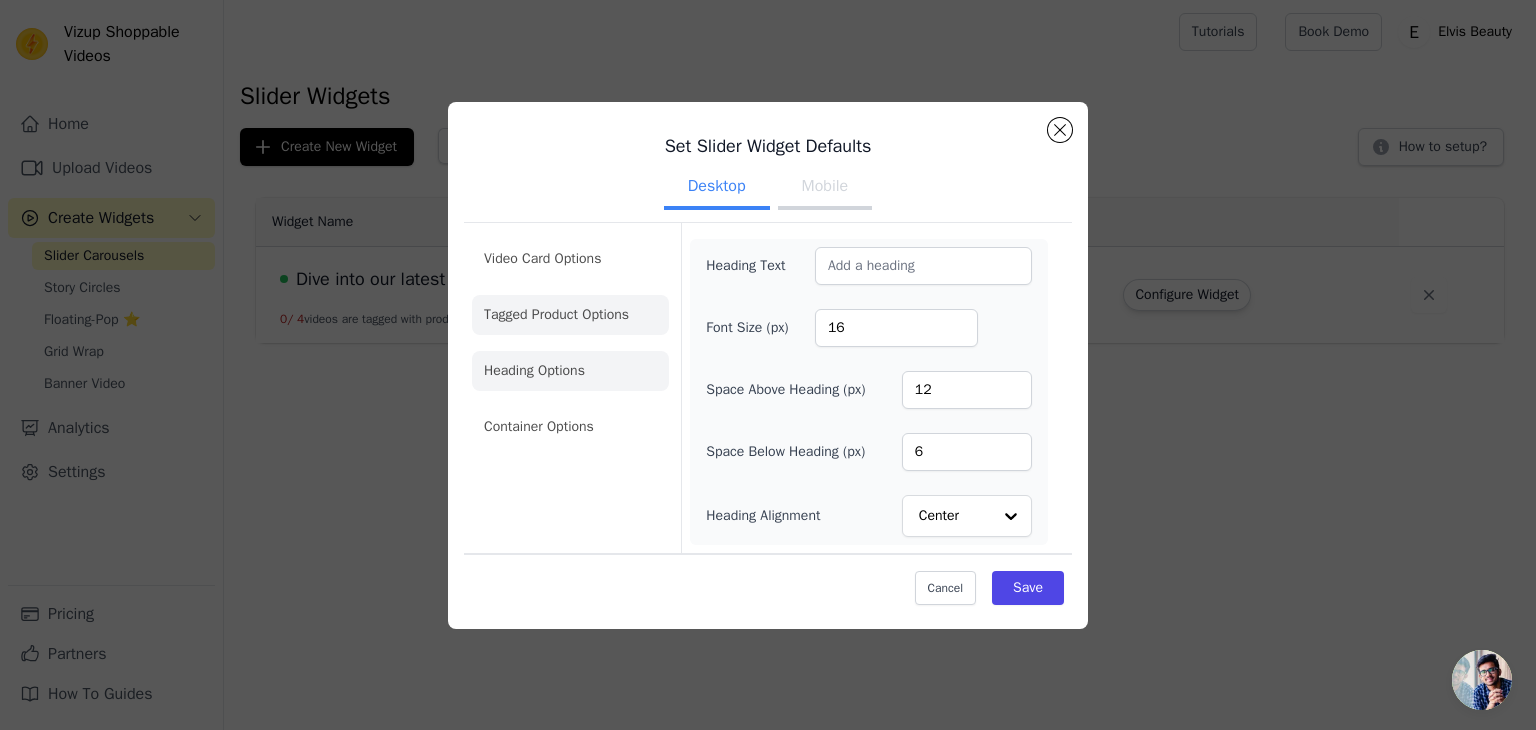 click on "Tagged Product Options" 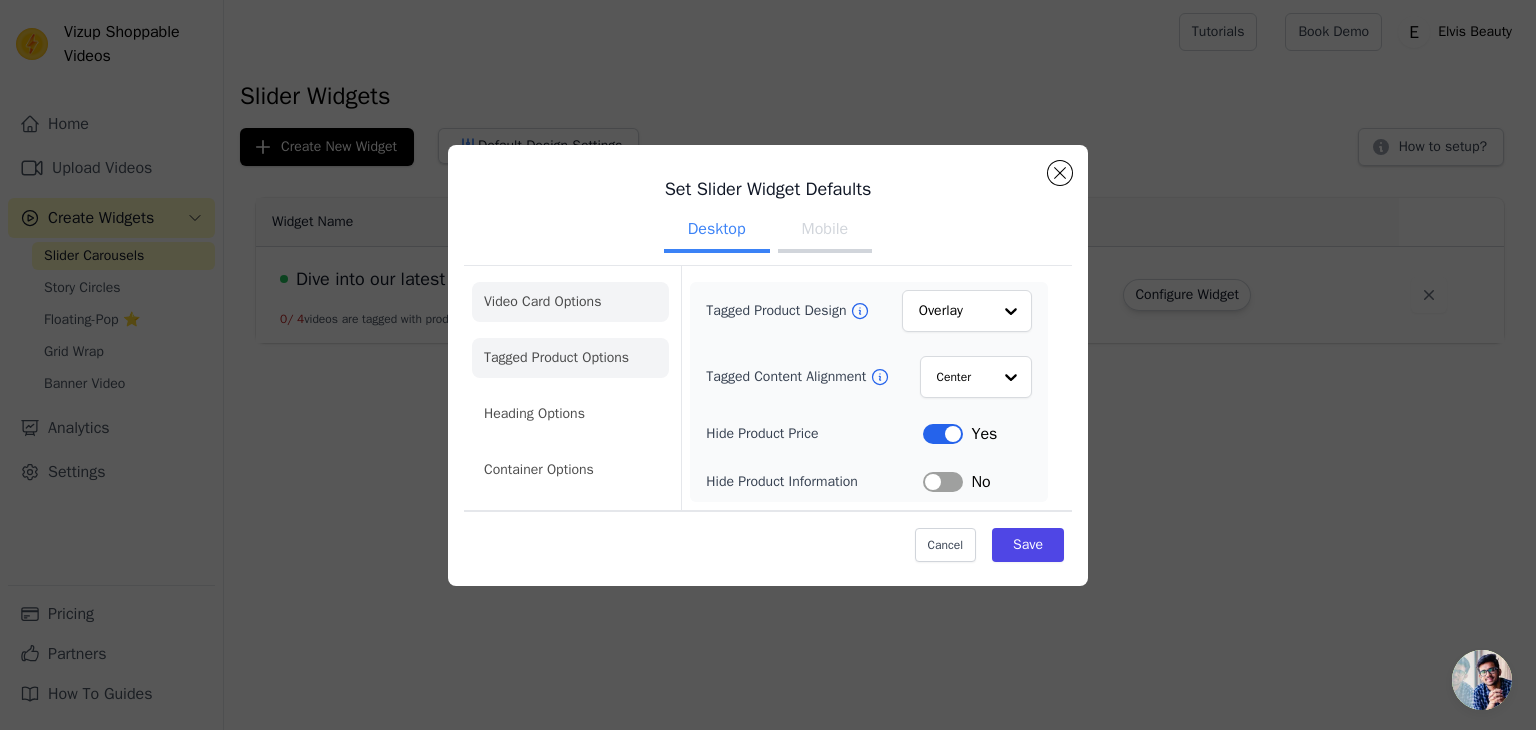 click on "Video Card Options" 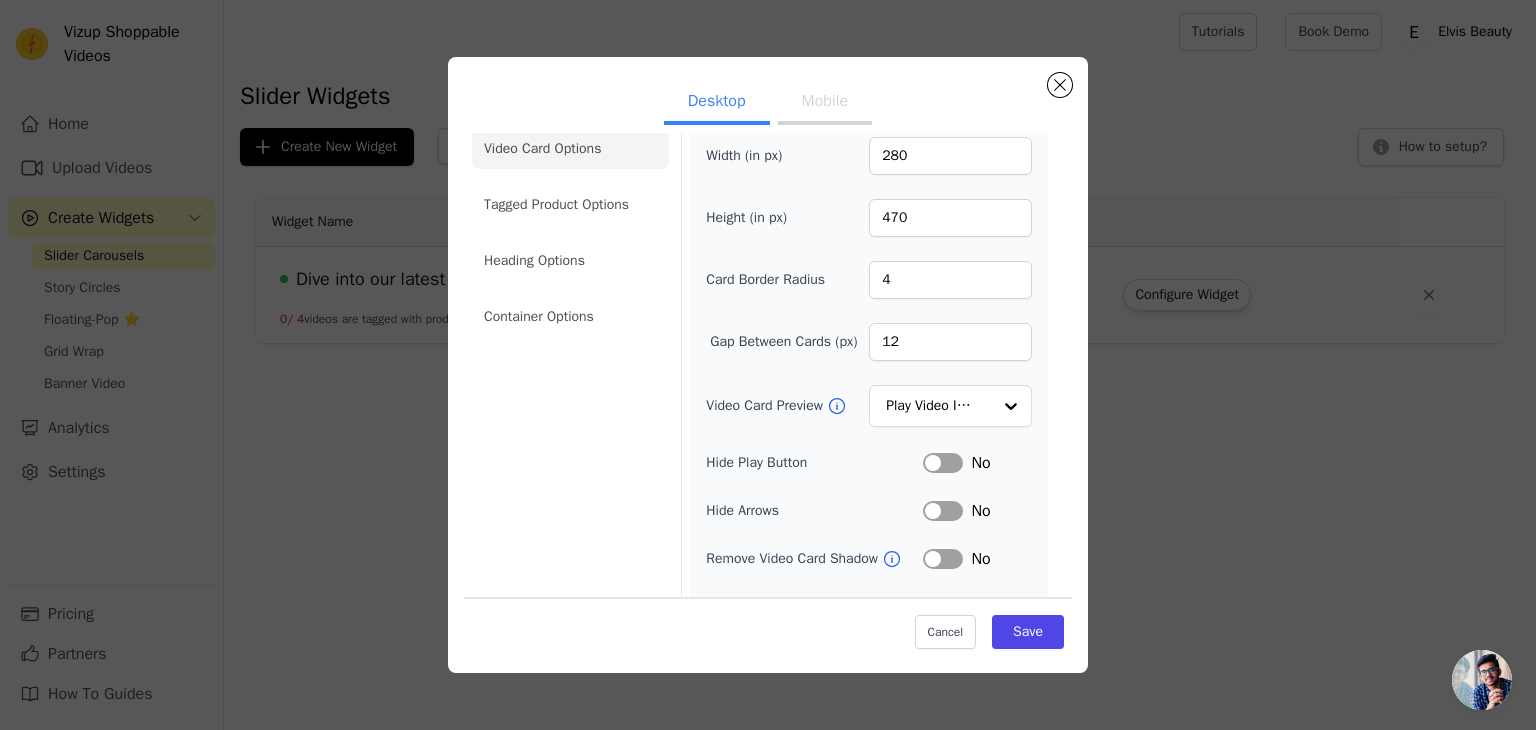 scroll, scrollTop: 0, scrollLeft: 0, axis: both 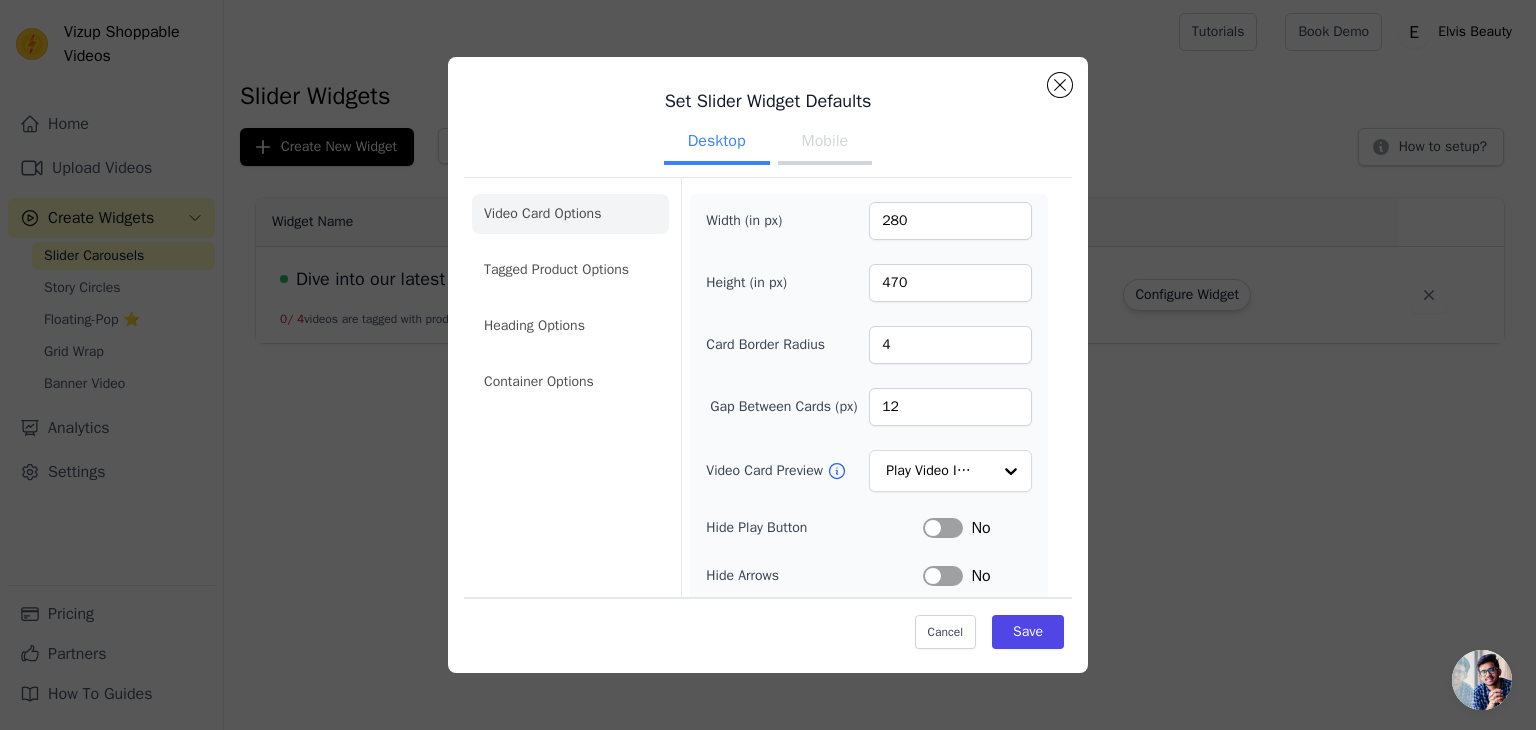 click on "Mobile" at bounding box center [825, 143] 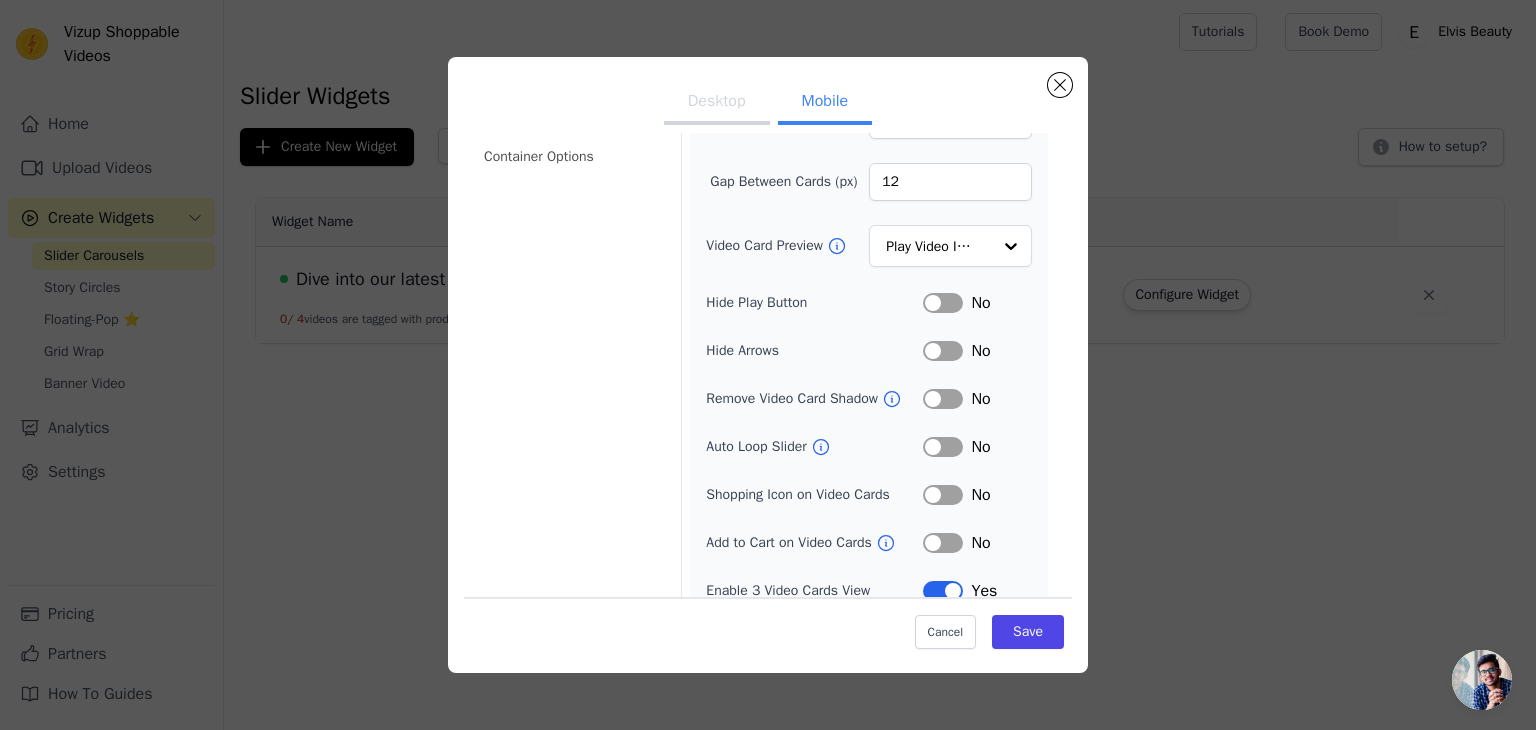 scroll, scrollTop: 244, scrollLeft: 0, axis: vertical 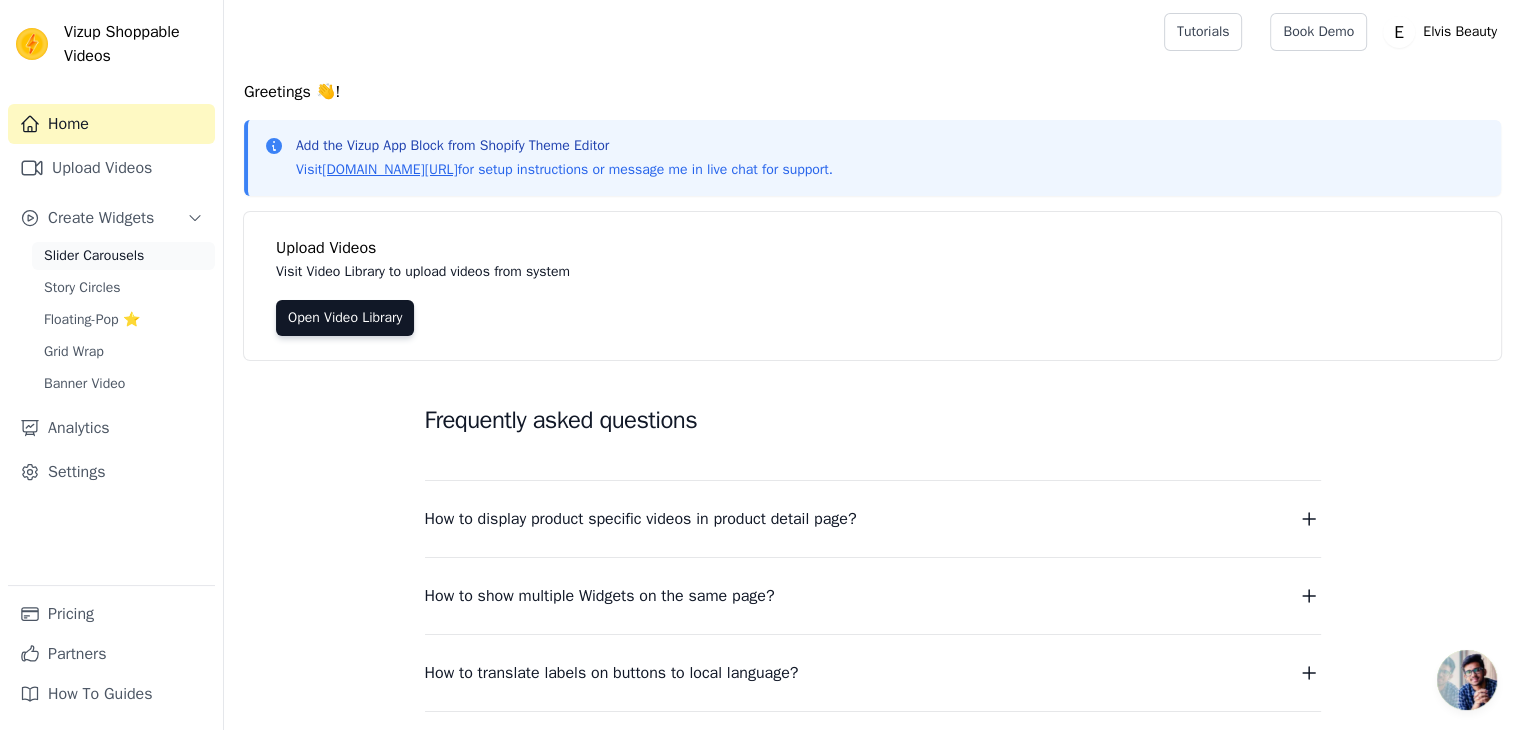 click on "Slider Carousels" at bounding box center (94, 256) 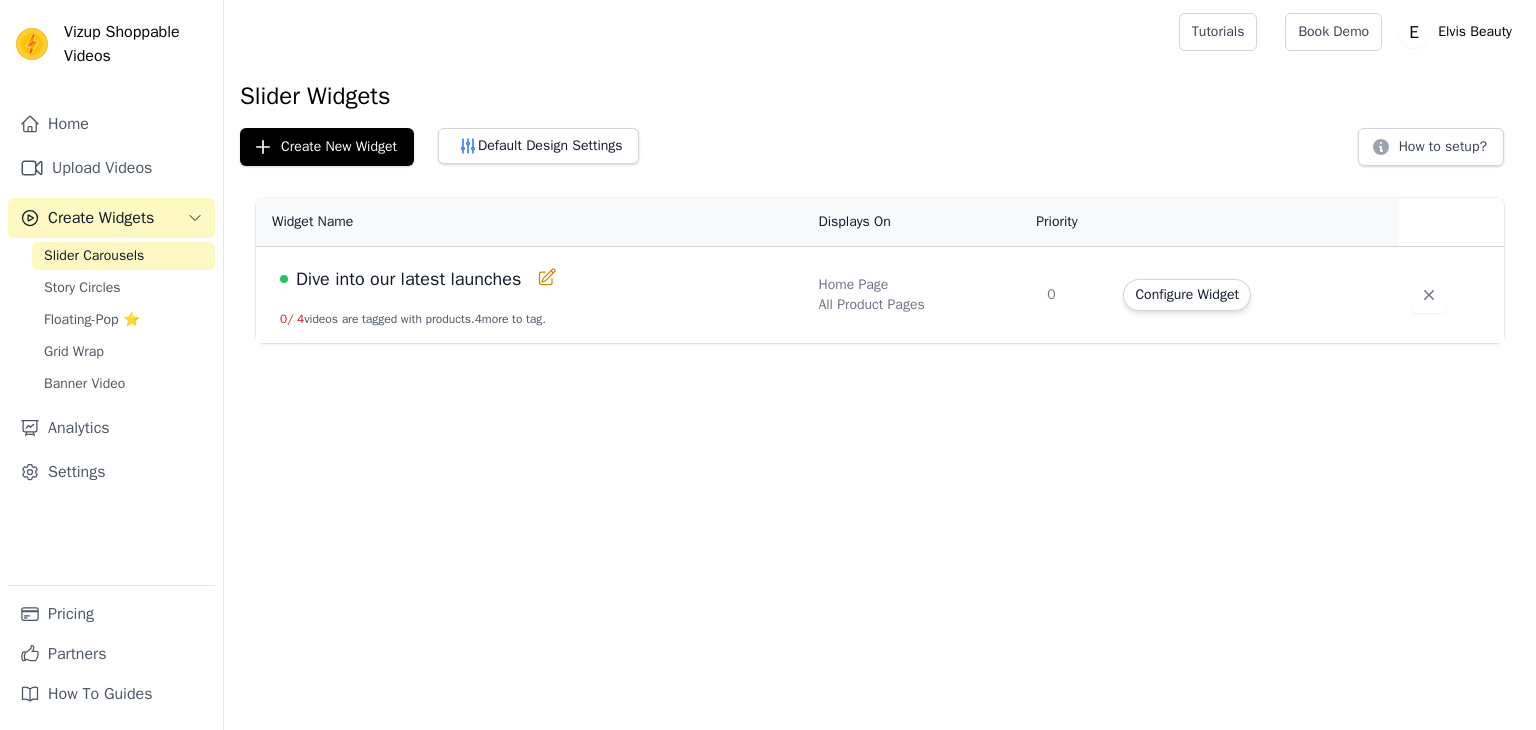 scroll, scrollTop: 0, scrollLeft: 0, axis: both 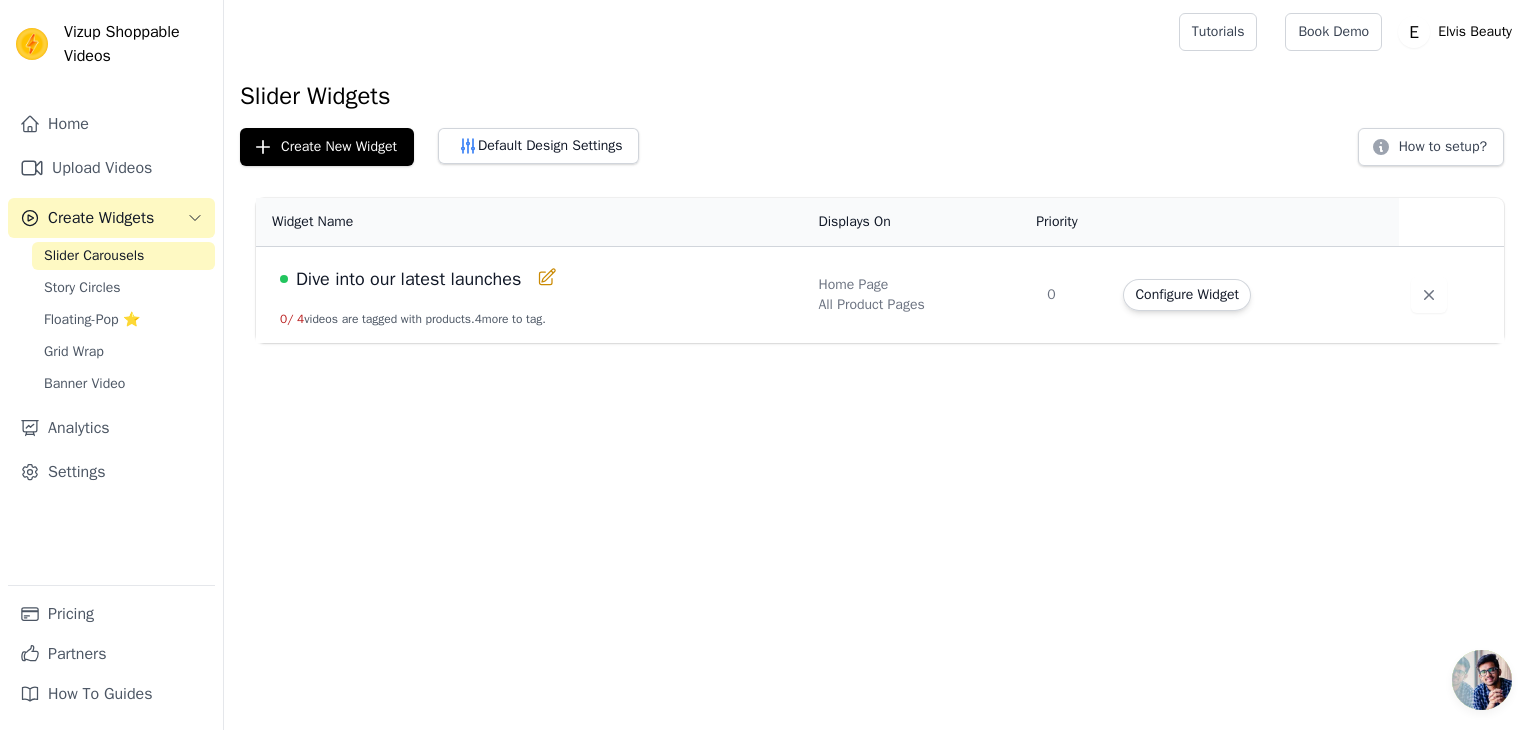 click on "Dive into our latest launches" at bounding box center [408, 279] 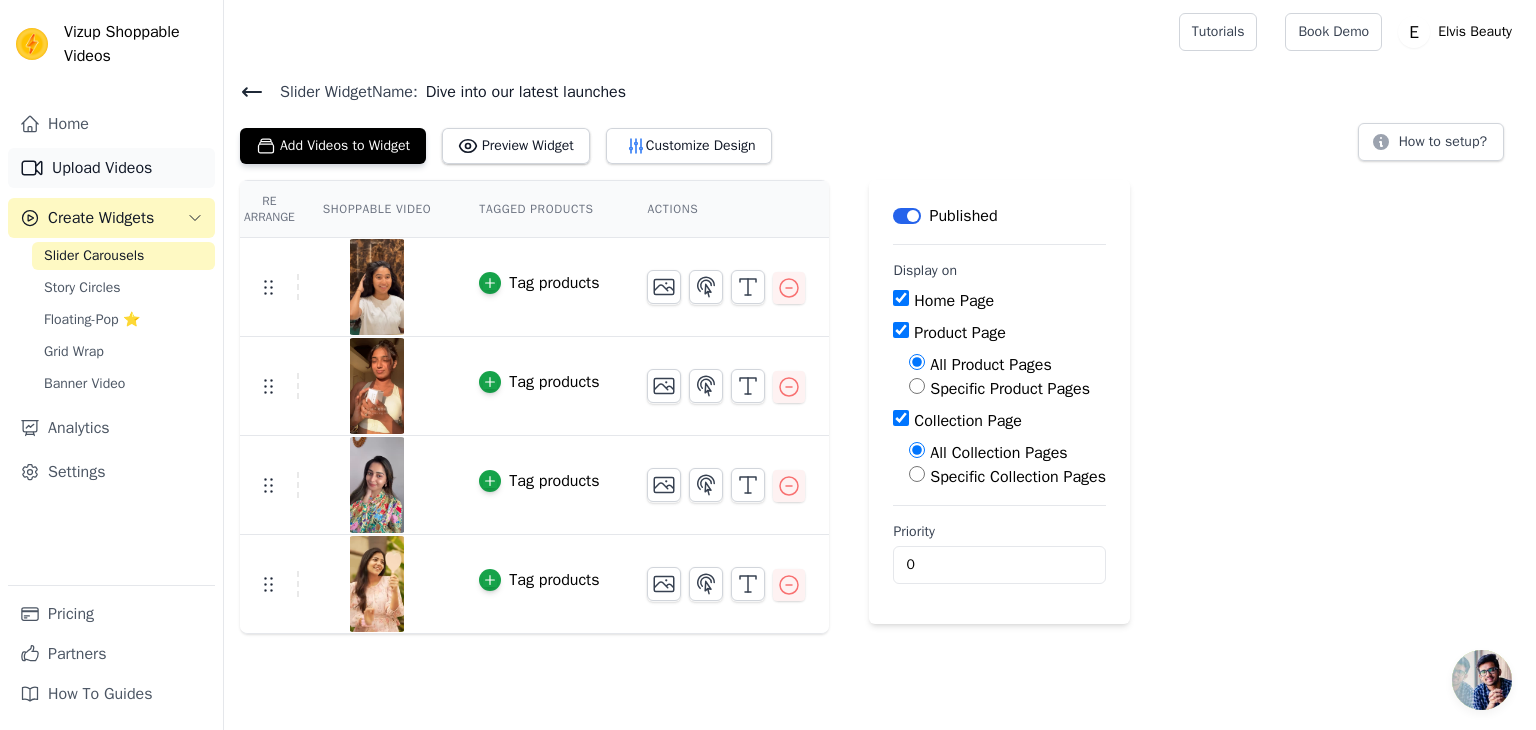 click on "Upload Videos" at bounding box center (111, 168) 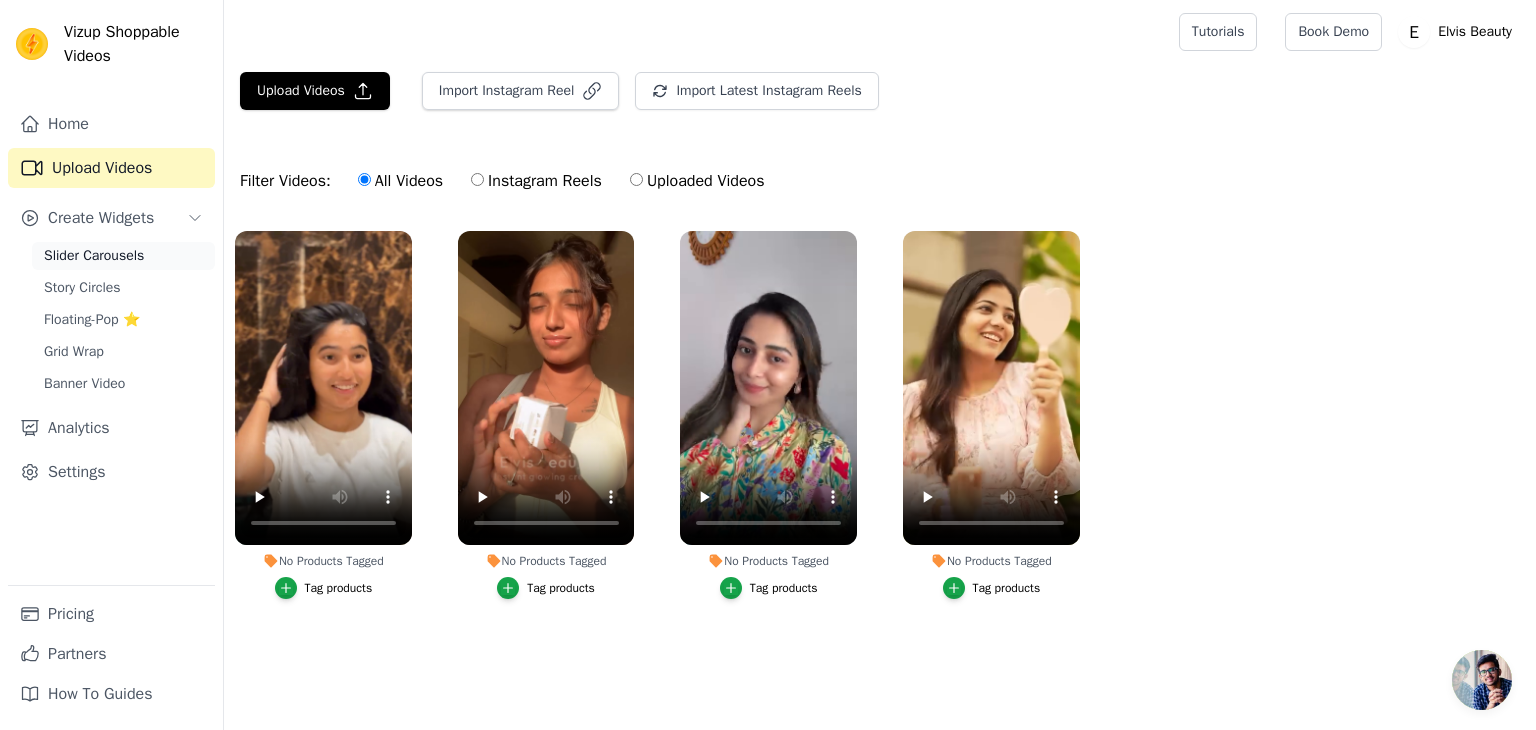click on "Slider Carousels" at bounding box center (94, 256) 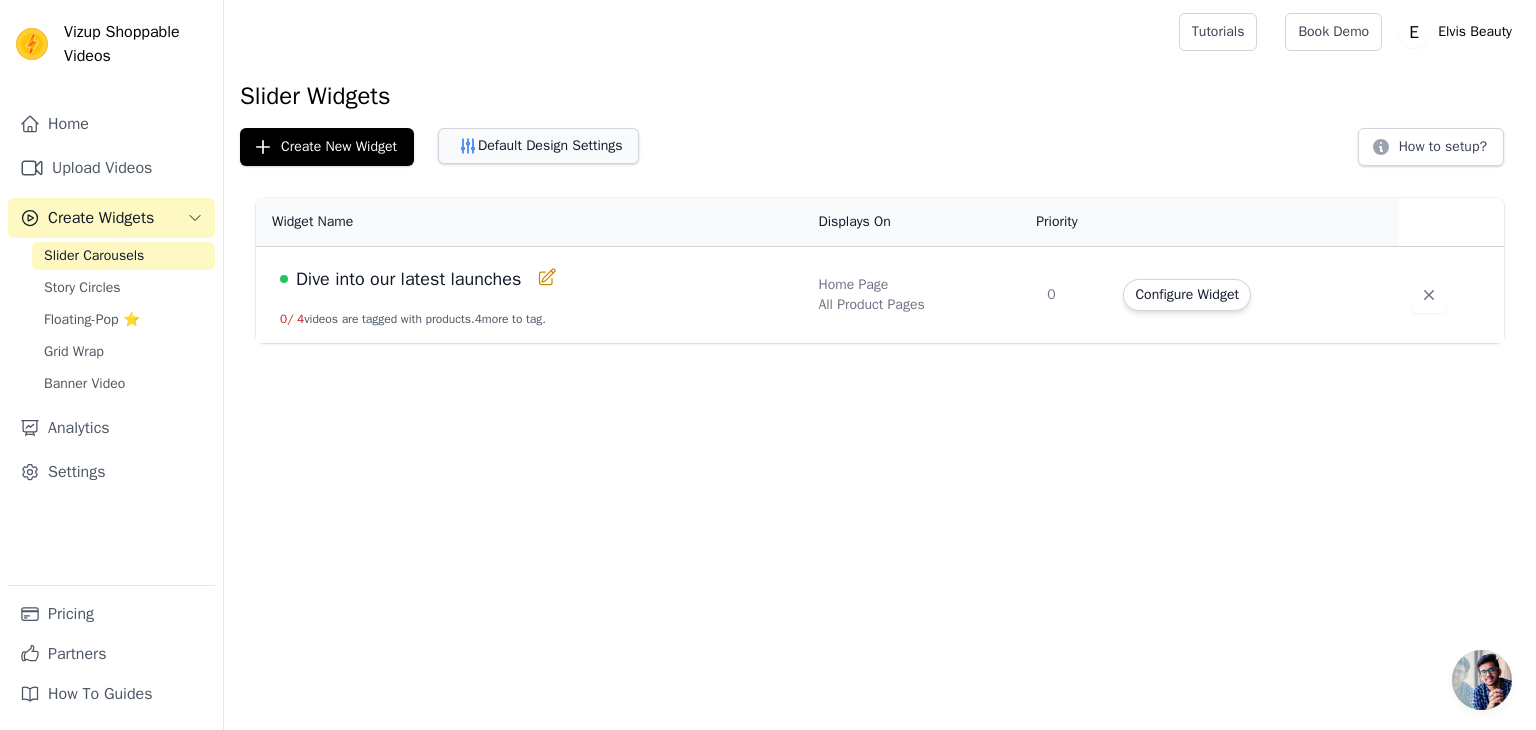 click on "Default Design Settings" at bounding box center (538, 146) 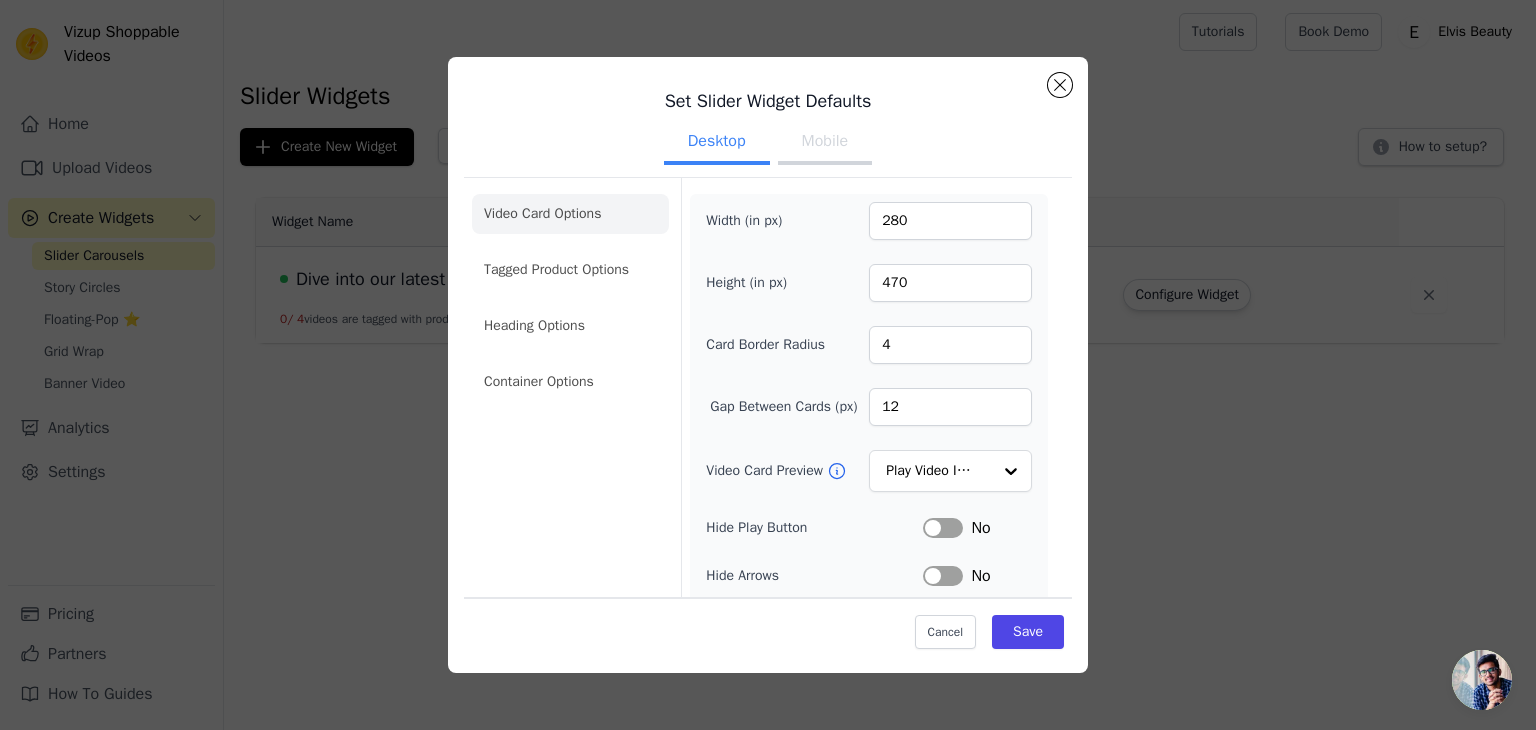 click on "Mobile" at bounding box center (825, 143) 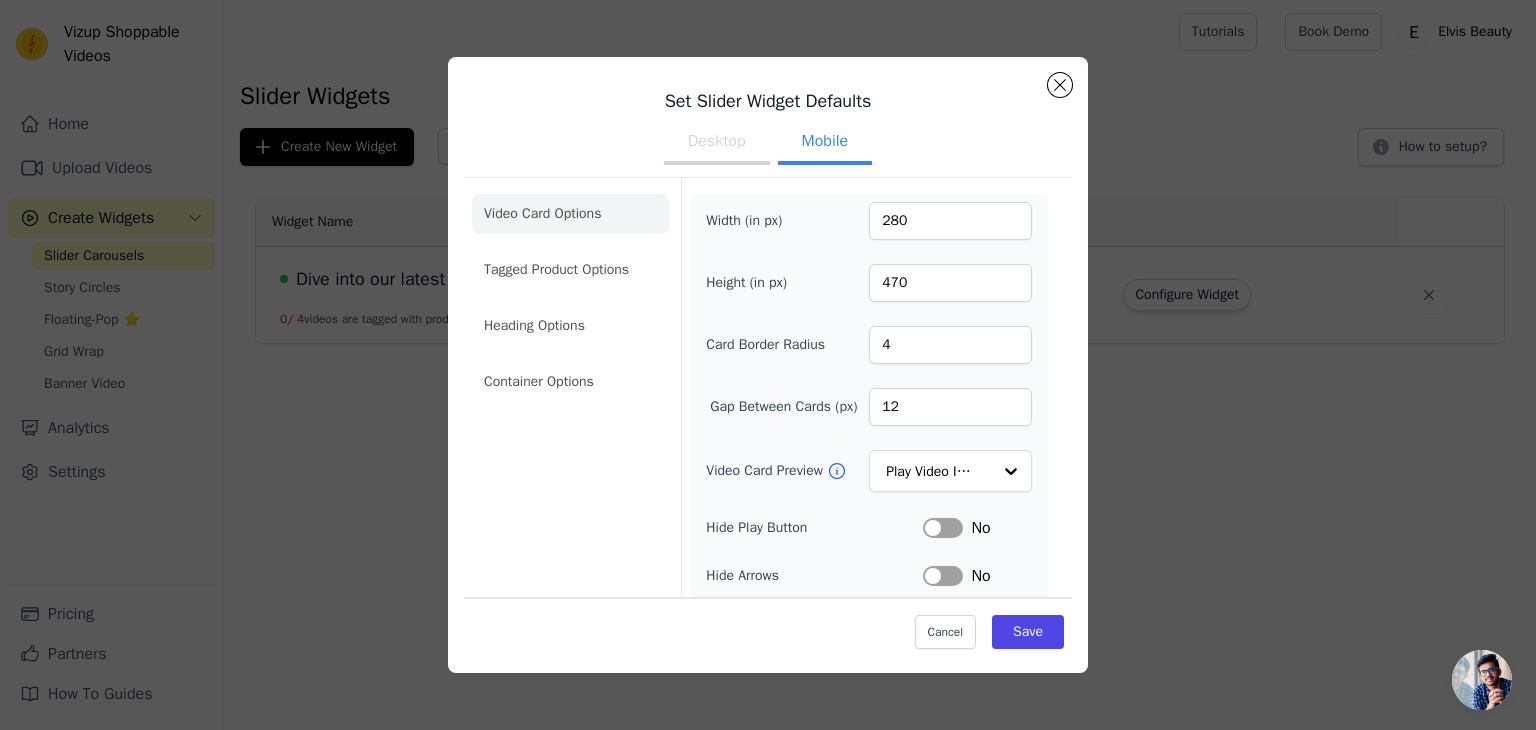 click on "Desktop" at bounding box center (717, 143) 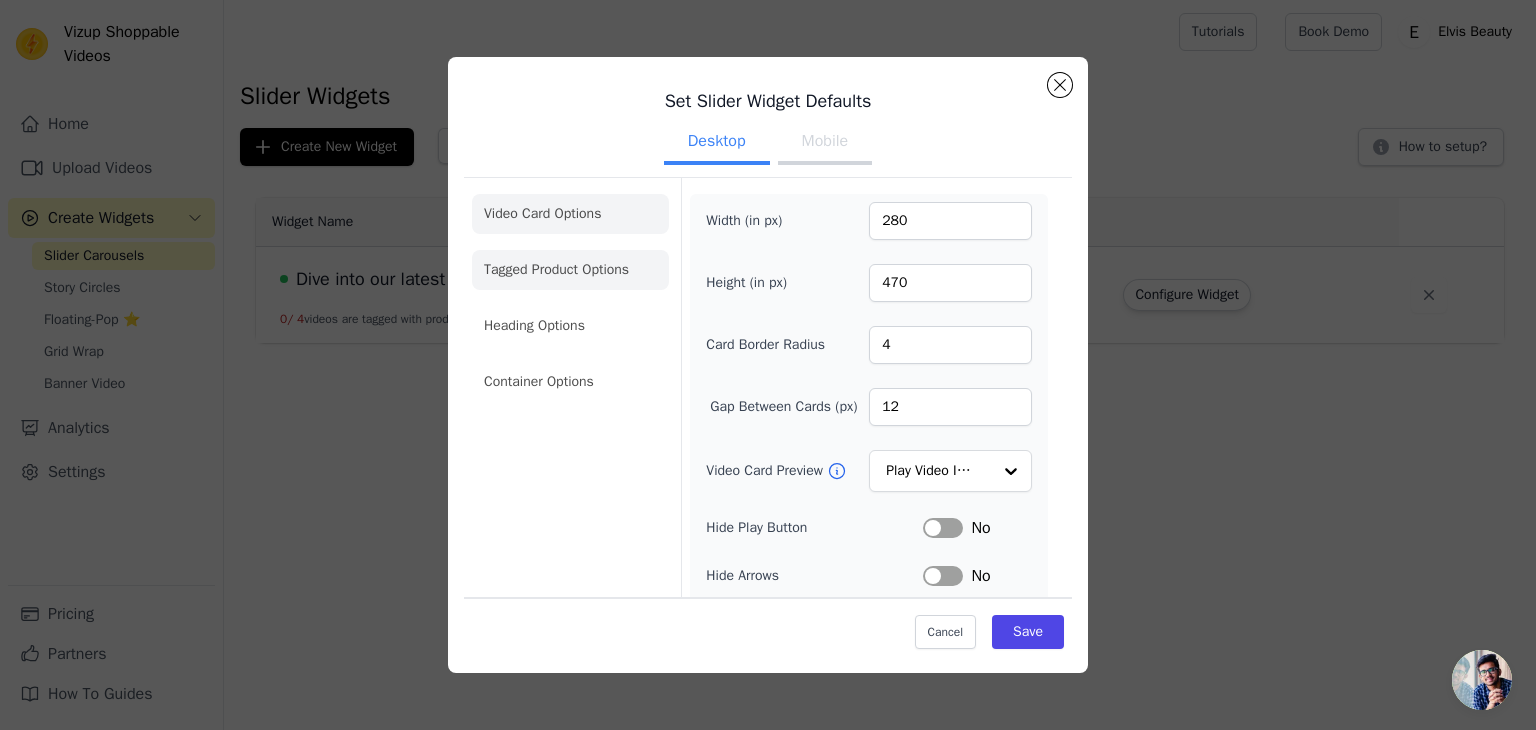 click on "Tagged Product Options" 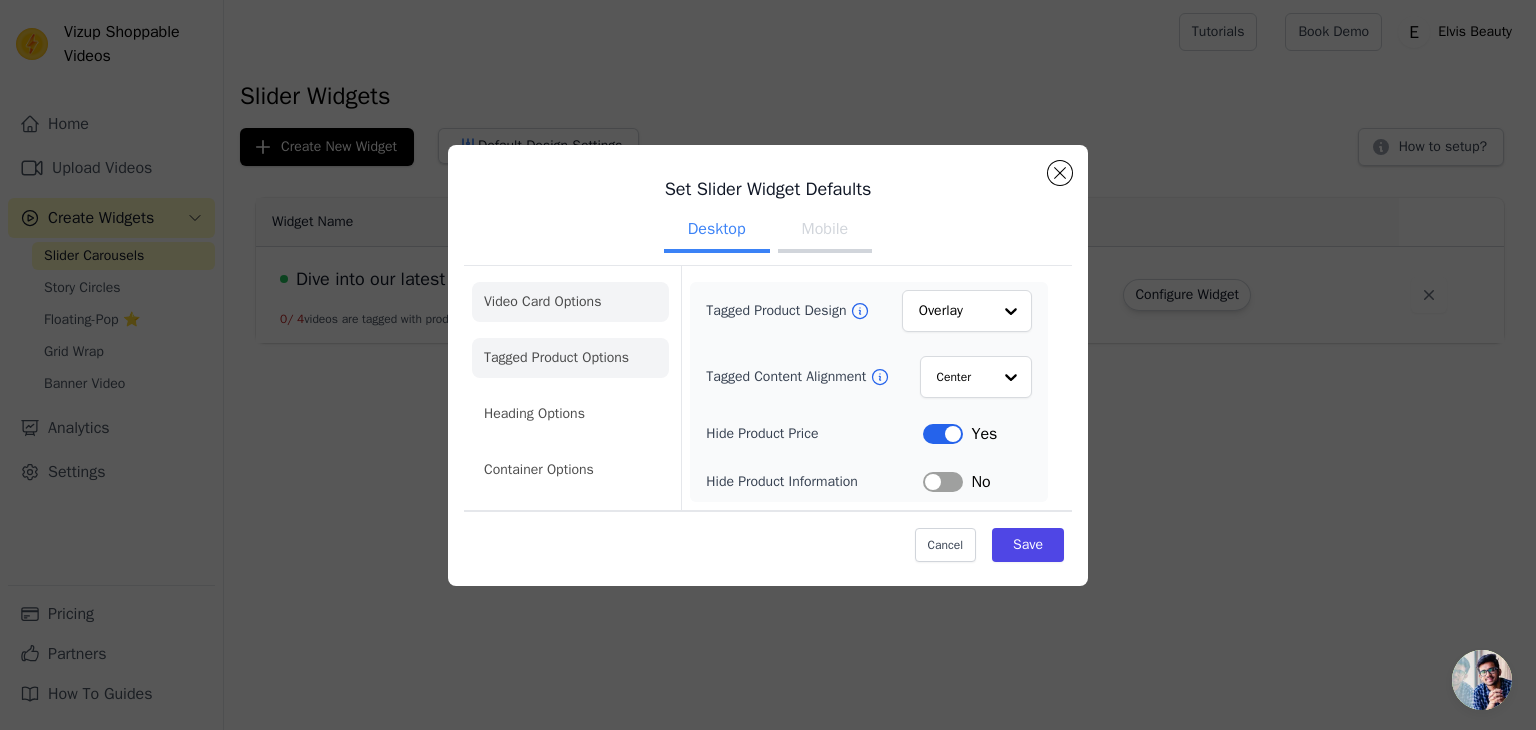 click on "Video Card Options" 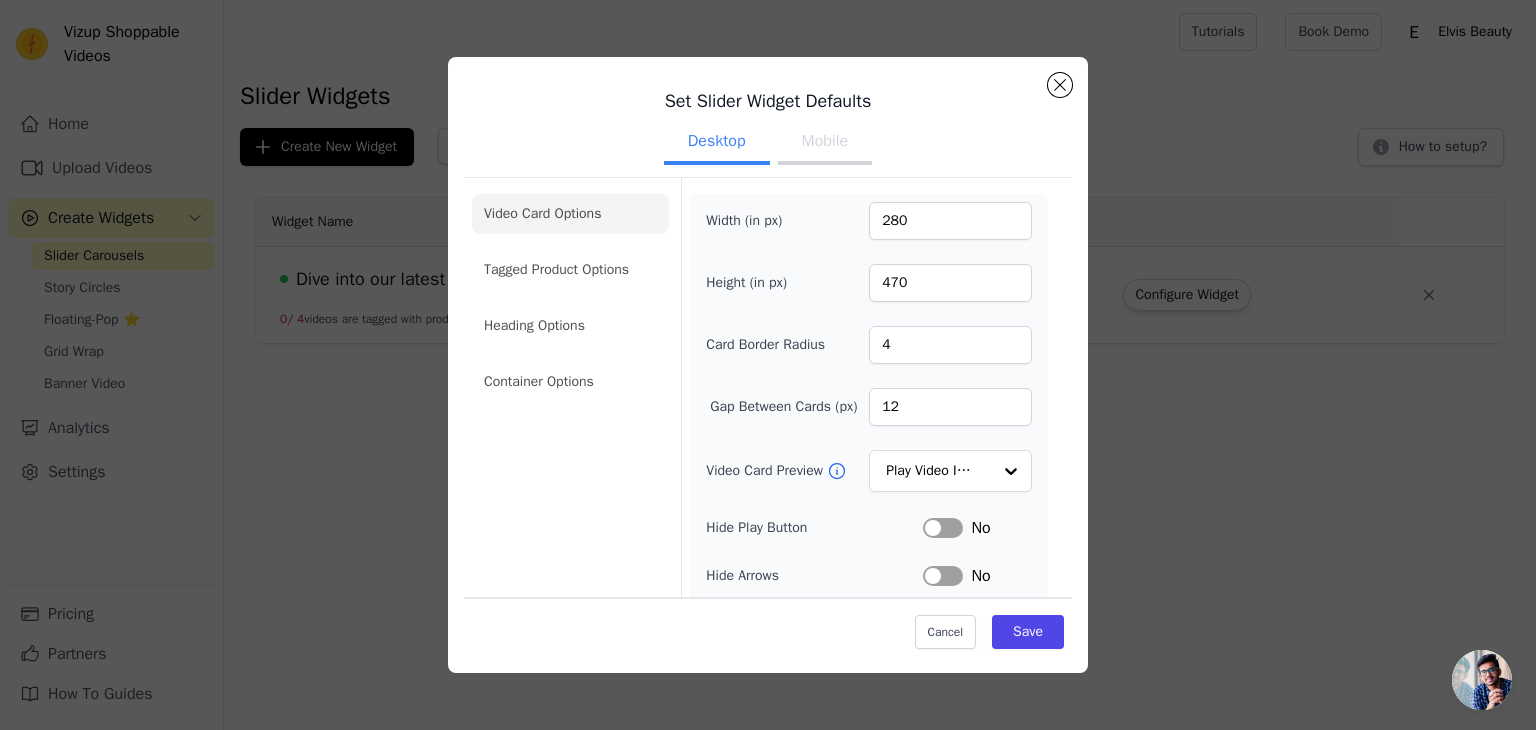 scroll, scrollTop: 63, scrollLeft: 0, axis: vertical 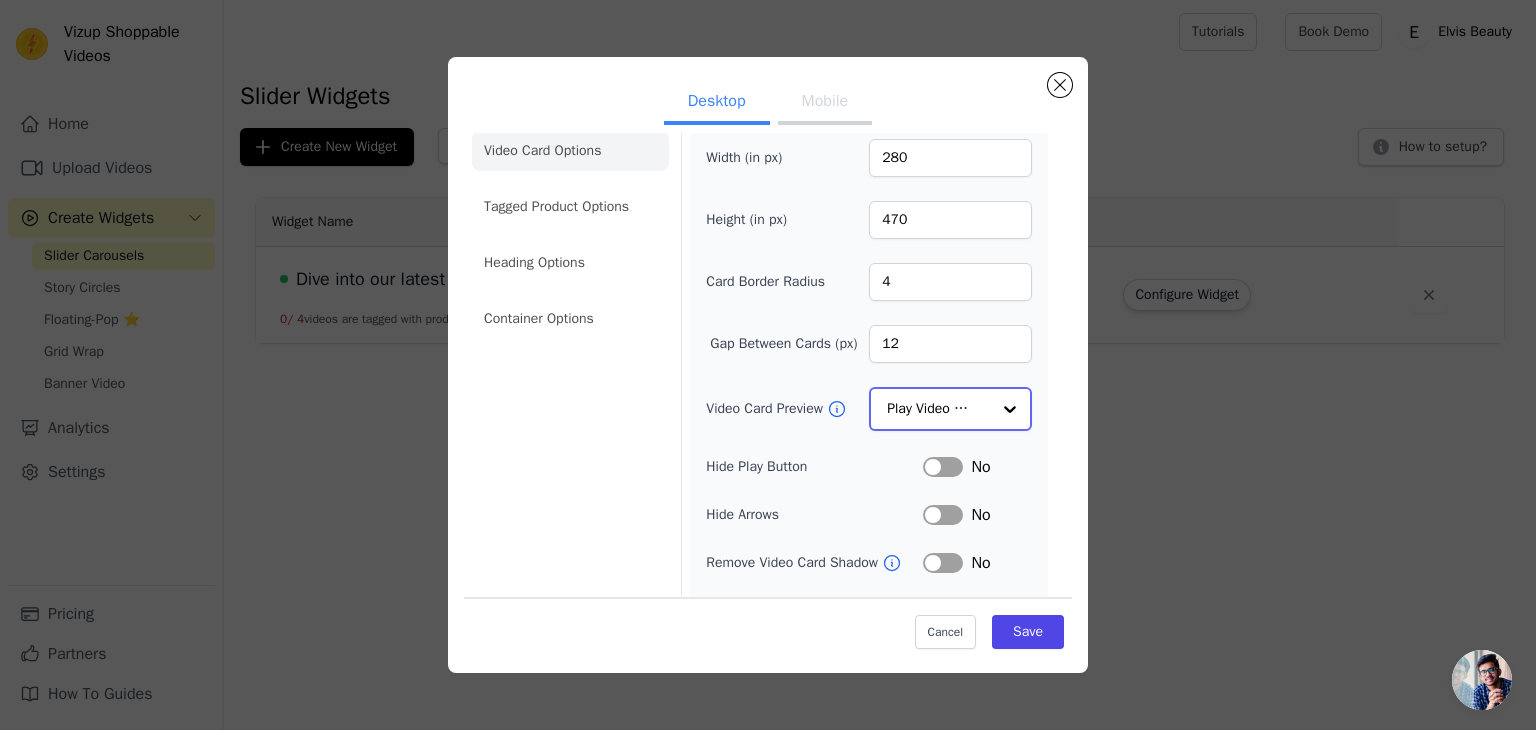 click on "Video Card Preview" 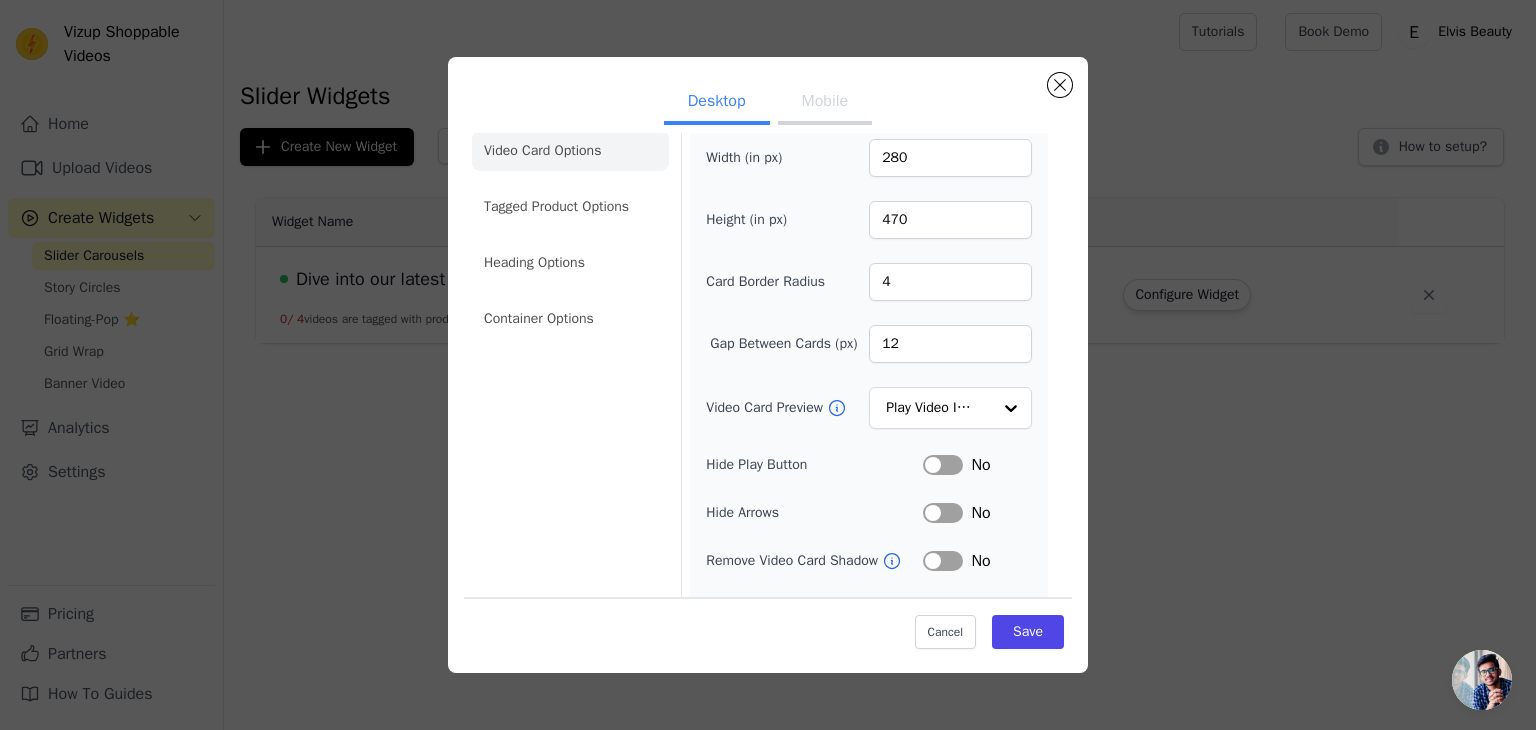 click on "Set Slider Widget Defaults   Desktop Mobile   Video Card Options Tagged Product Options Heading Options Container Options   Width (in px)   280   Height (in px)   470   Card Border Radius   4   Gap Between Cards (px)   12   Video Card Preview           Play Video In Loop               Hide Play Button   Label     No   Hide Arrows   Label     No   Remove Video Card Shadow     Label     No   Auto Loop Slider     Label     No   Shopping Icon on Video Cards   Label     No   Add to Cart on Video Cards     Label     No   Cancel     Save" at bounding box center [768, 365] 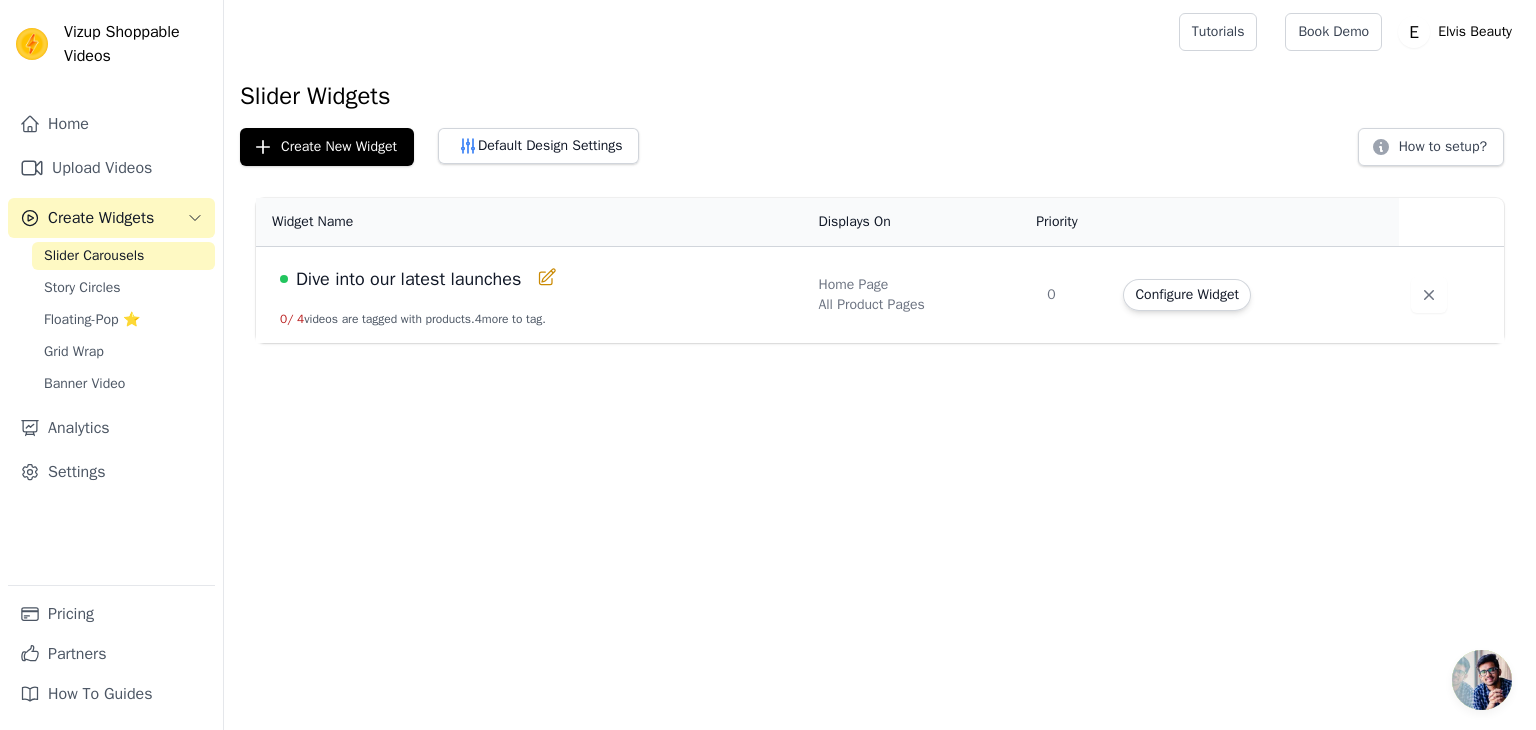 click on "Dive into our latest launches" at bounding box center [408, 279] 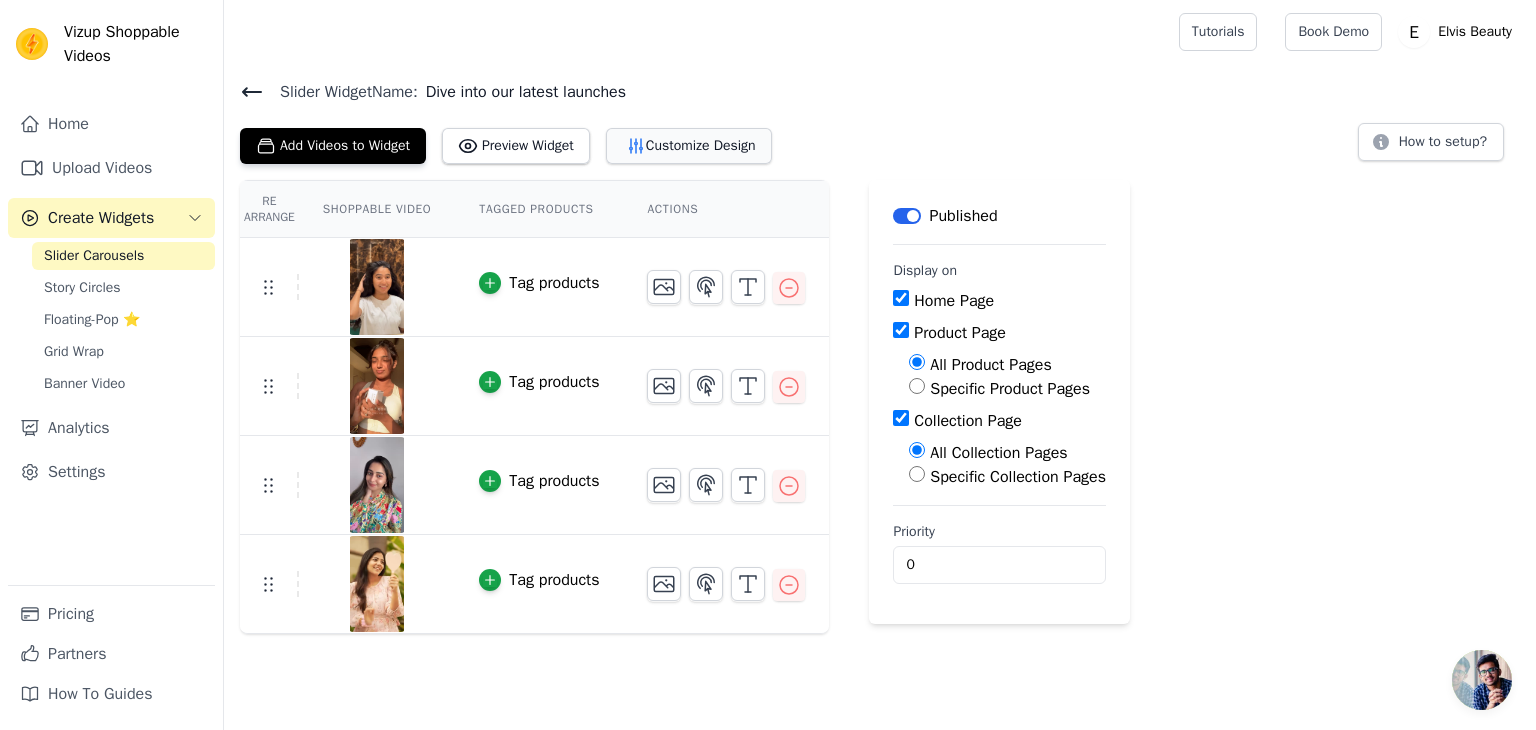 click on "Customize Design" at bounding box center (689, 146) 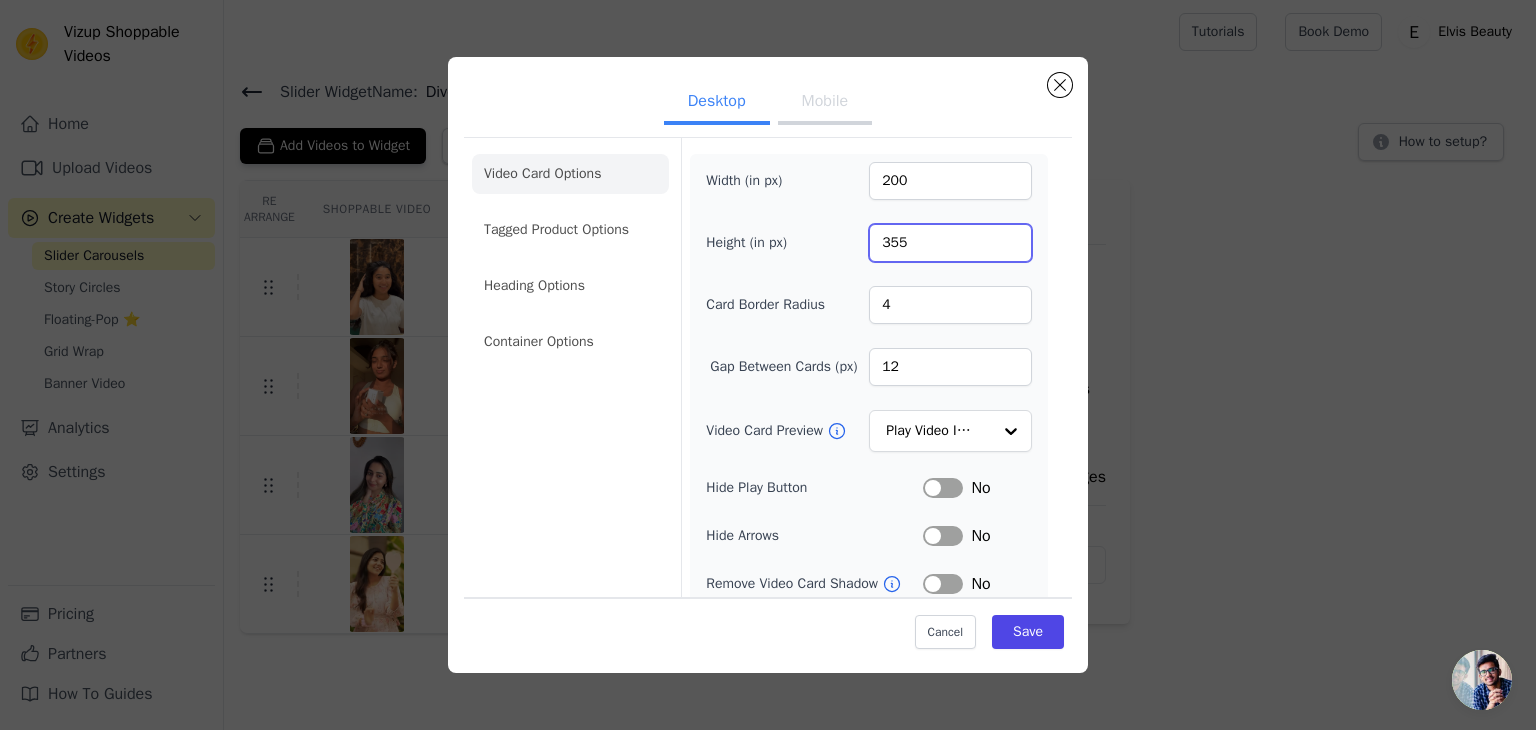 click on "355" at bounding box center (950, 243) 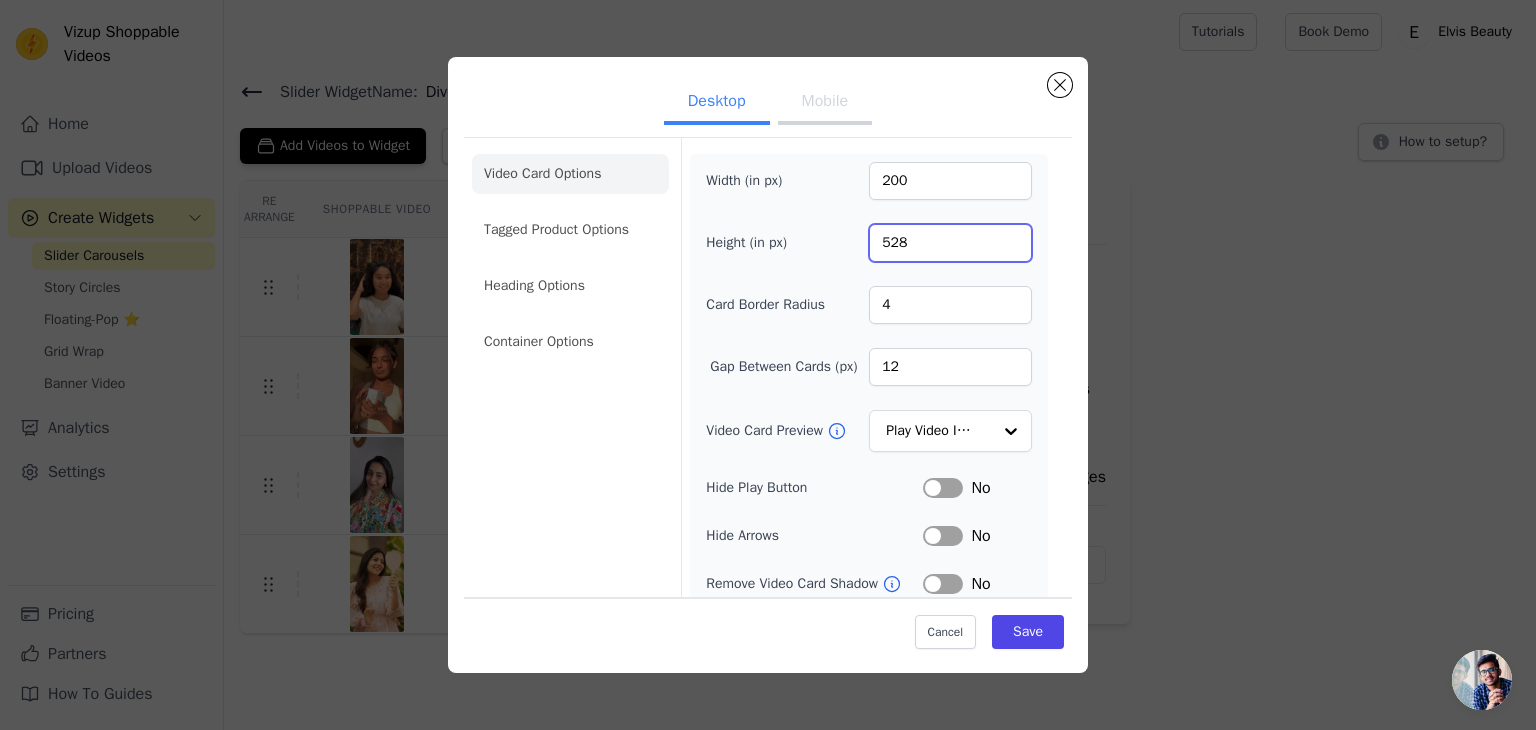 type on "528" 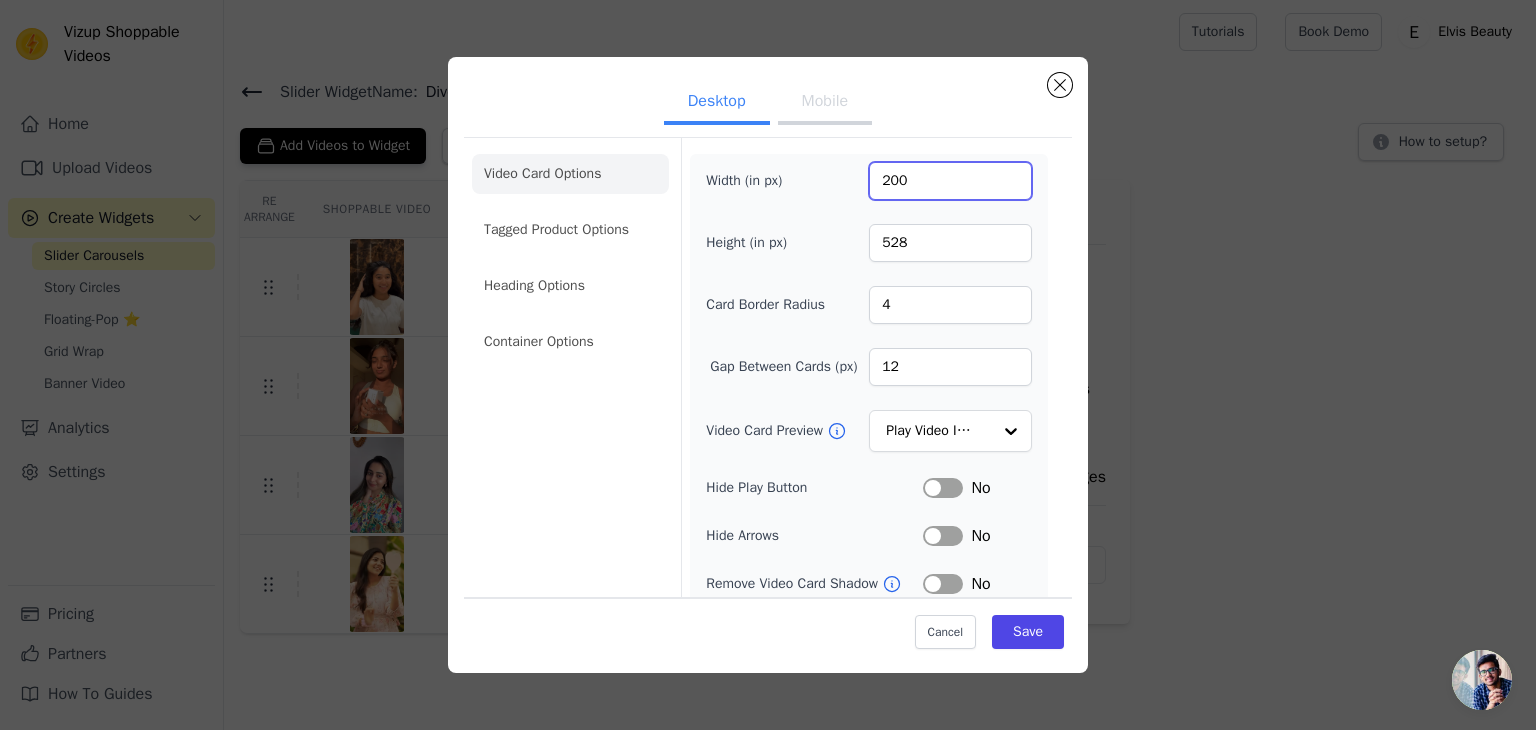 click on "200" at bounding box center (950, 181) 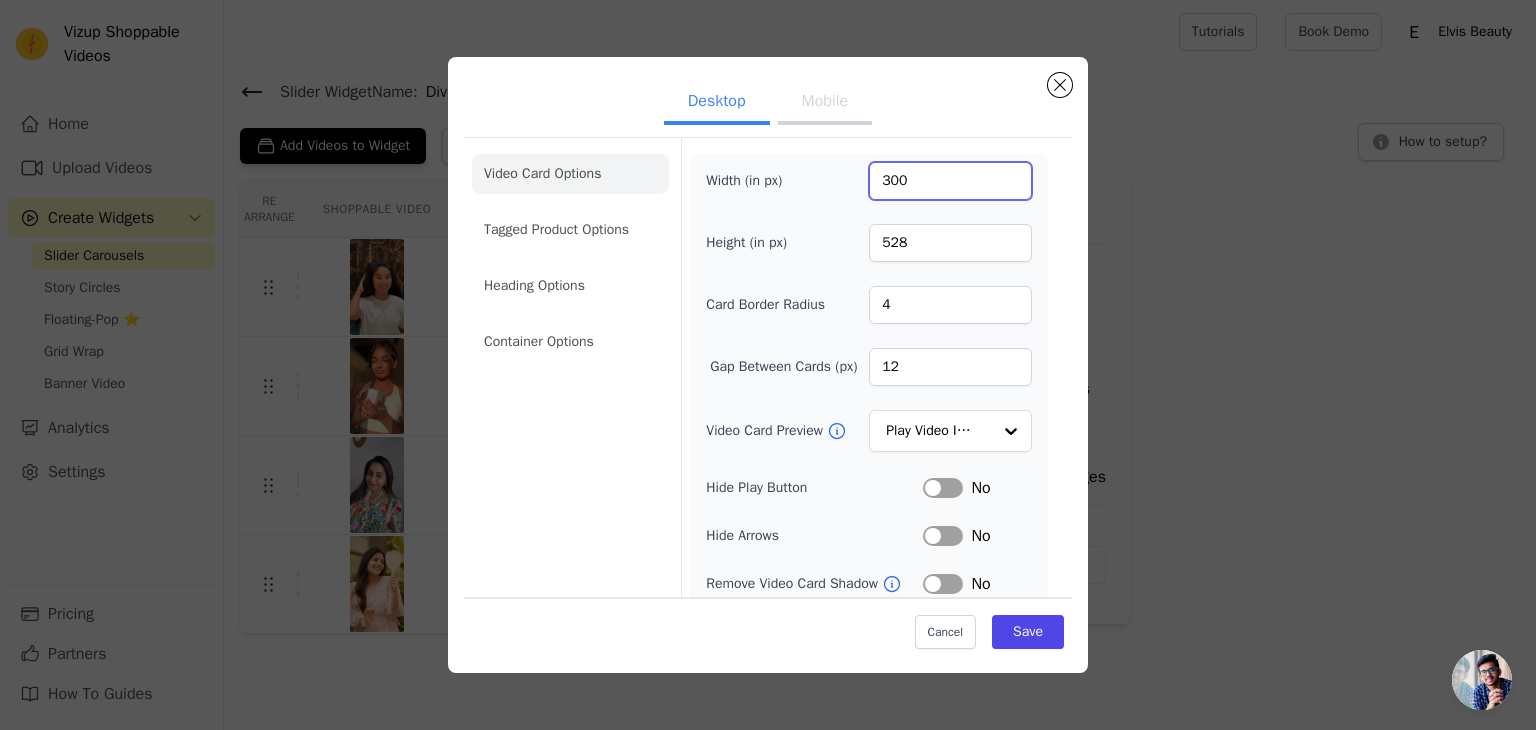 scroll, scrollTop: 156, scrollLeft: 0, axis: vertical 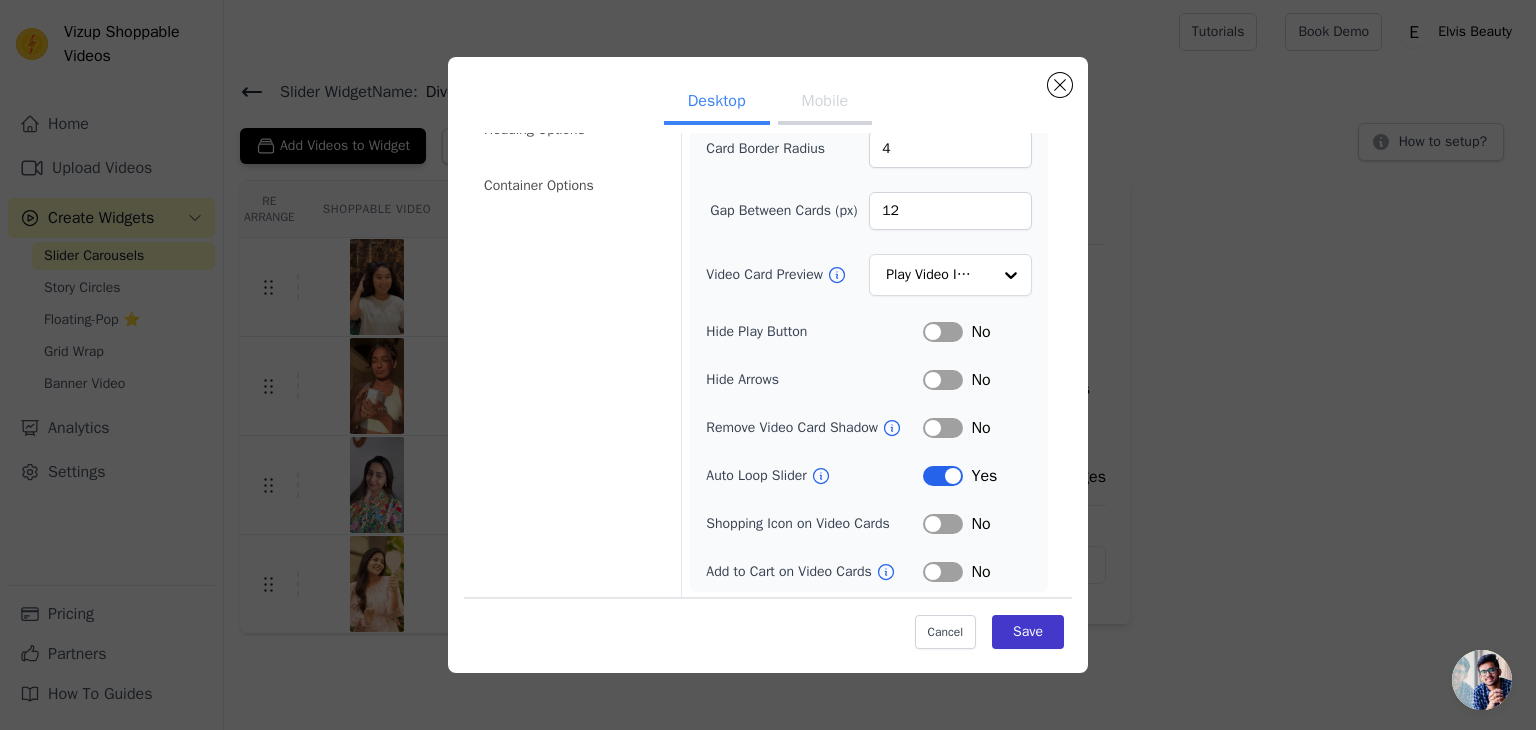 type on "300" 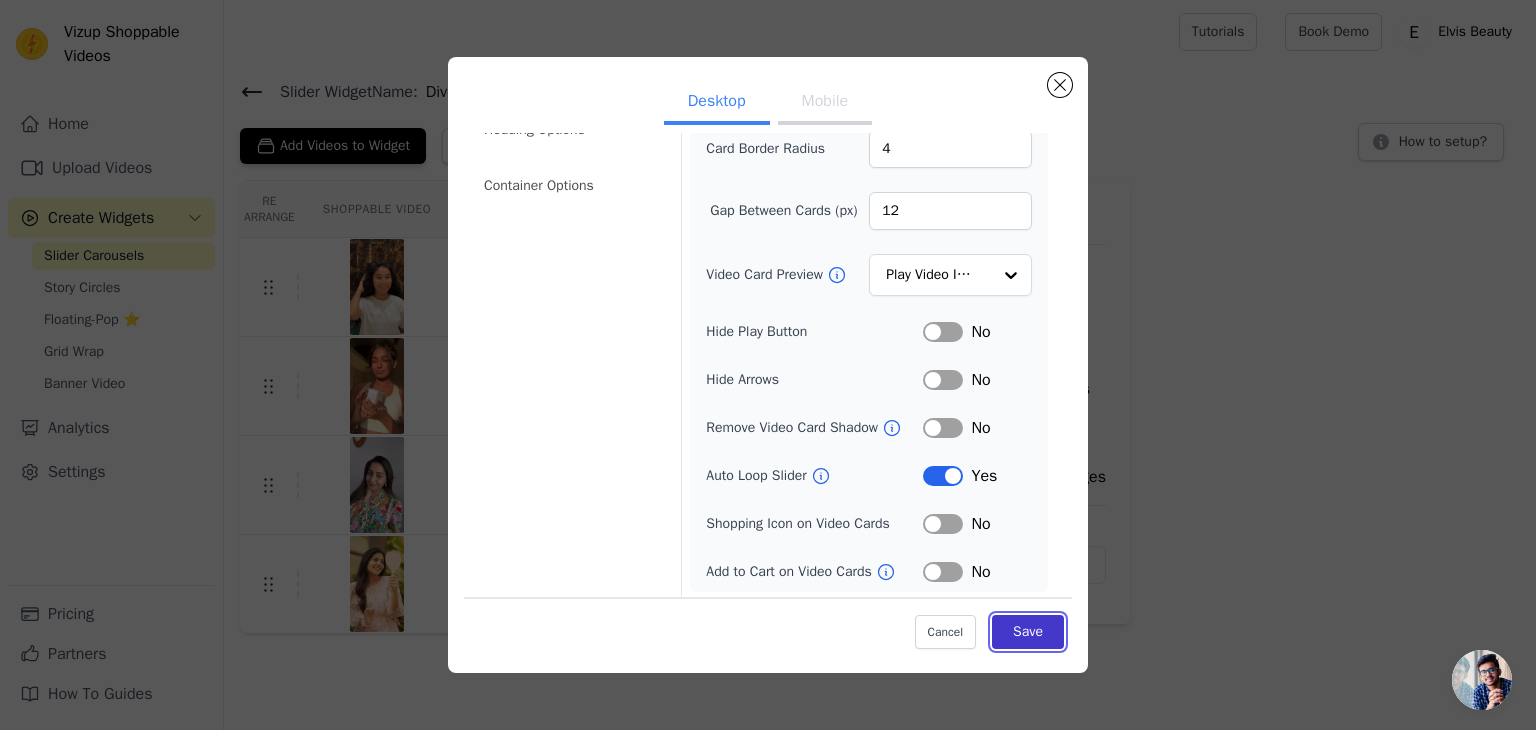 click on "Save" at bounding box center [1028, 632] 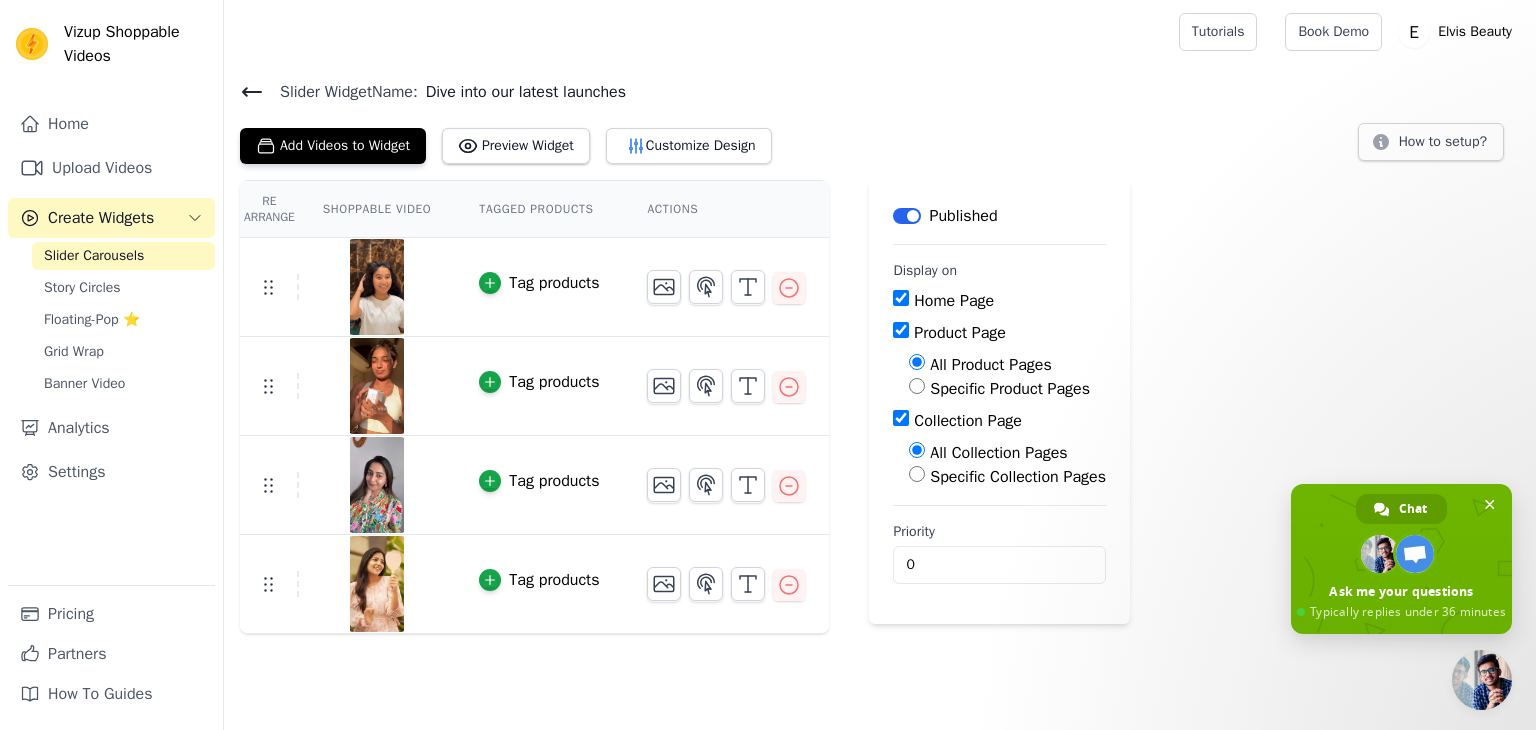 scroll, scrollTop: 0, scrollLeft: 0, axis: both 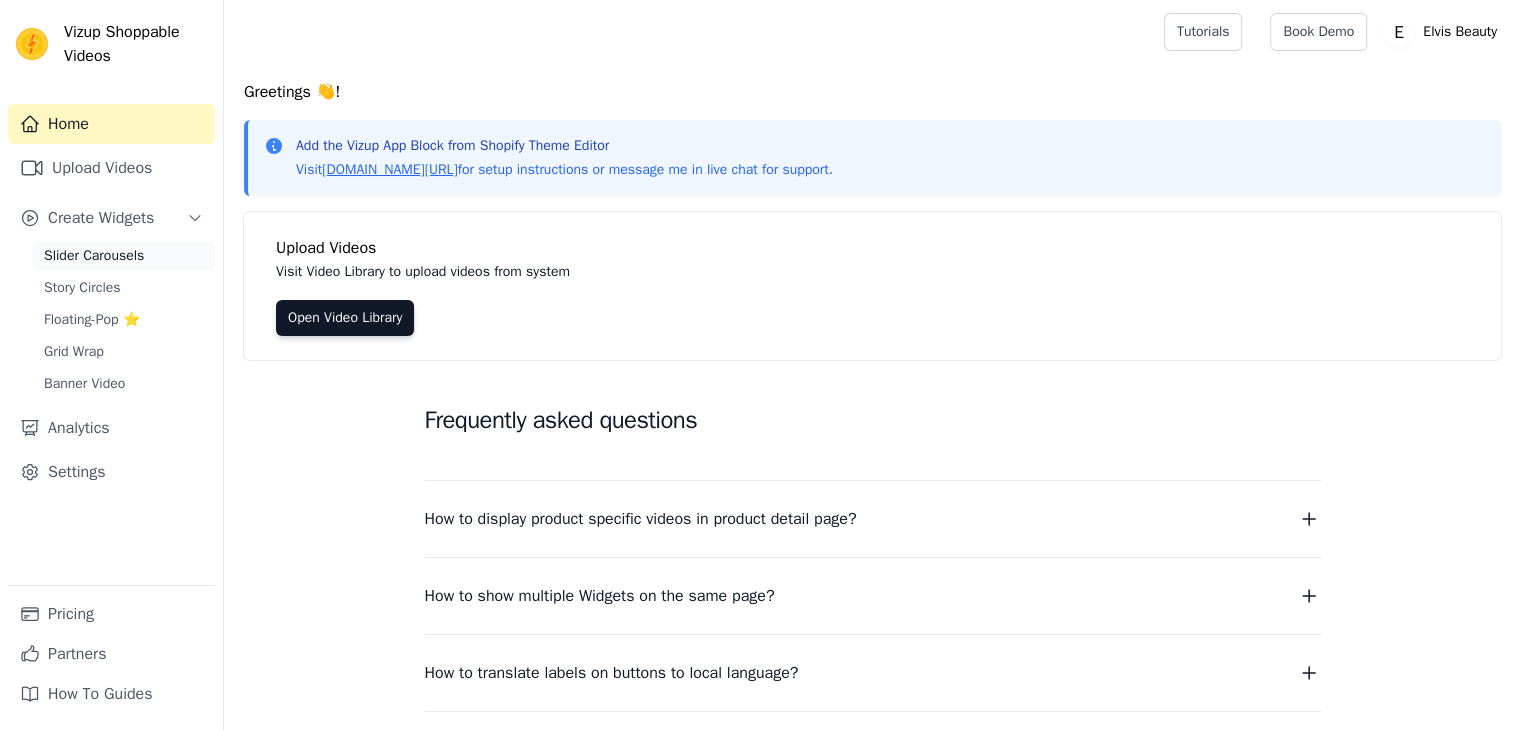 click on "Slider Carousels" at bounding box center (94, 256) 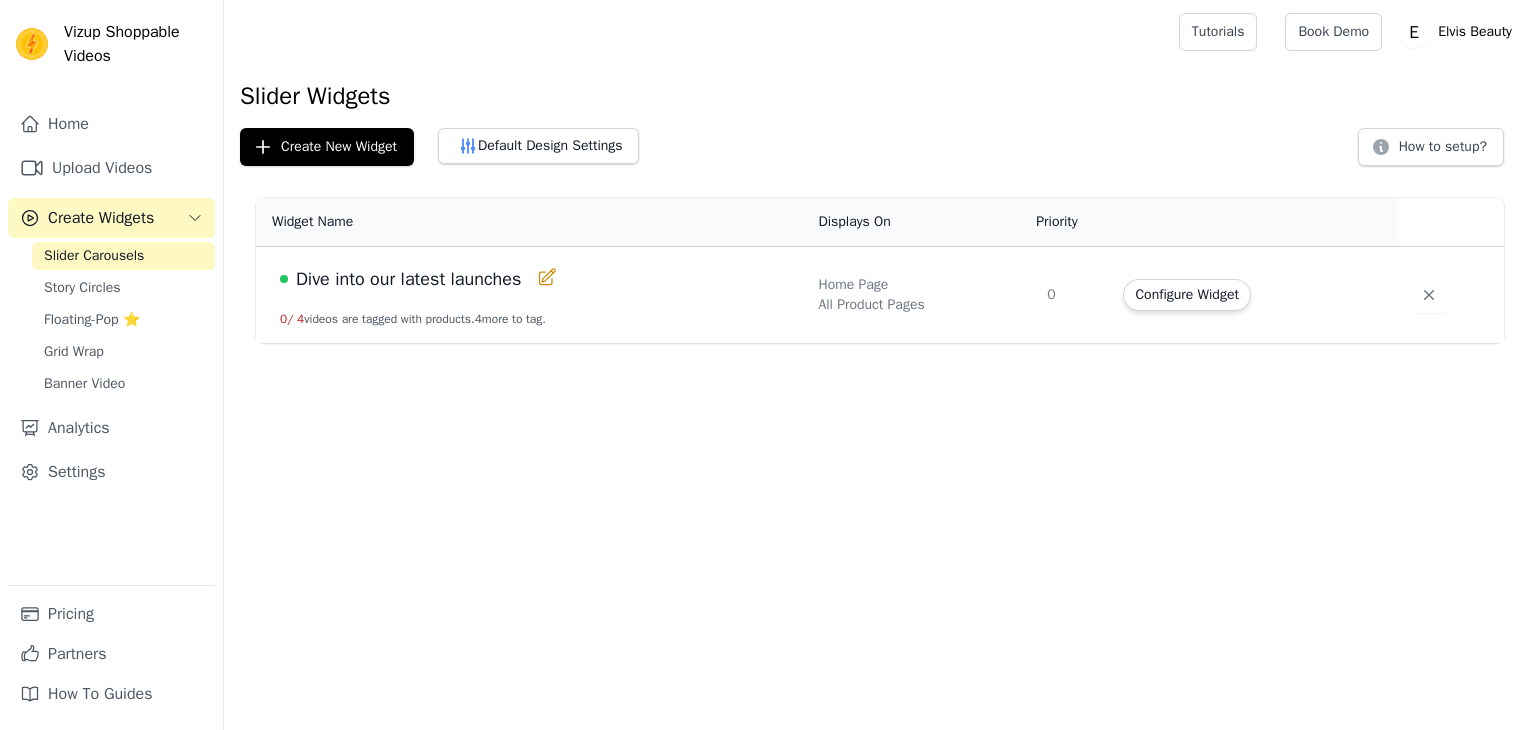 scroll, scrollTop: 0, scrollLeft: 0, axis: both 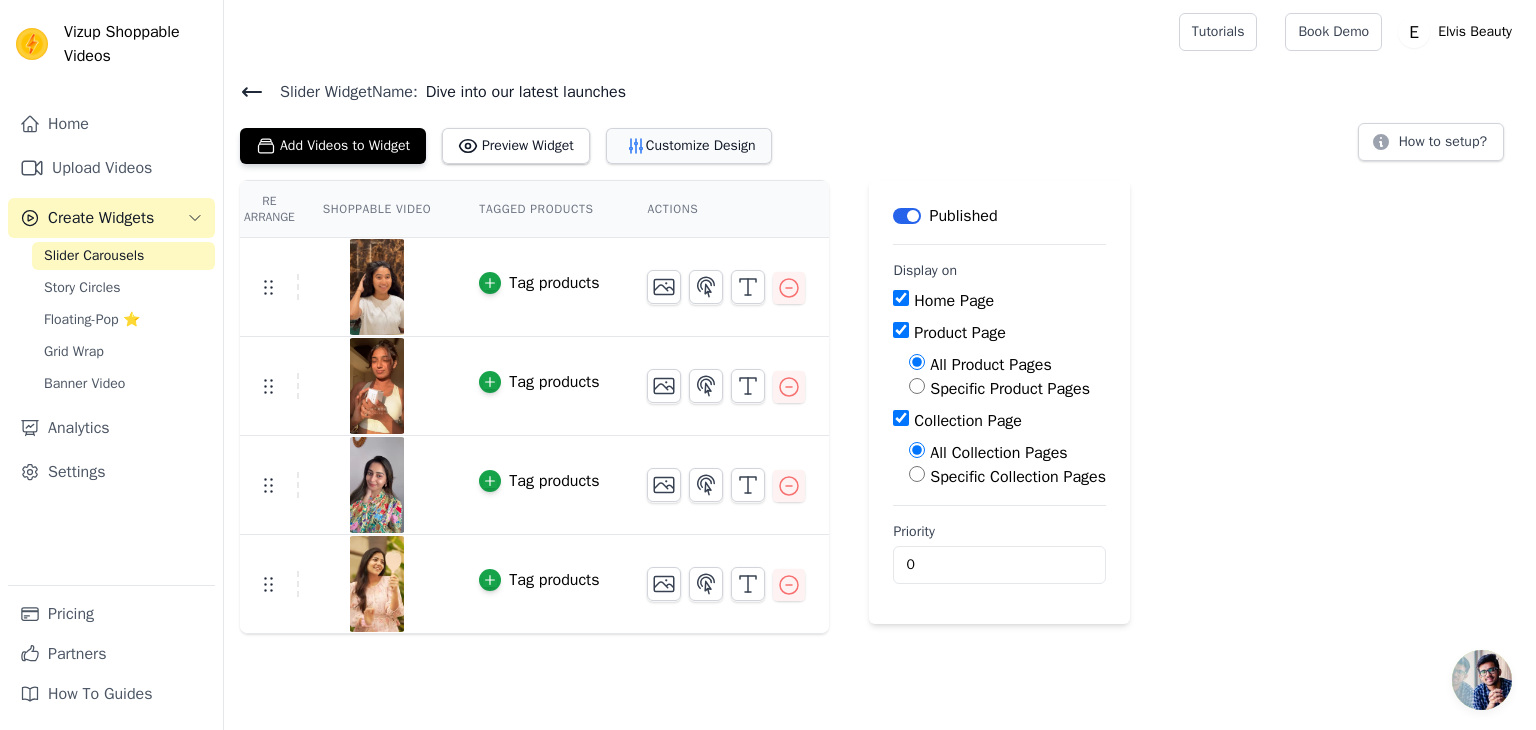 click on "Customize Design" at bounding box center (689, 146) 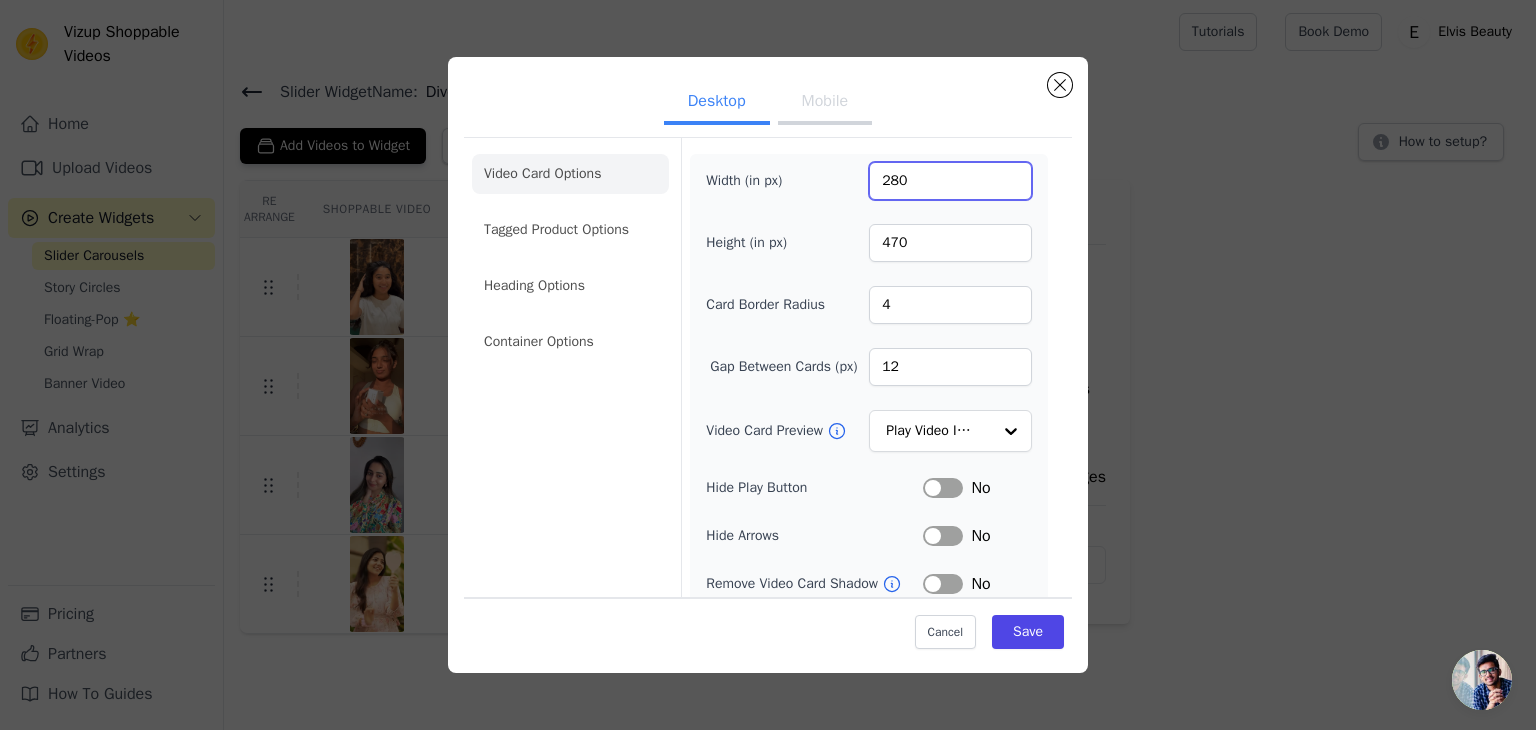 click on "280" at bounding box center [950, 181] 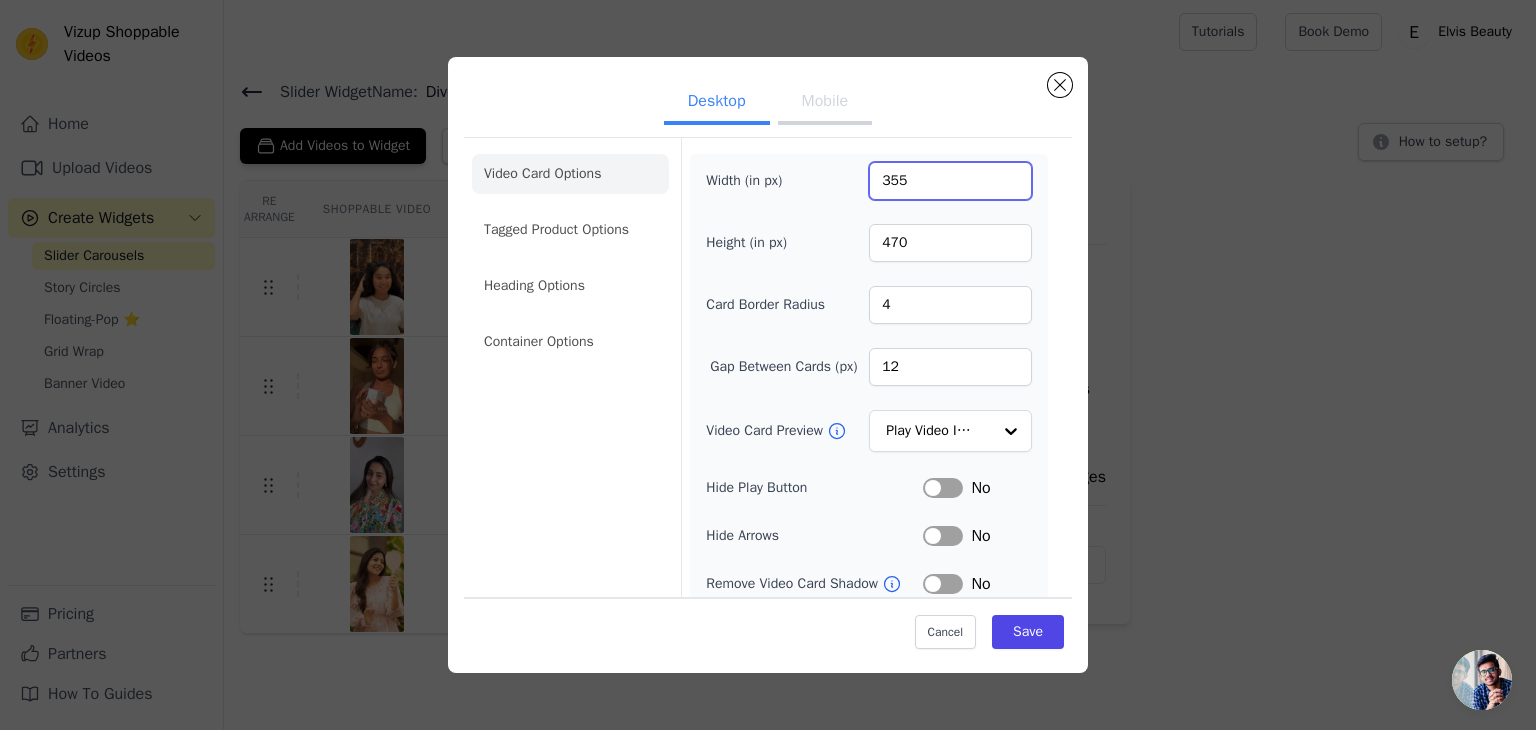 type on "355" 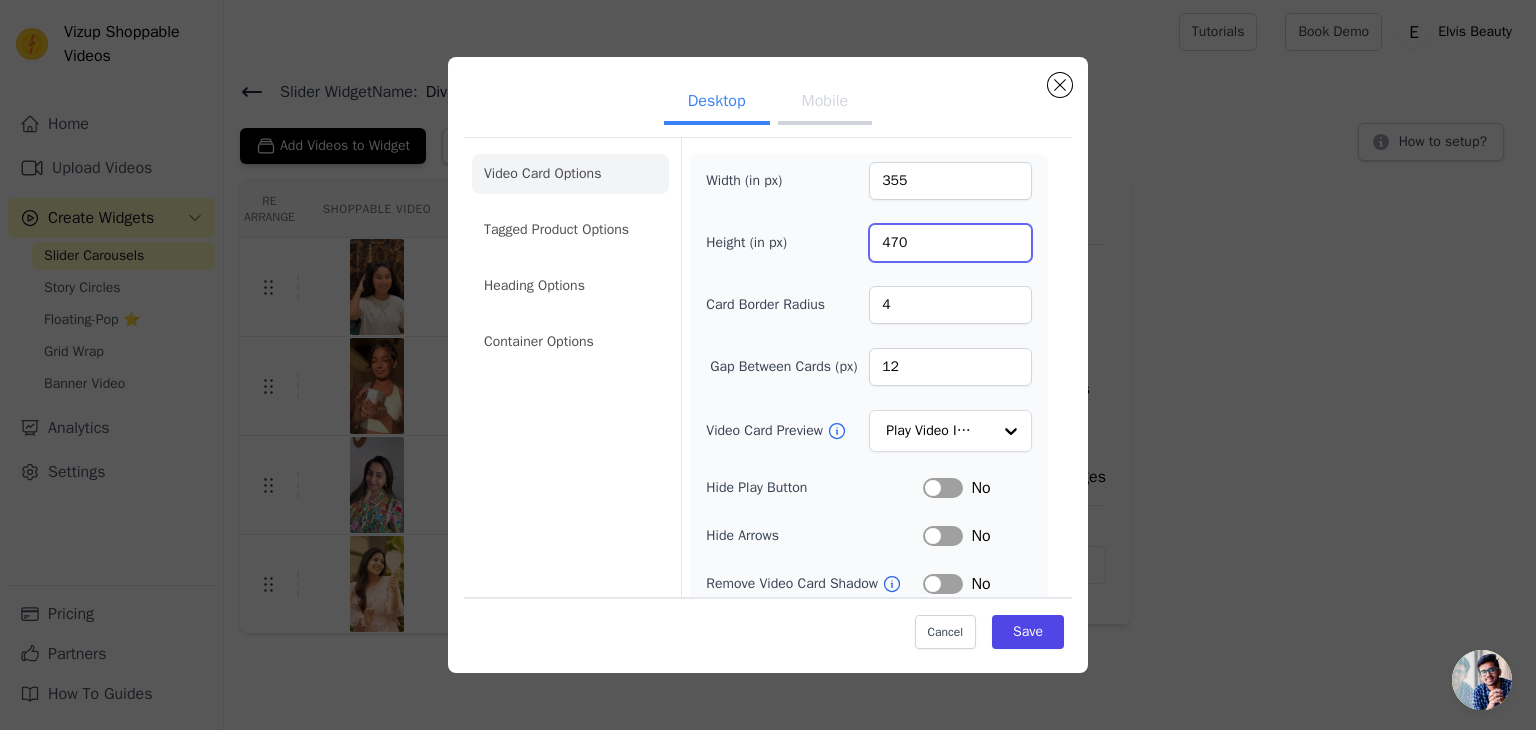 click on "470" at bounding box center (950, 243) 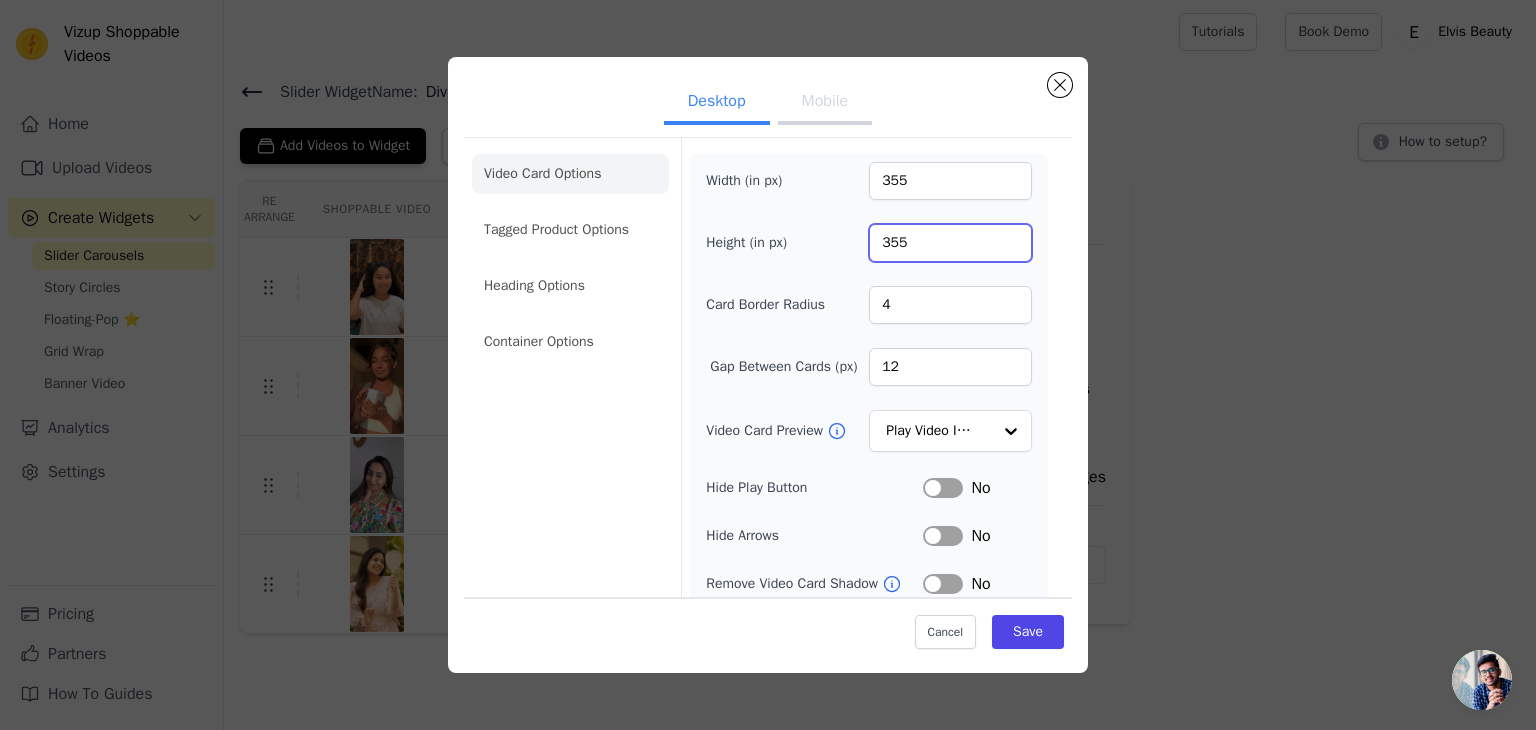 type on "355" 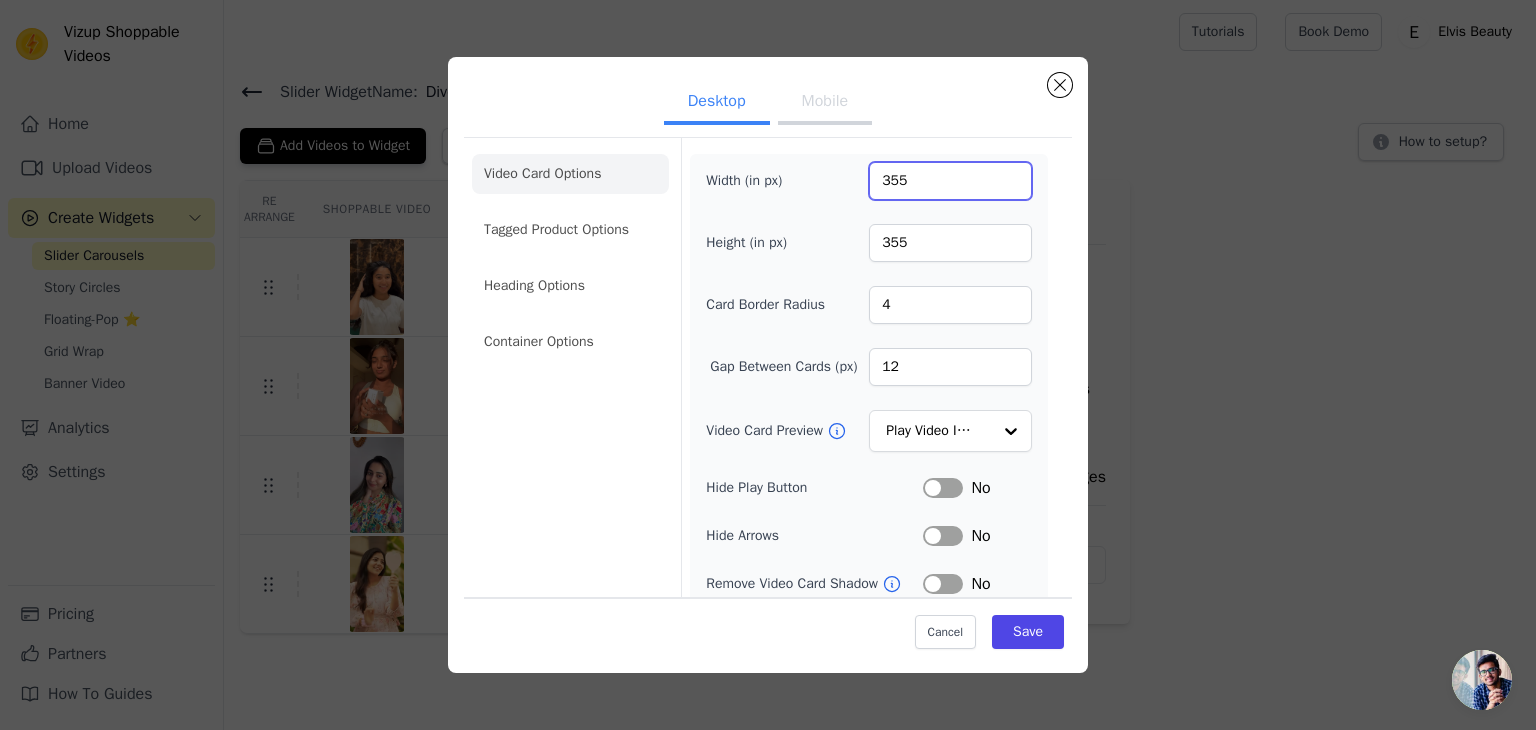 click on "355" at bounding box center [950, 181] 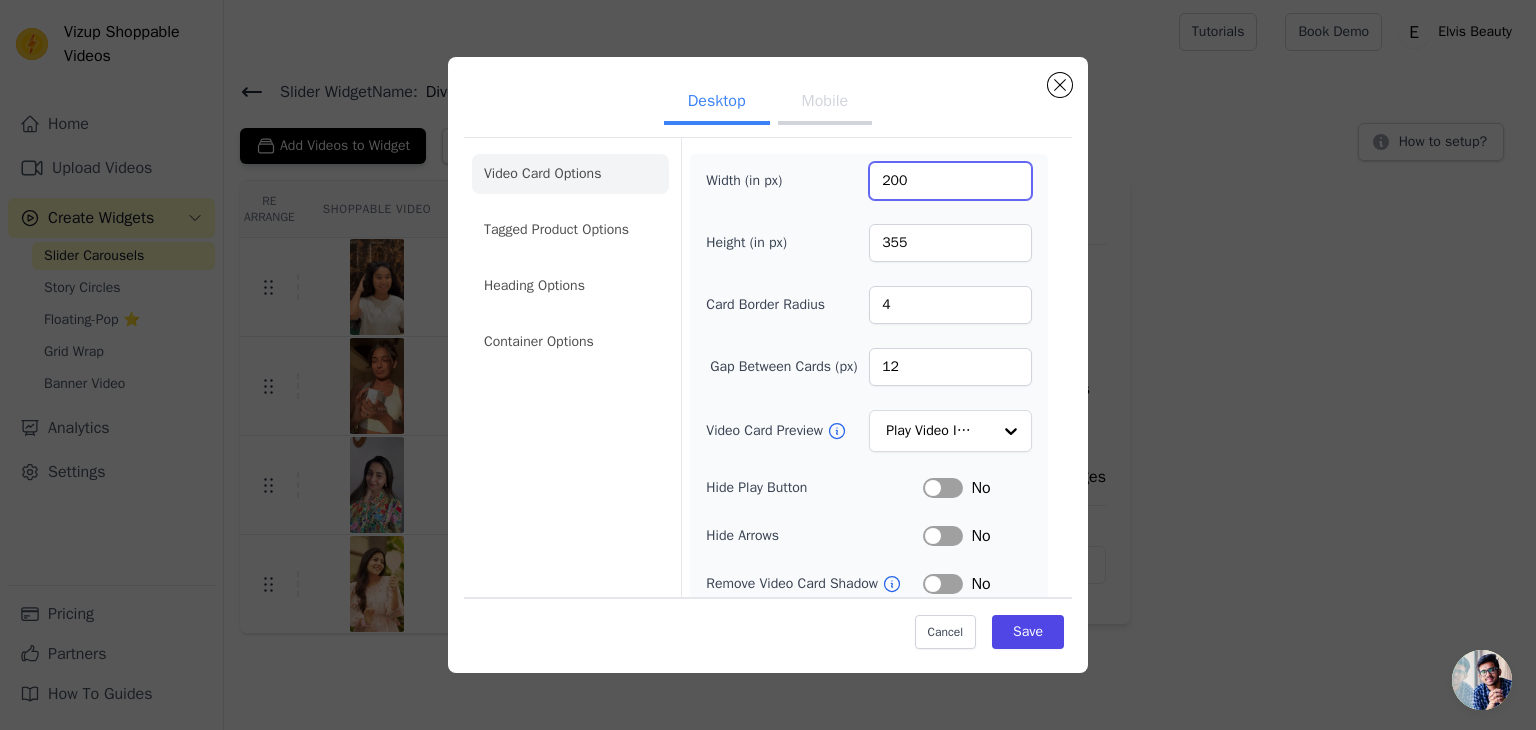 type on "200" 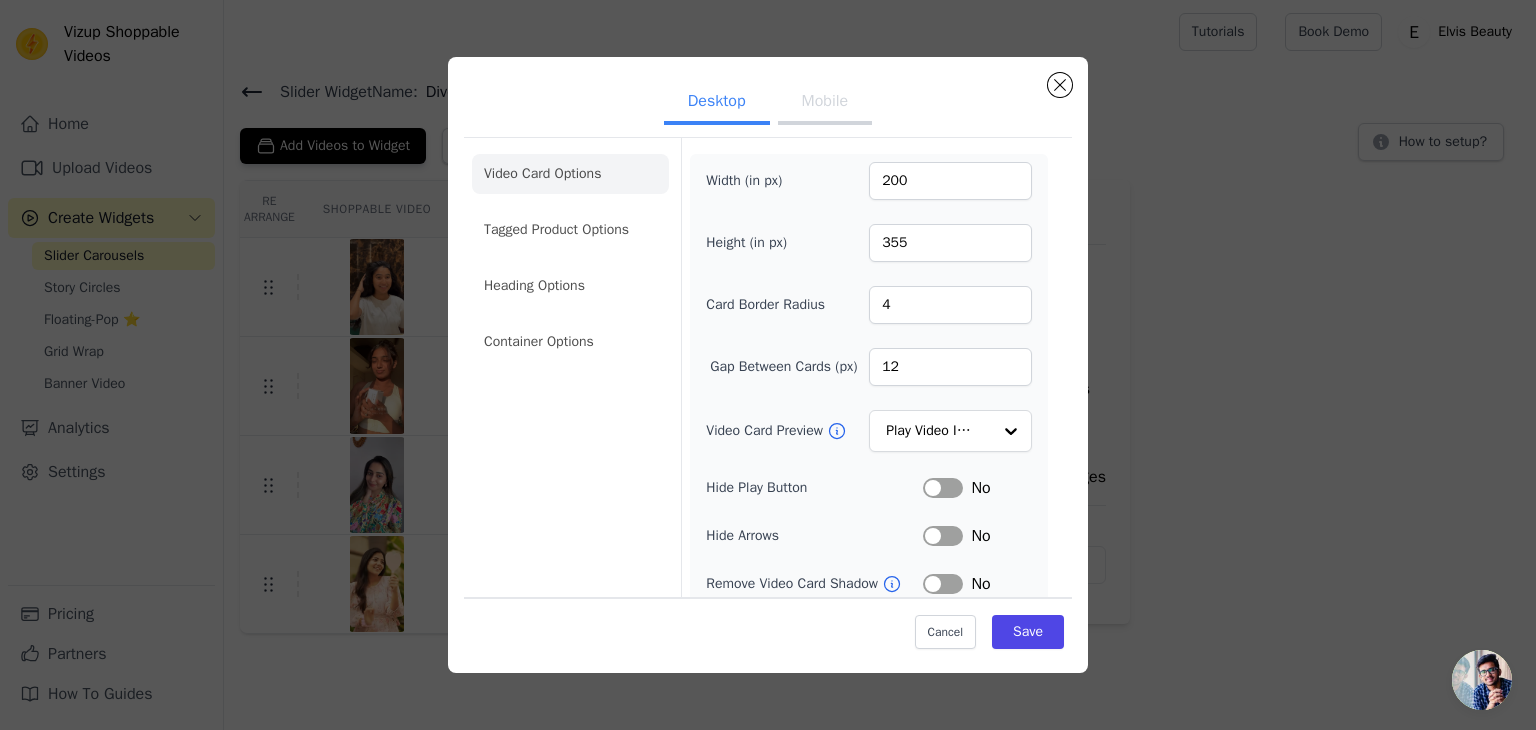 click on "Mobile" at bounding box center [825, 103] 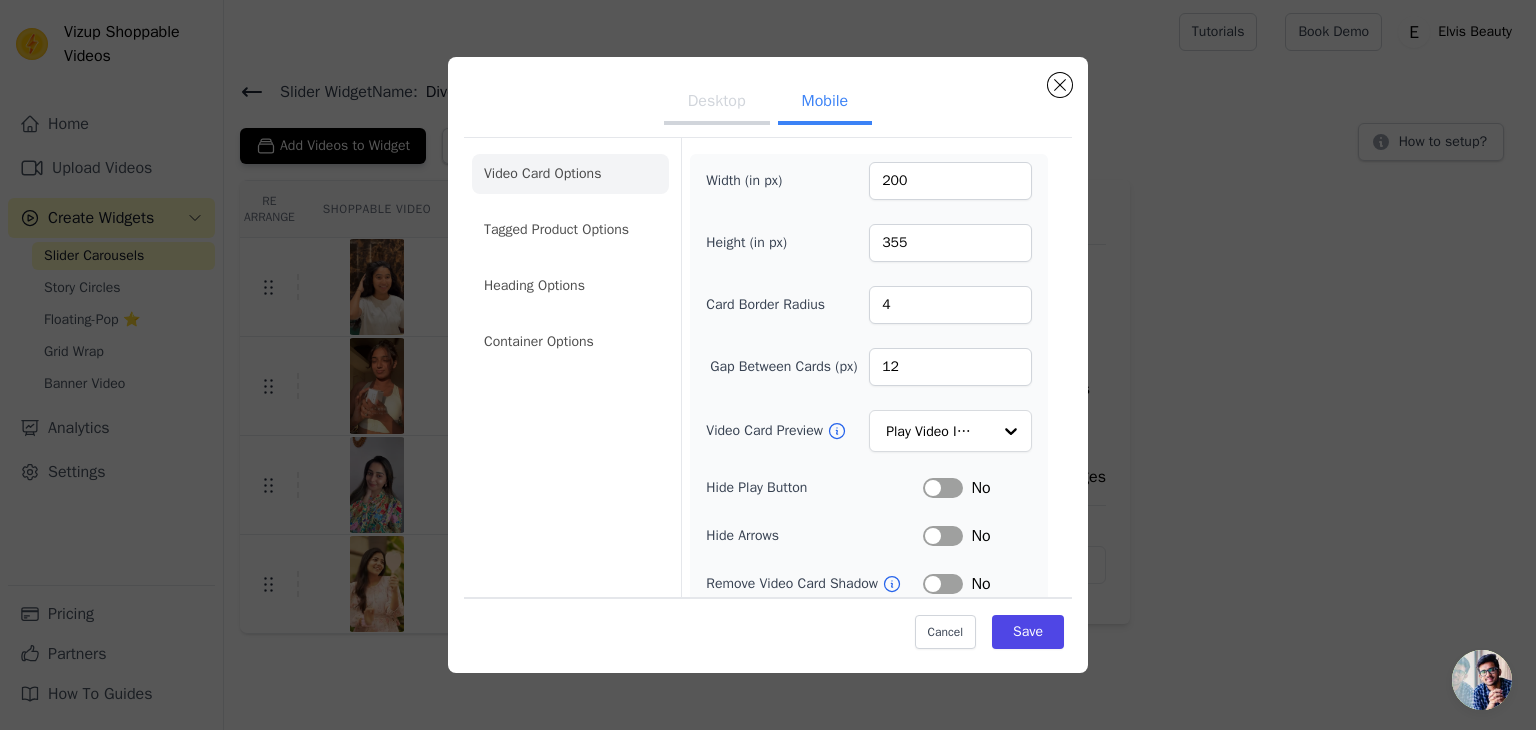 click on "Desktop" at bounding box center (717, 103) 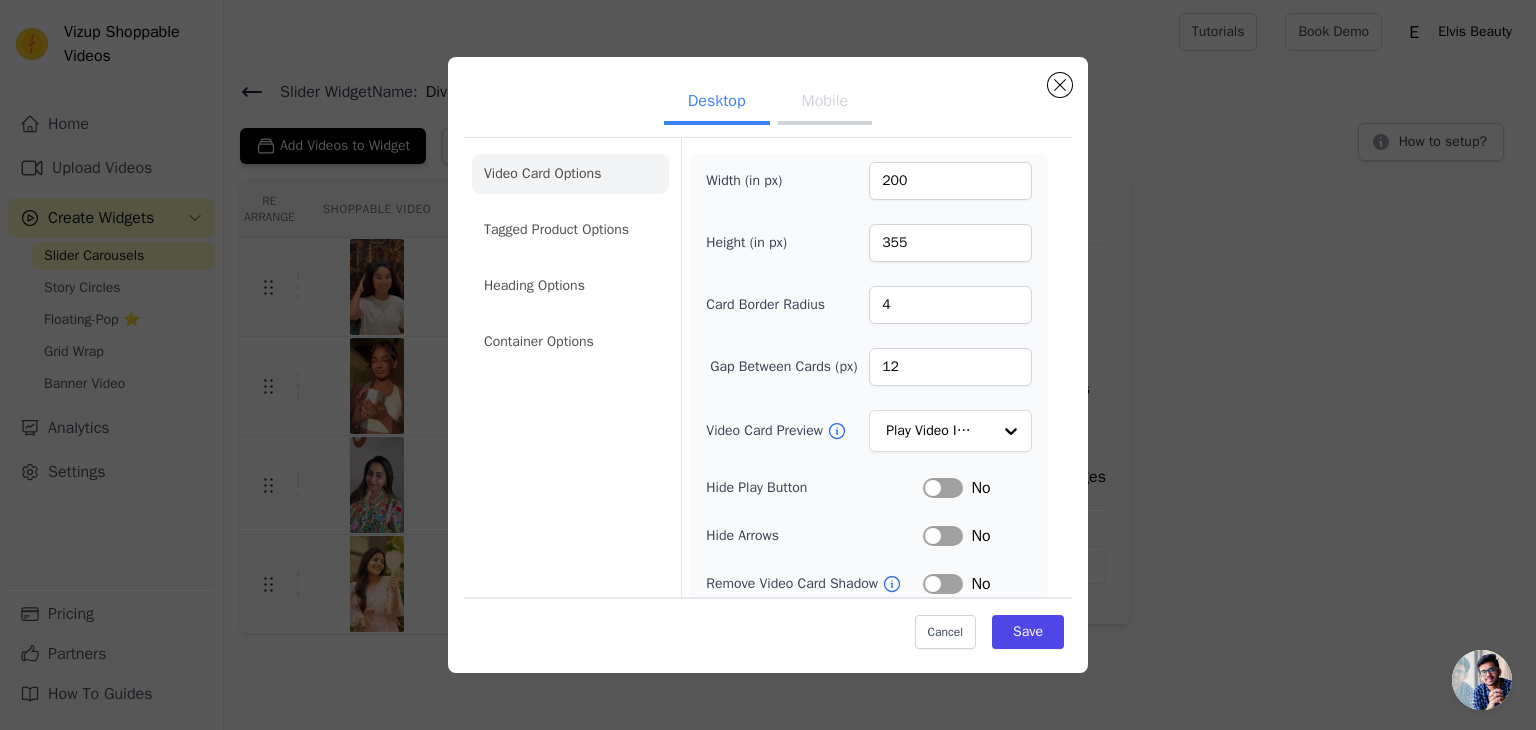 click on "Video Card Options Tagged Product Options Heading Options Container Options" at bounding box center (570, 258) 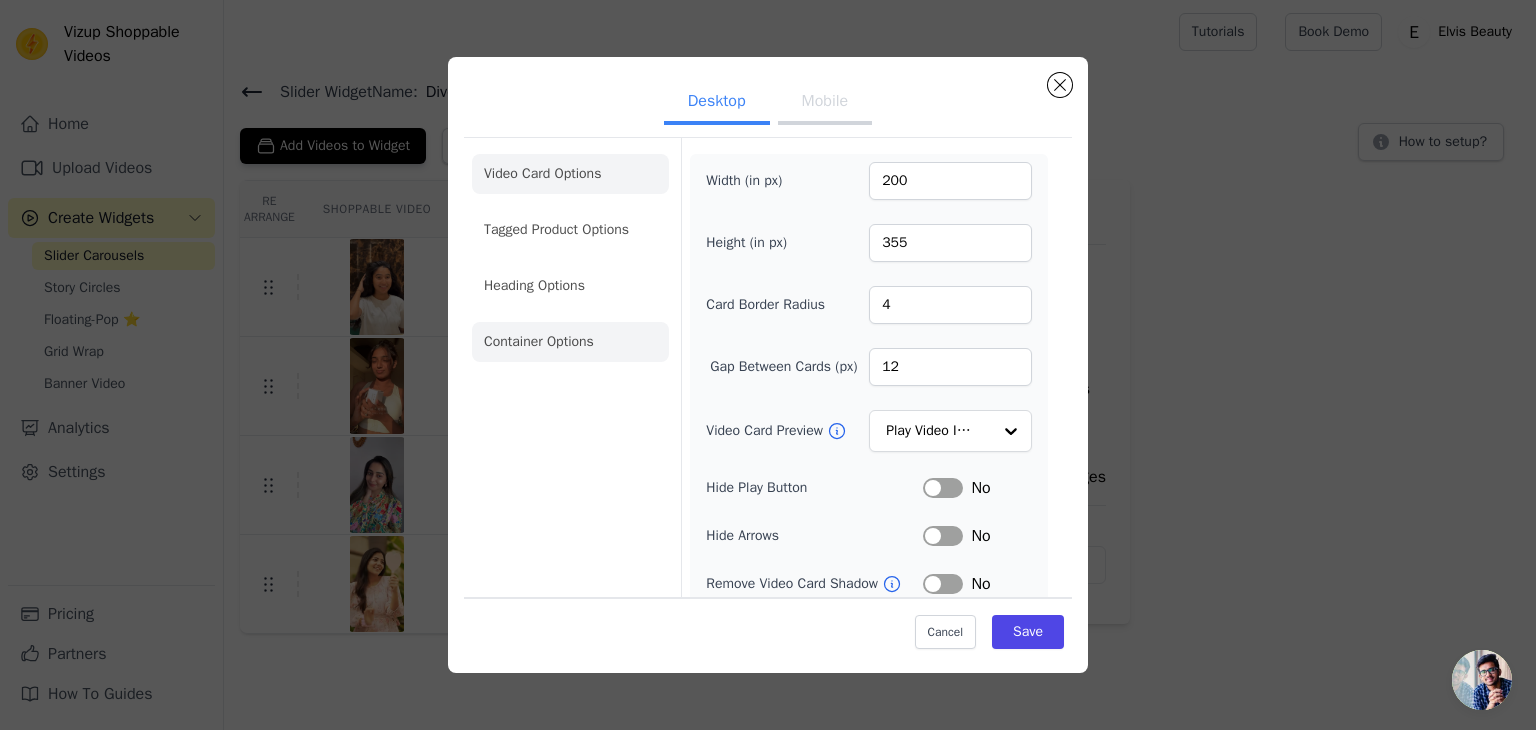 click on "Container Options" 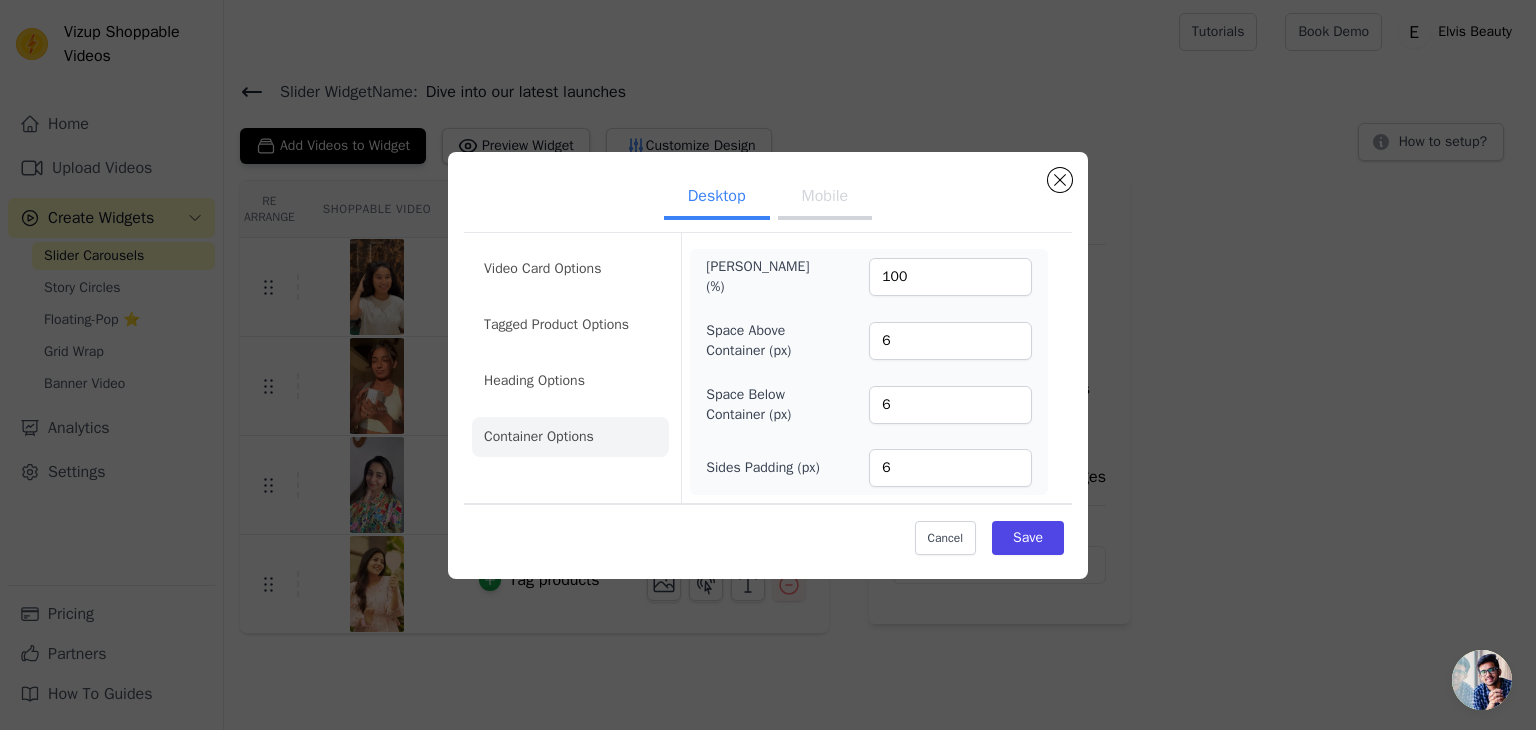 click on "Mobile" at bounding box center [825, 198] 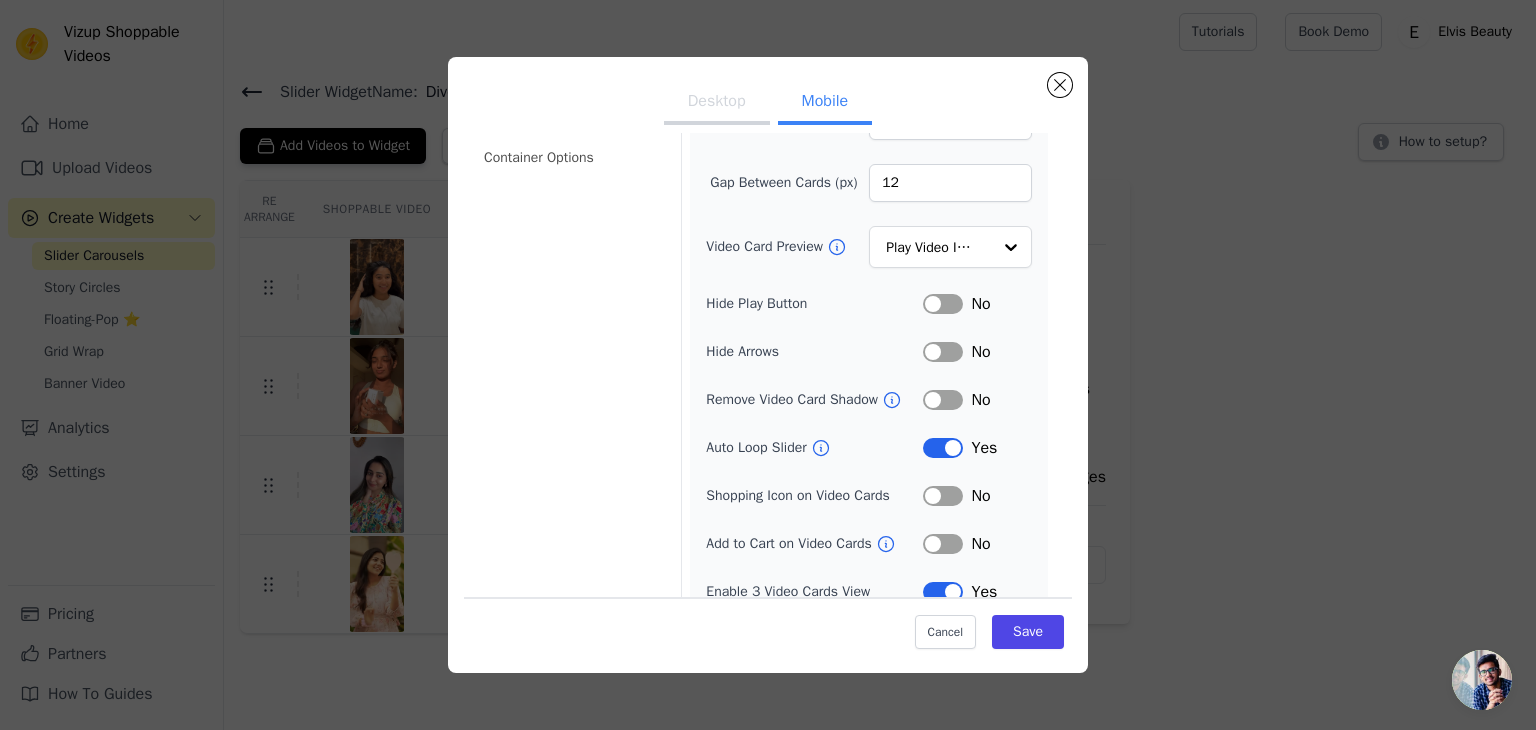 scroll, scrollTop: 204, scrollLeft: 0, axis: vertical 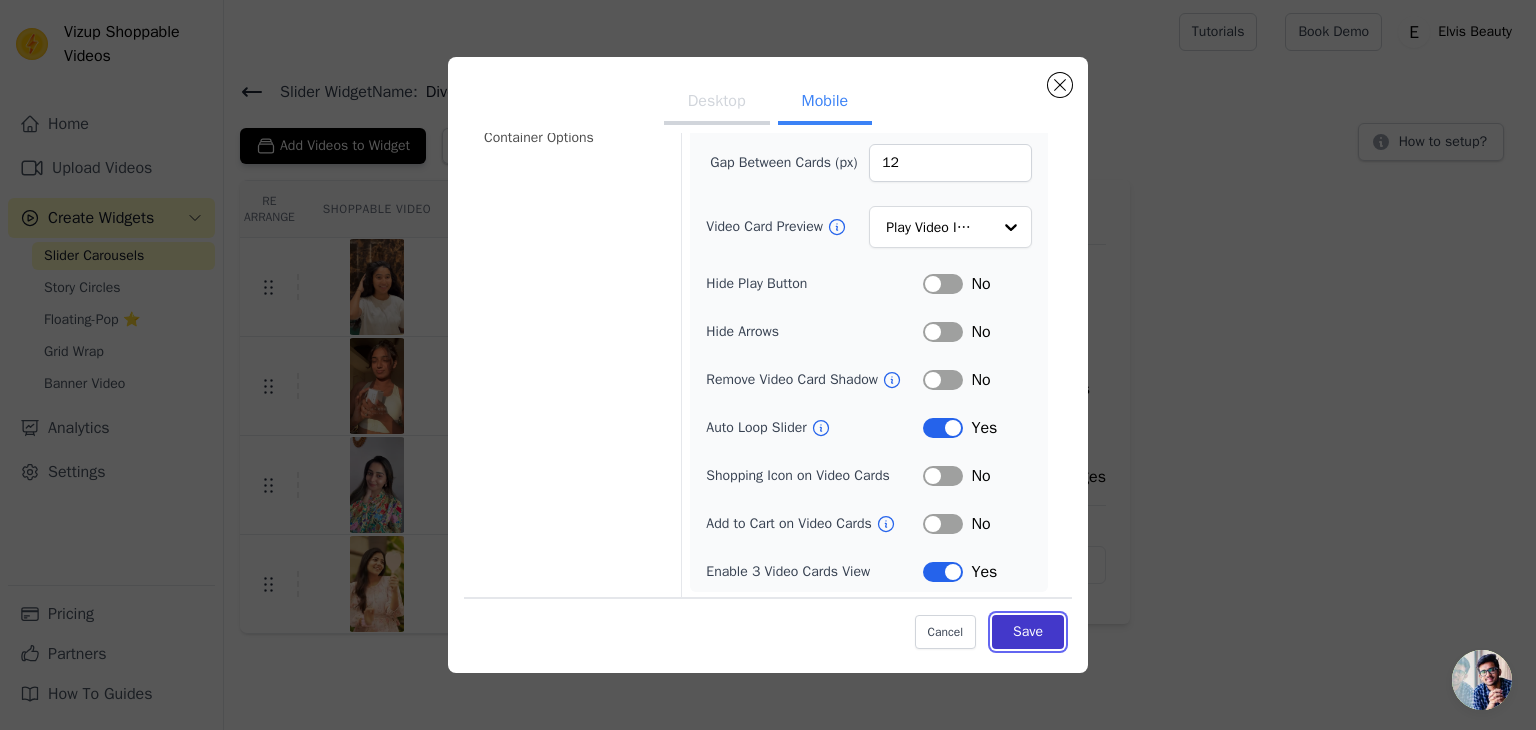 click on "Save" at bounding box center [1028, 632] 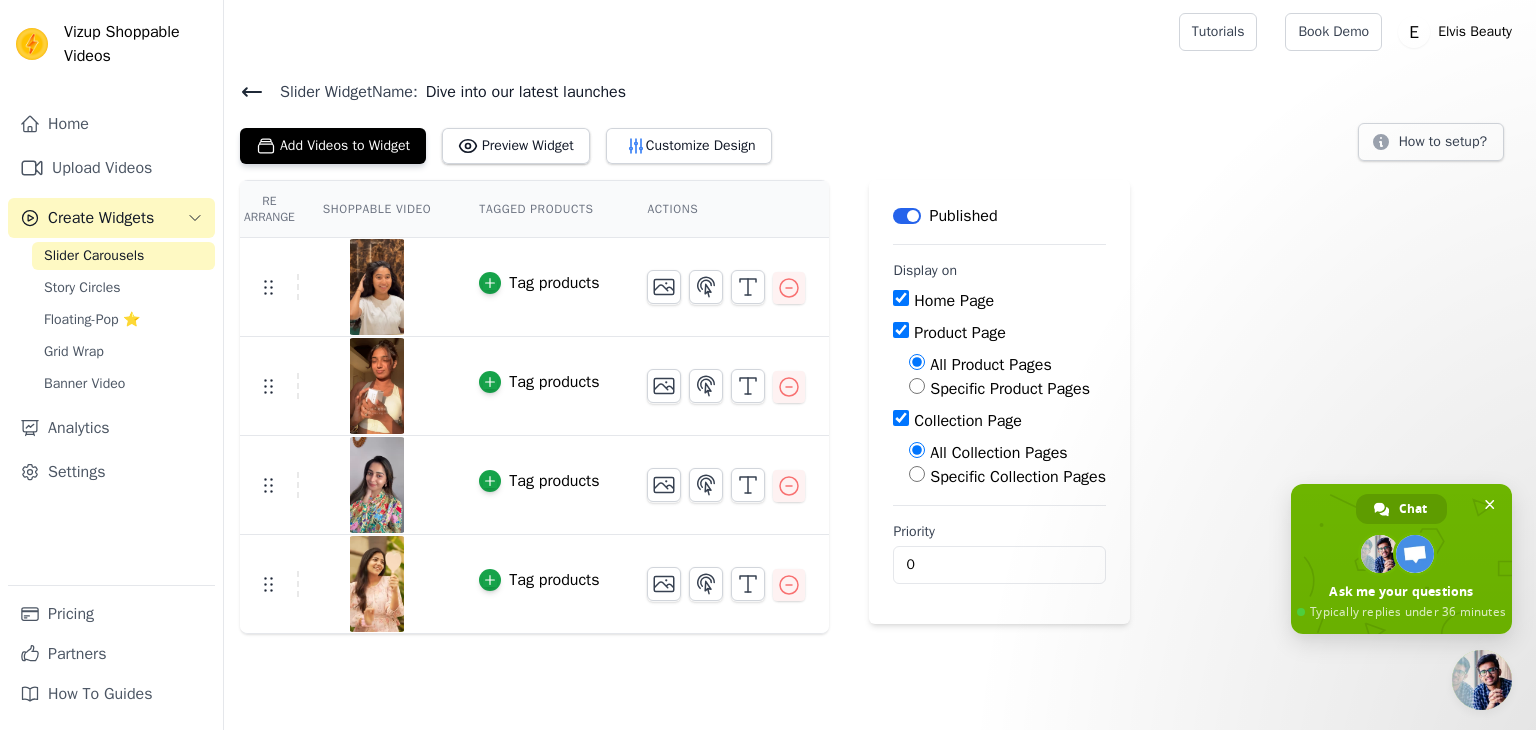 scroll, scrollTop: 0, scrollLeft: 0, axis: both 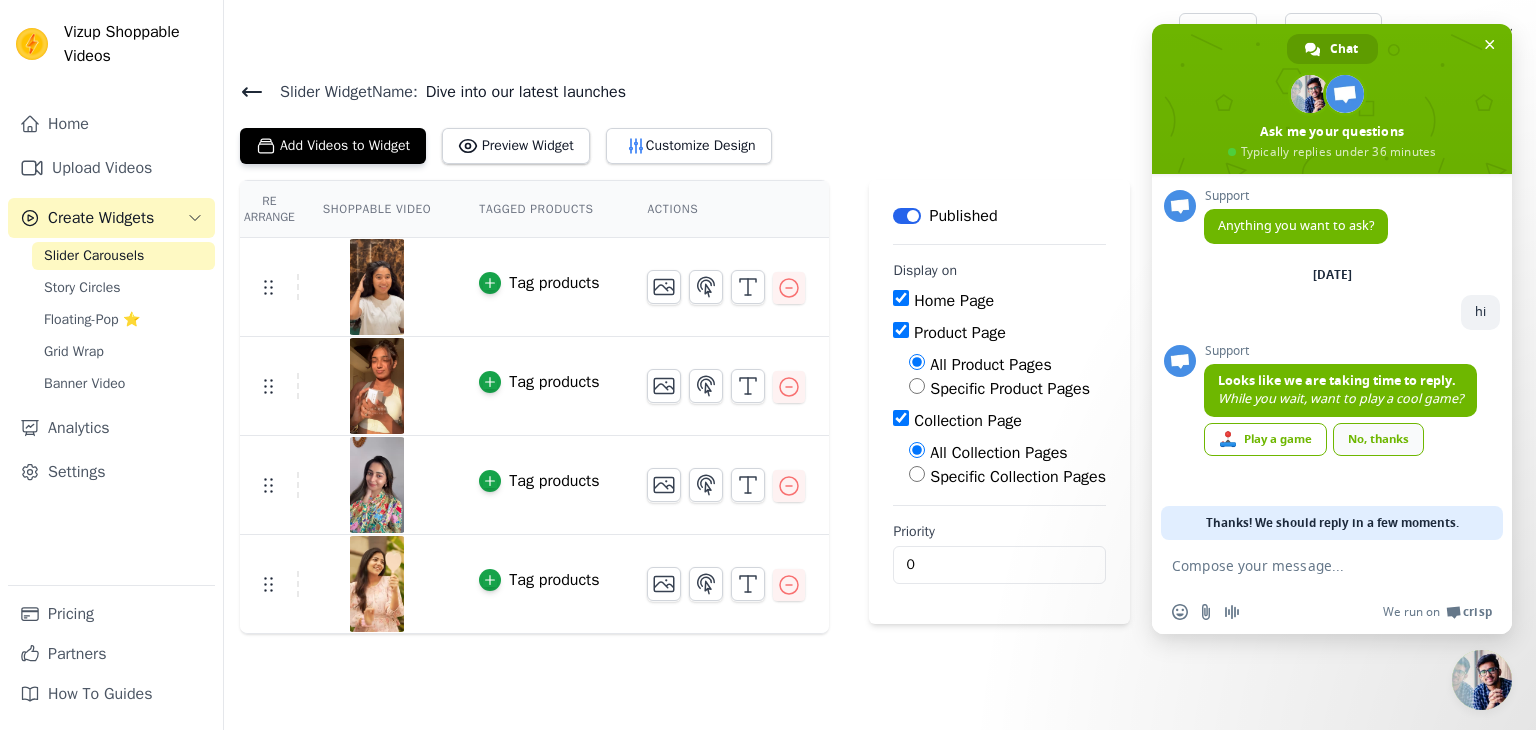 click on "No, thanks" at bounding box center [1378, 439] 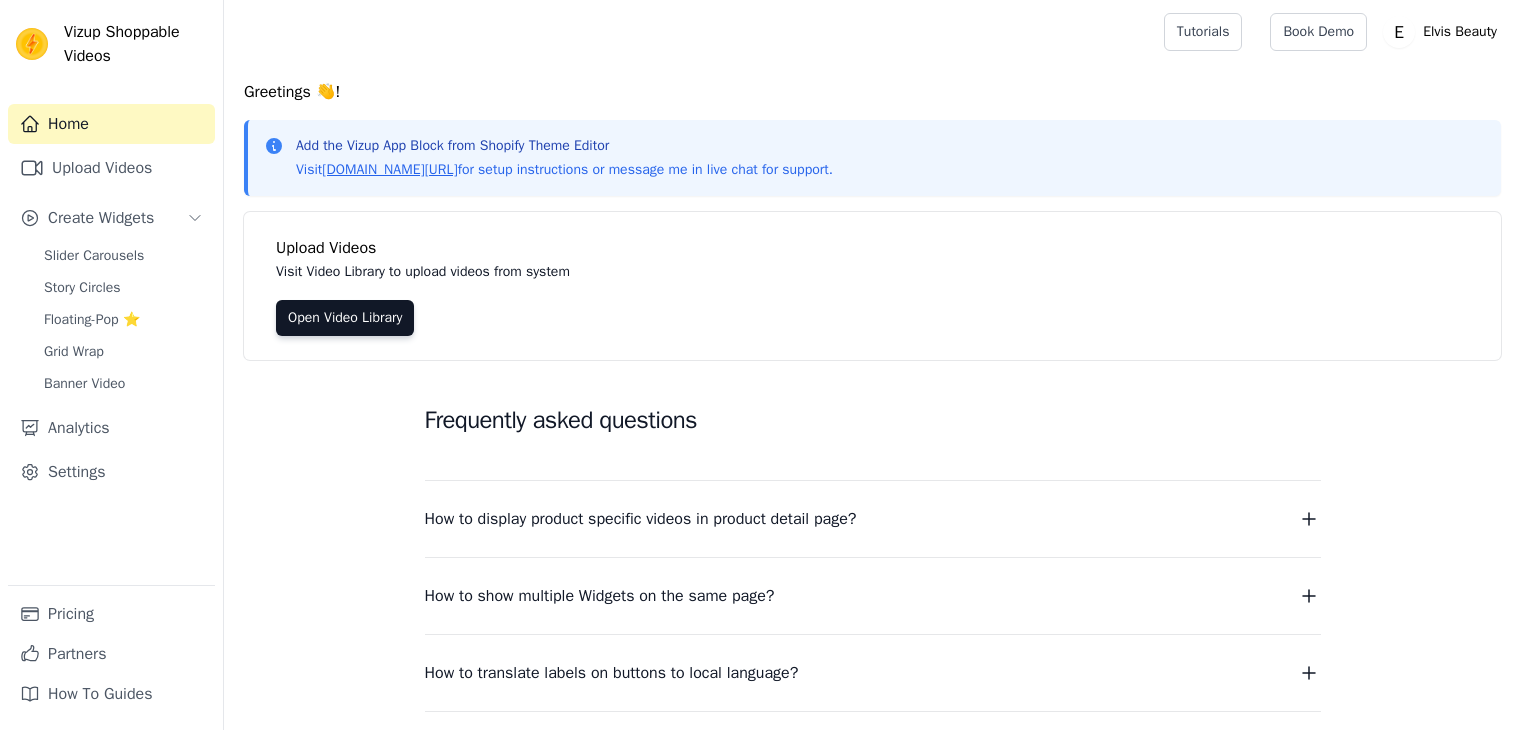scroll, scrollTop: 0, scrollLeft: 0, axis: both 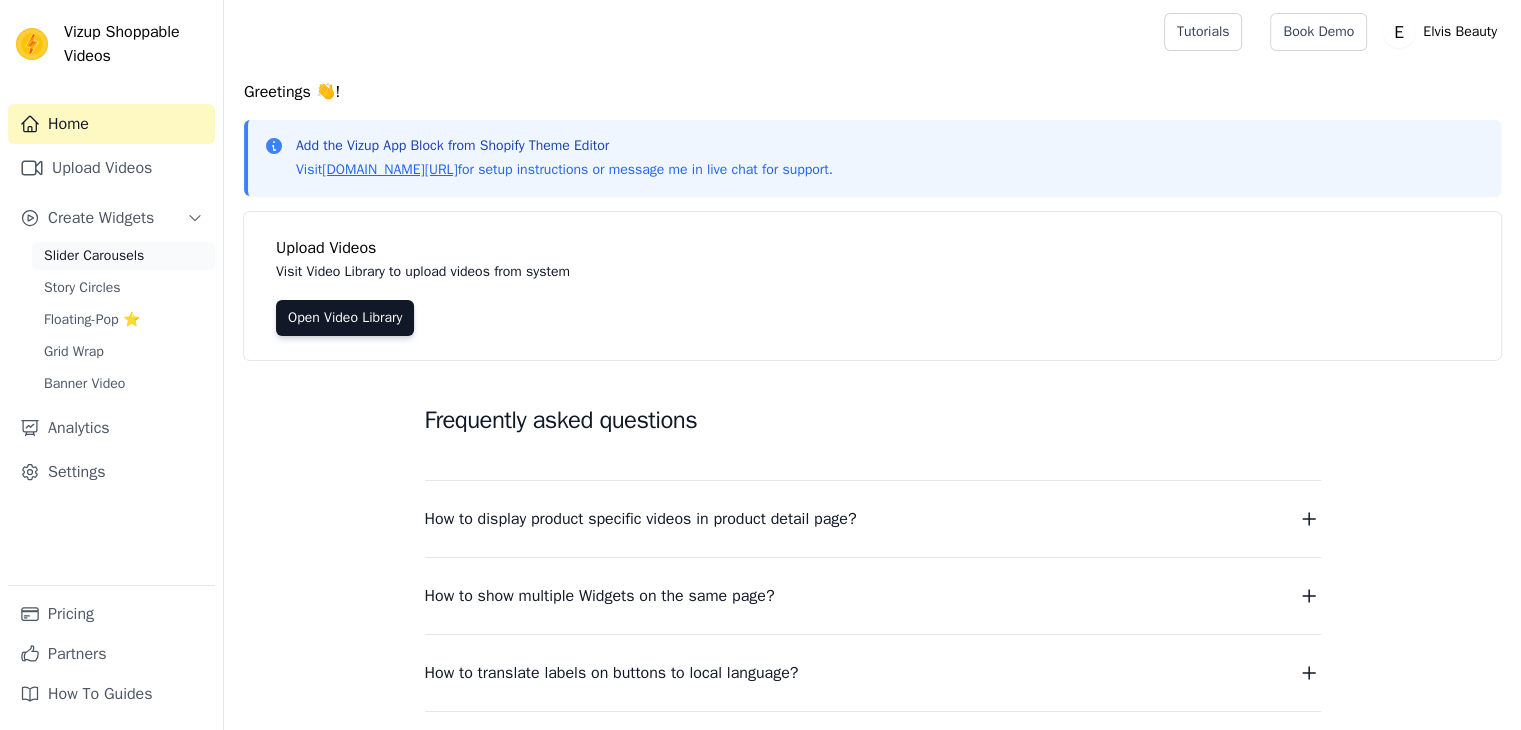 click on "Slider Carousels" at bounding box center [94, 256] 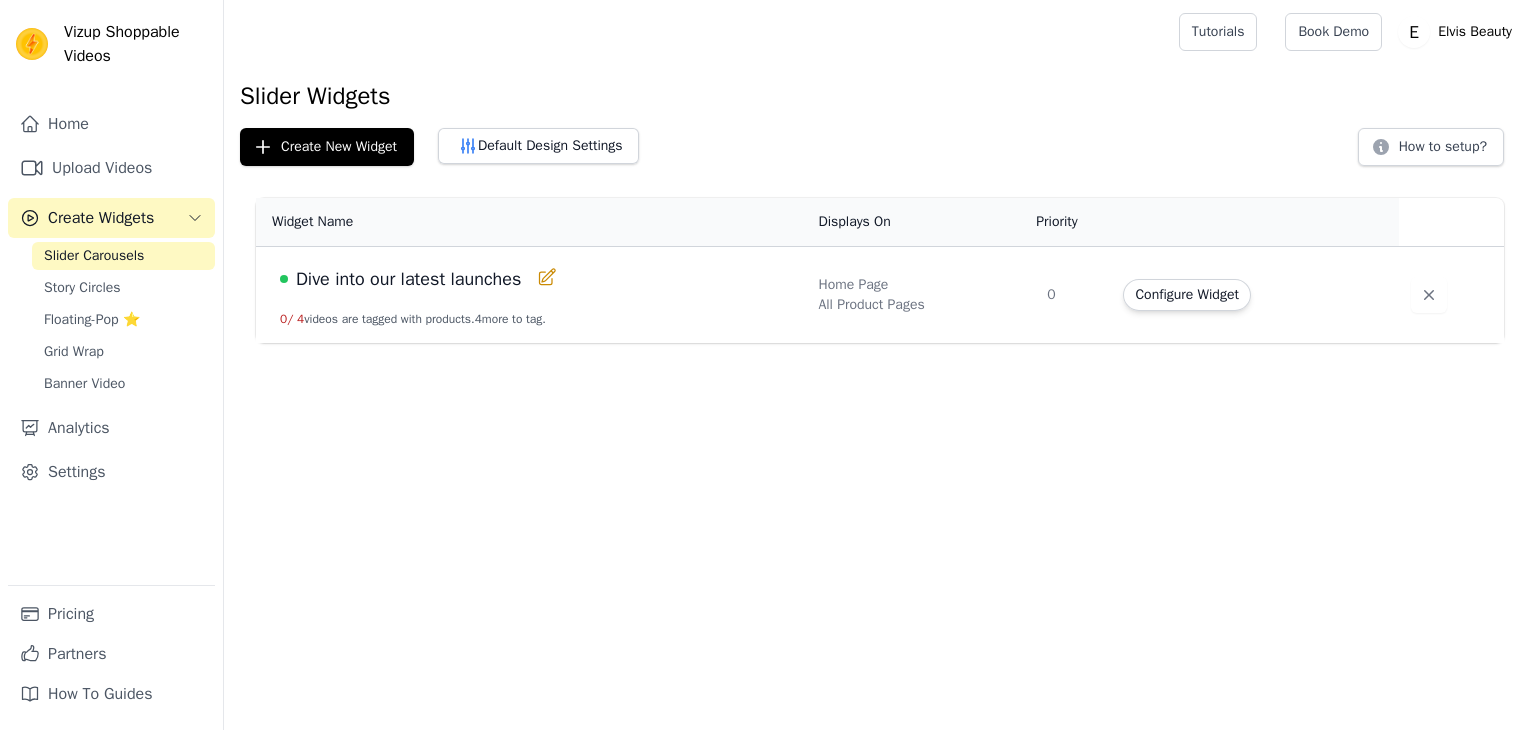 scroll, scrollTop: 0, scrollLeft: 0, axis: both 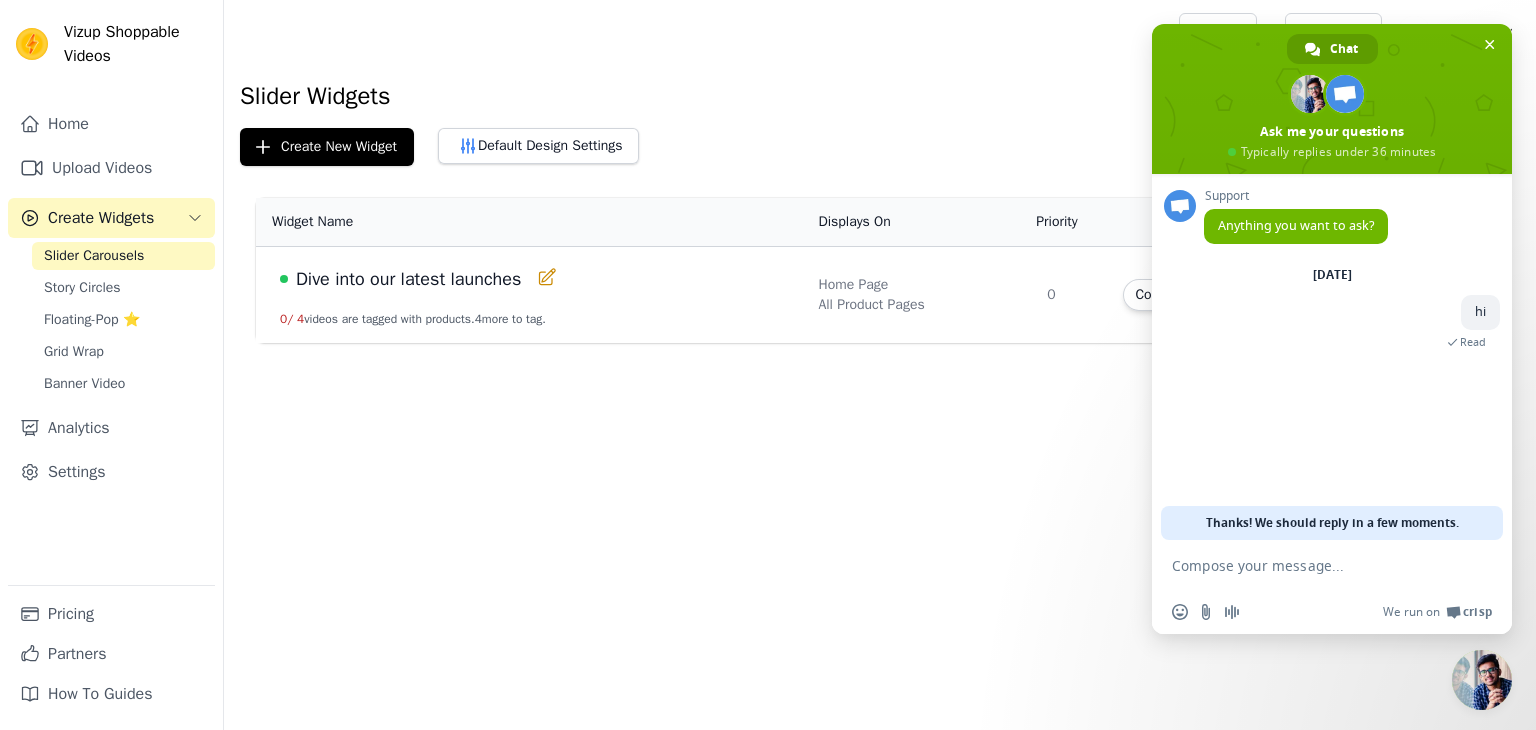 click on "Dive into our latest launches" at bounding box center (408, 279) 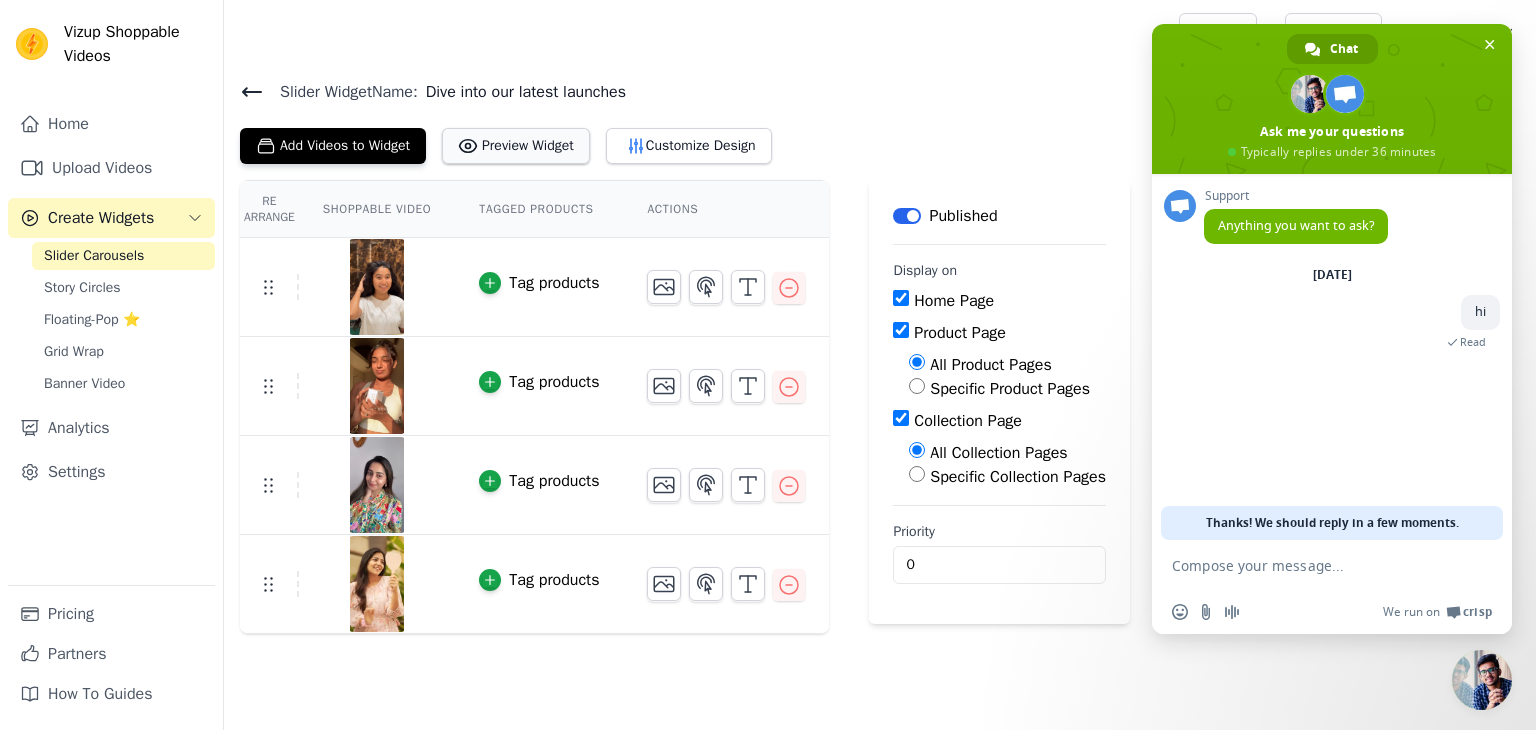 click on "Preview Widget" at bounding box center (516, 146) 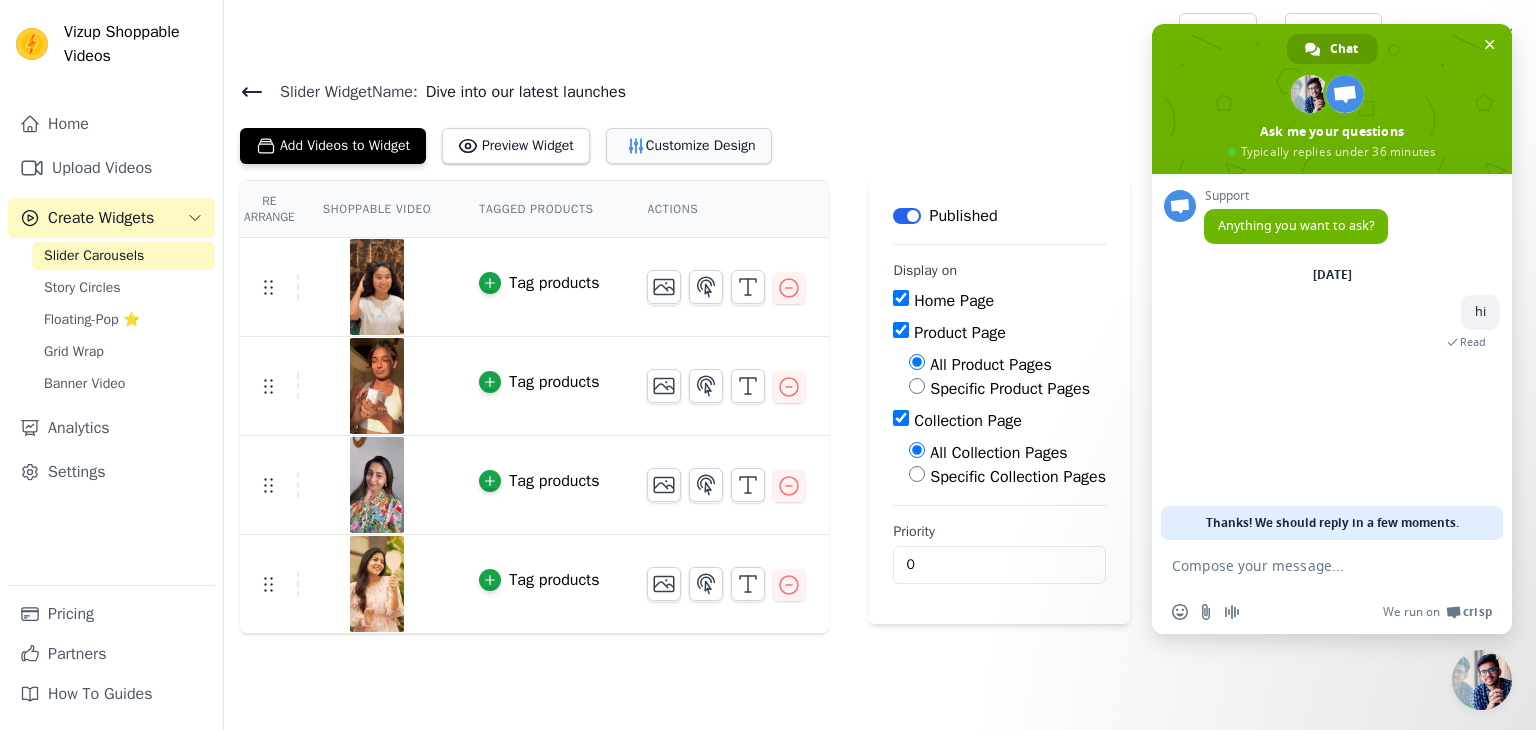 click on "Customize Design" at bounding box center (689, 146) 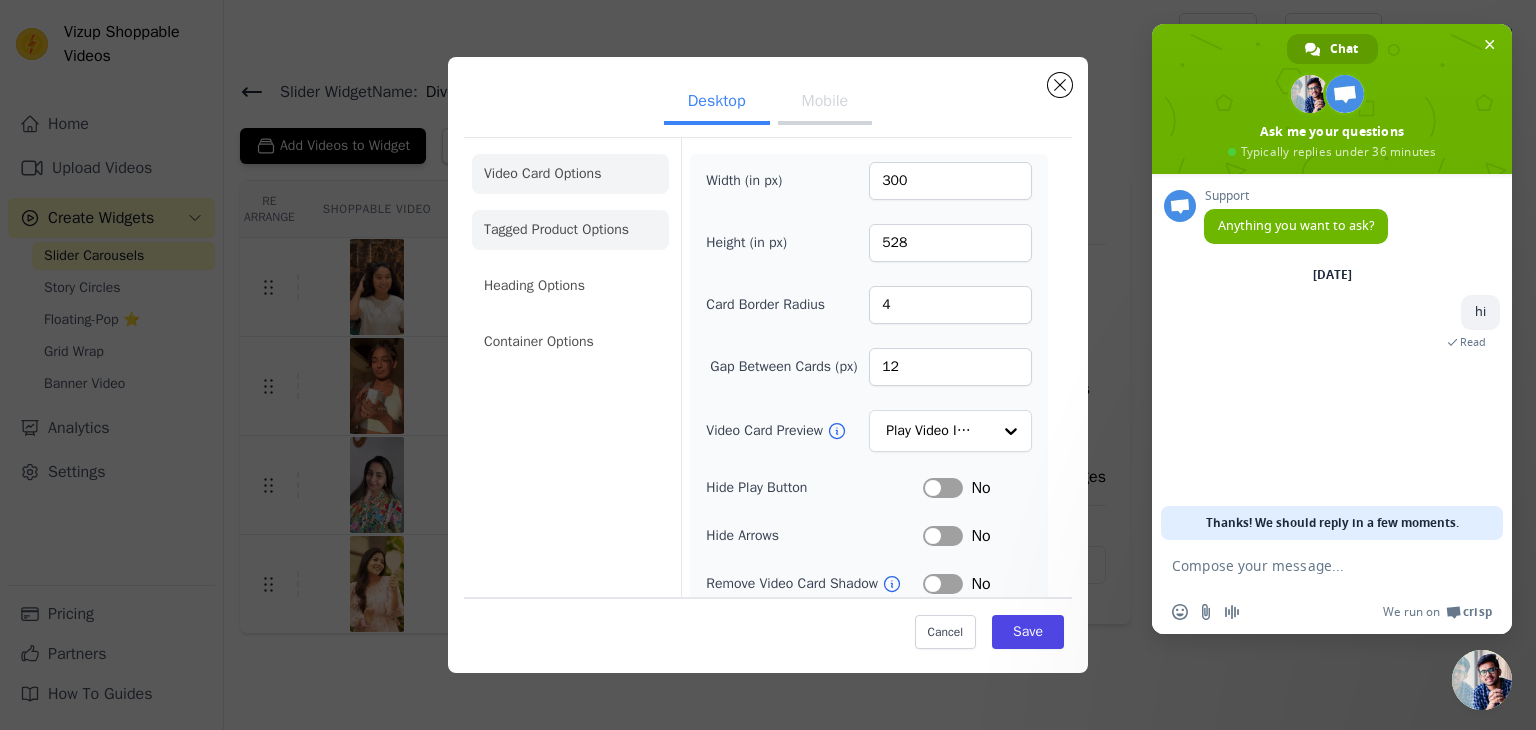 click on "Tagged Product Options" 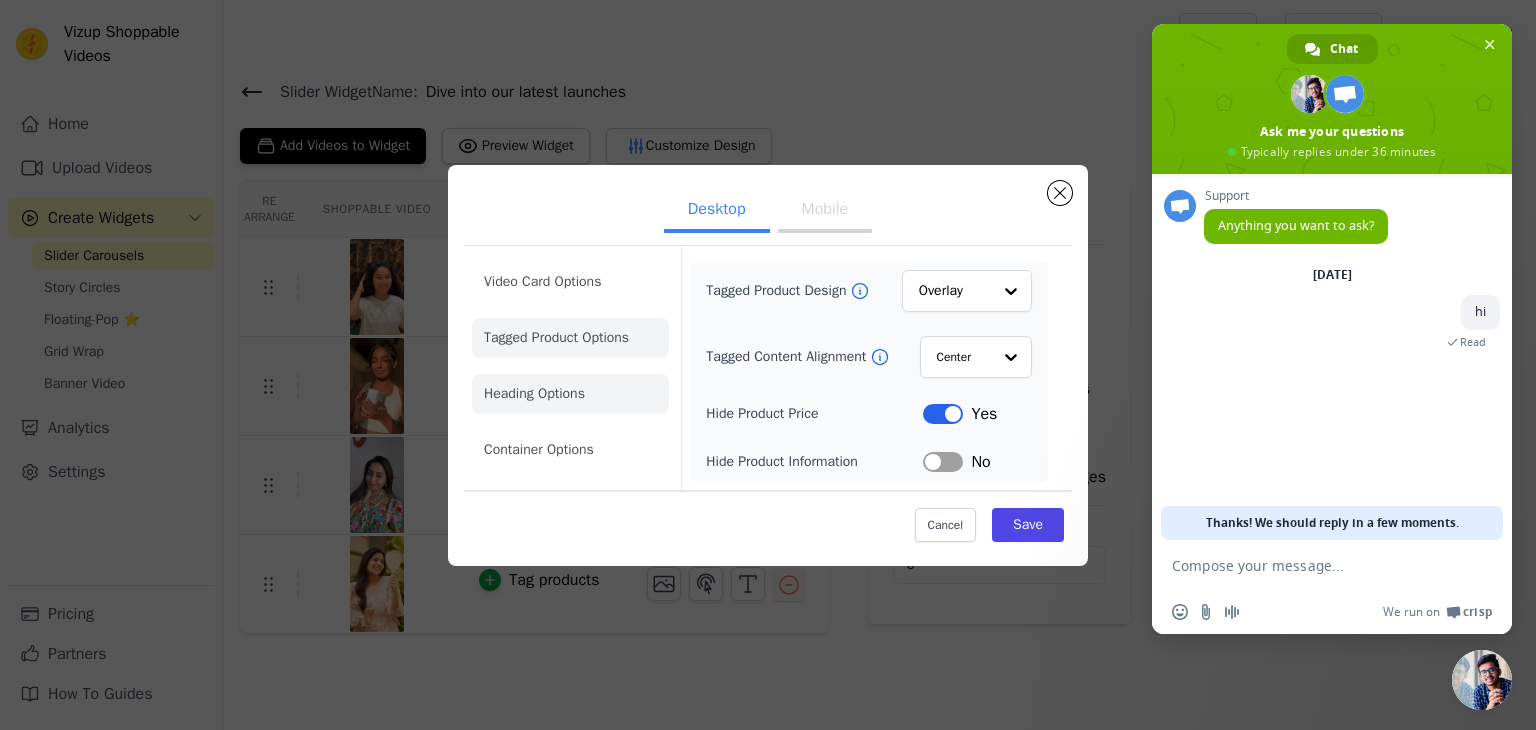 click on "Heading Options" 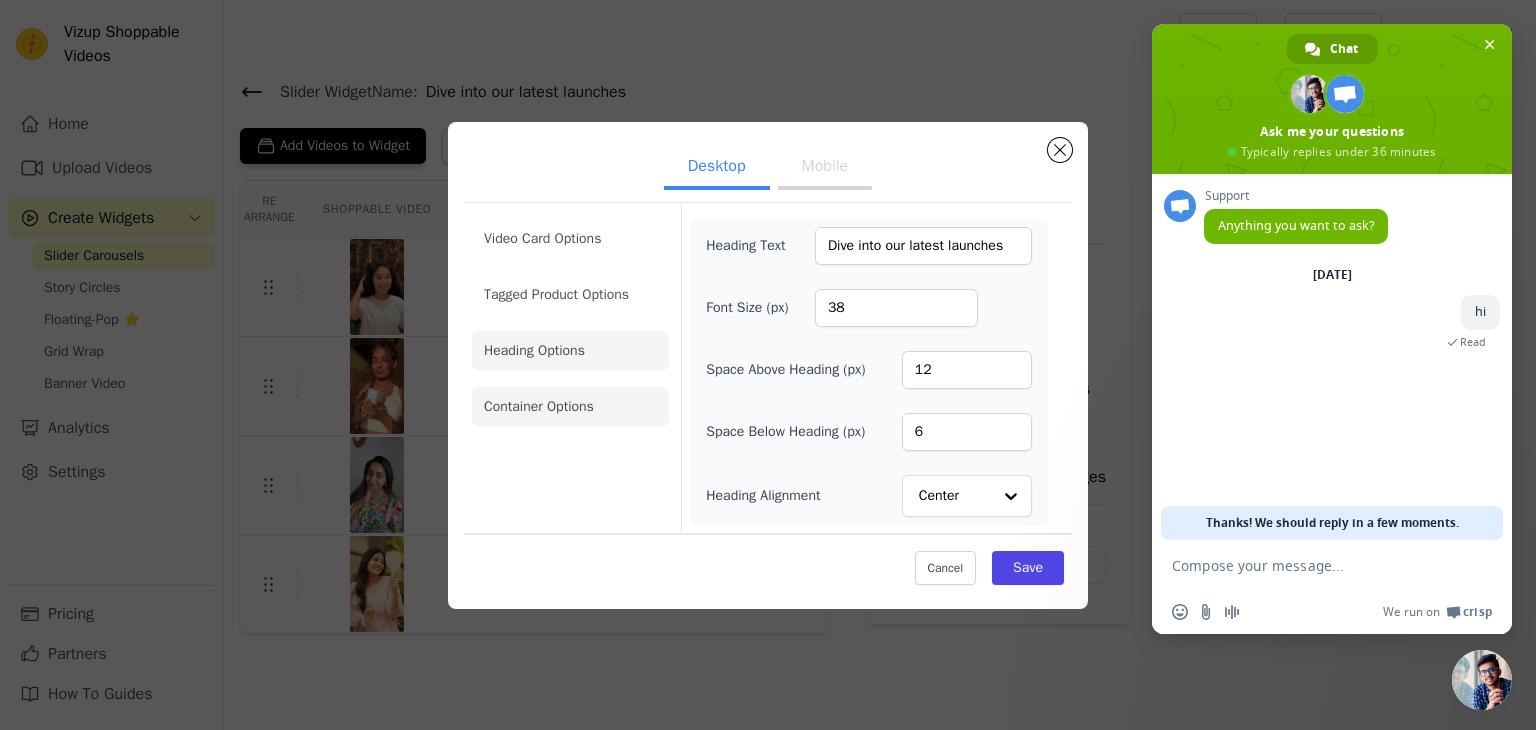 click on "Container Options" 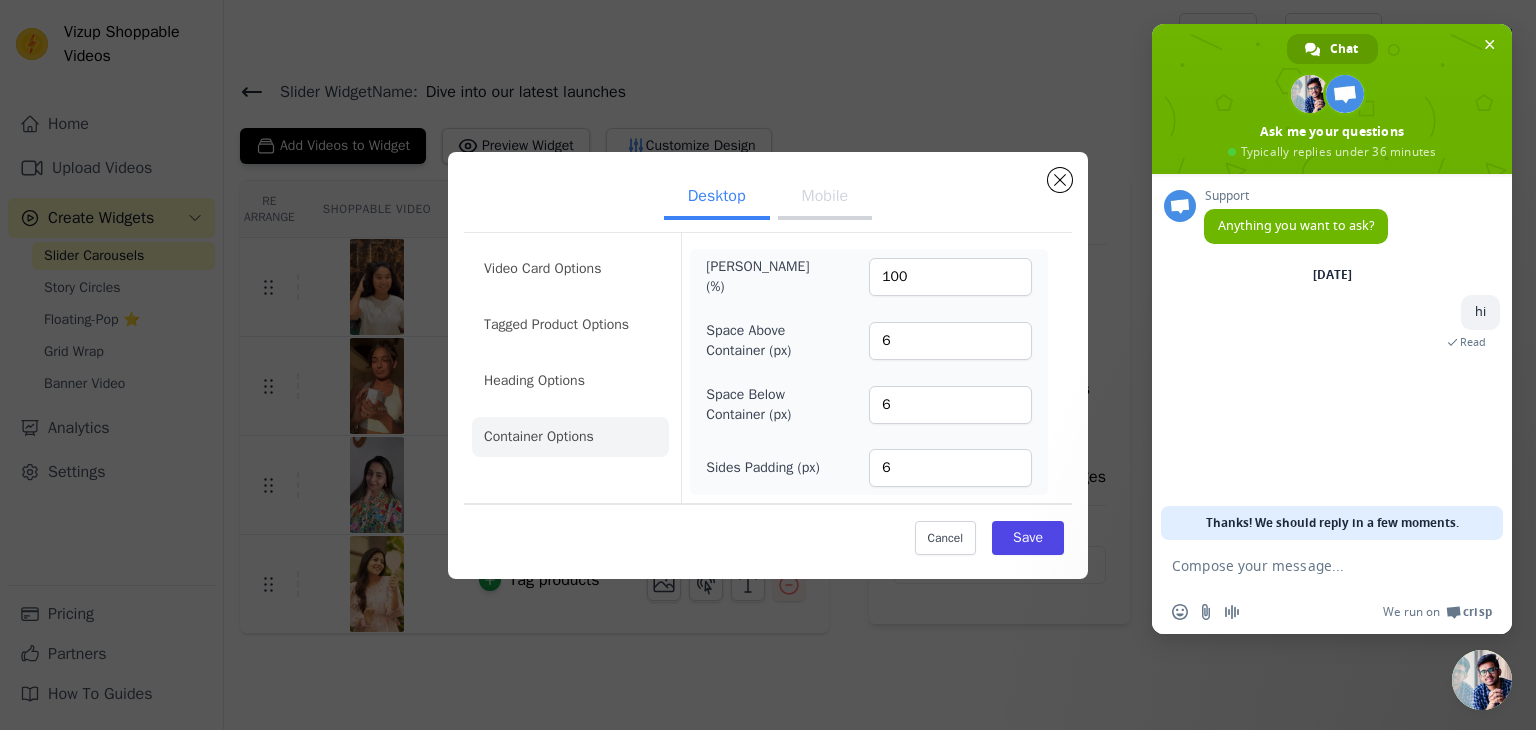 click on "Mobile" at bounding box center (825, 198) 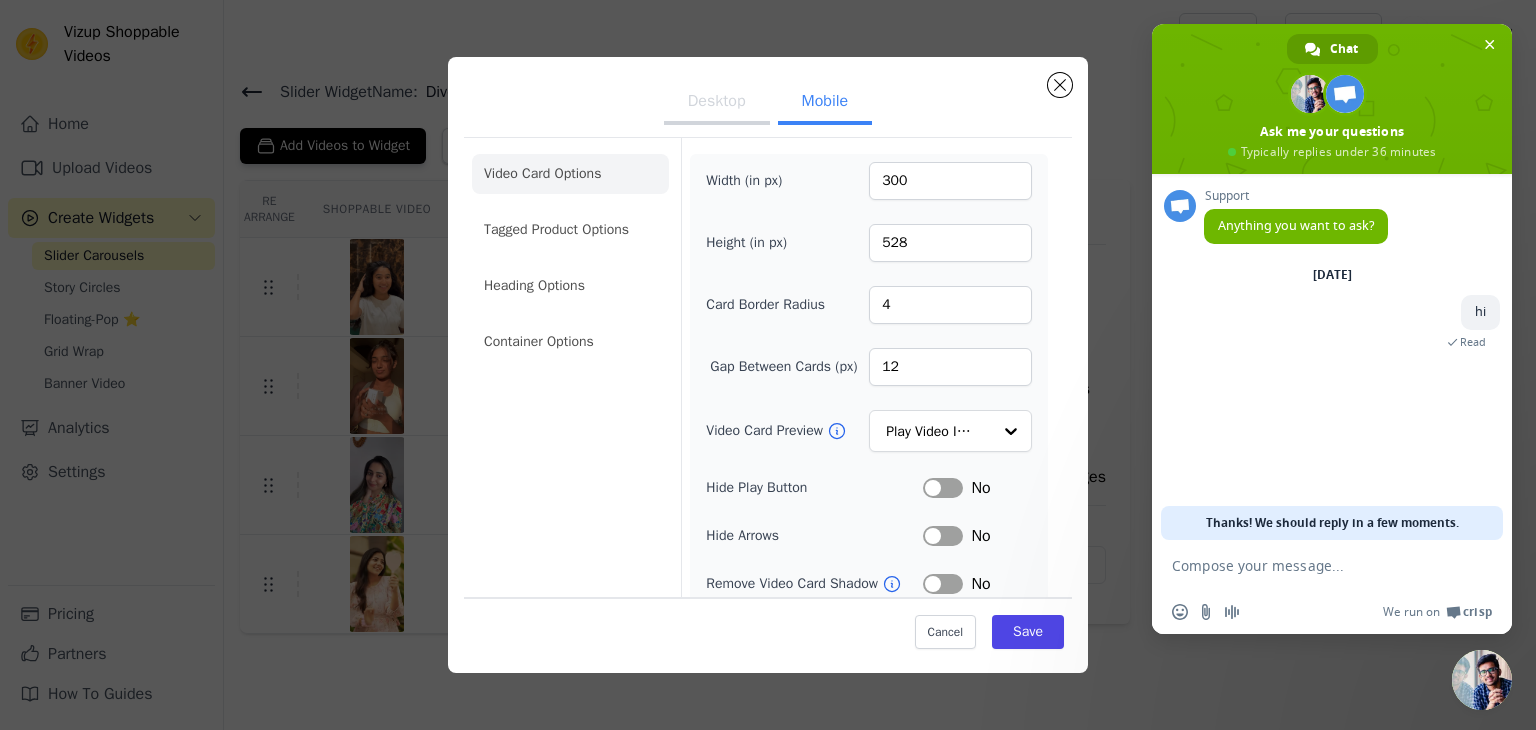 scroll, scrollTop: 204, scrollLeft: 0, axis: vertical 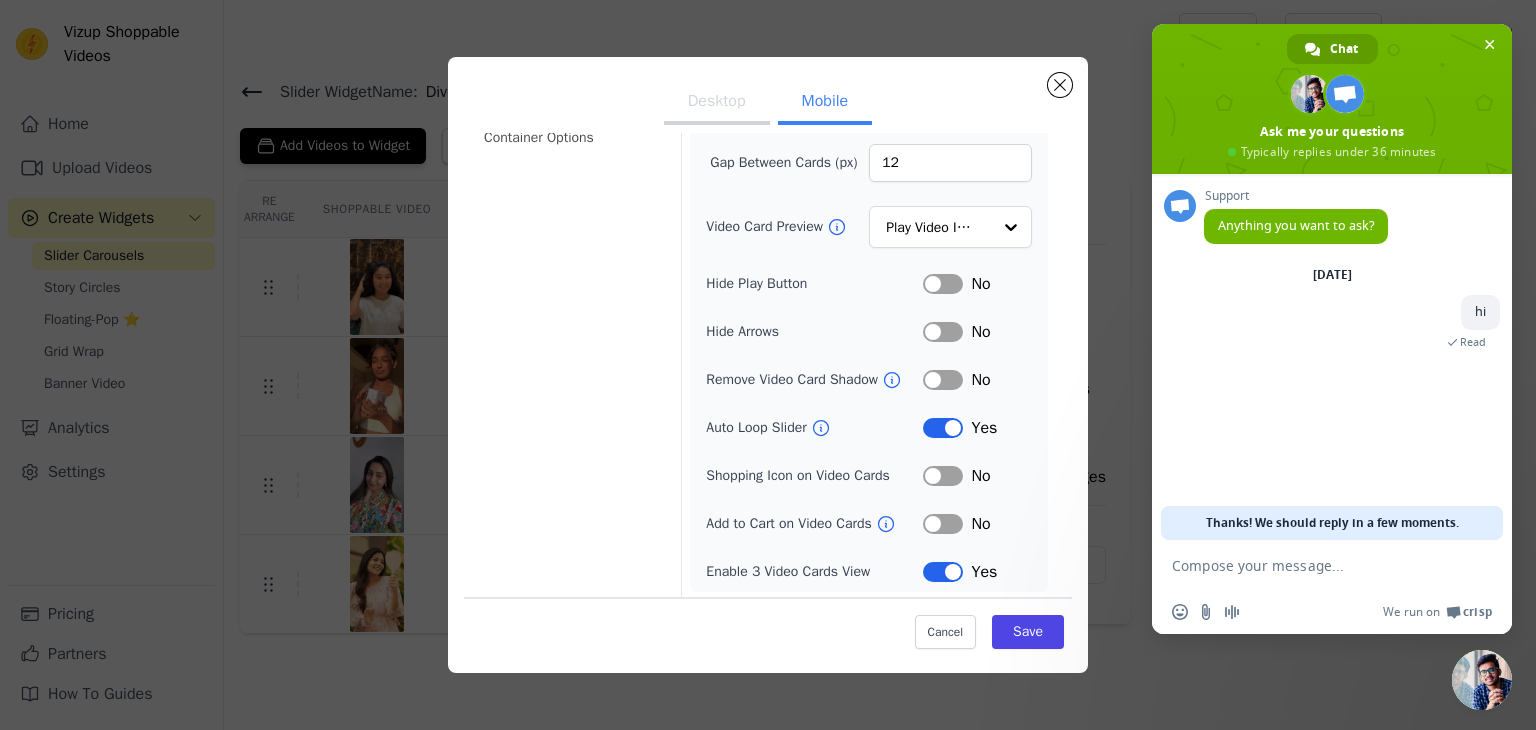 drag, startPoint x: 928, startPoint y: 401, endPoint x: 783, endPoint y: 345, distance: 155.4381 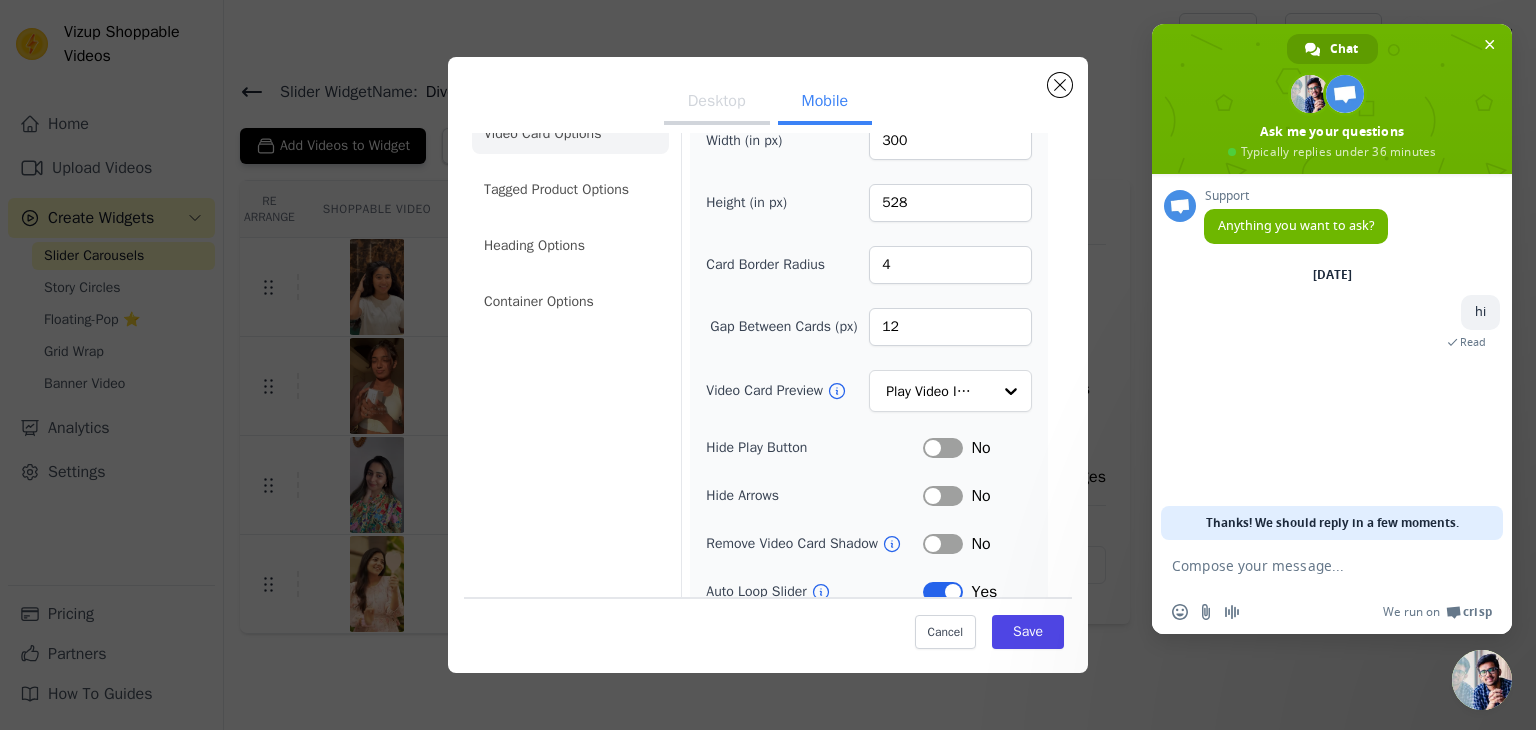 scroll, scrollTop: 0, scrollLeft: 0, axis: both 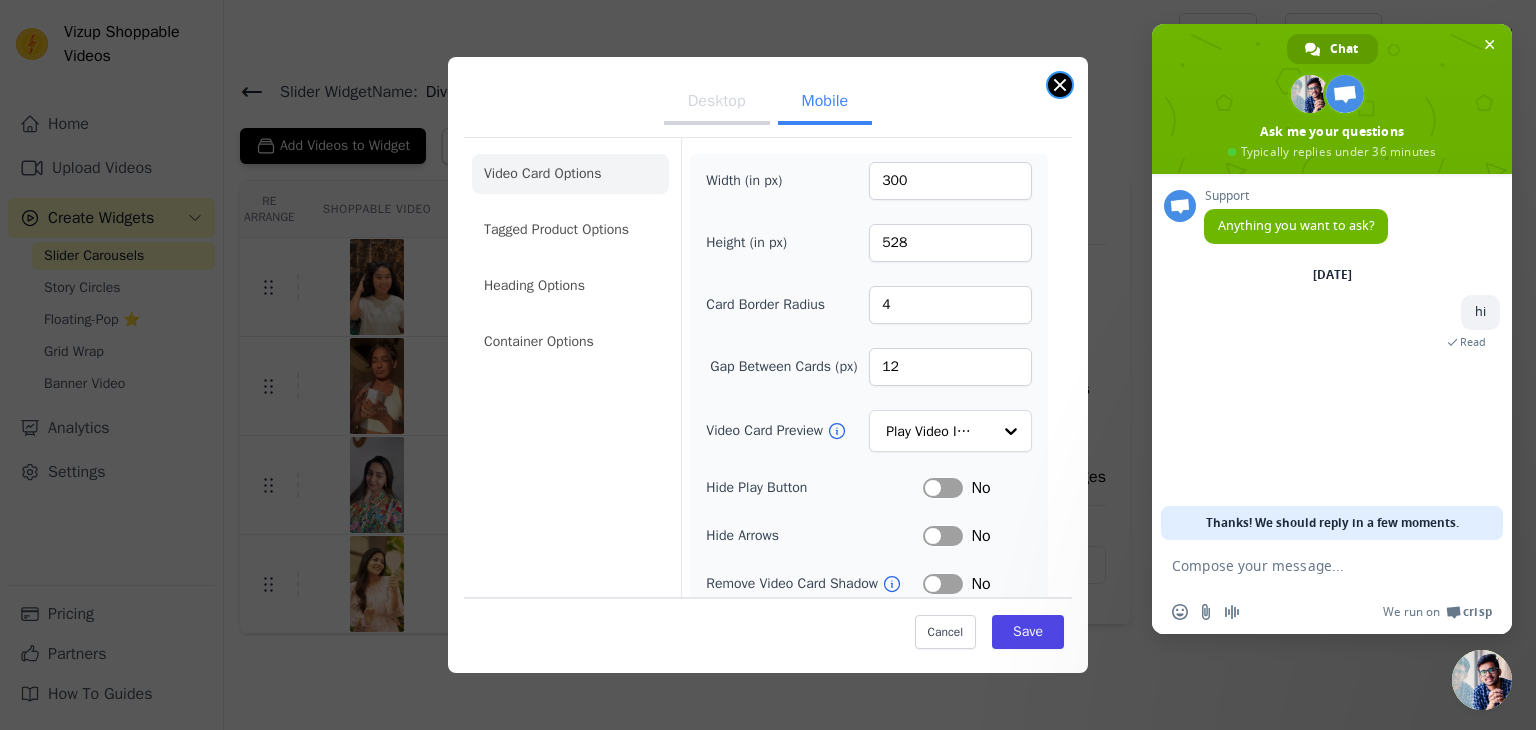 click at bounding box center [1060, 85] 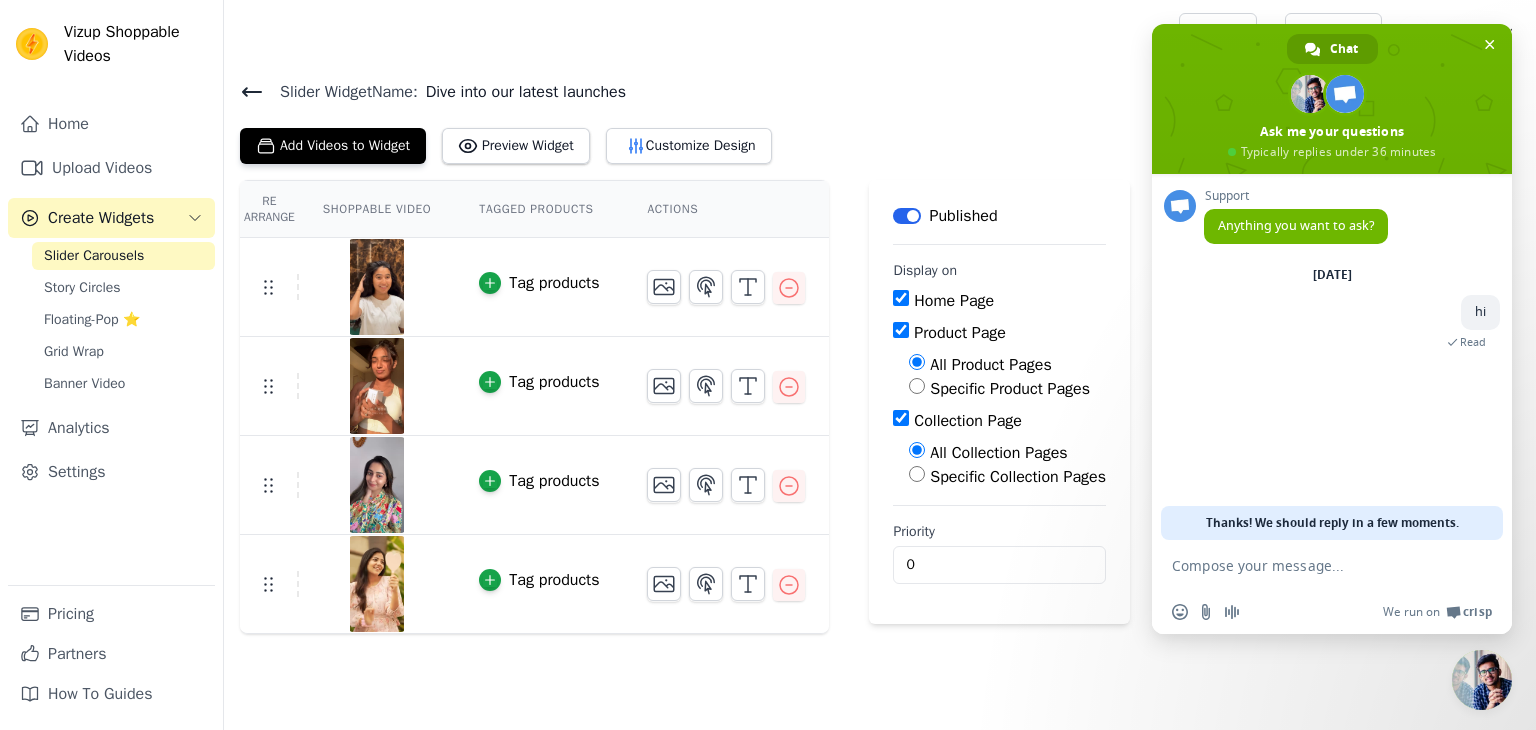 click 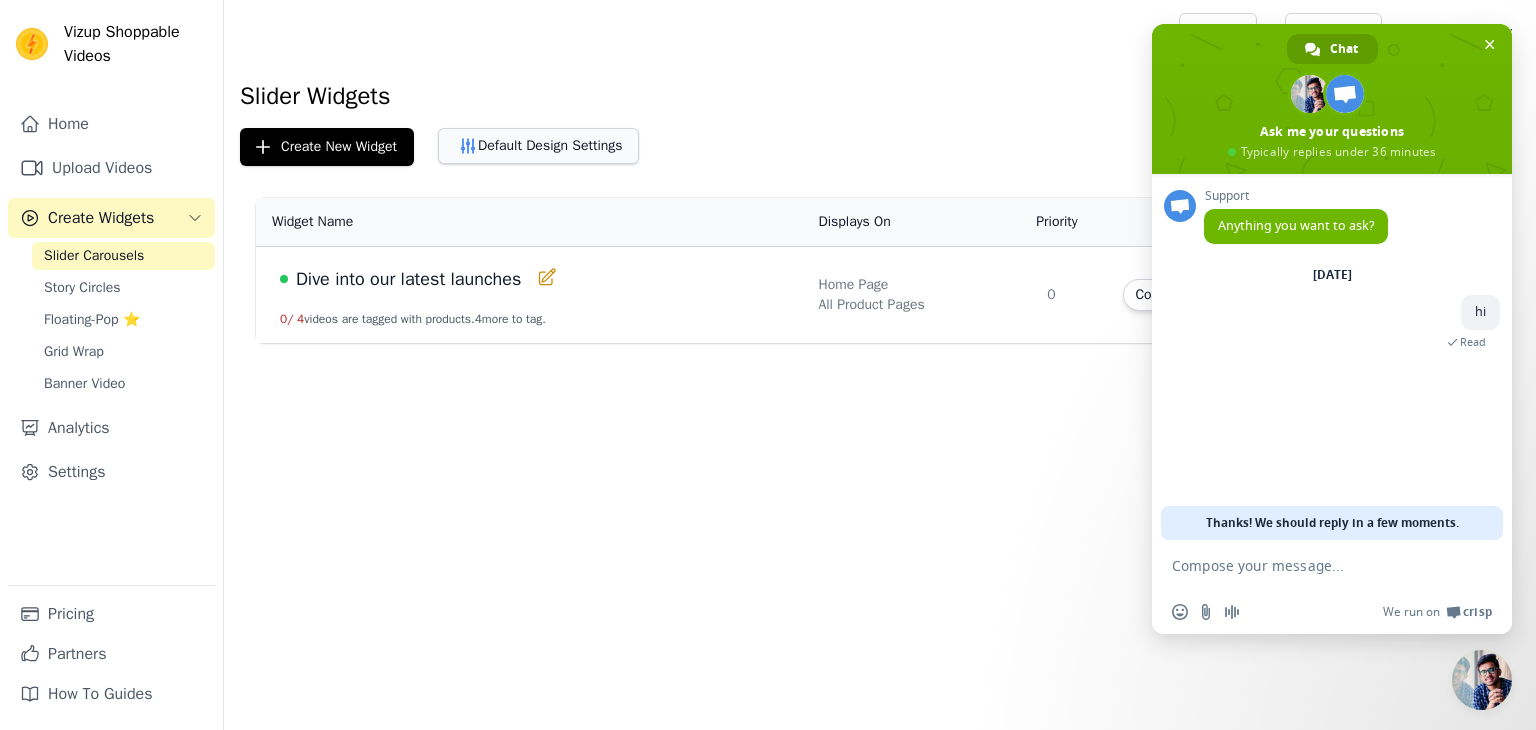 click on "Default Design Settings" at bounding box center (538, 146) 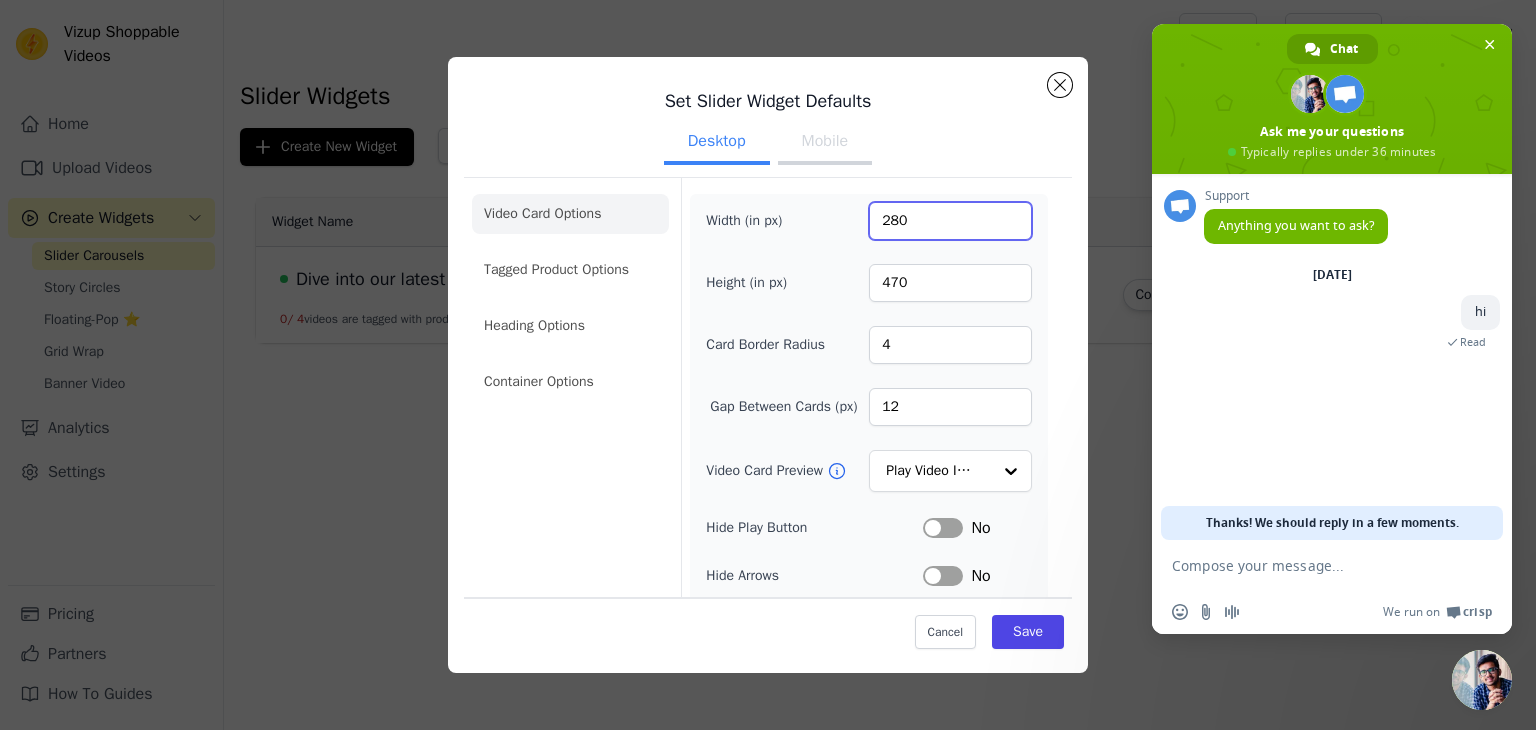 click on "280" at bounding box center [950, 221] 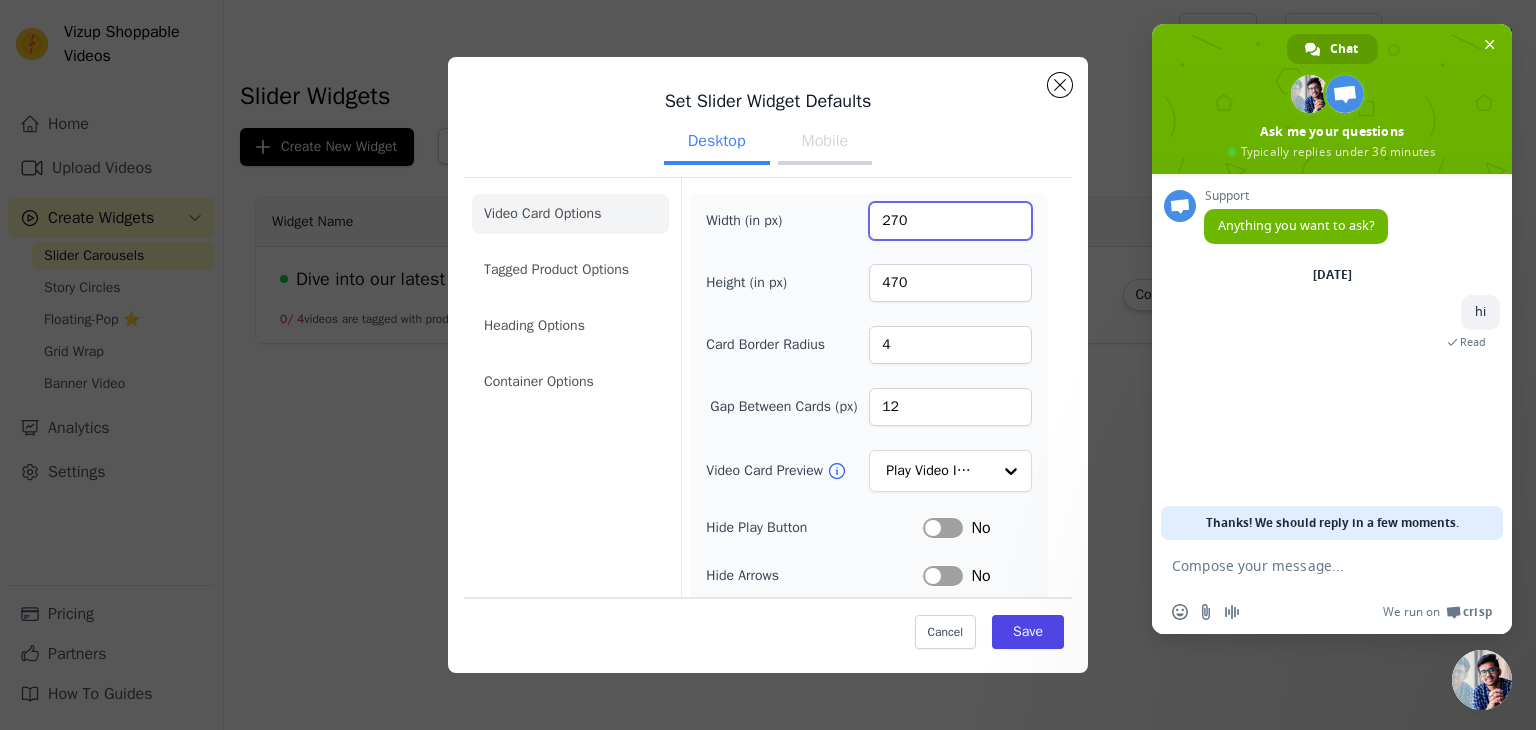 click on "270" at bounding box center (950, 221) 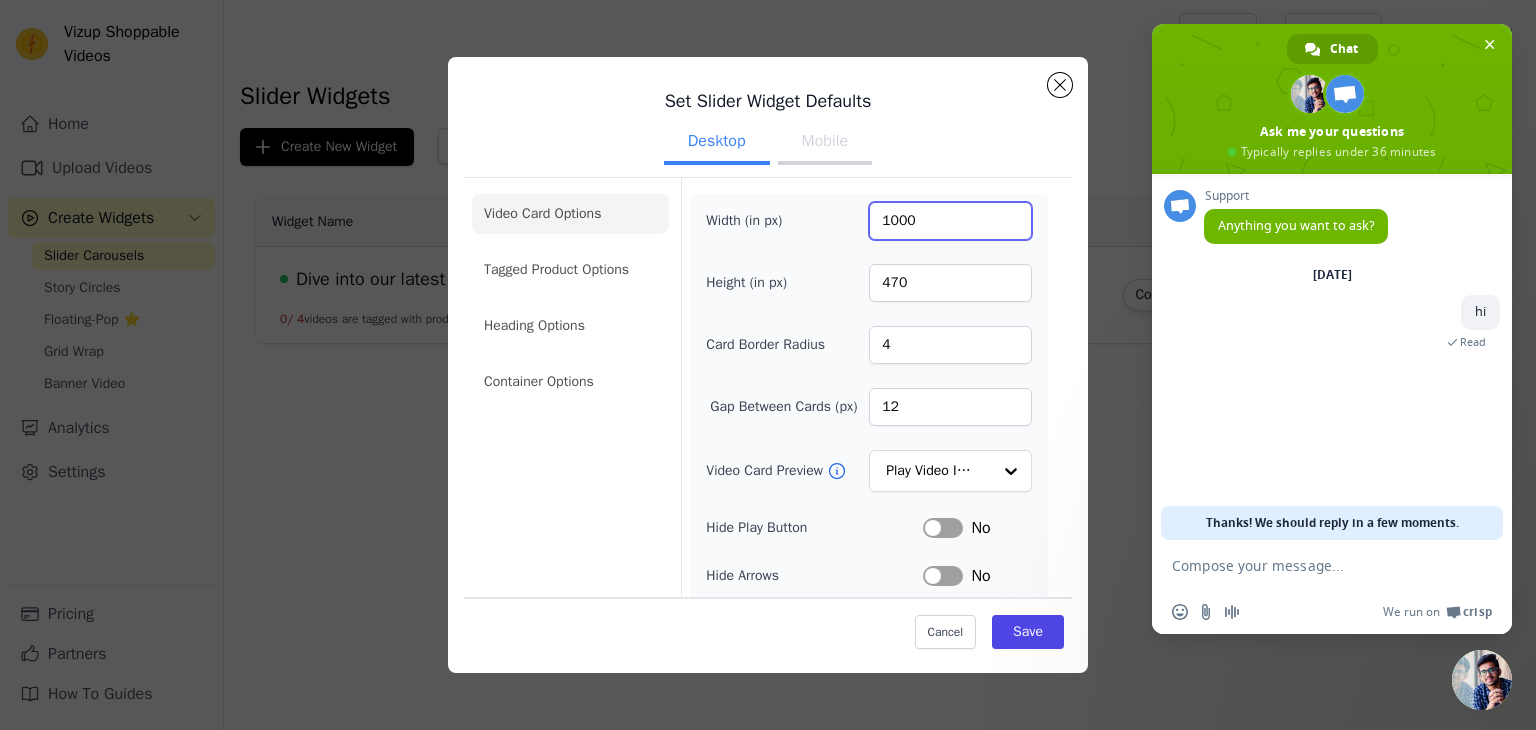 type on "1000" 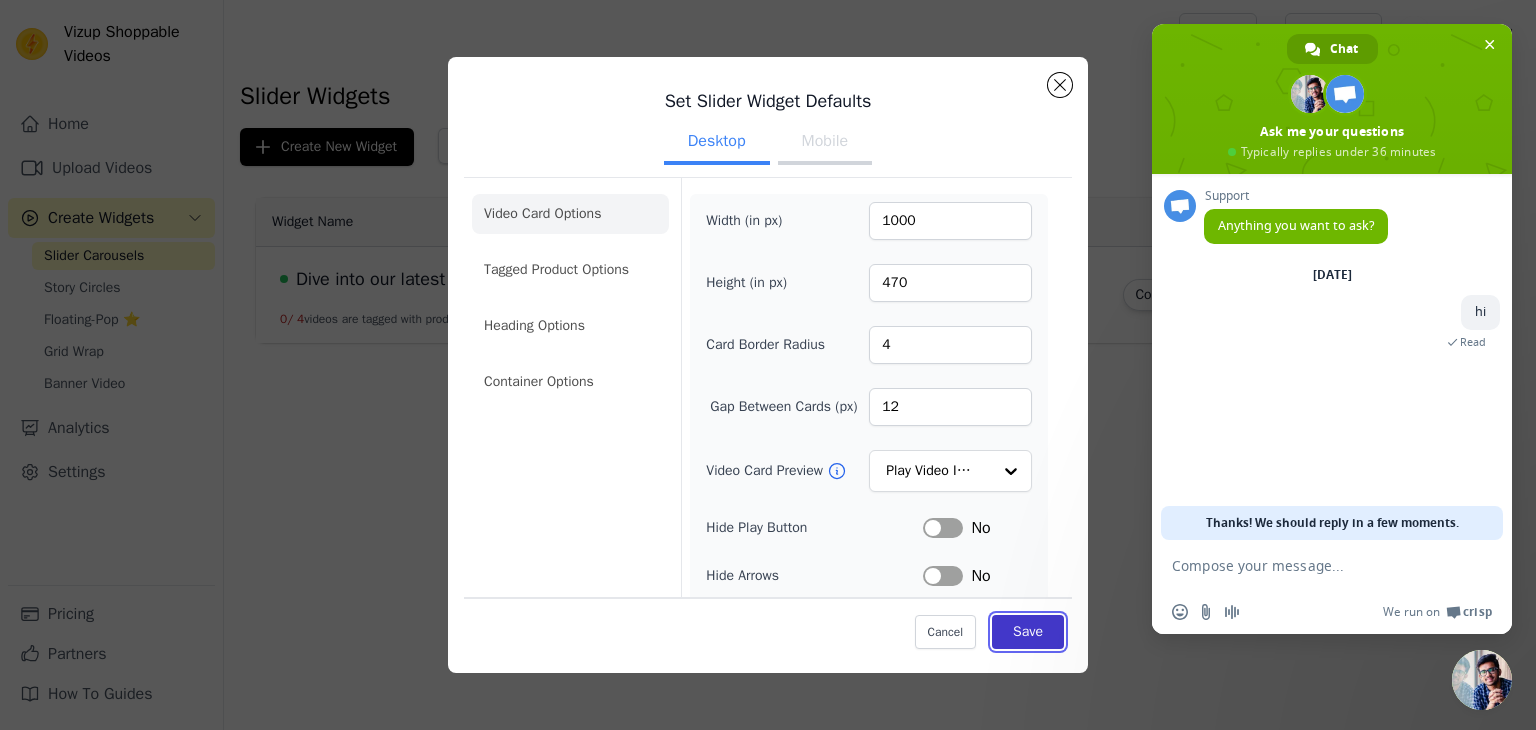 click on "Save" at bounding box center (1028, 632) 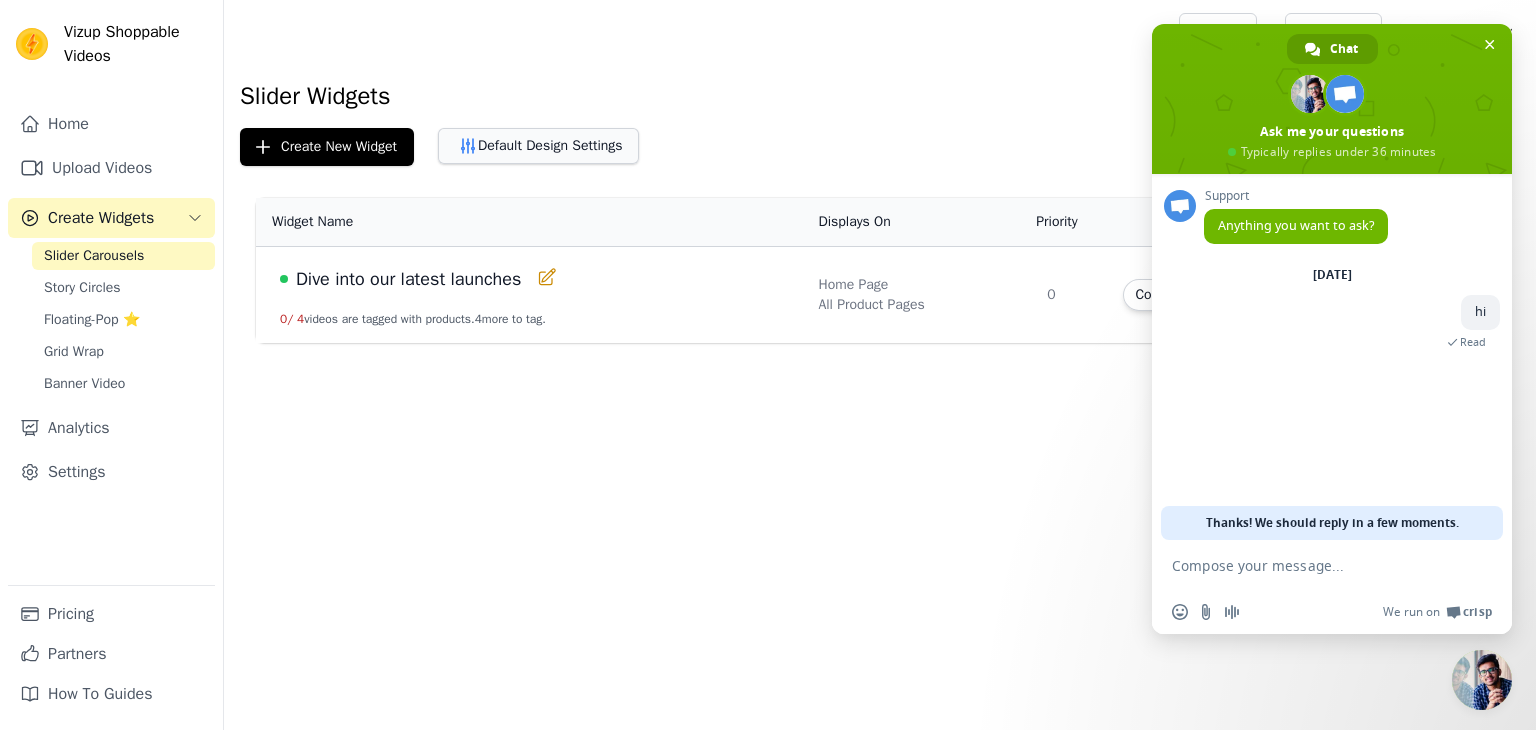 click on "Default Design Settings" at bounding box center [538, 146] 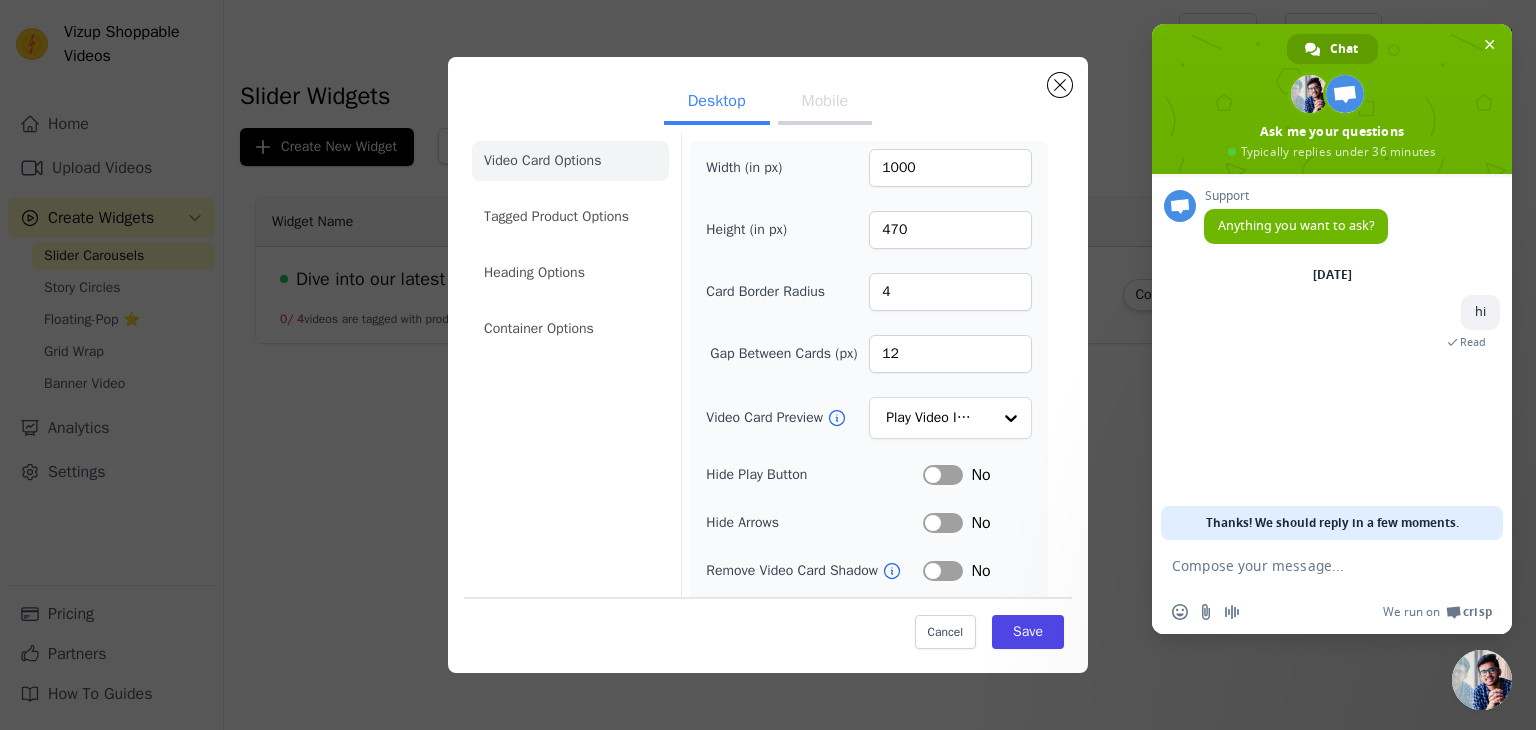 scroll, scrollTop: 49, scrollLeft: 0, axis: vertical 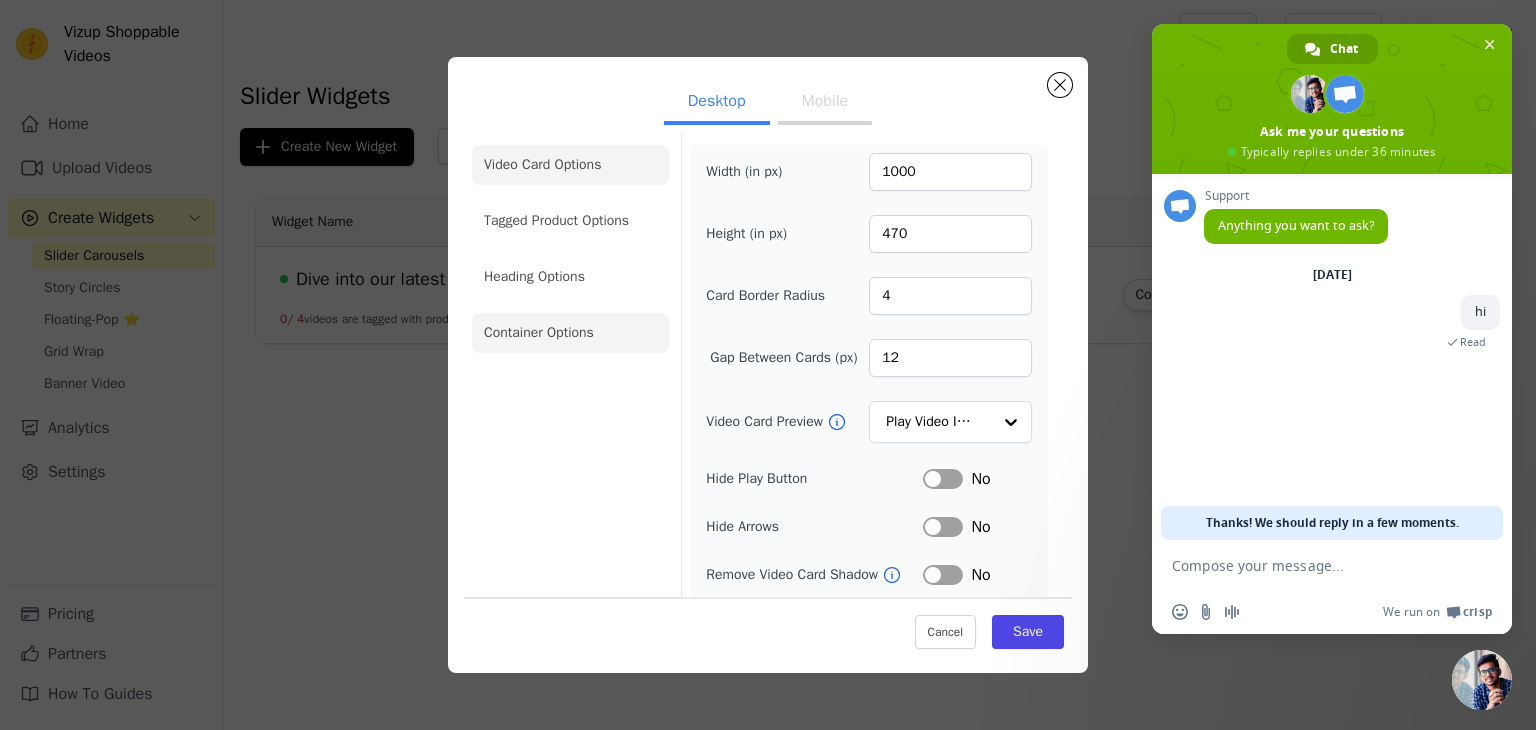 click on "Container Options" 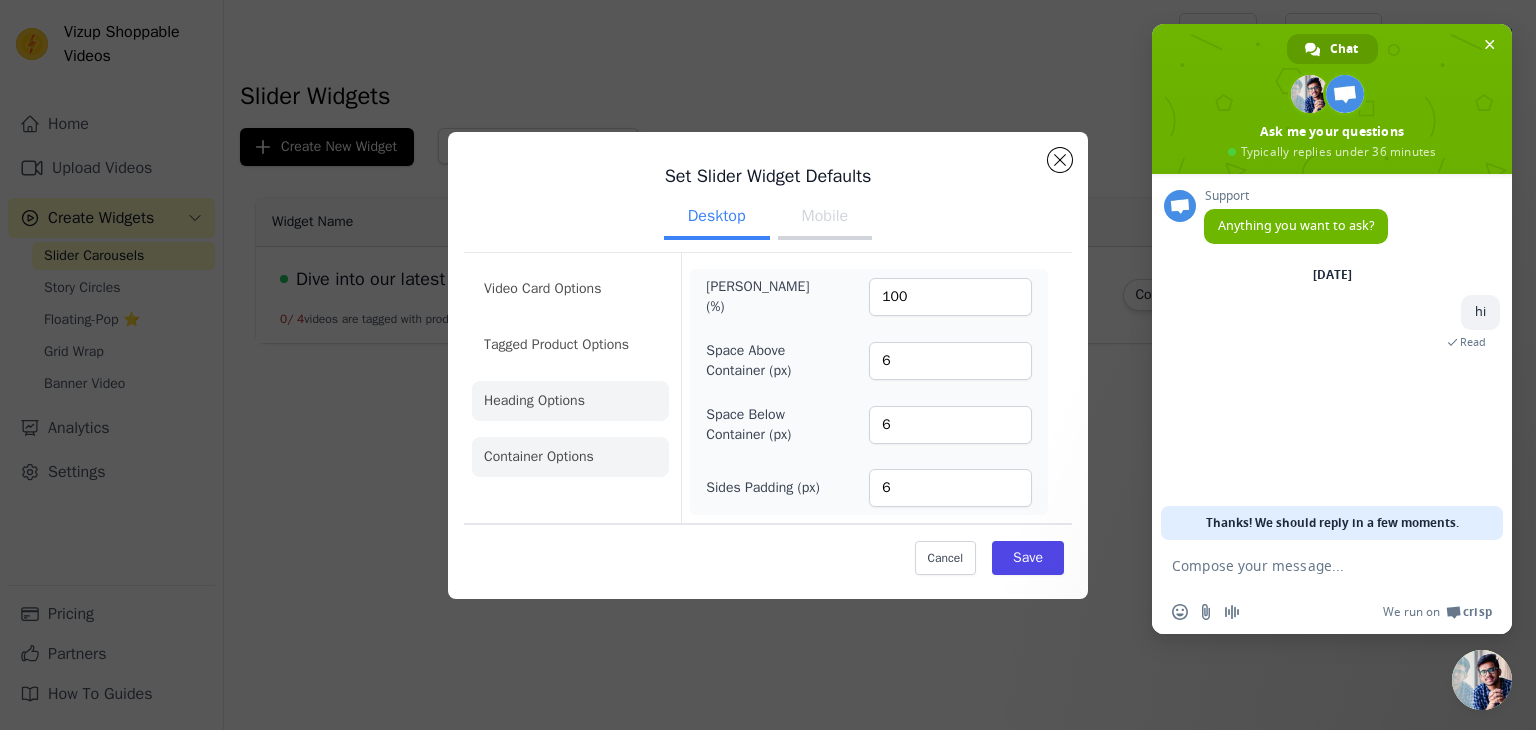 click on "Heading Options" 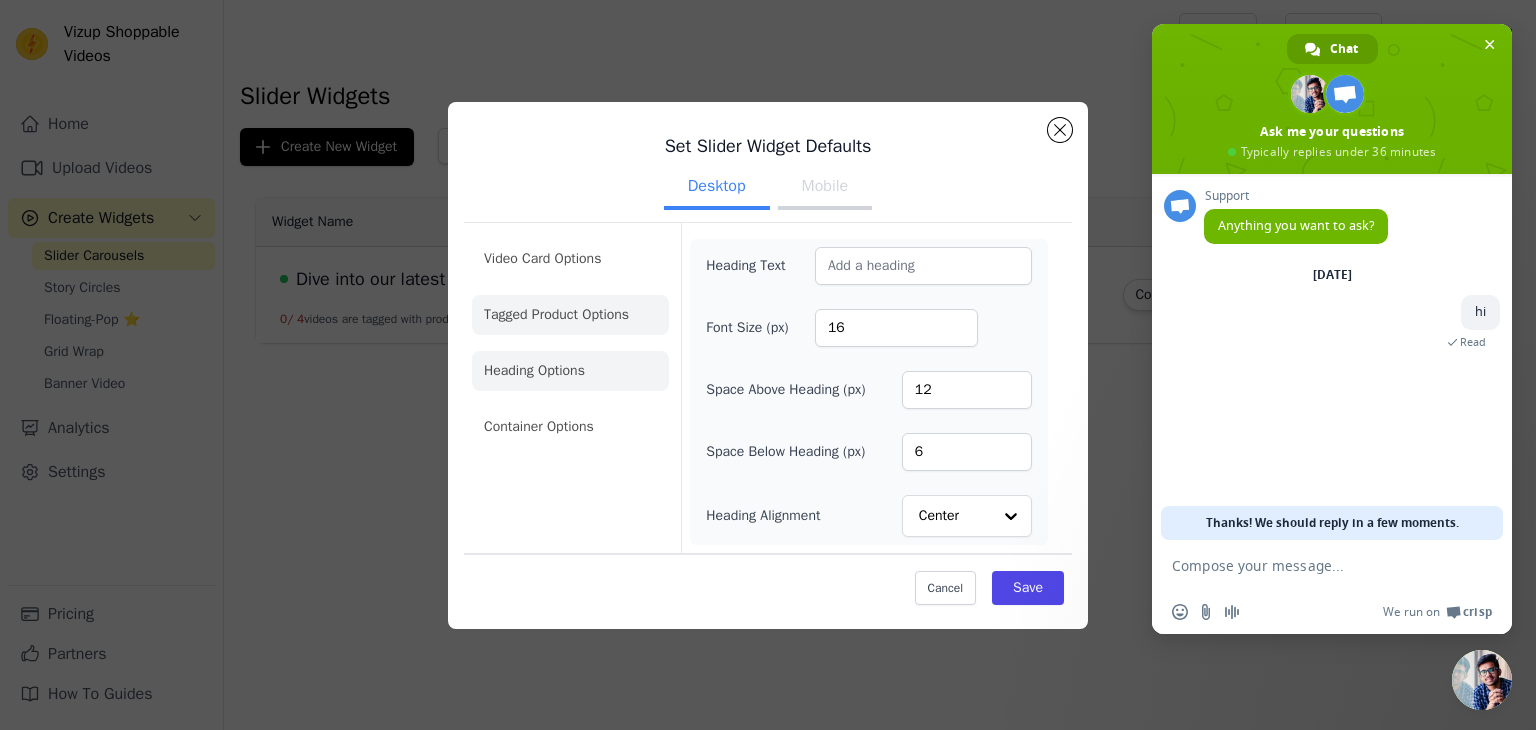 click on "Tagged Product Options" 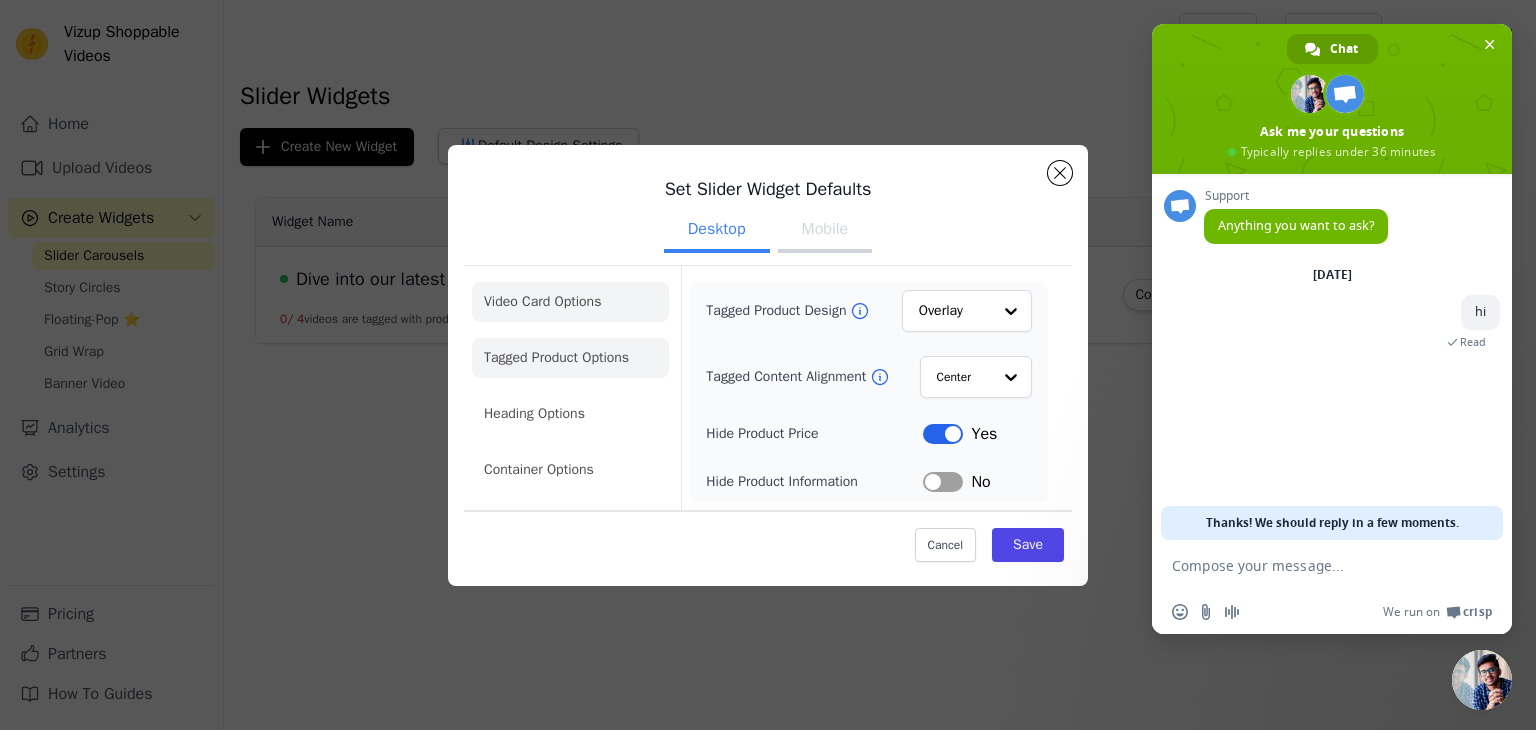 click on "Video Card Options" 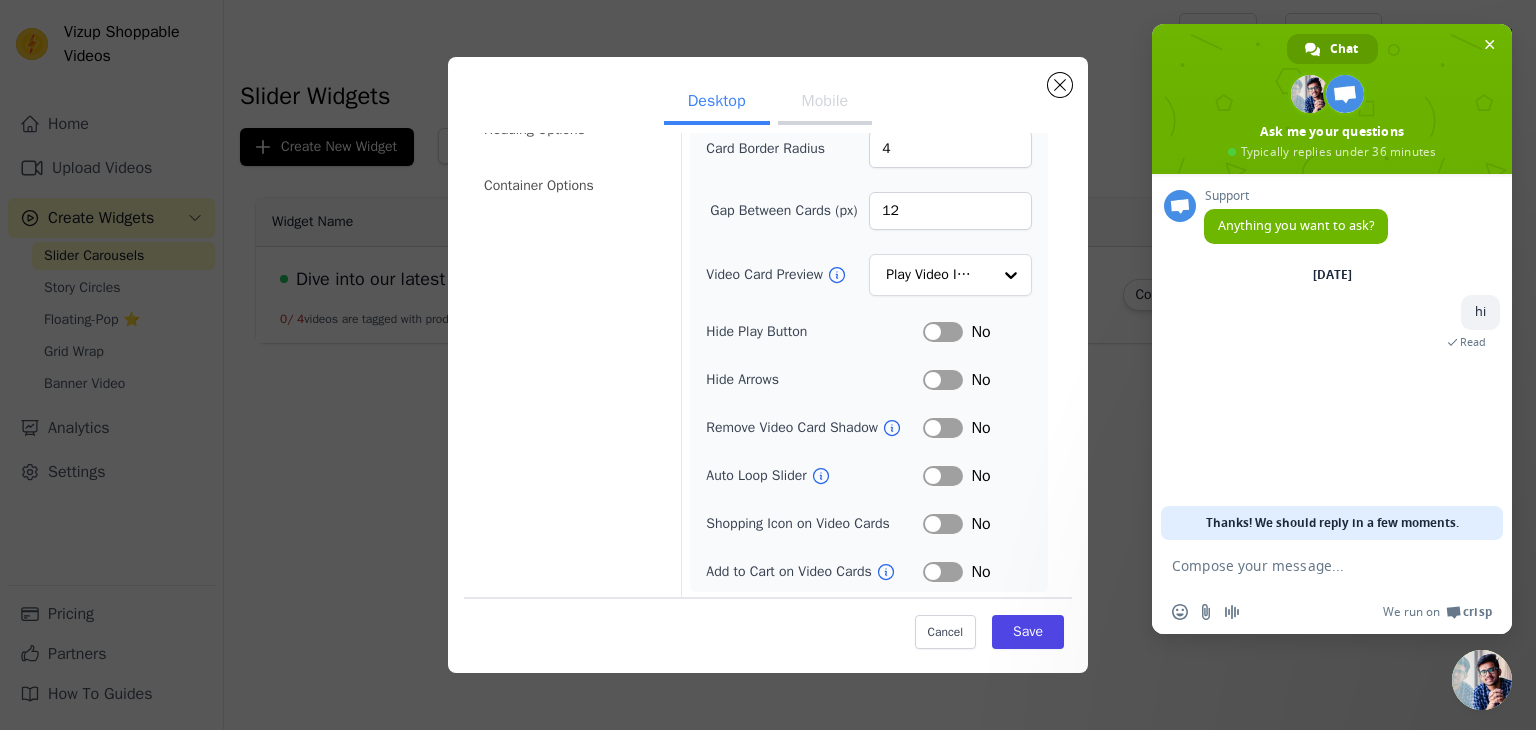 scroll, scrollTop: 196, scrollLeft: 0, axis: vertical 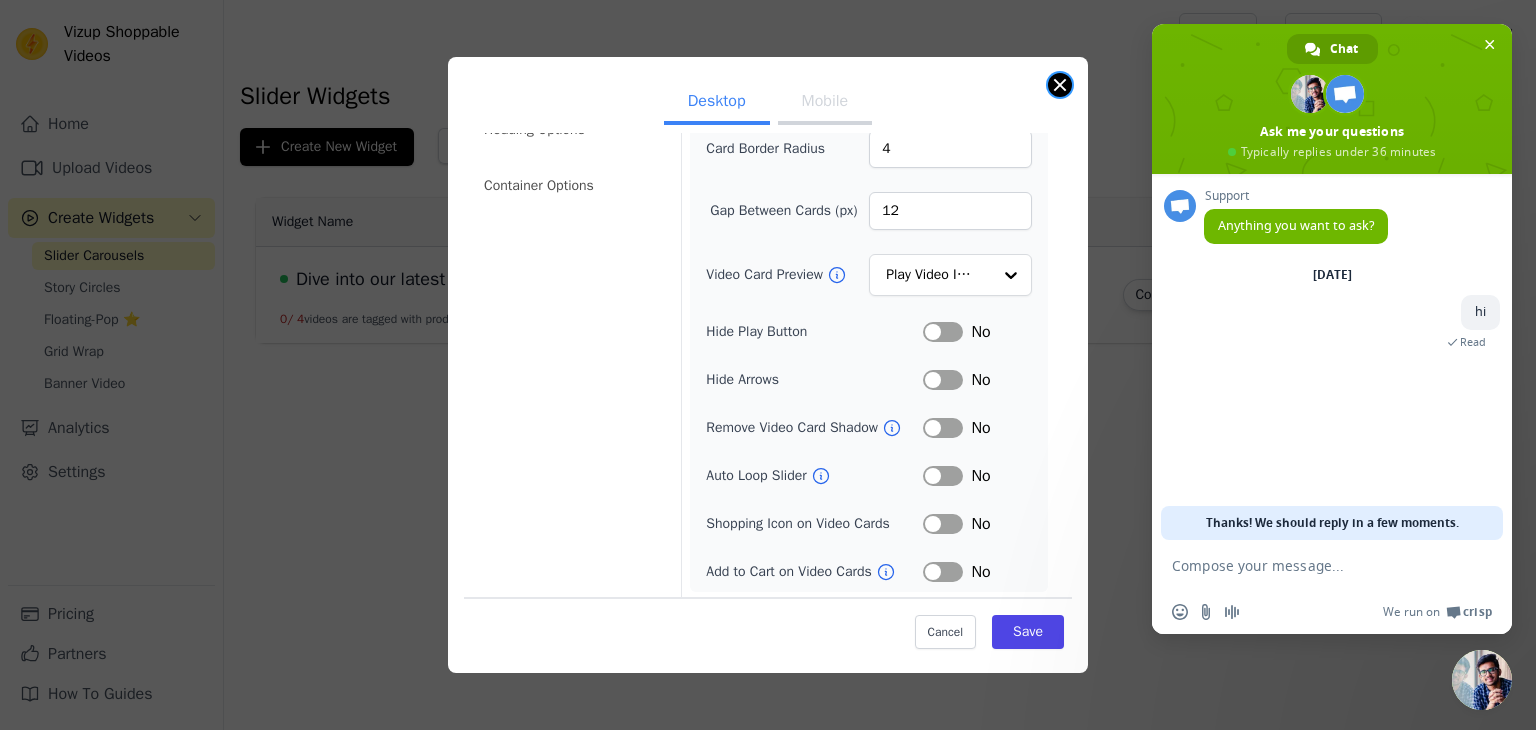 click at bounding box center (1060, 85) 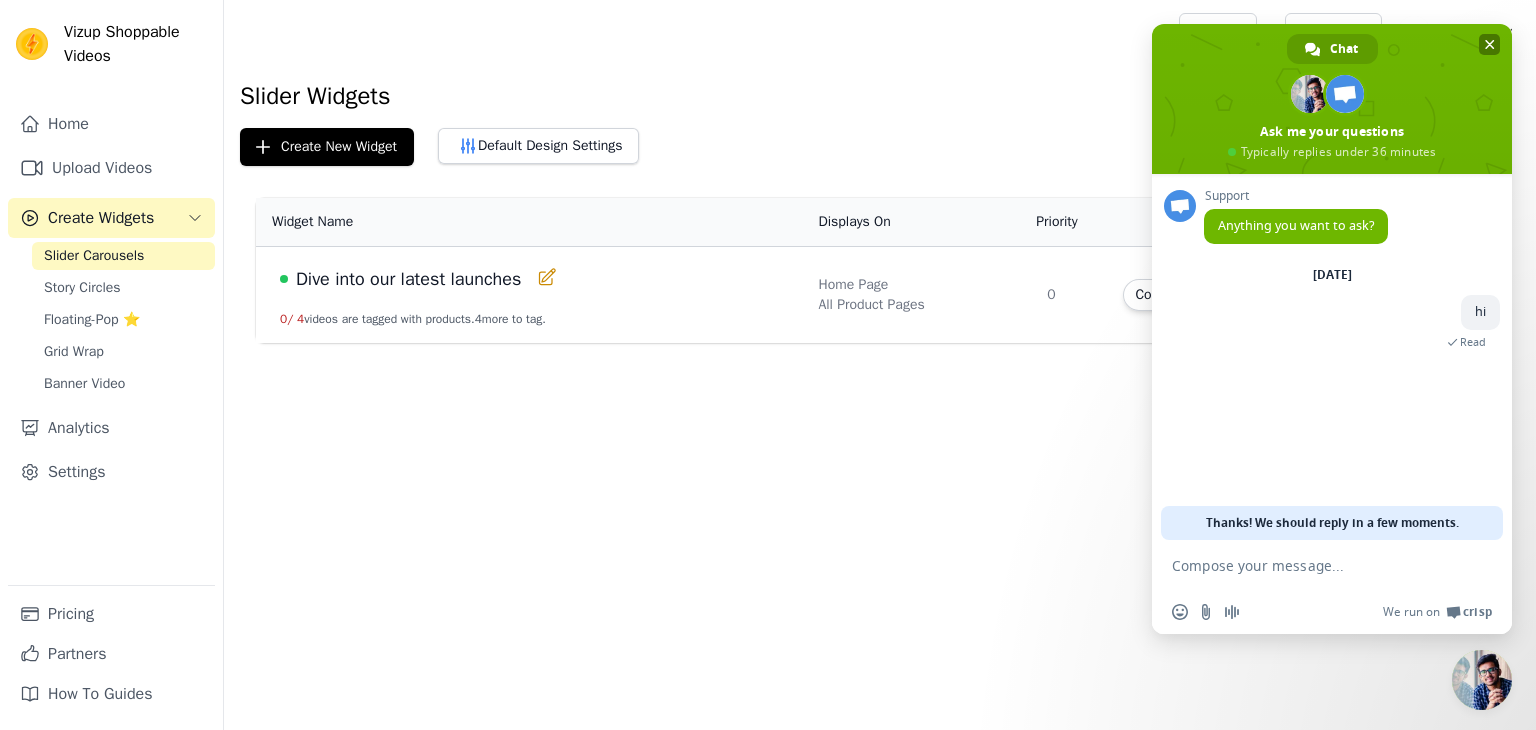 click at bounding box center (1489, 44) 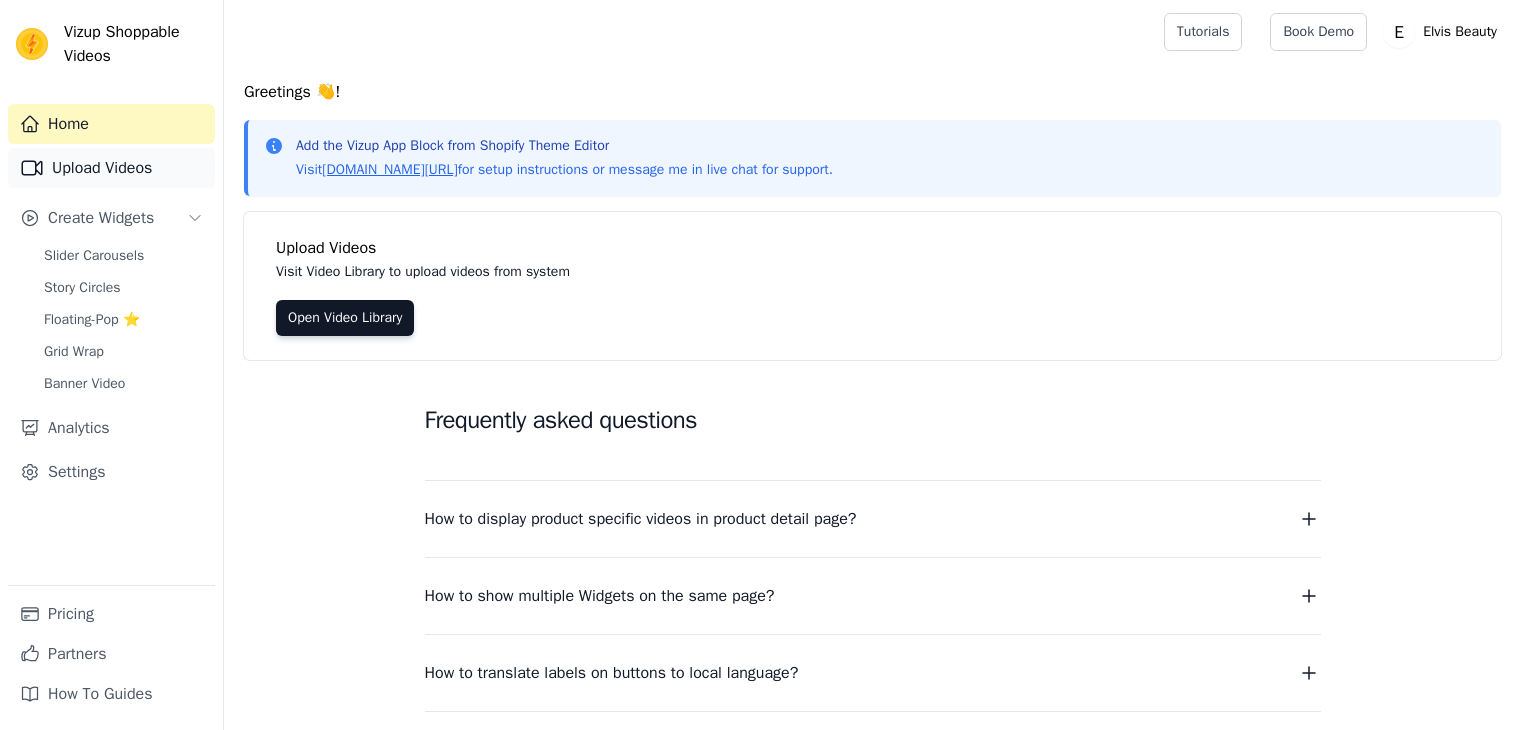 scroll, scrollTop: 0, scrollLeft: 0, axis: both 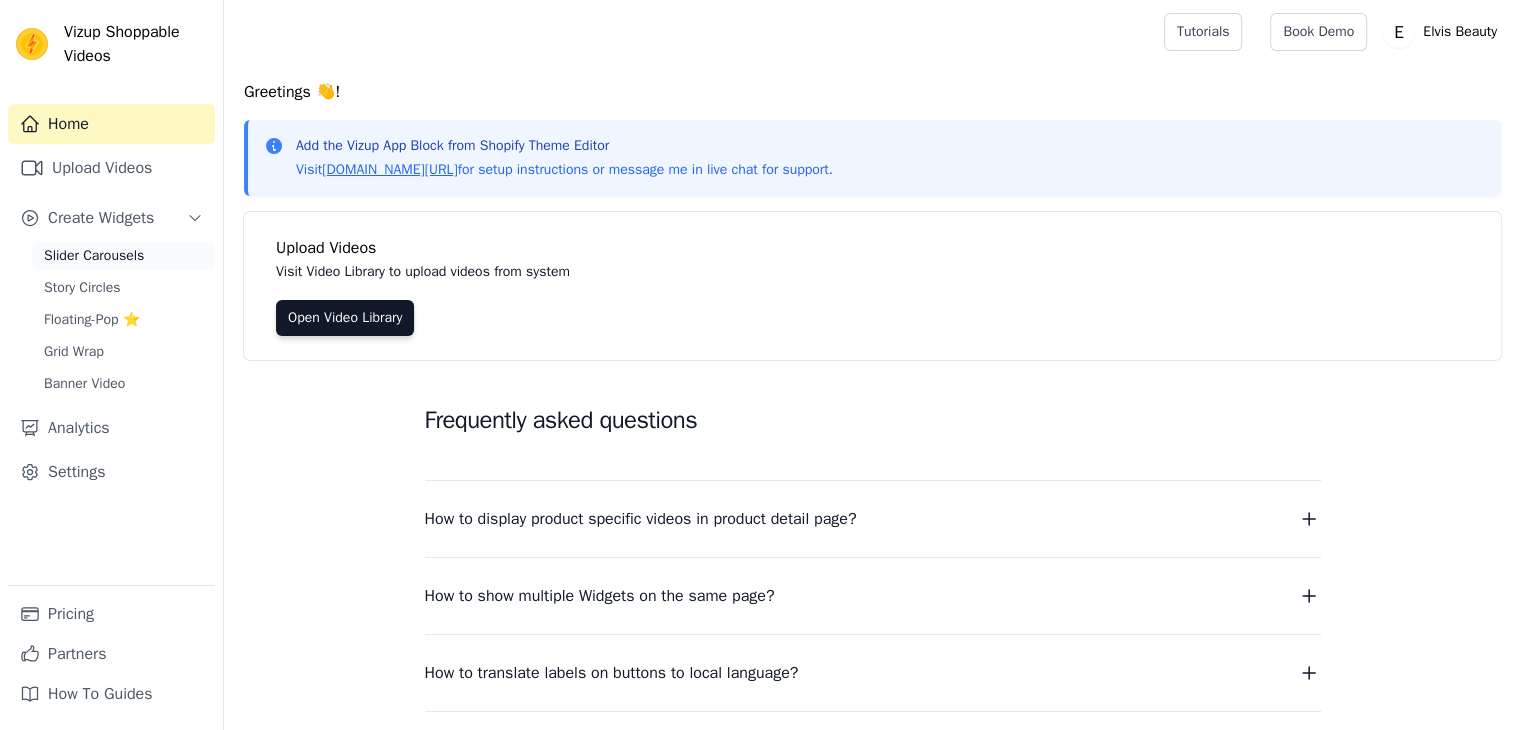 click on "Slider Carousels" at bounding box center (94, 256) 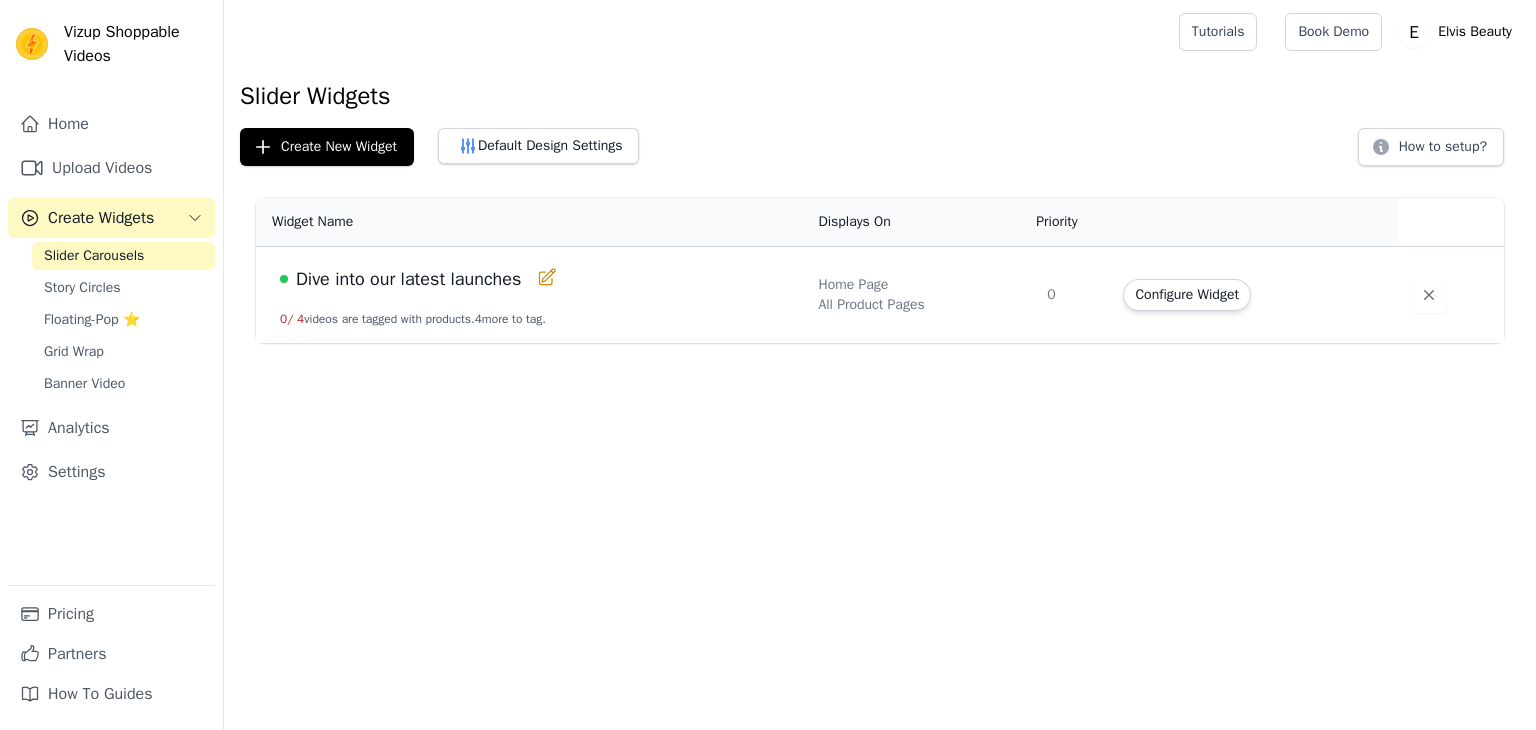 scroll, scrollTop: 0, scrollLeft: 0, axis: both 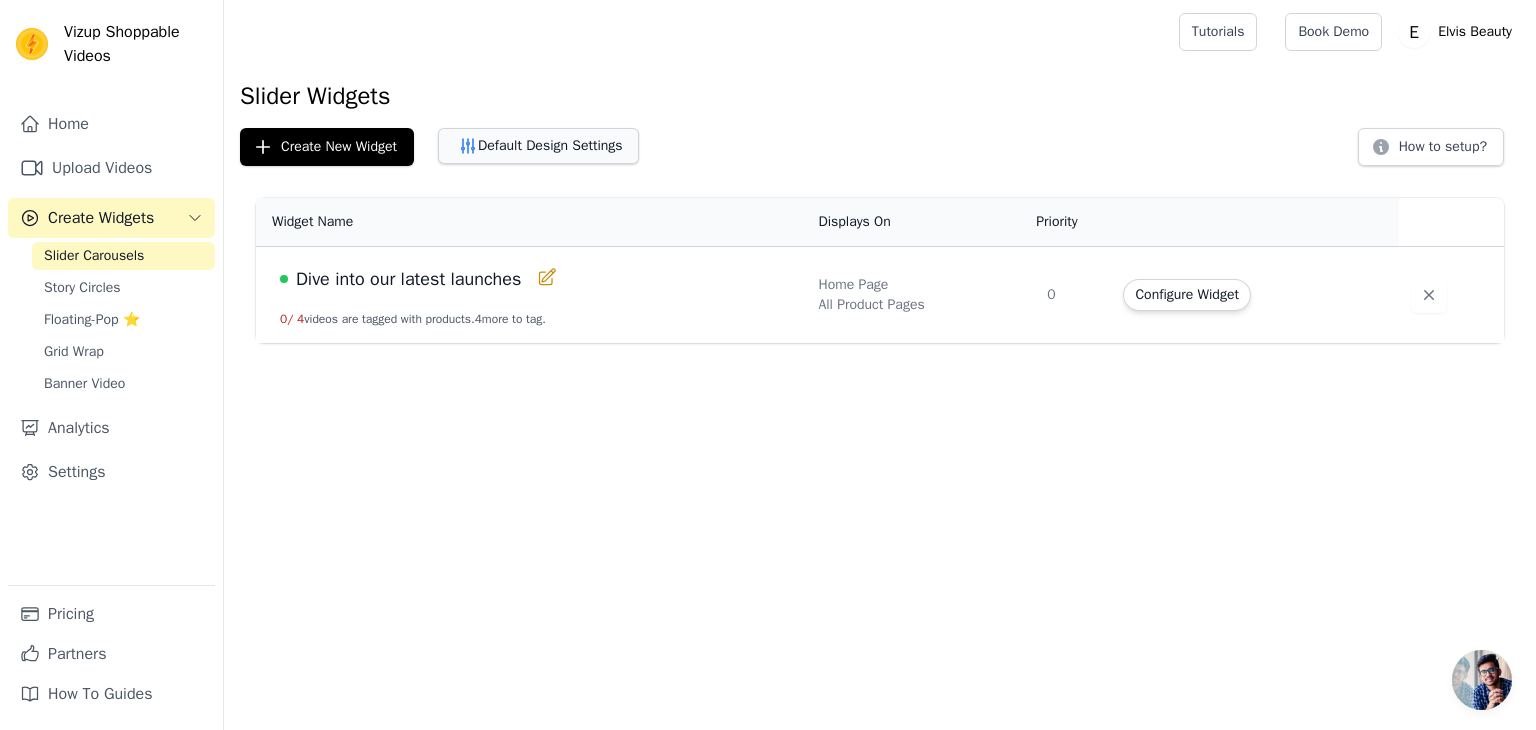click on "Default Design Settings" at bounding box center [538, 146] 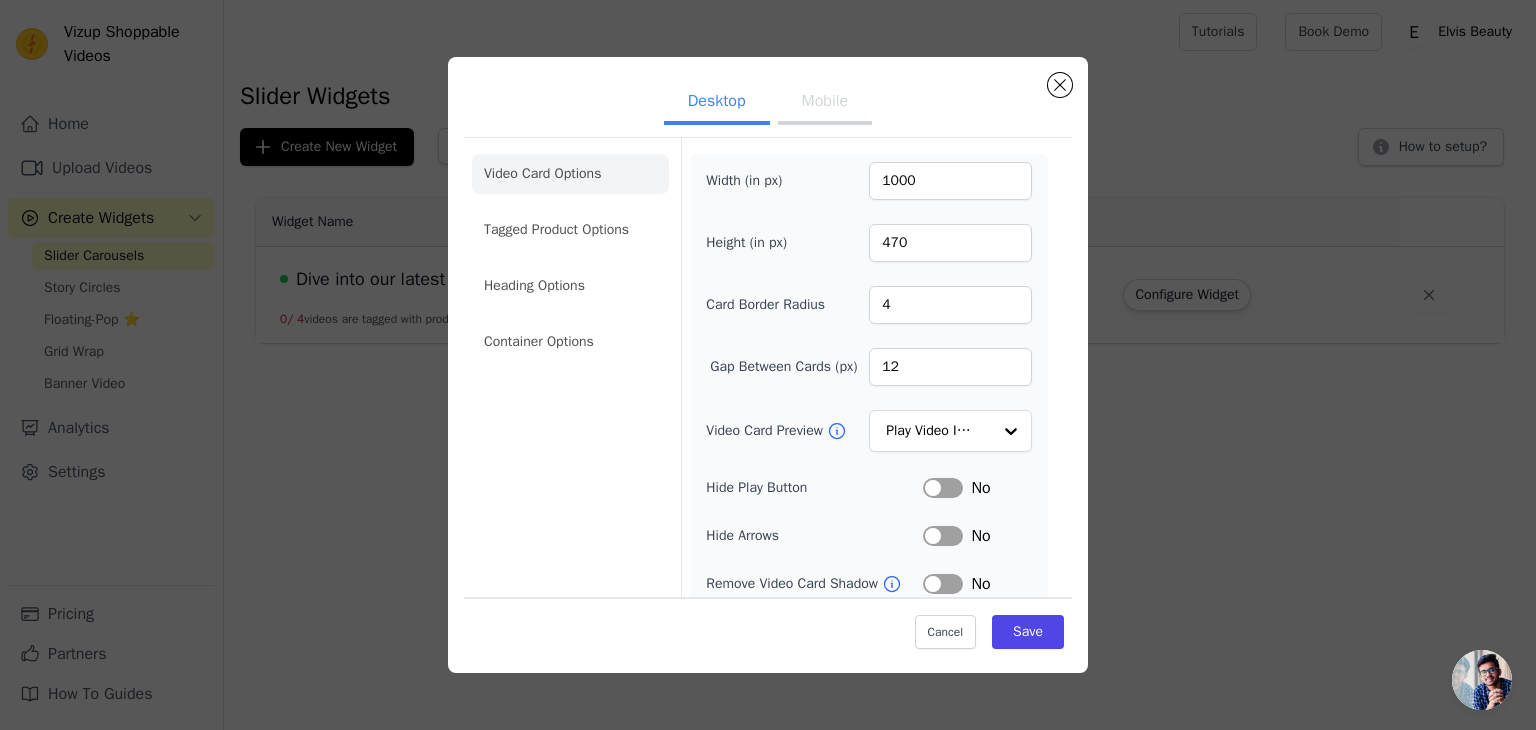 scroll, scrollTop: 0, scrollLeft: 0, axis: both 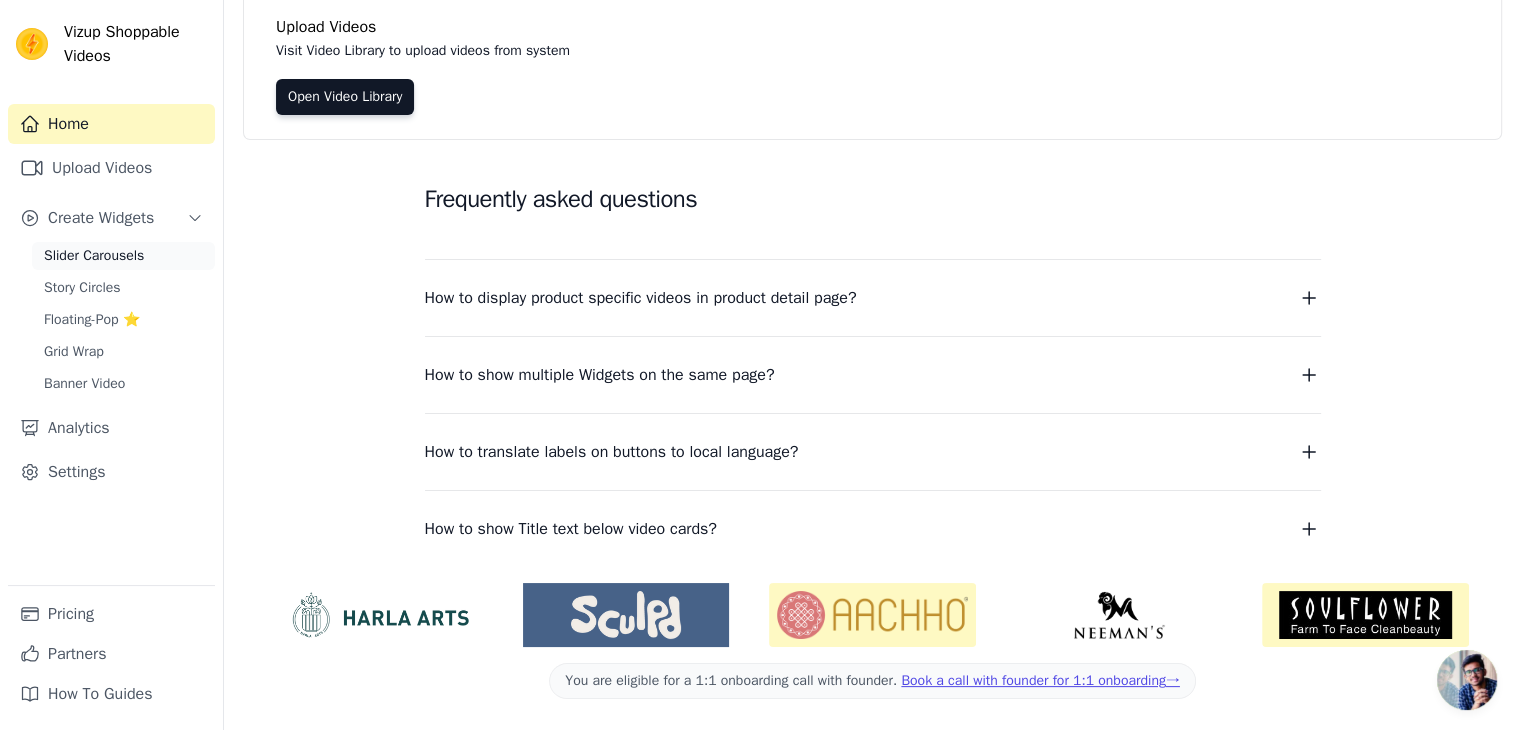 click on "Slider Carousels" at bounding box center [94, 256] 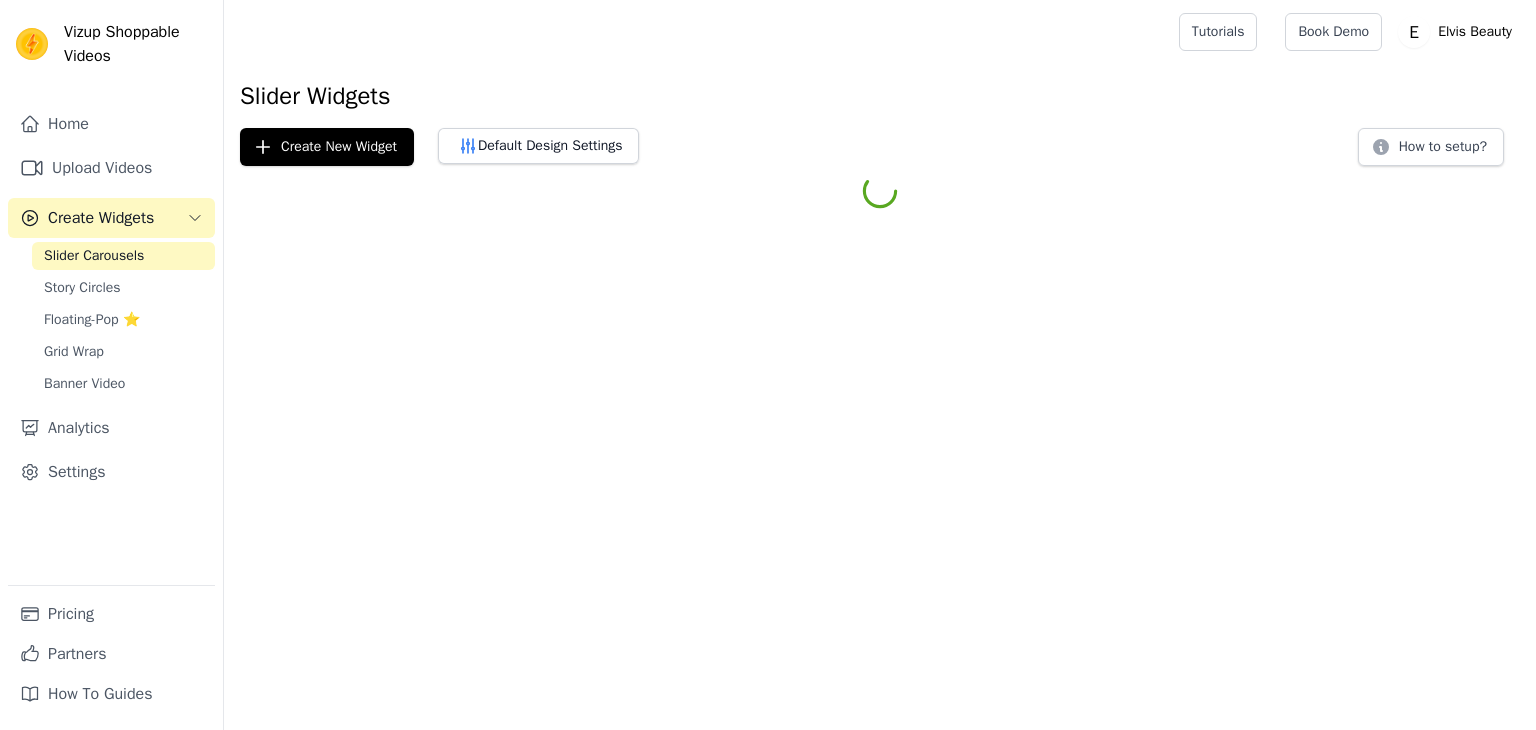scroll, scrollTop: 0, scrollLeft: 0, axis: both 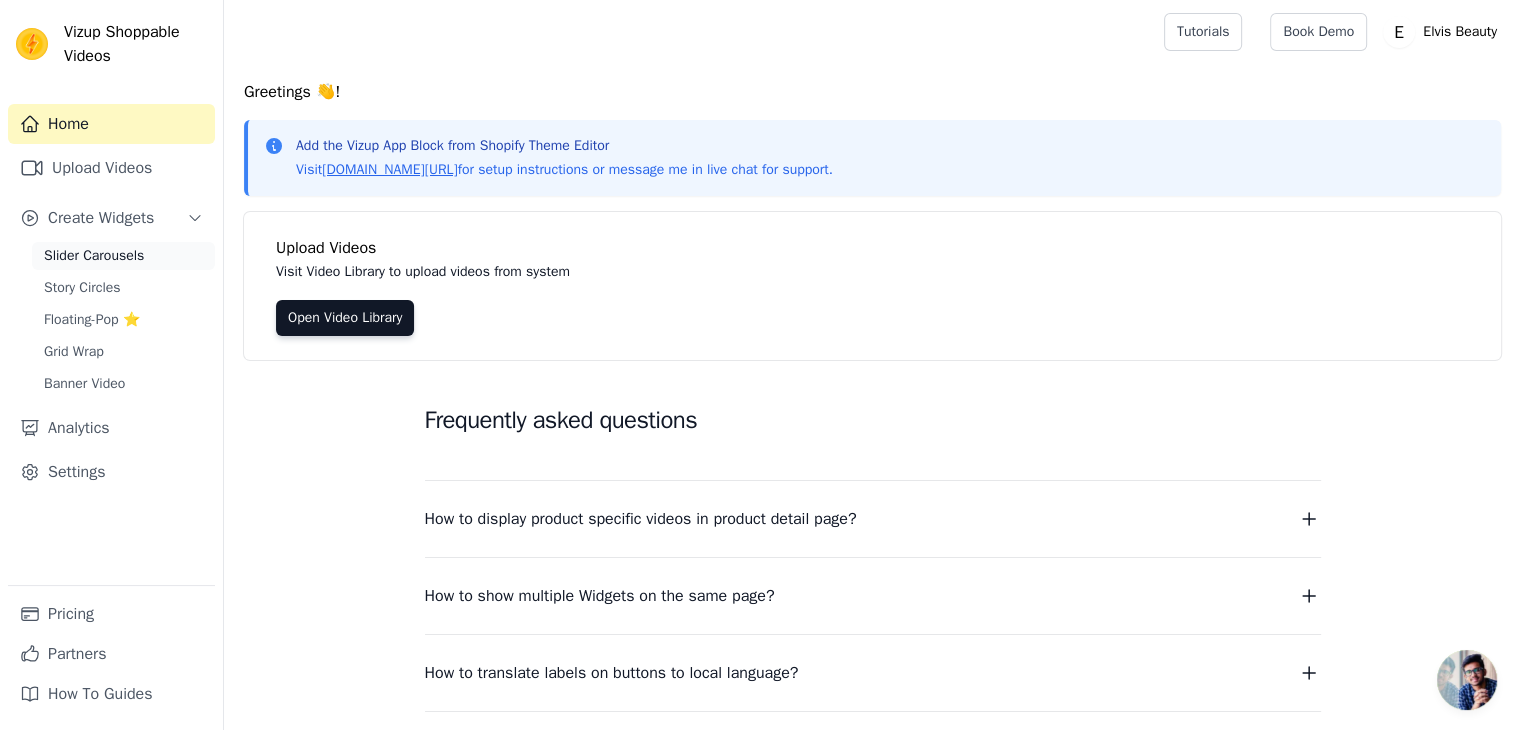click on "Slider Carousels" at bounding box center (94, 256) 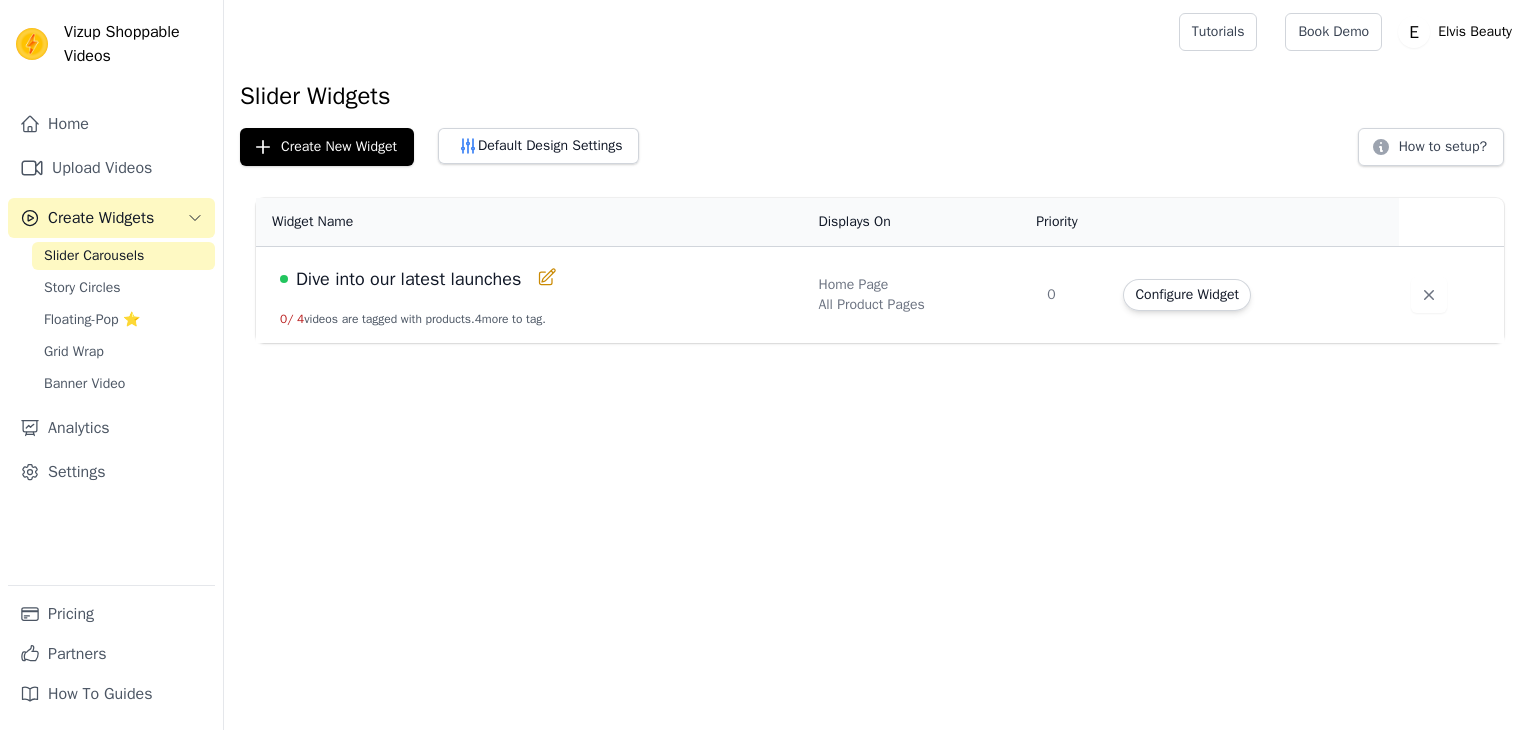 scroll, scrollTop: 0, scrollLeft: 0, axis: both 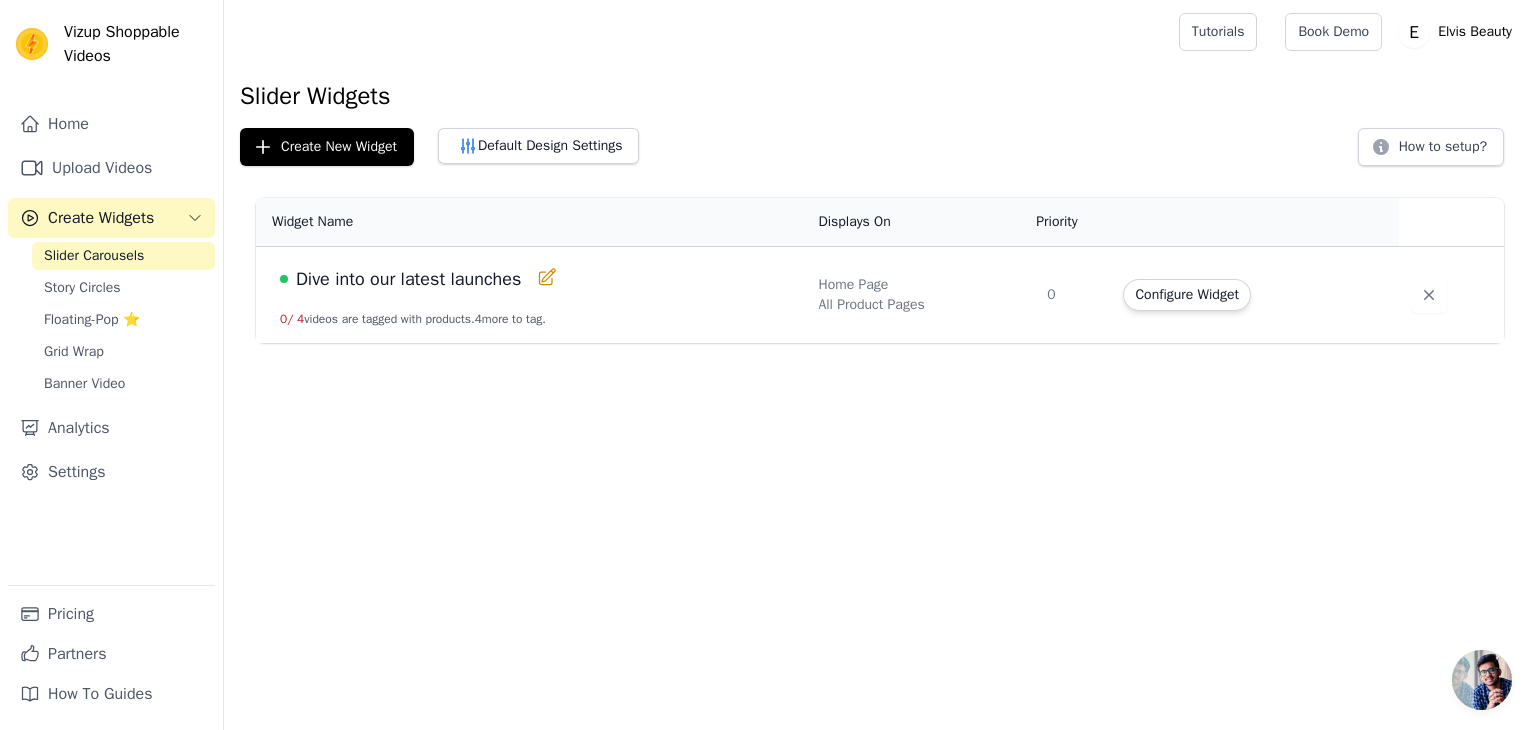 click at bounding box center (1482, 680) 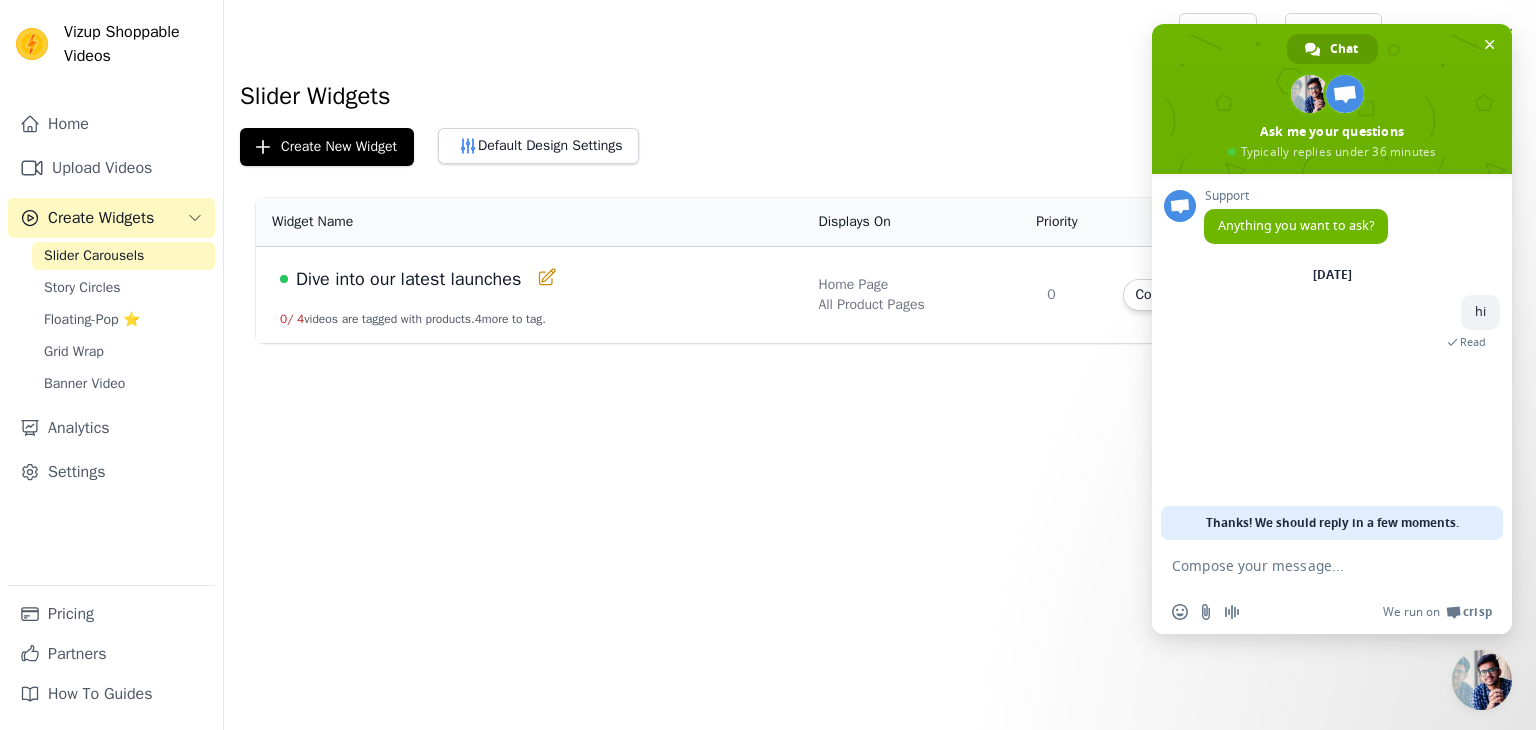 click on "Dive into our latest launches" at bounding box center (408, 279) 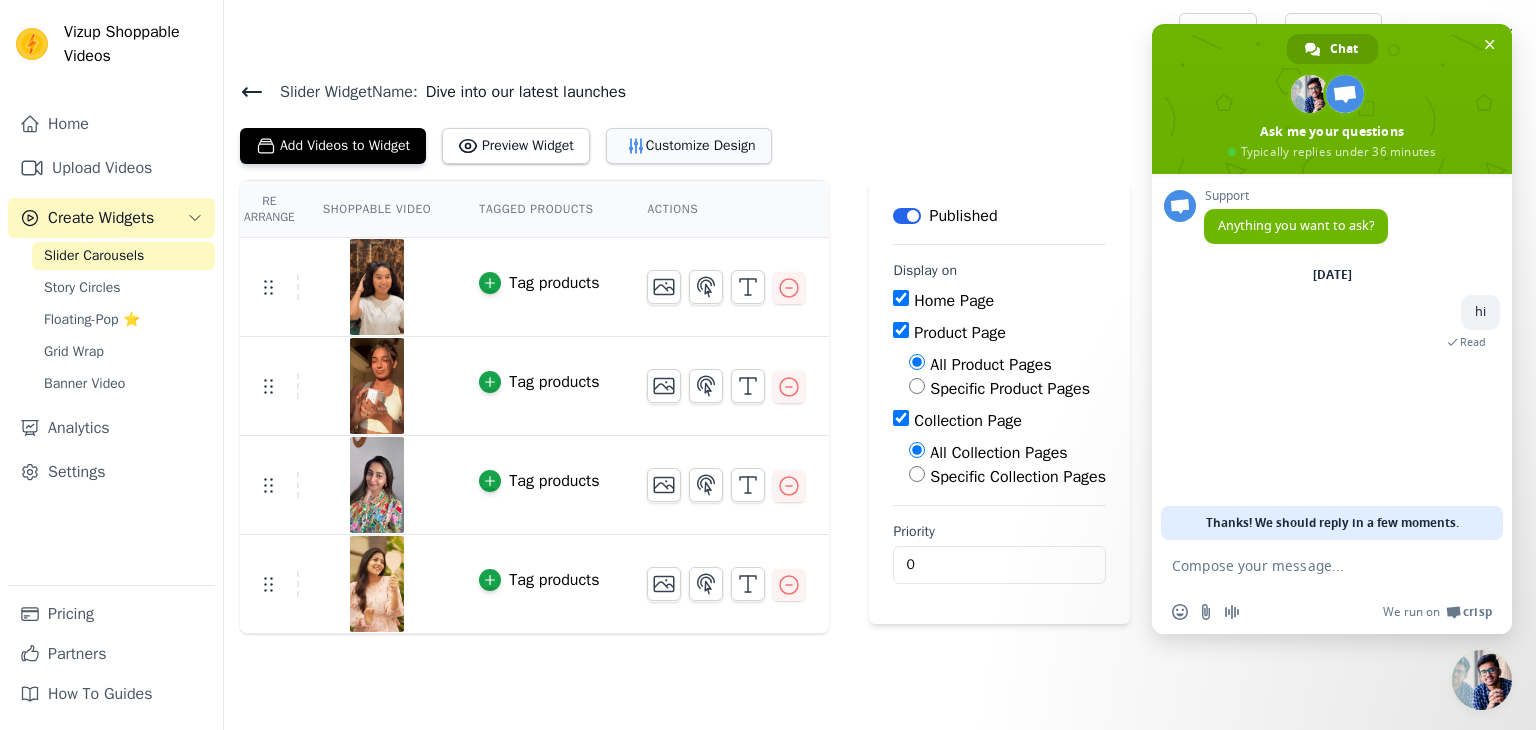 click on "Customize Design" at bounding box center [689, 146] 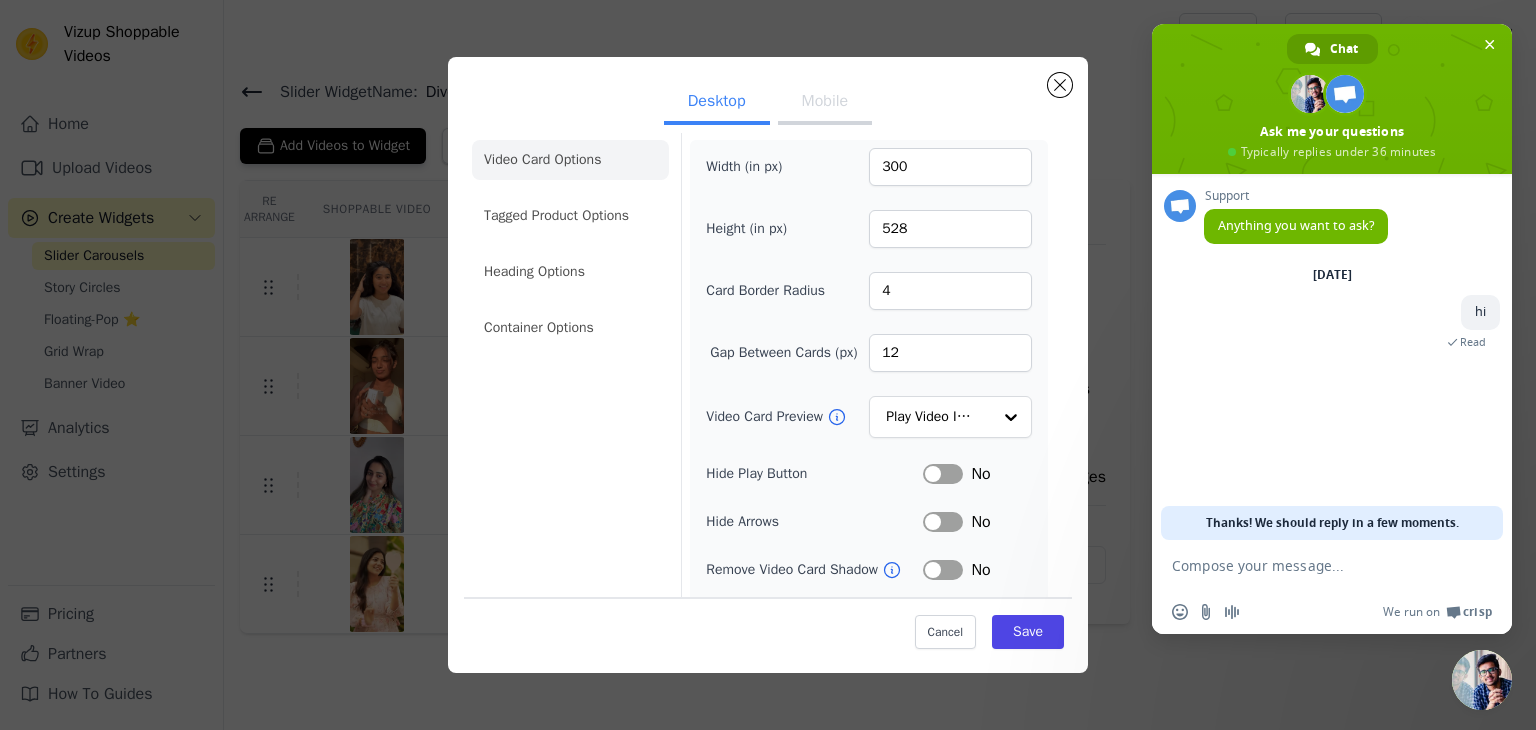 scroll, scrollTop: 0, scrollLeft: 0, axis: both 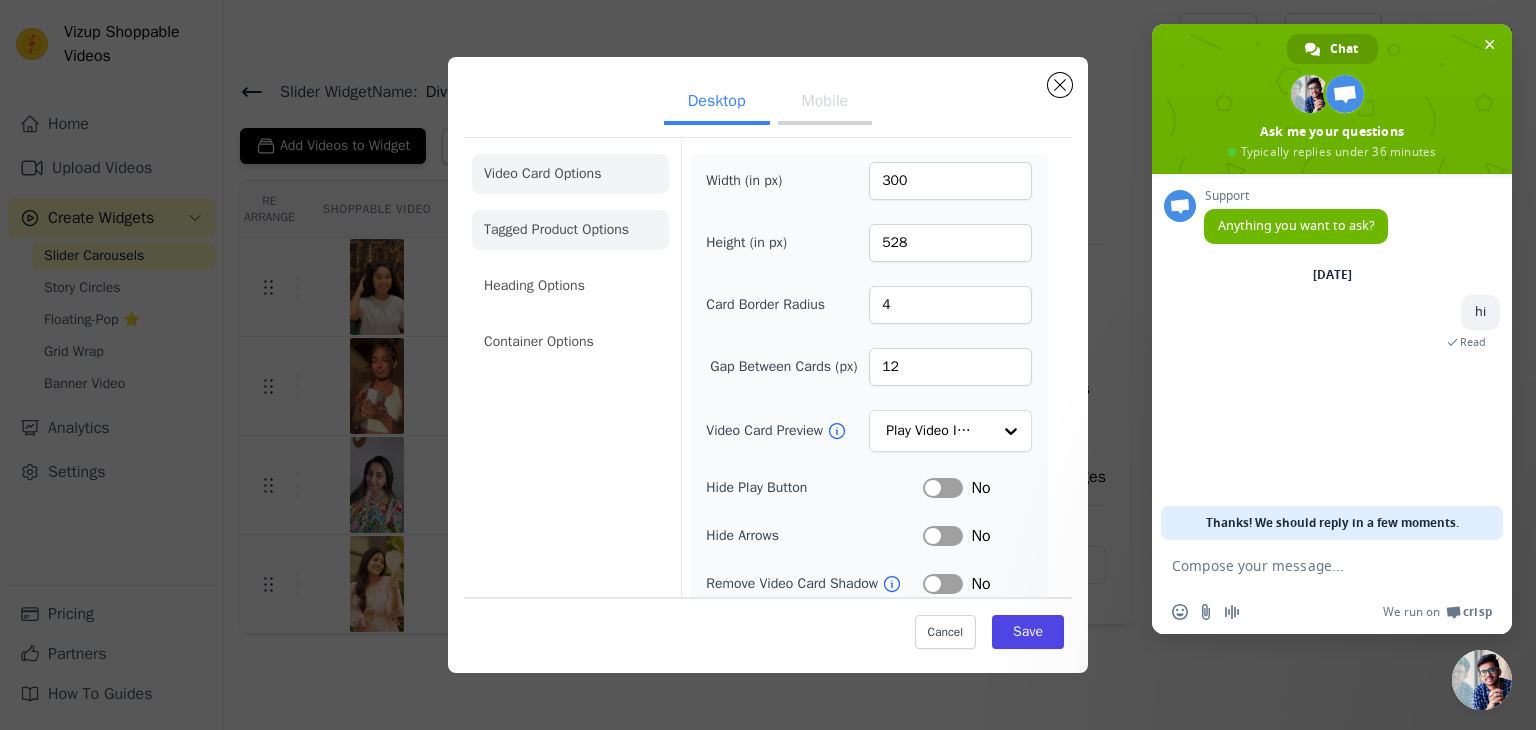 click on "Tagged Product Options" 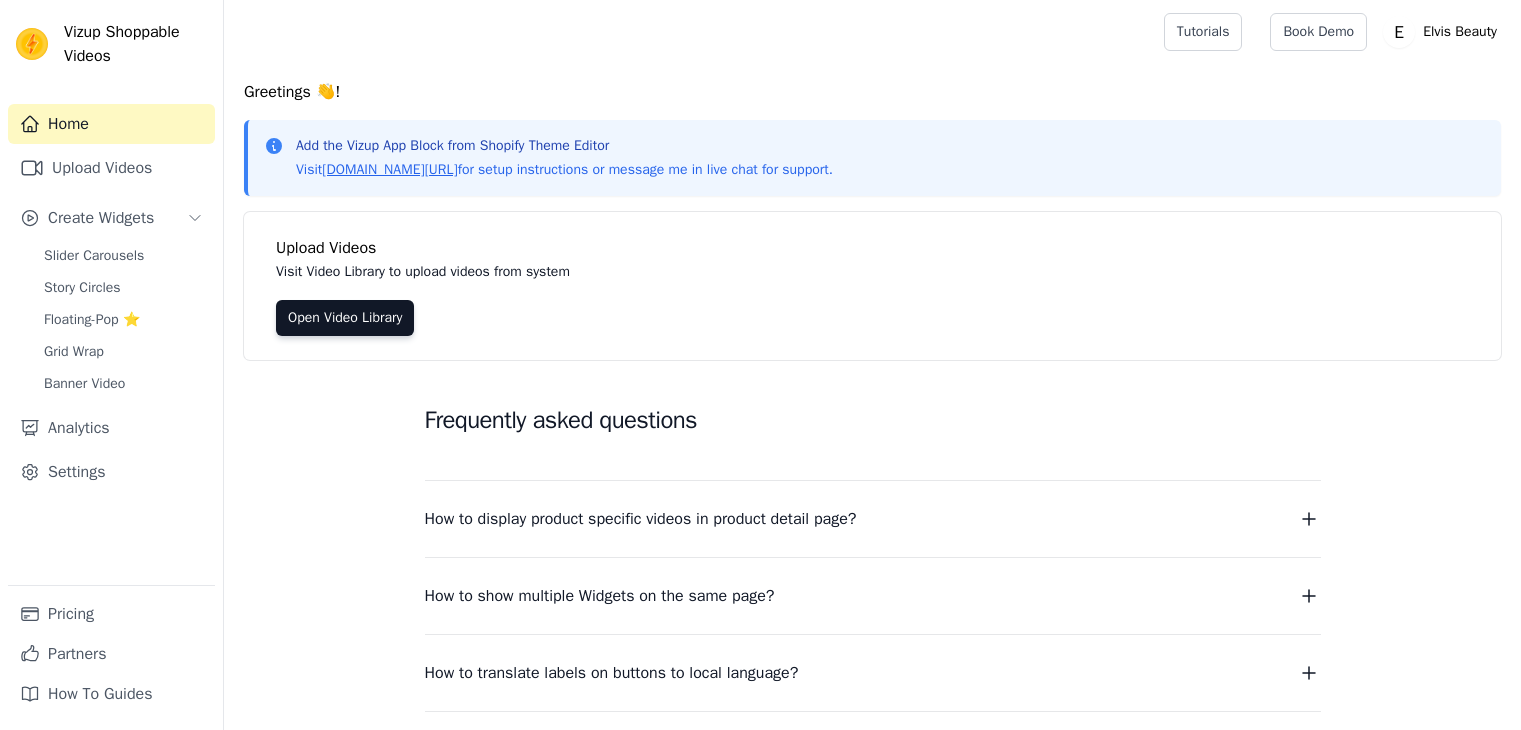 scroll, scrollTop: 0, scrollLeft: 0, axis: both 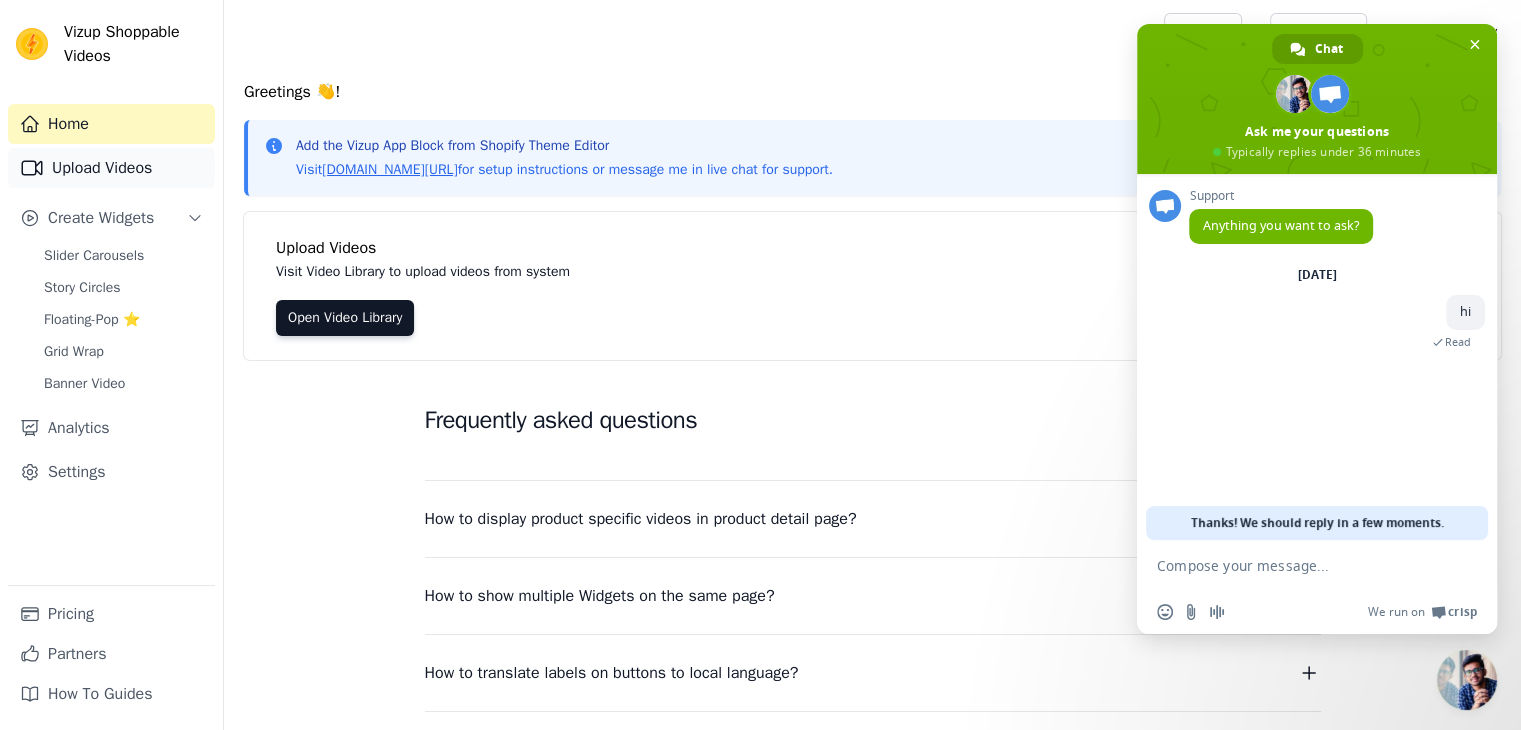 click on "Upload Videos" at bounding box center [111, 168] 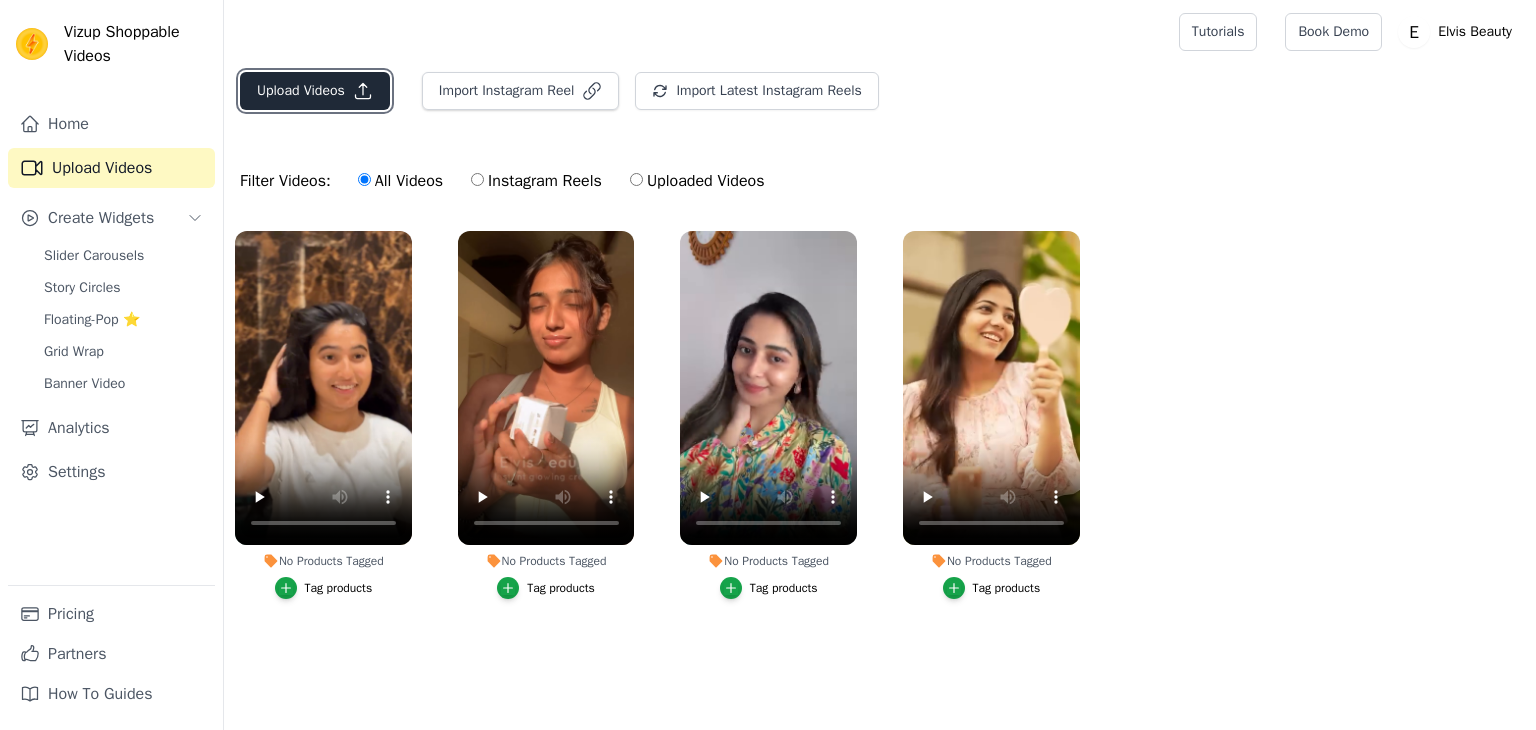 click 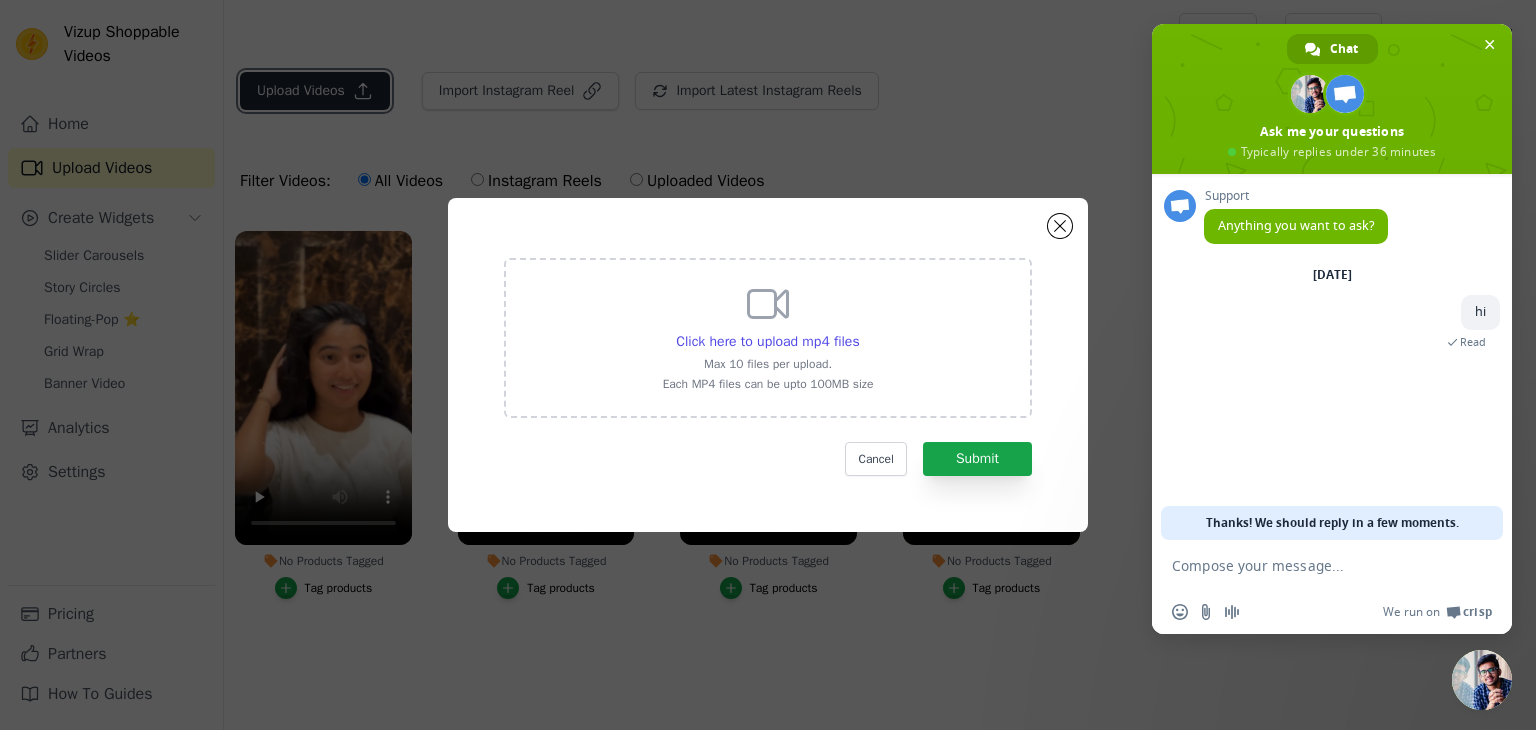 scroll, scrollTop: 0, scrollLeft: 0, axis: both 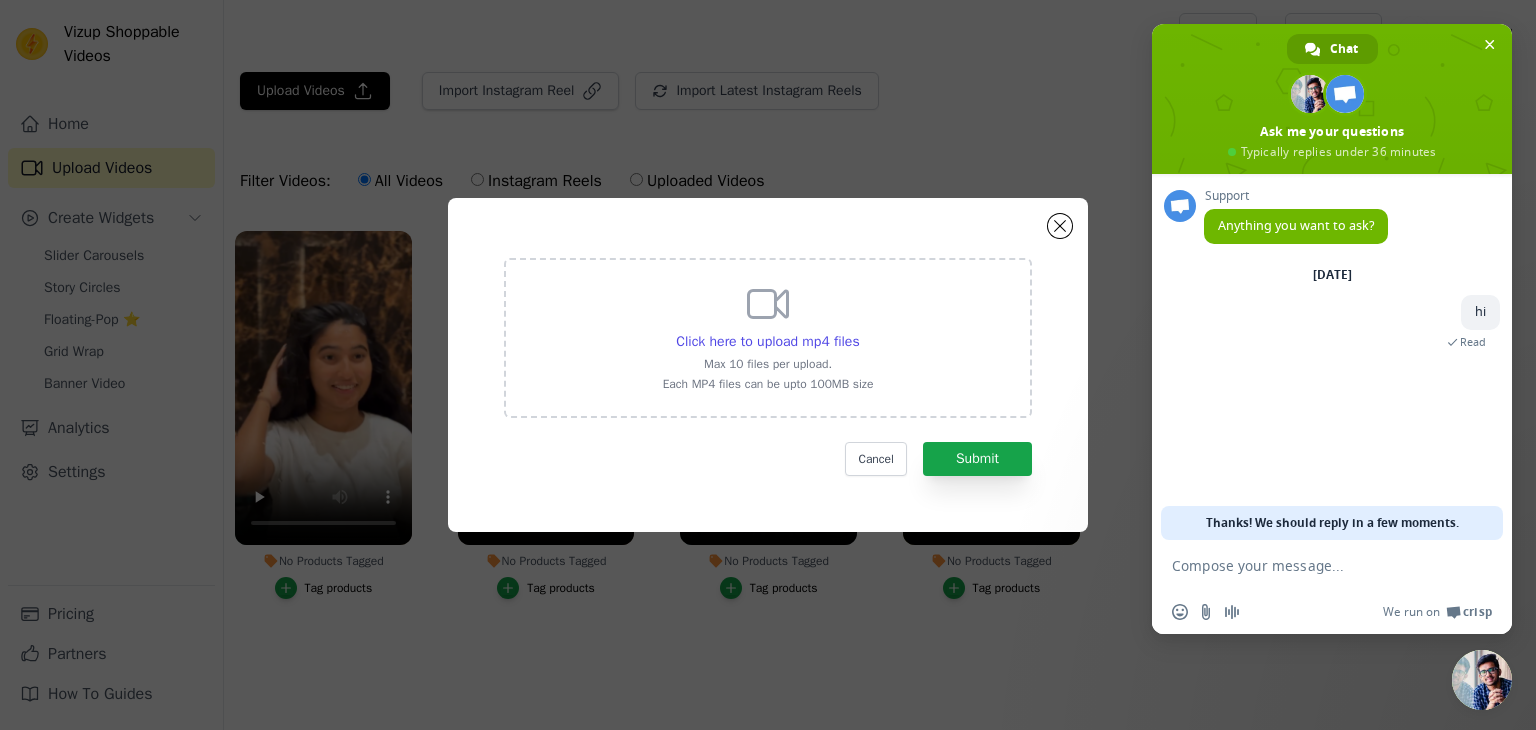 click 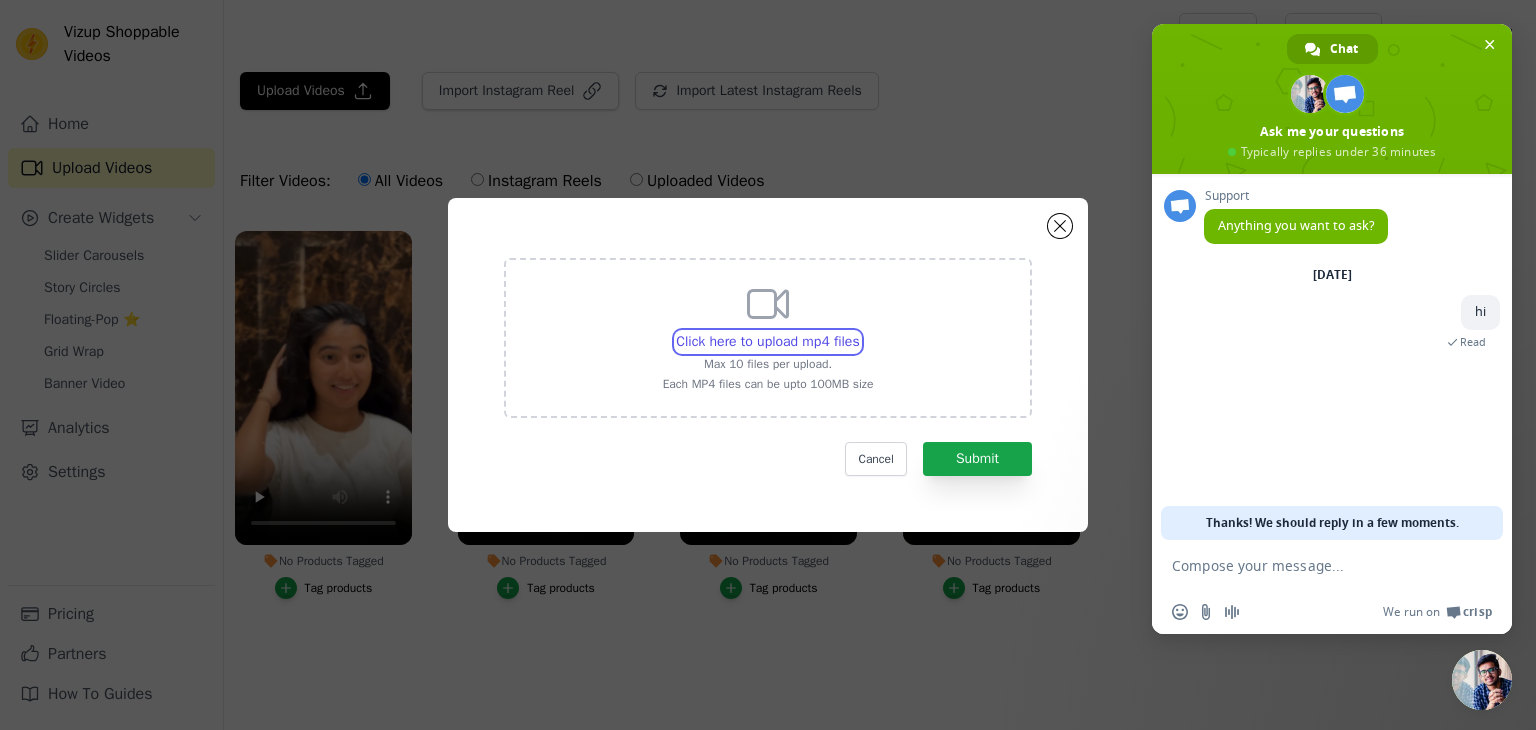 click on "Click here to upload mp4 files     Max 10 files per upload.   Each MP4 files can be upto 100MB size" at bounding box center [859, 331] 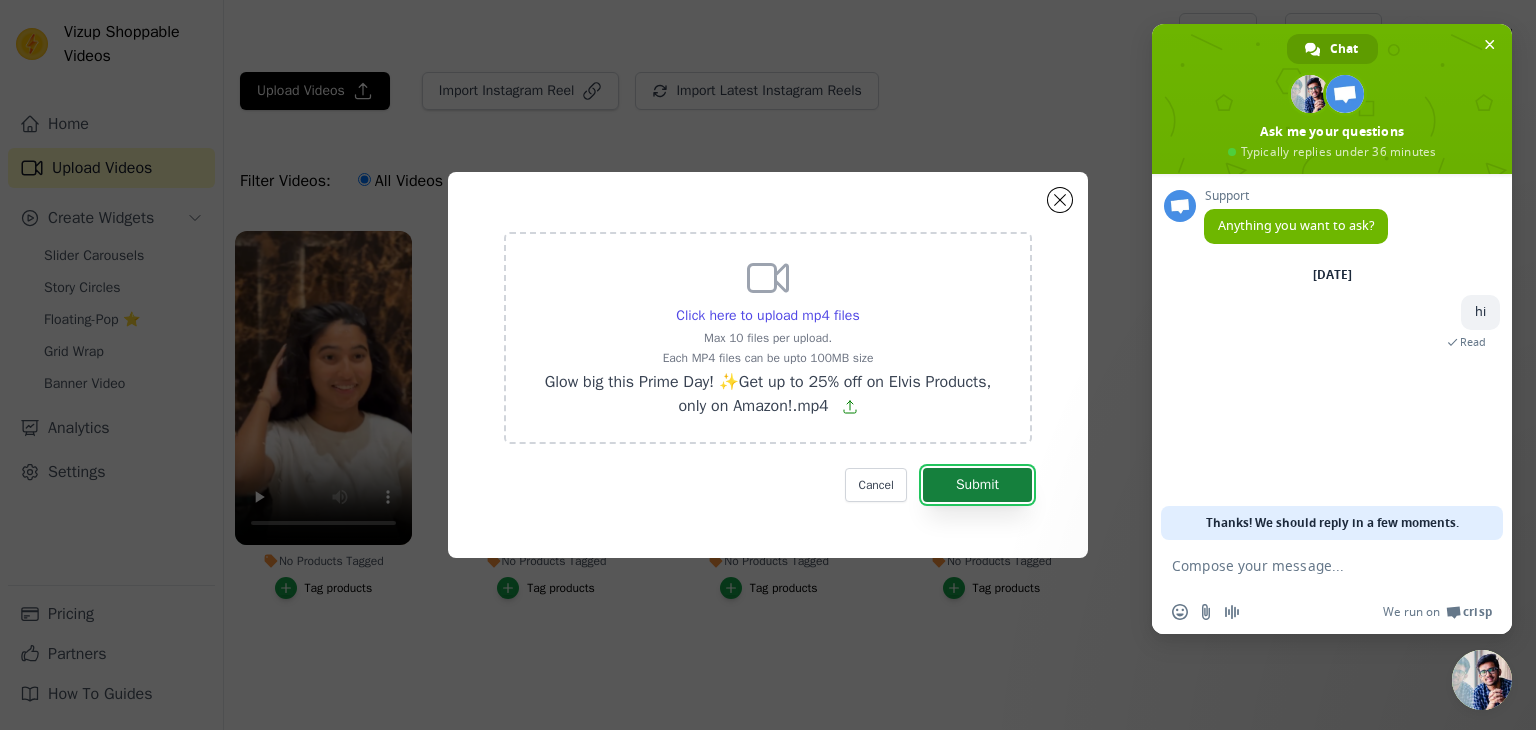 click on "Submit" at bounding box center [977, 485] 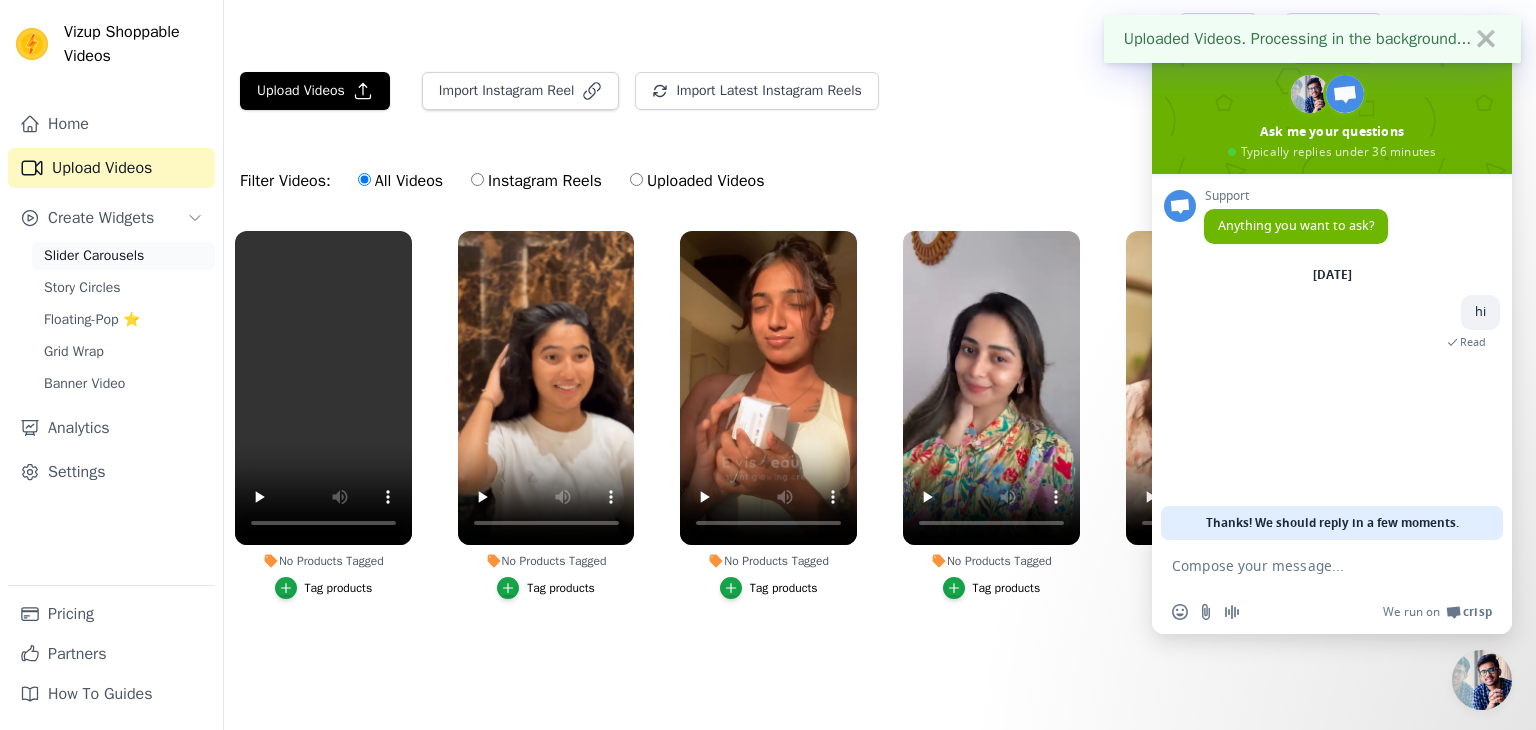 click on "Slider Carousels" at bounding box center [94, 256] 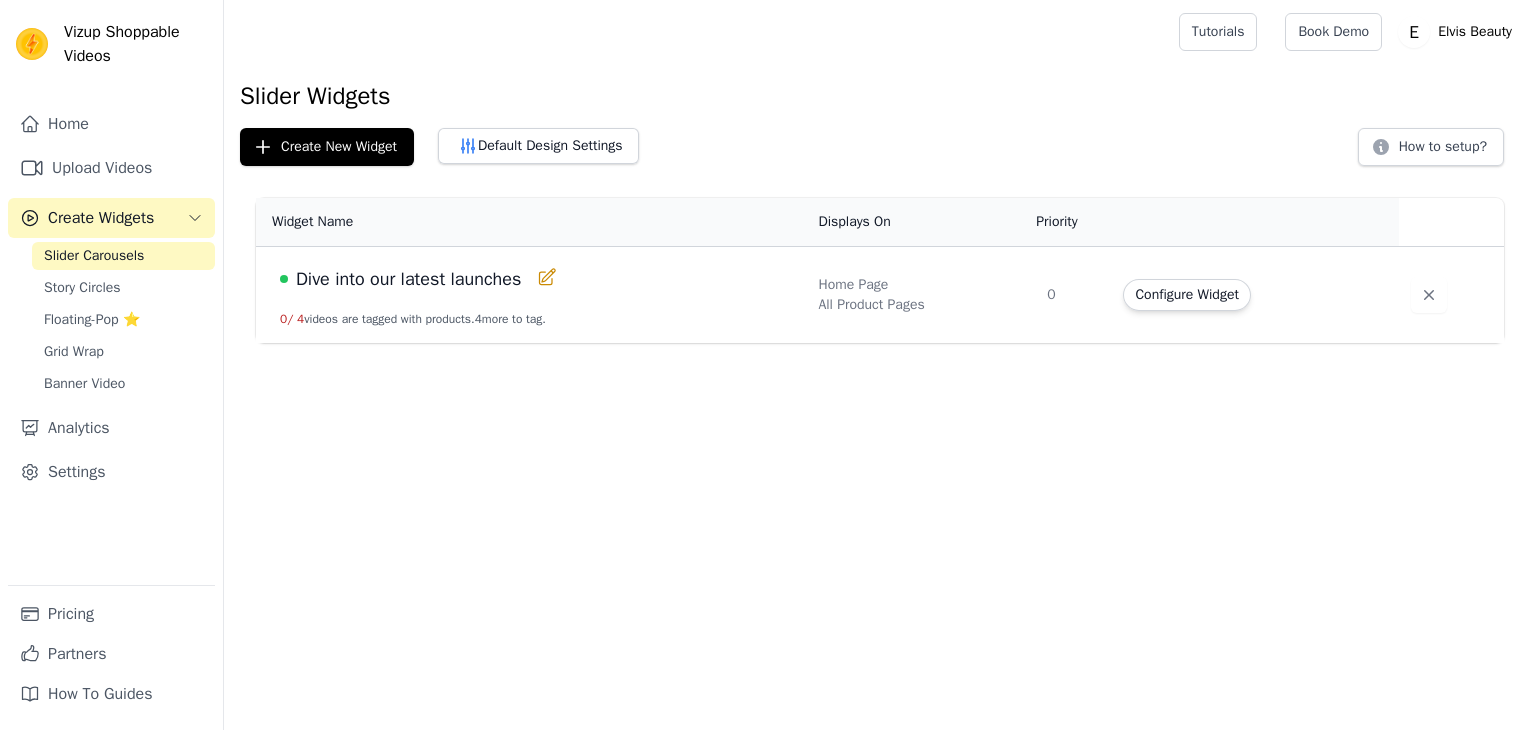 scroll, scrollTop: 0, scrollLeft: 0, axis: both 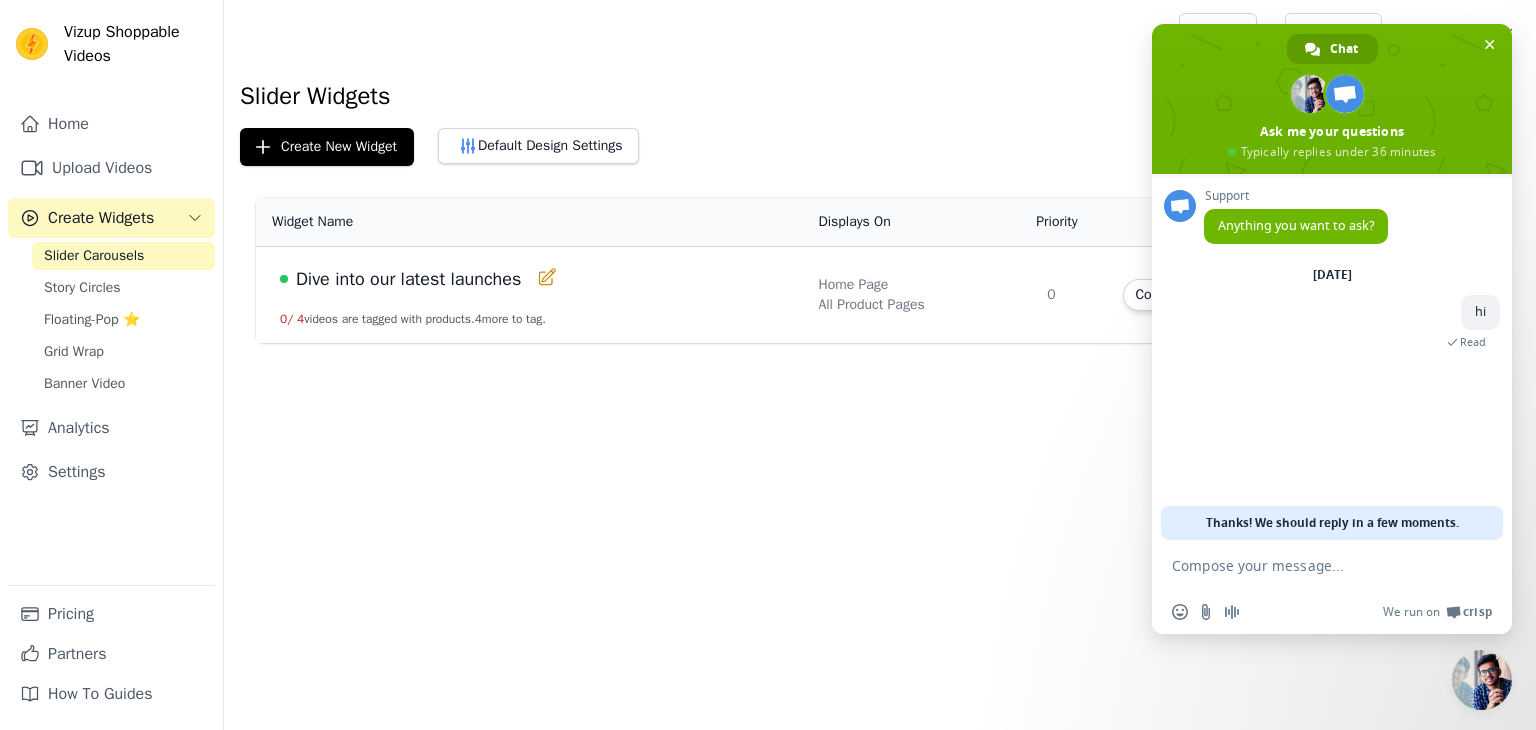 click on "Dive into our latest launches" at bounding box center (408, 279) 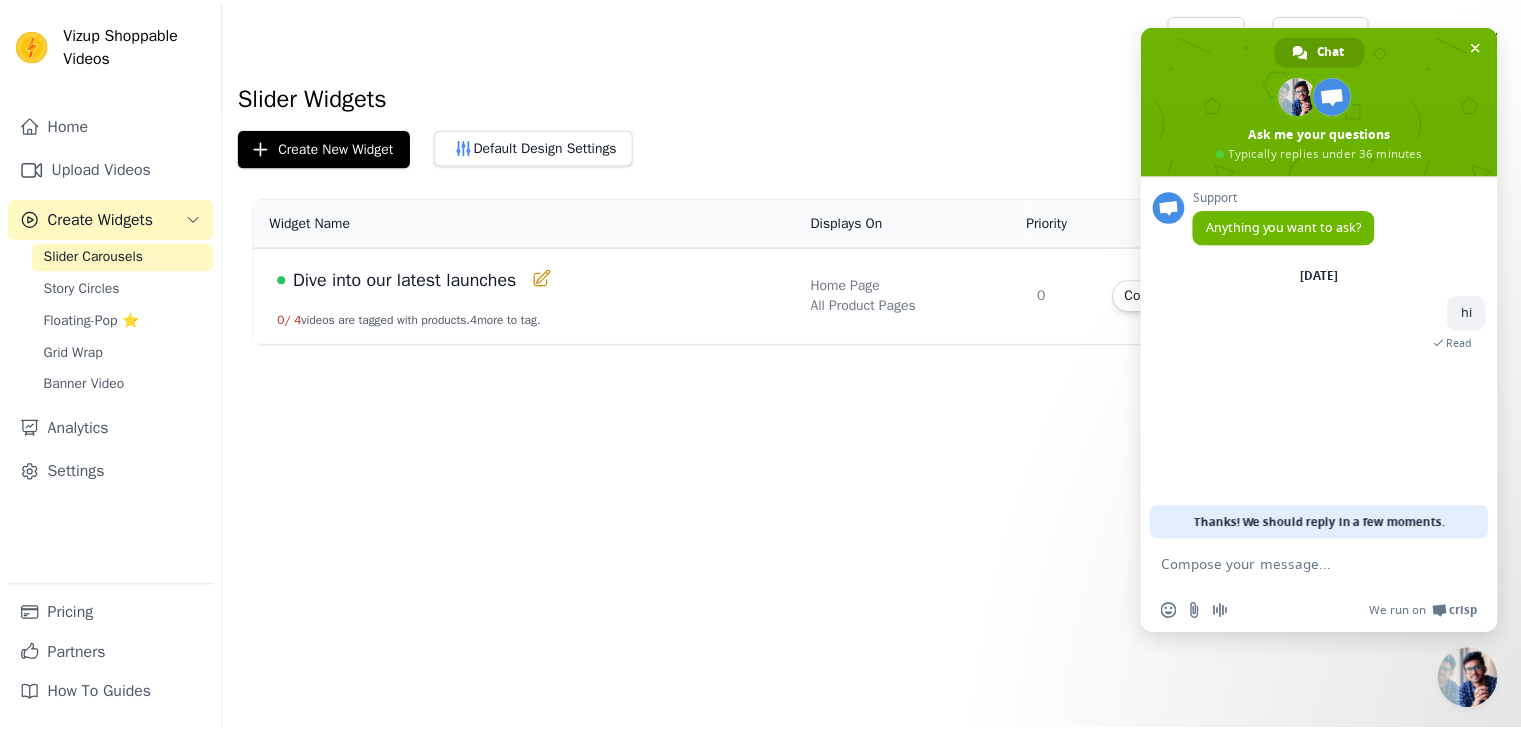 scroll, scrollTop: 0, scrollLeft: 0, axis: both 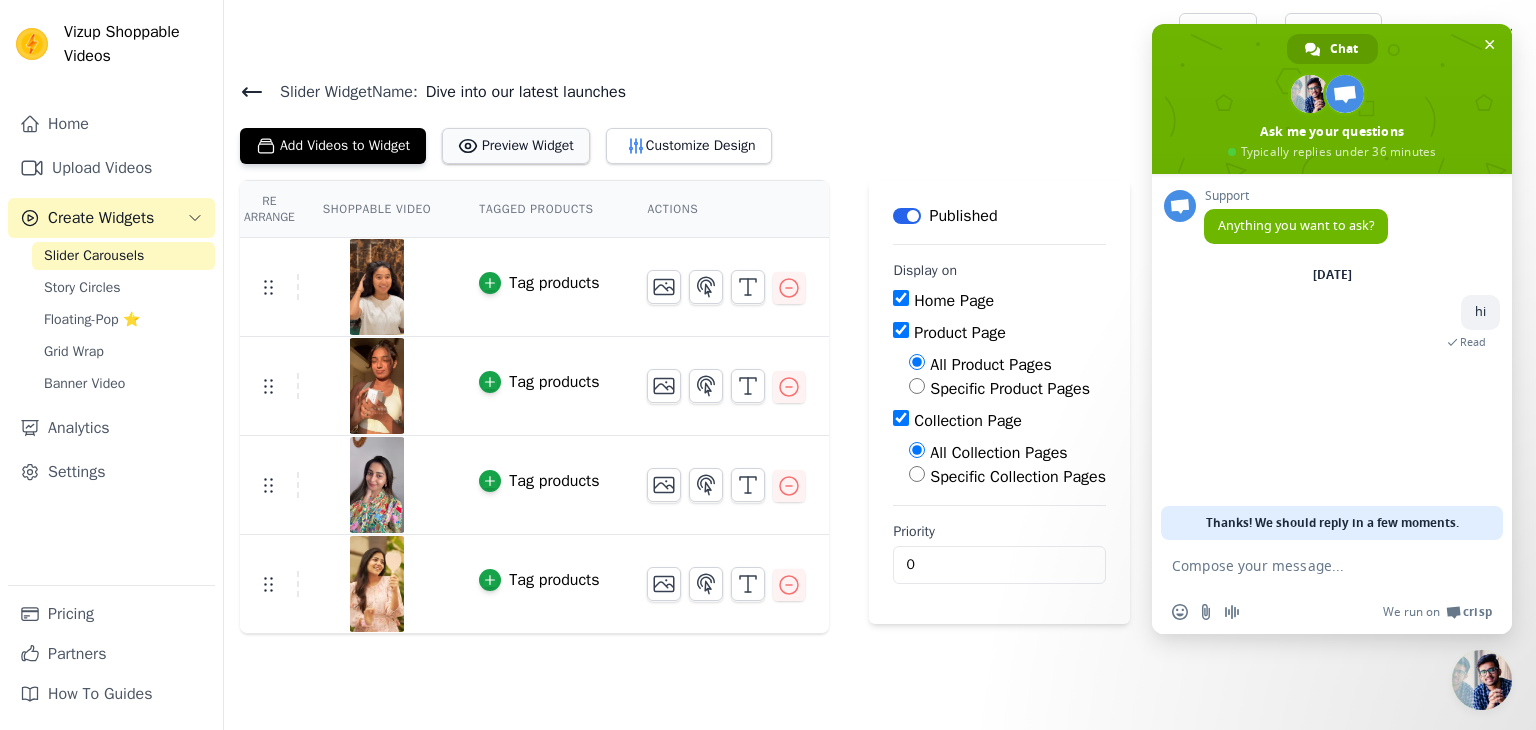 click on "Preview Widget" at bounding box center [516, 146] 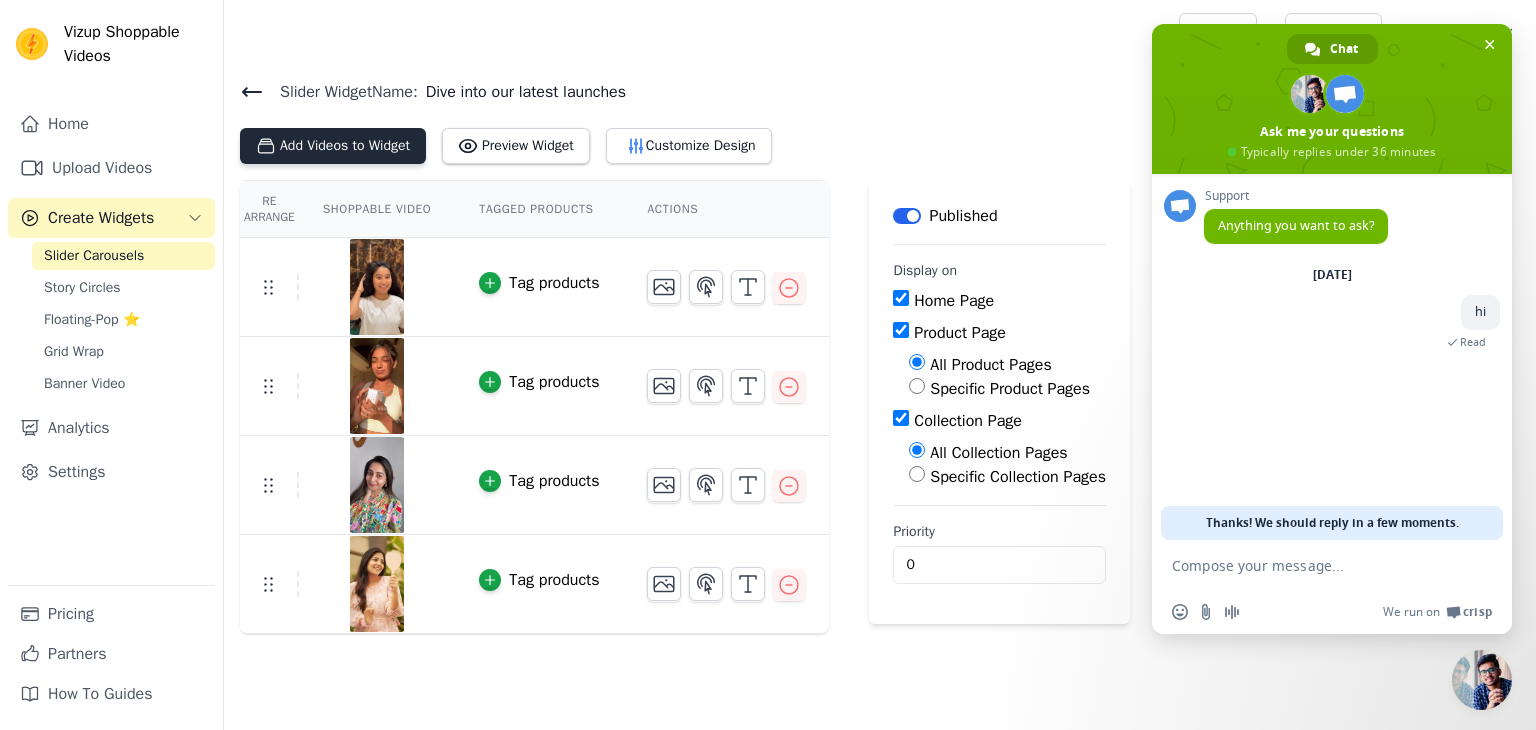 click on "Add Videos to Widget" at bounding box center [333, 146] 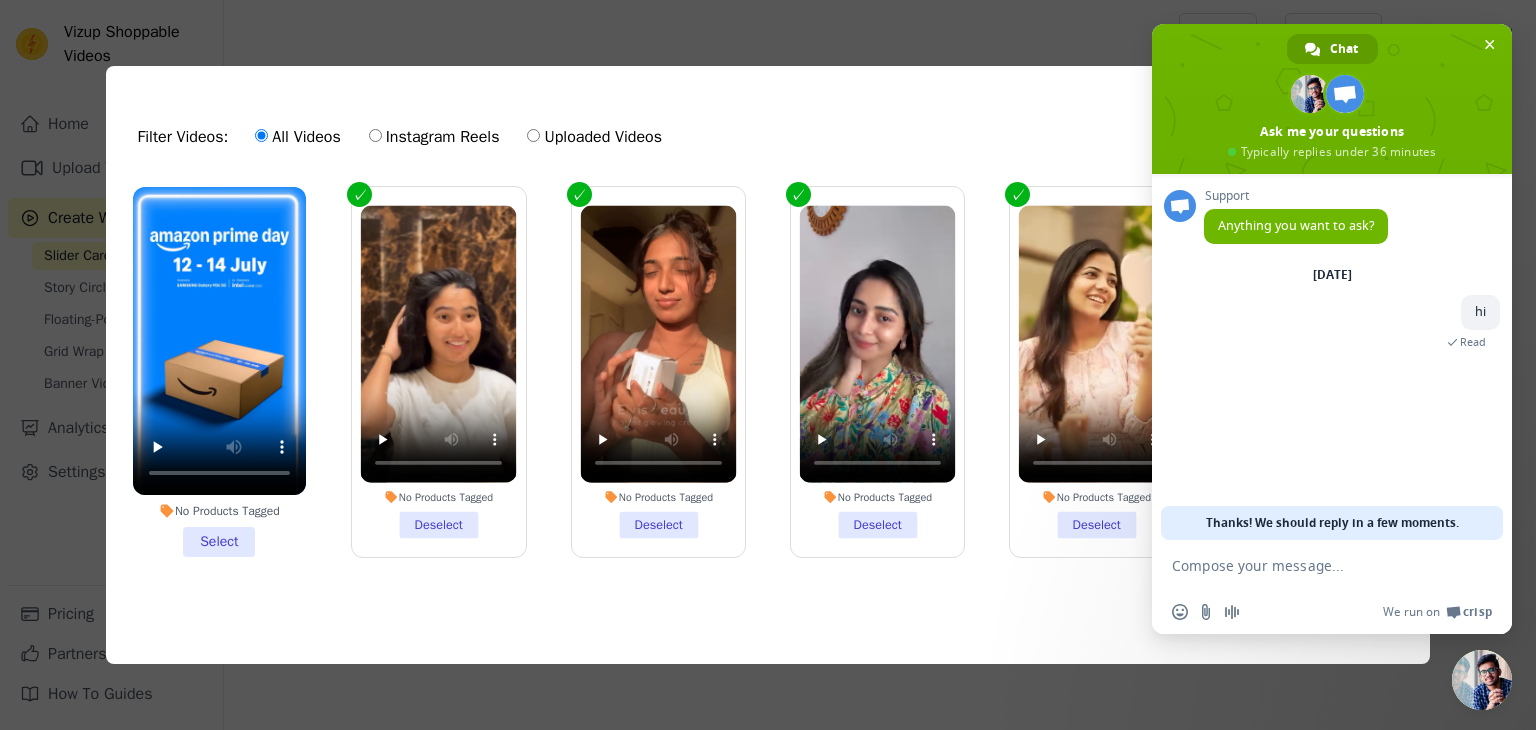 click on "No Products Tagged     Select" at bounding box center [219, 372] 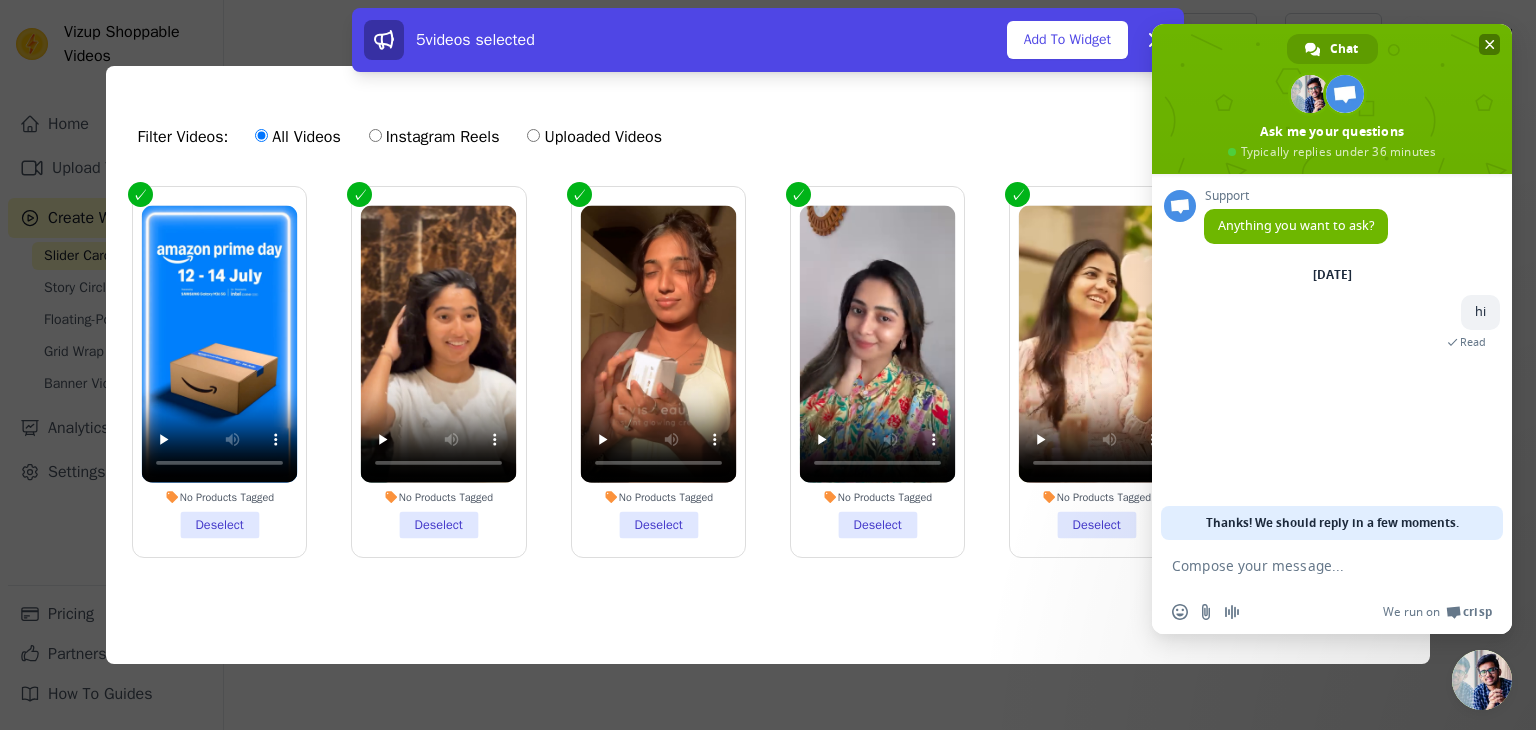 click at bounding box center (1332, 99) 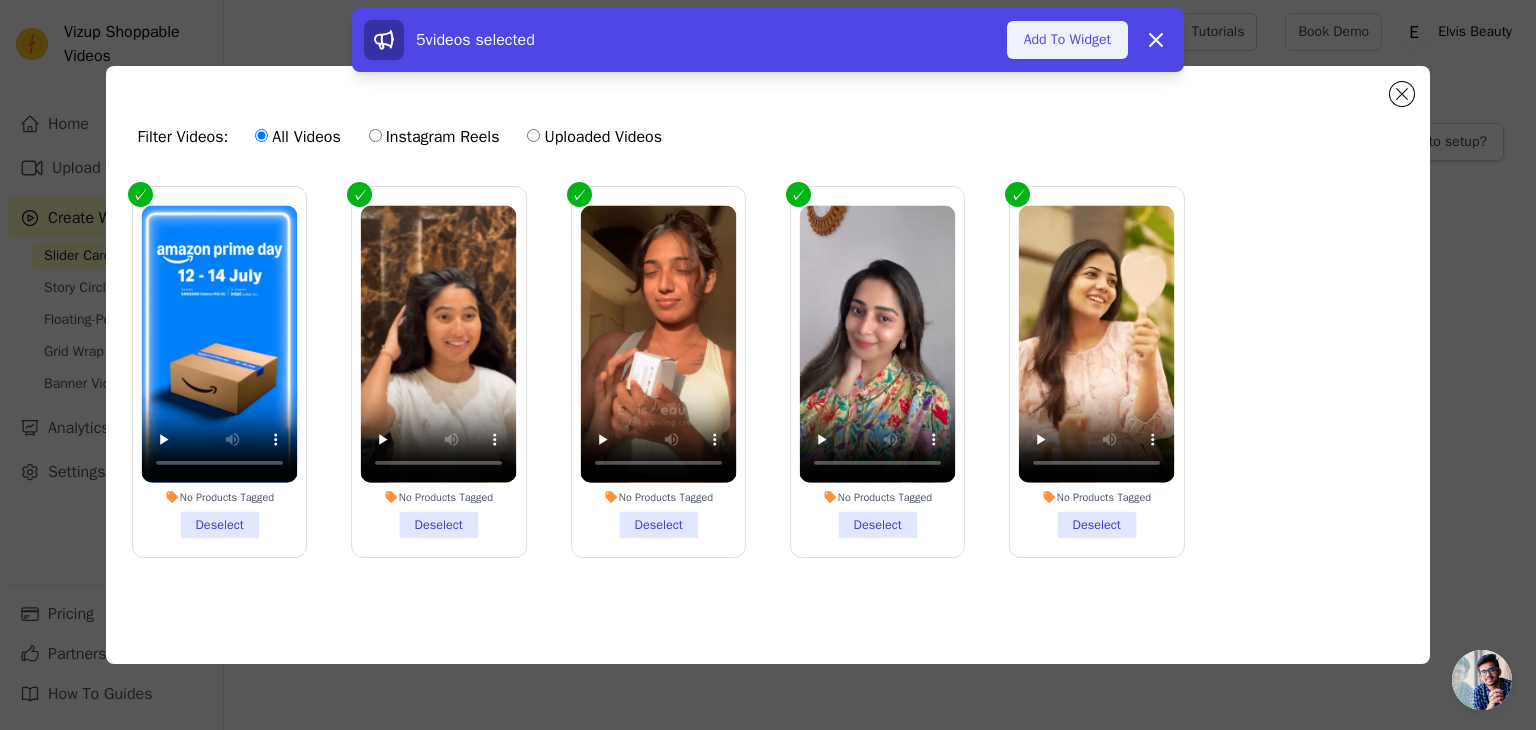 click on "Add To Widget" at bounding box center (1067, 40) 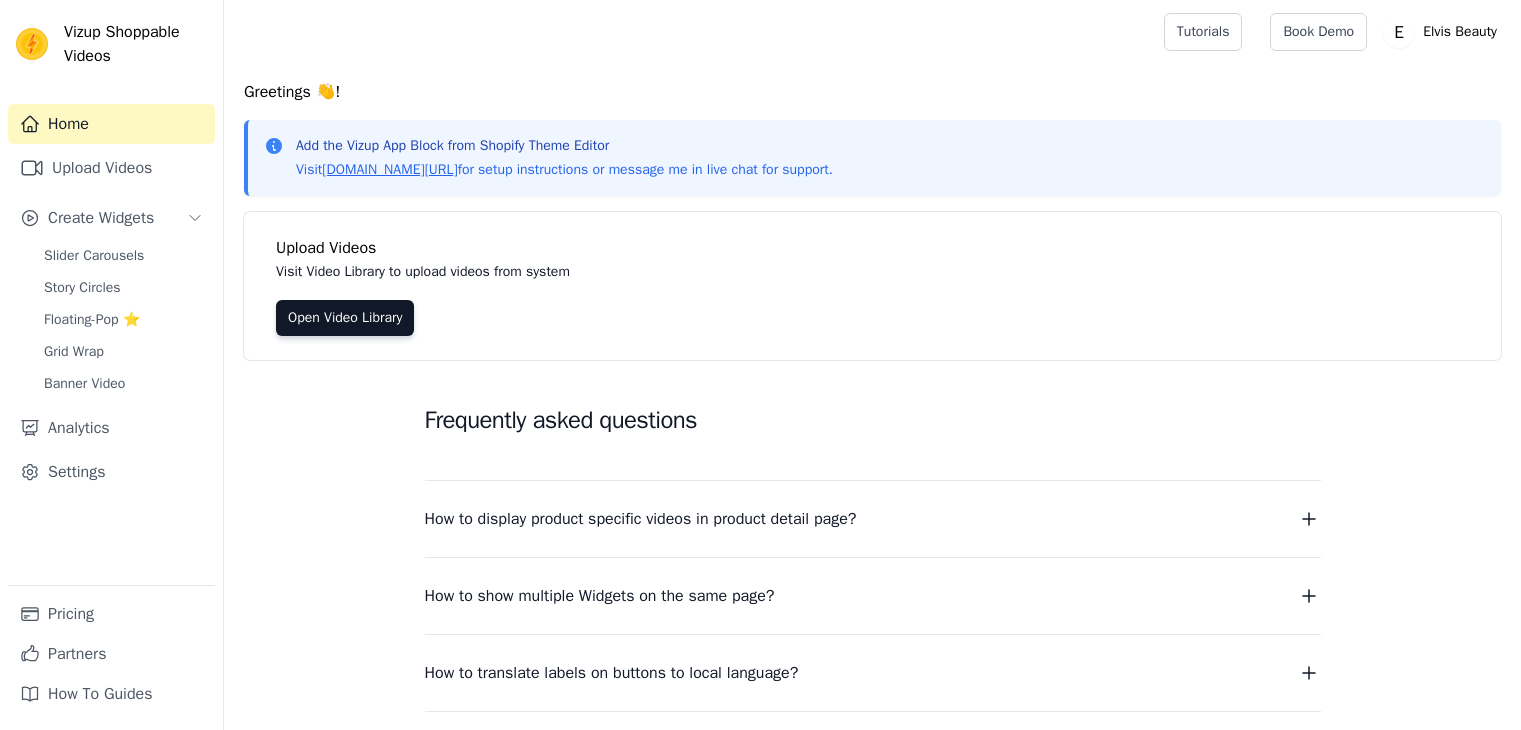 scroll, scrollTop: 0, scrollLeft: 0, axis: both 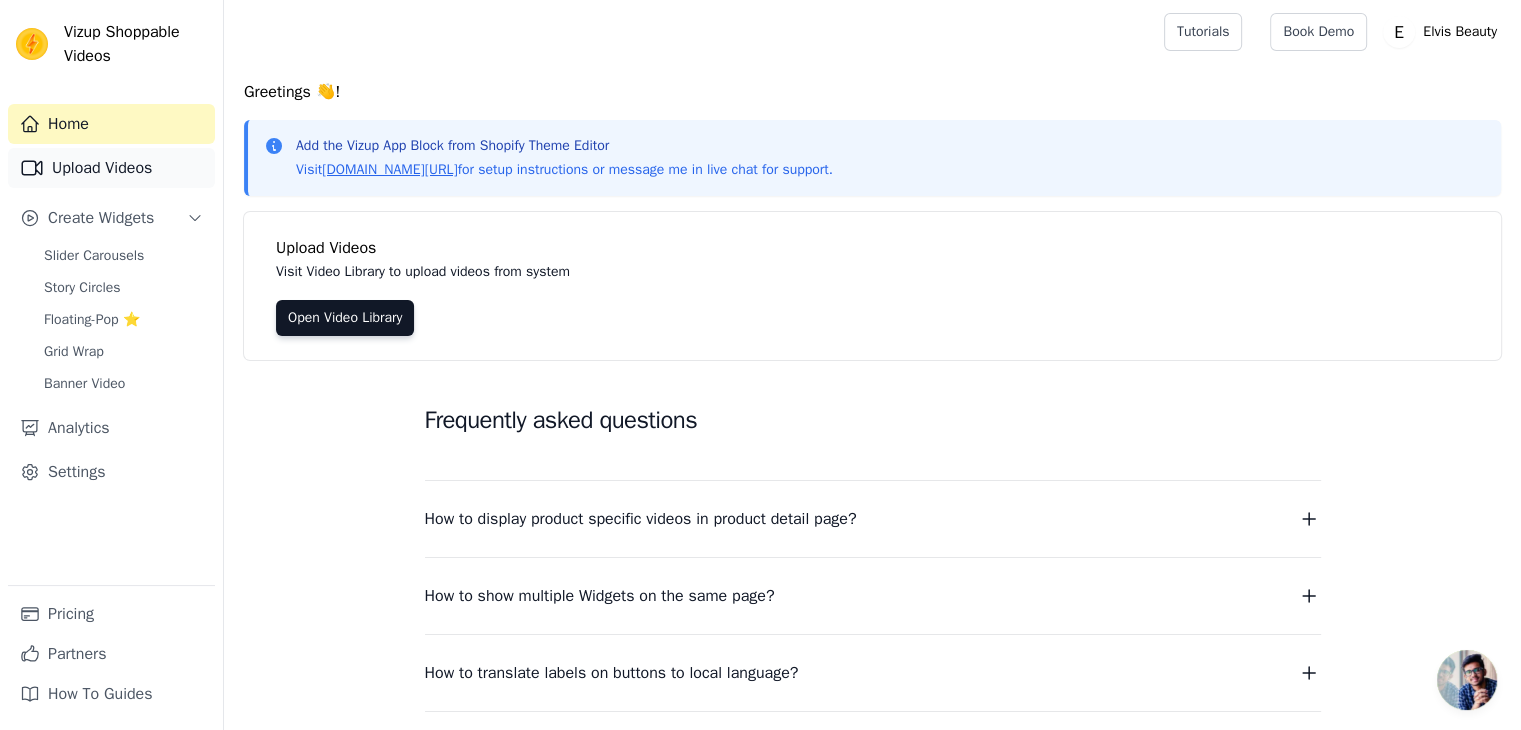 click on "Upload Videos" at bounding box center (111, 168) 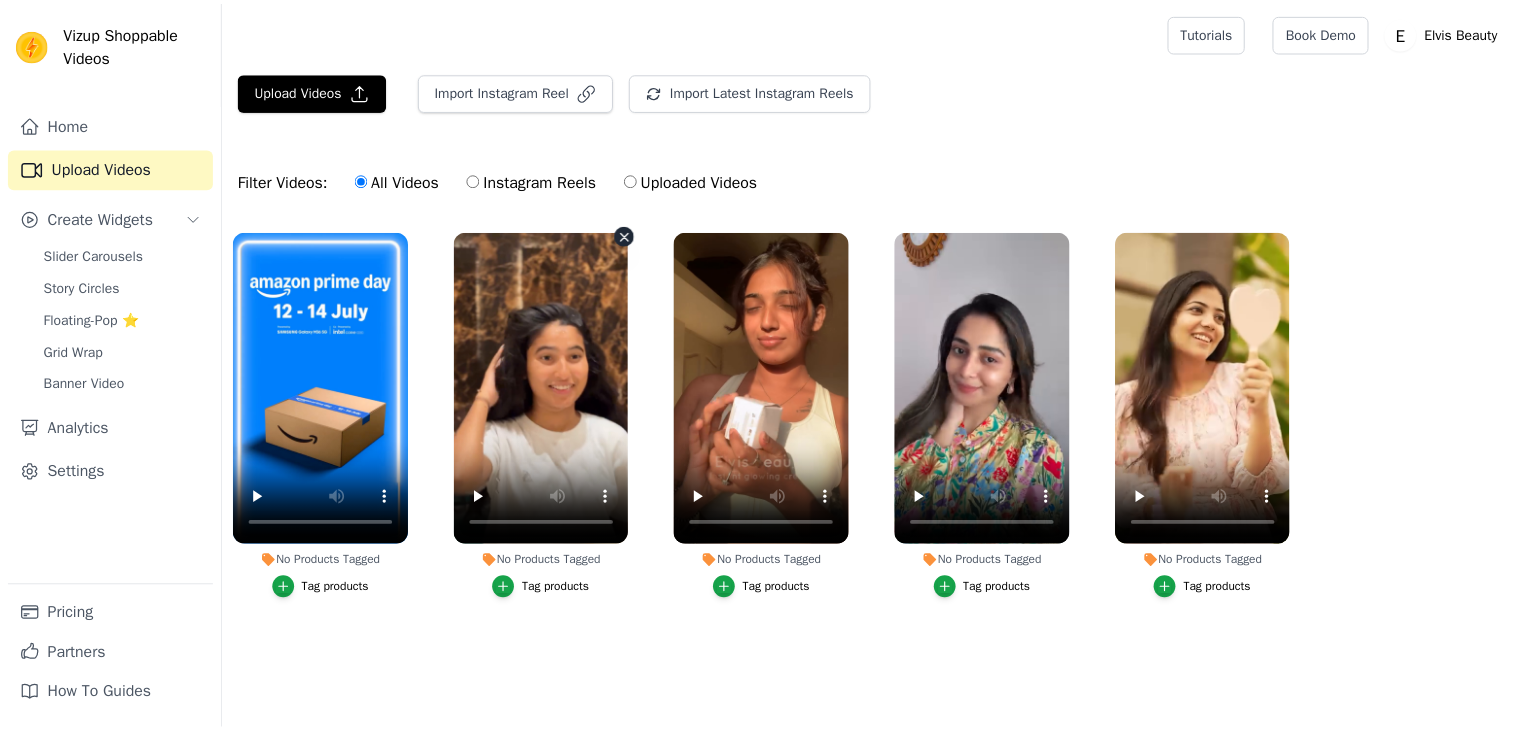scroll, scrollTop: 0, scrollLeft: 0, axis: both 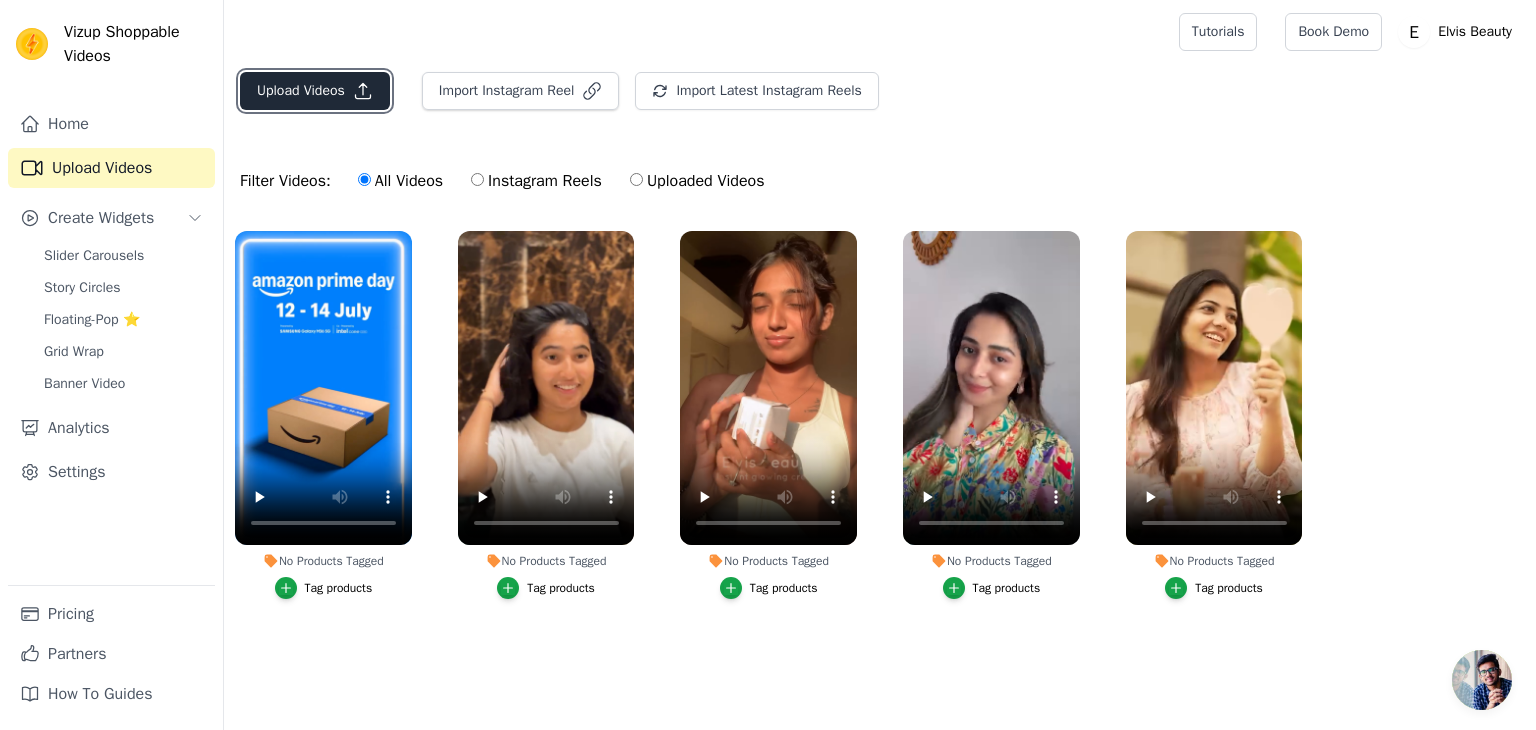 click on "Upload Videos" at bounding box center (315, 91) 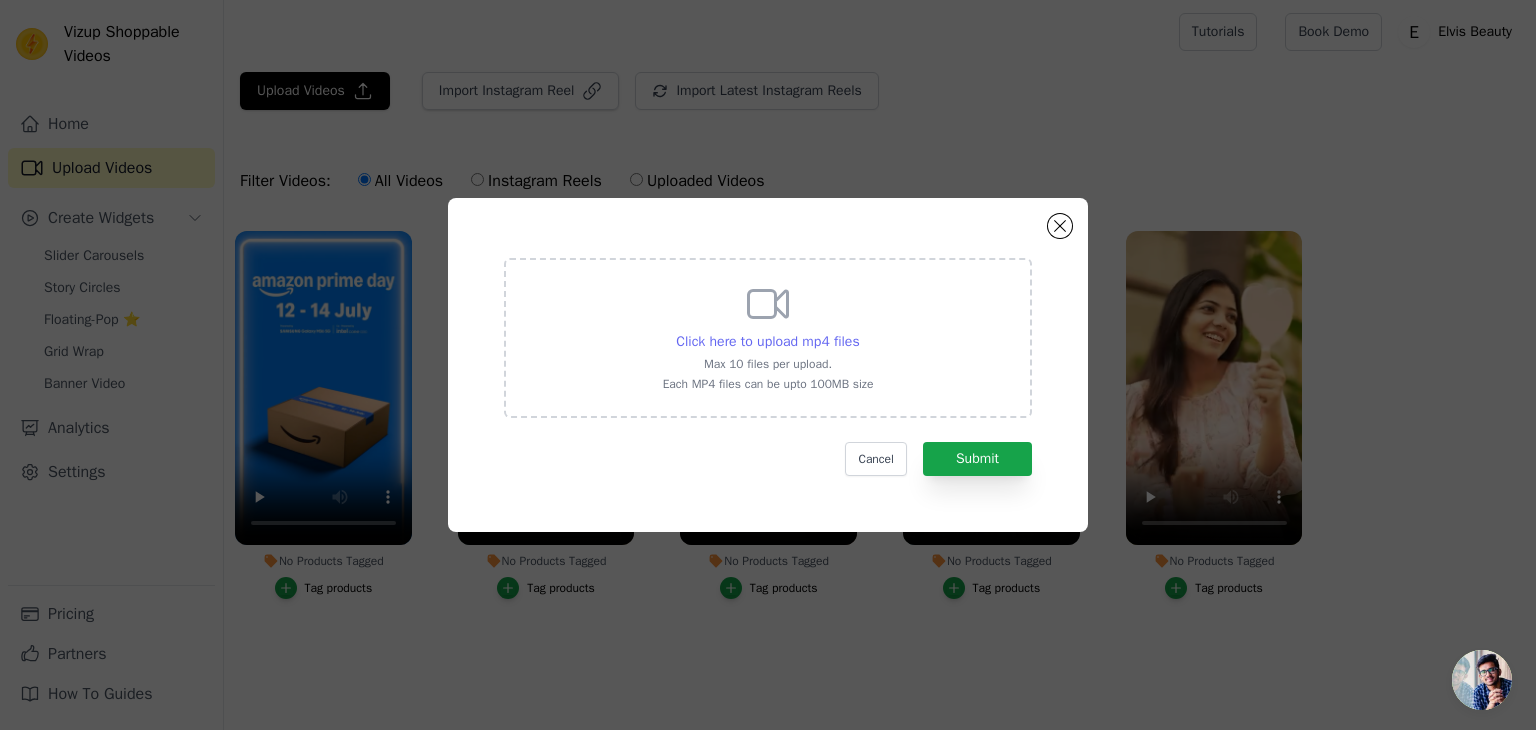 click on "Click here to upload mp4 files" at bounding box center [767, 341] 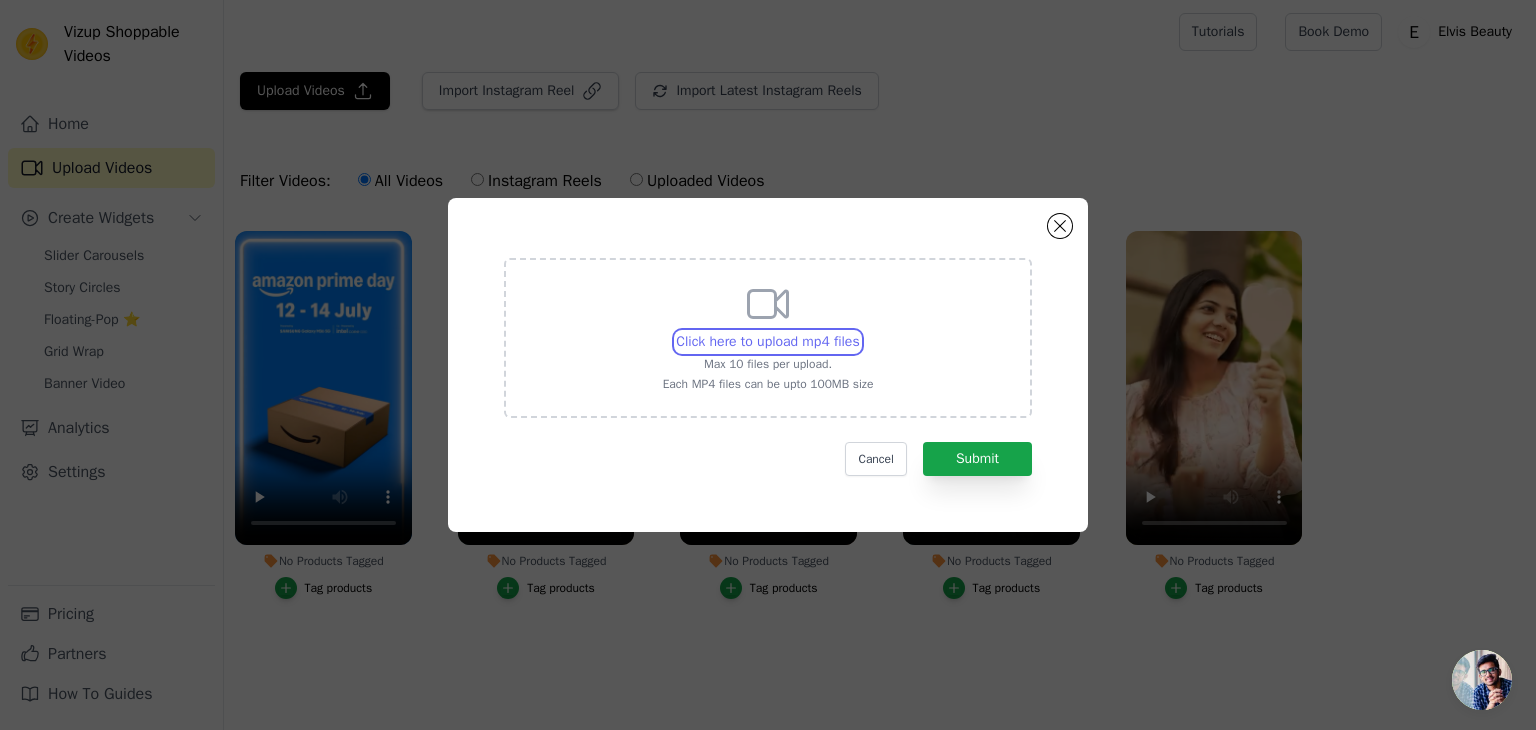 click on "Click here to upload mp4 files     Max 10 files per upload.   Each MP4 files can be upto 100MB size" at bounding box center (859, 331) 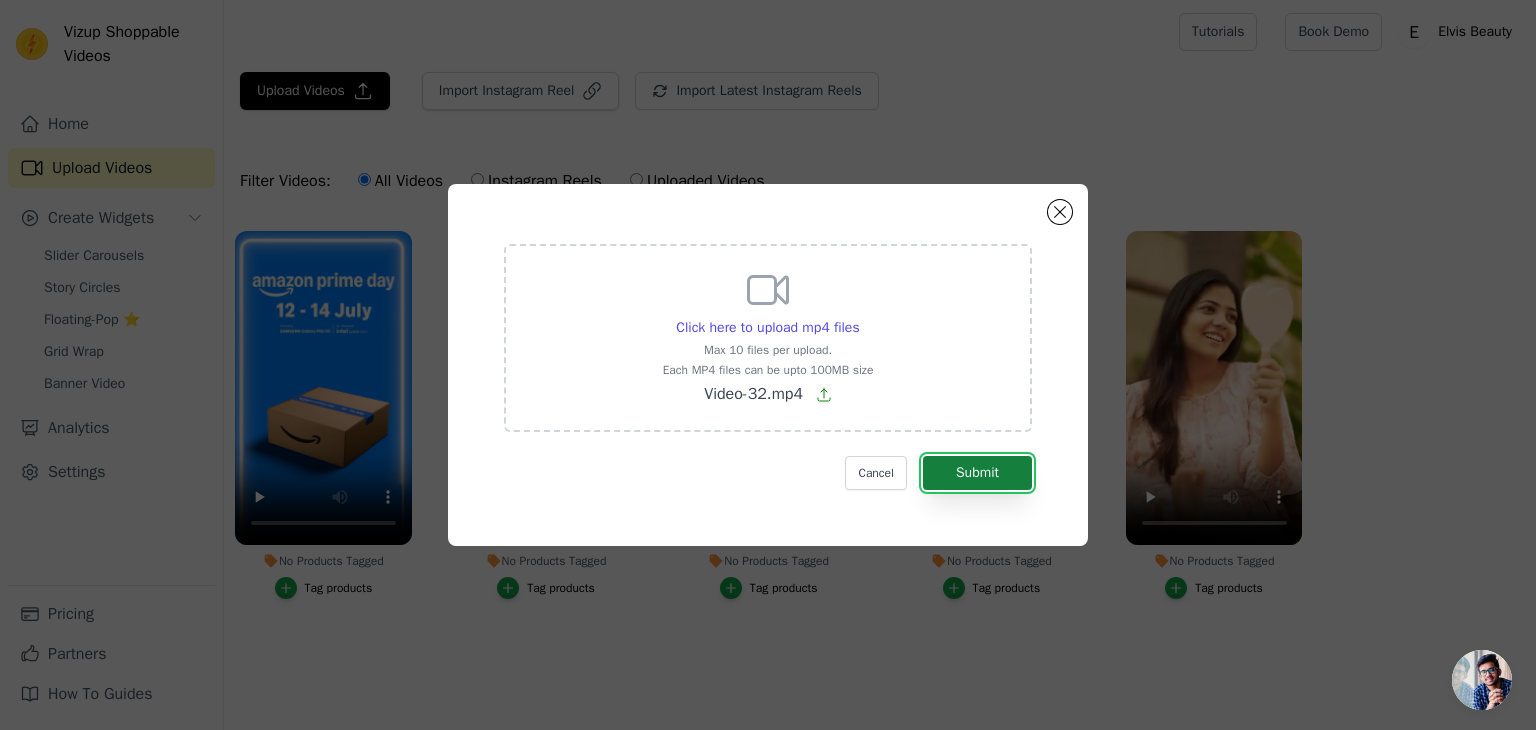 click on "Submit" at bounding box center [977, 473] 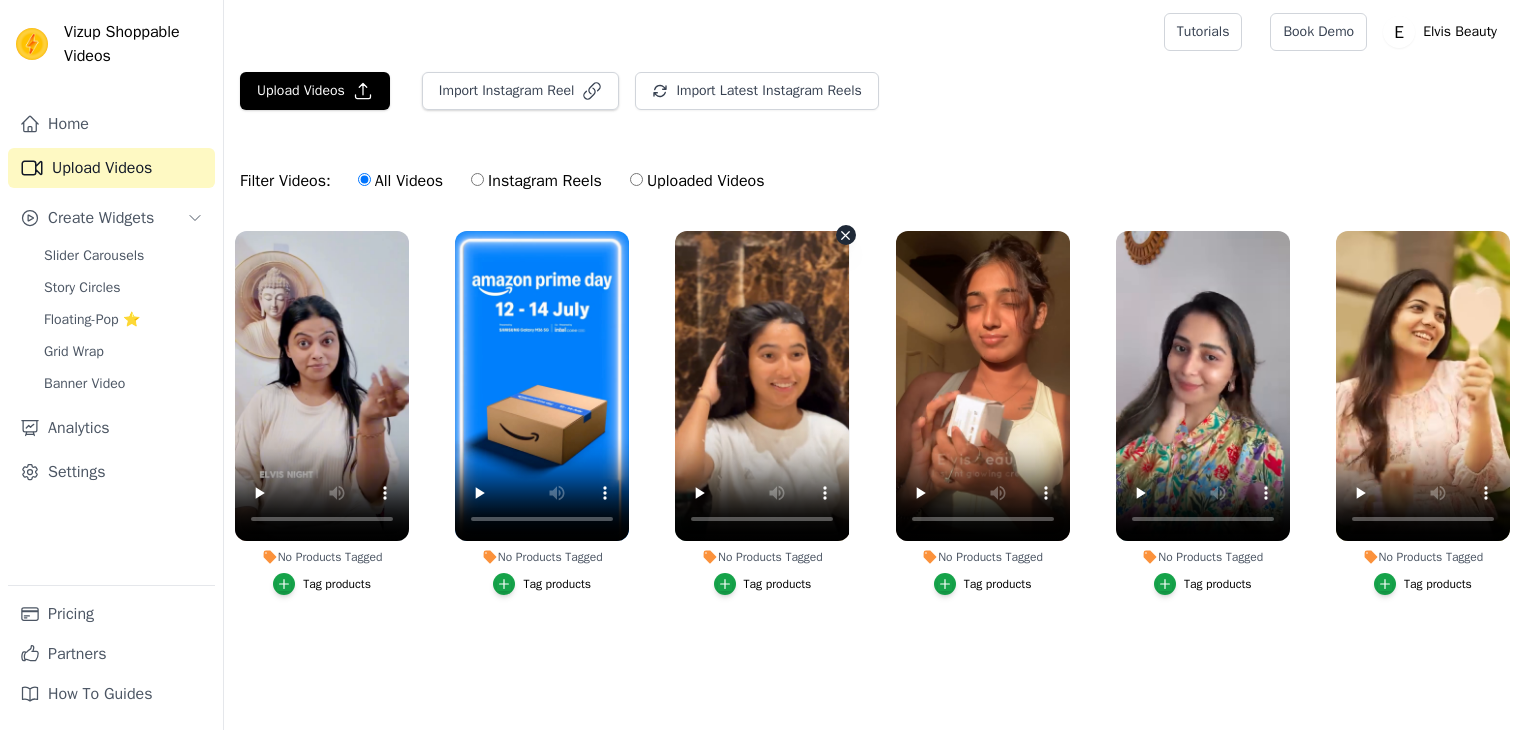 scroll, scrollTop: 0, scrollLeft: 0, axis: both 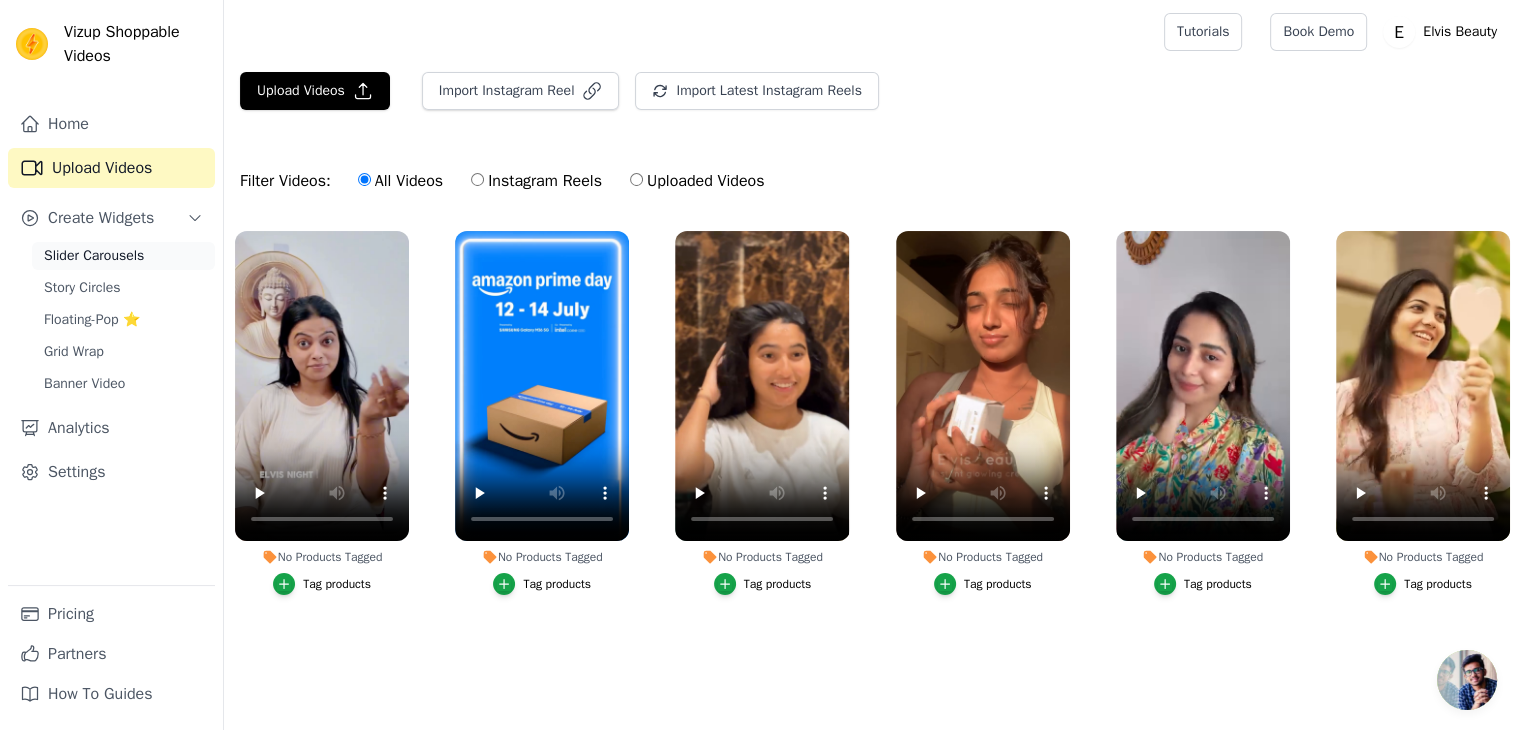click on "Slider Carousels" at bounding box center (94, 256) 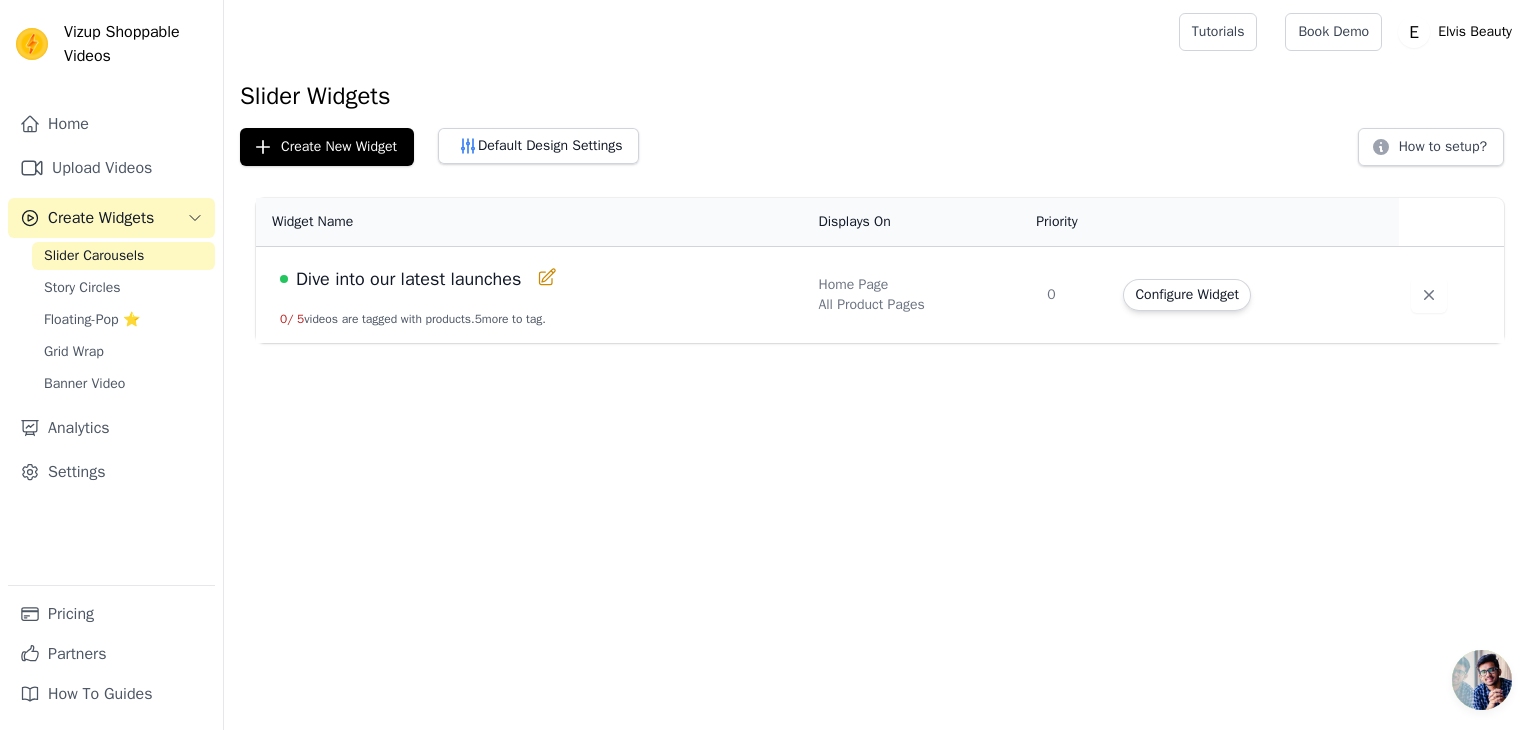 click on "Dive into our latest launches     0  /   5  videos are tagged with products.
5  more to tag." at bounding box center [531, 295] 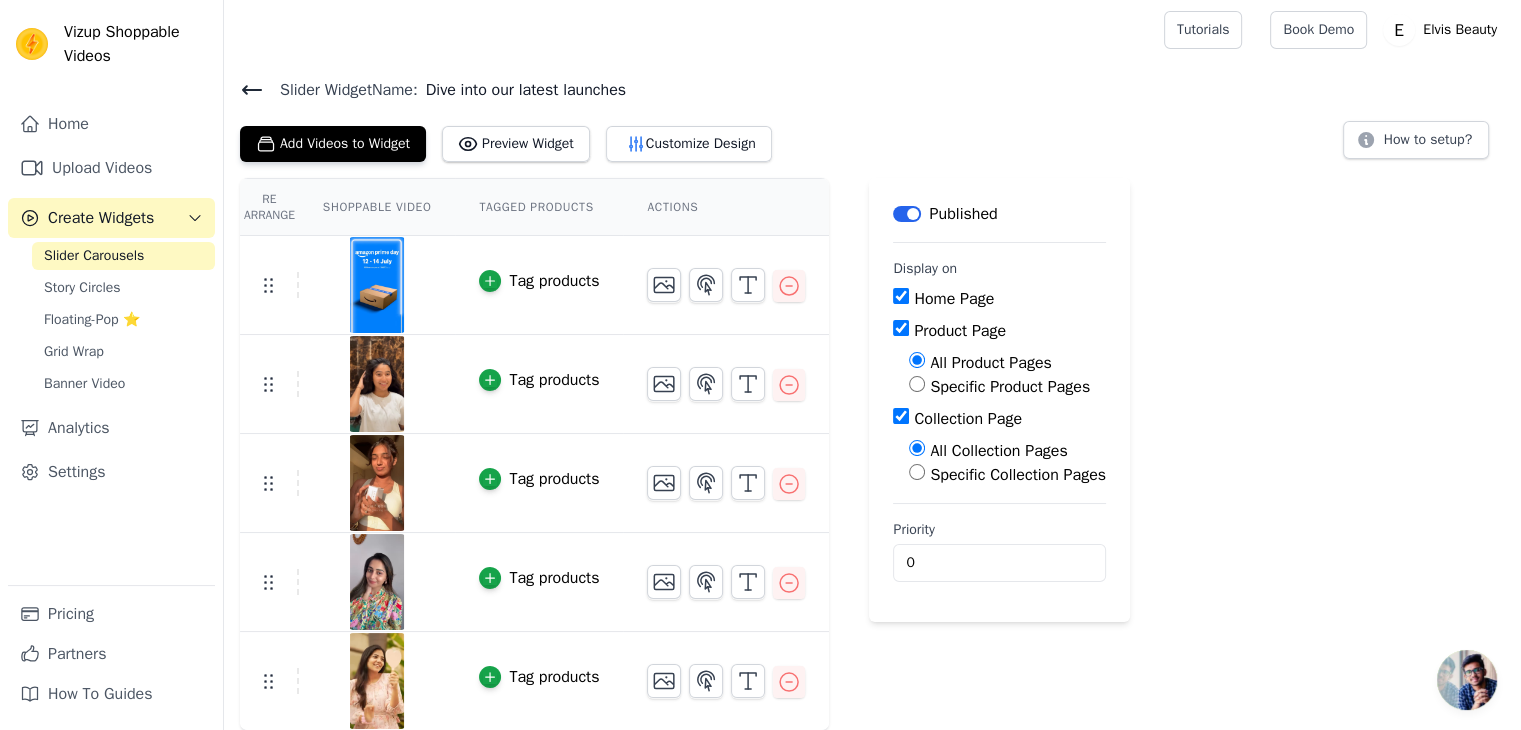 scroll, scrollTop: 1, scrollLeft: 0, axis: vertical 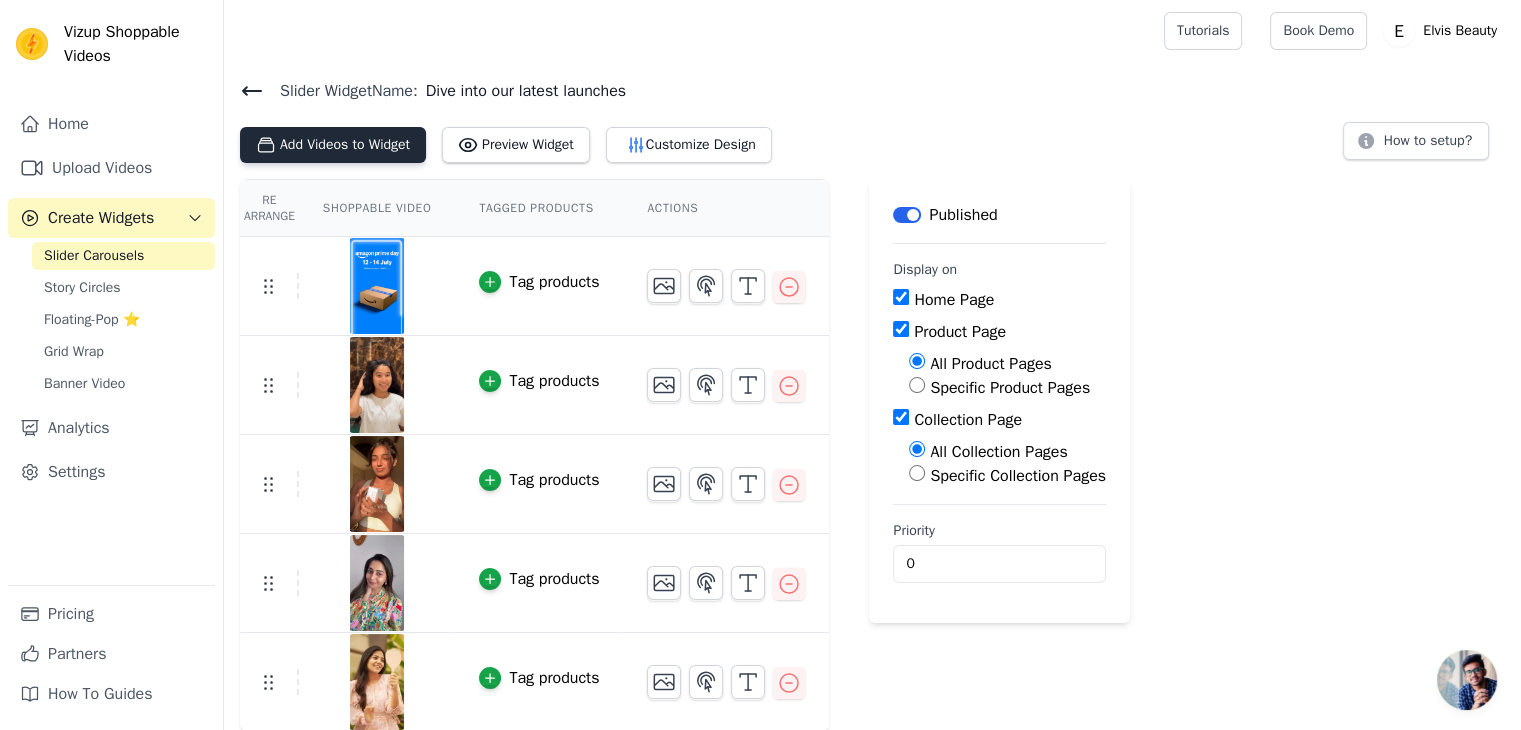 click on "Add Videos to Widget" at bounding box center [333, 145] 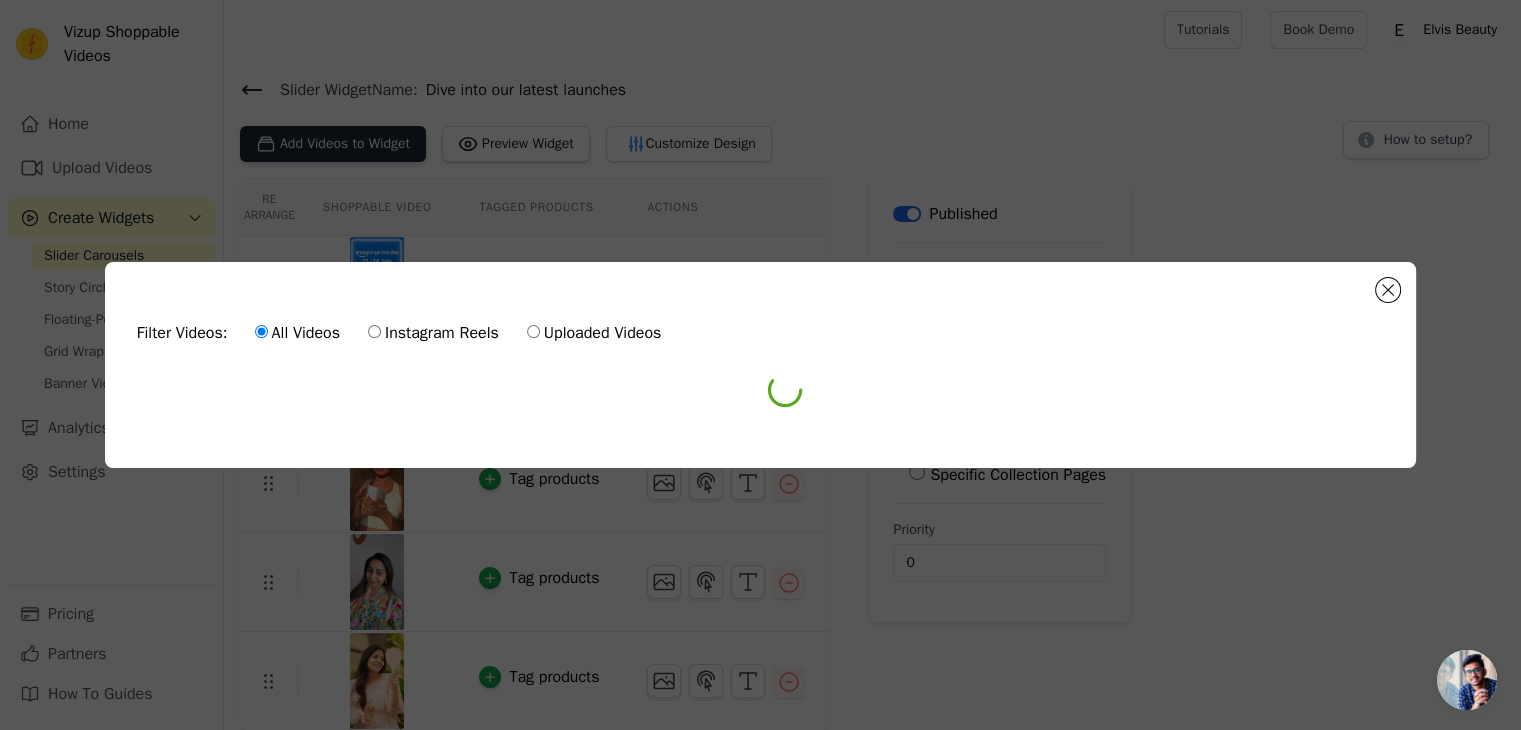 scroll, scrollTop: 0, scrollLeft: 0, axis: both 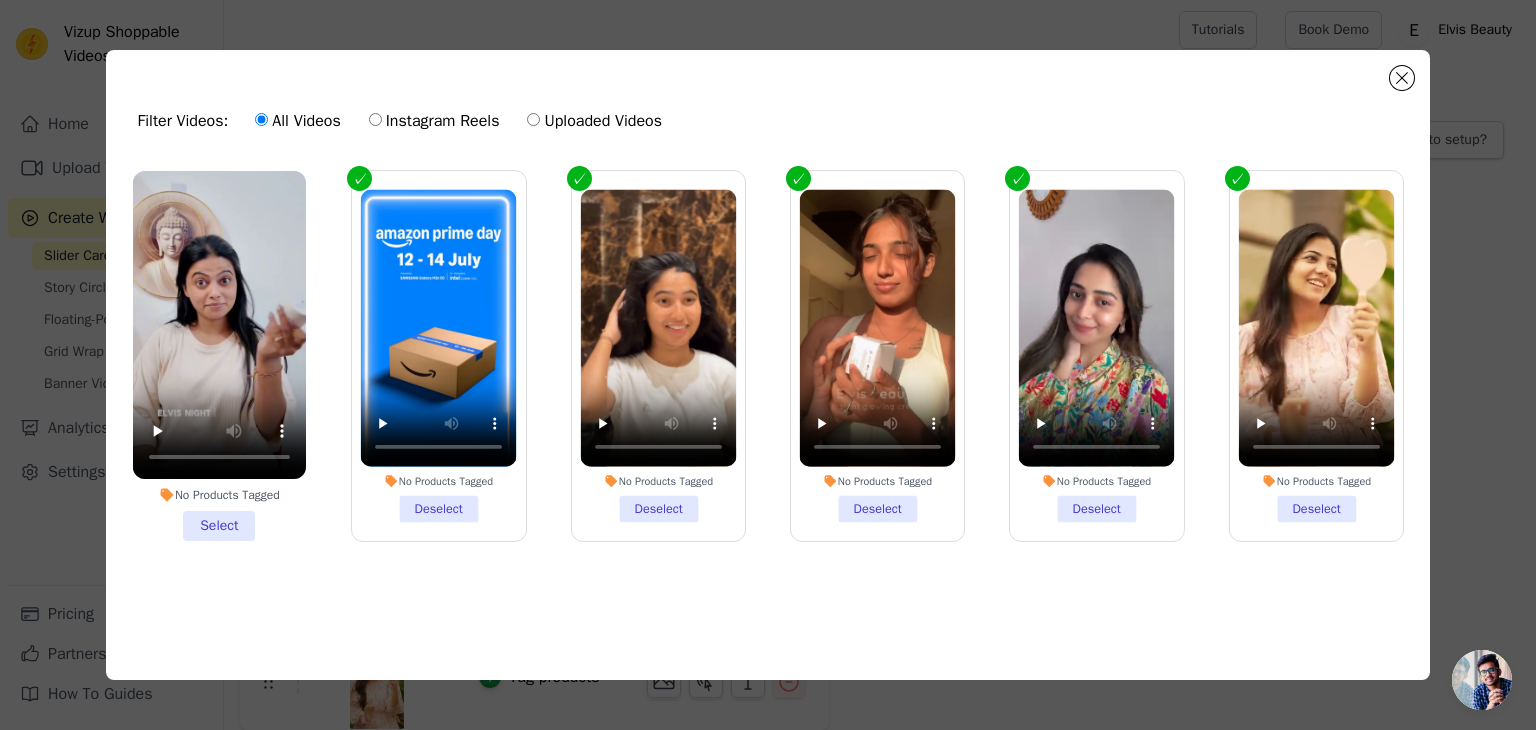 click on "No Products Tagged     Select" at bounding box center (219, 356) 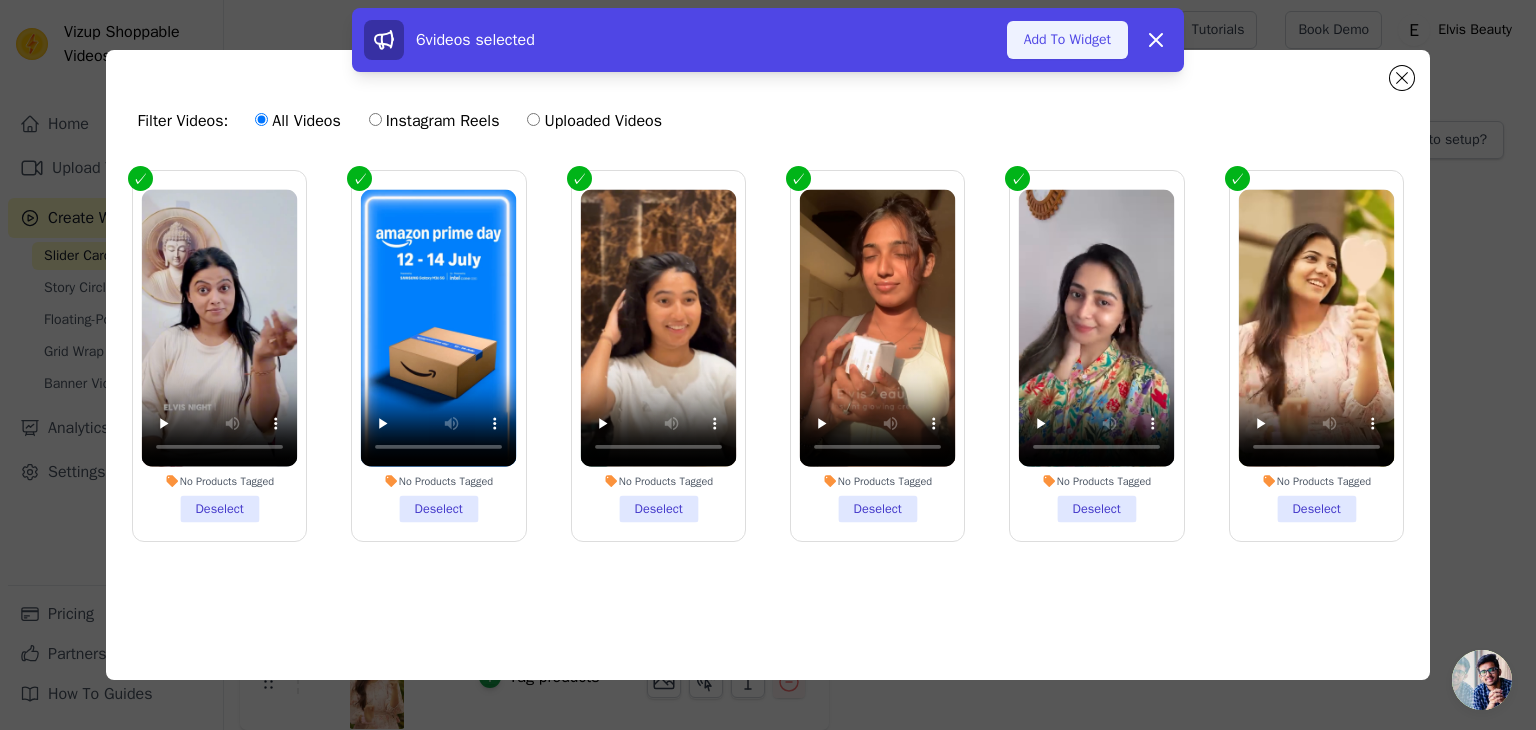 click on "Add To Widget" at bounding box center (1067, 40) 